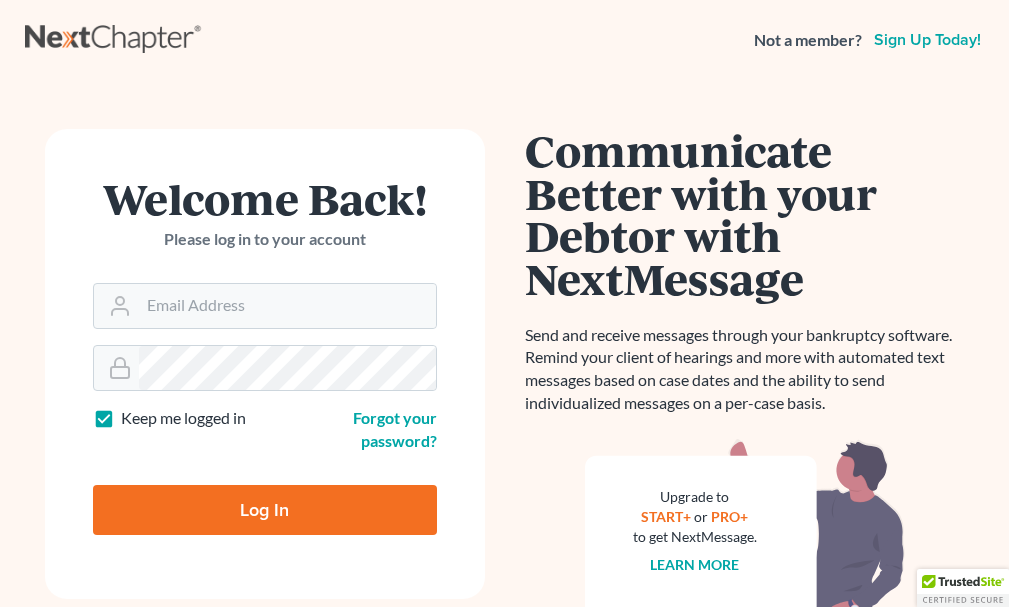 scroll, scrollTop: 0, scrollLeft: 0, axis: both 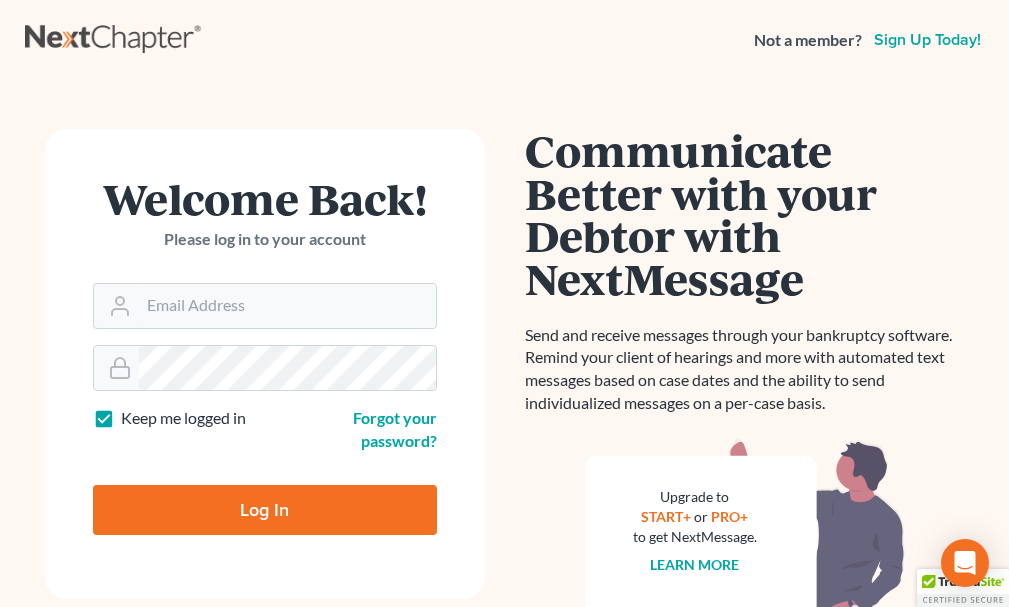 type on "[EMAIL]" 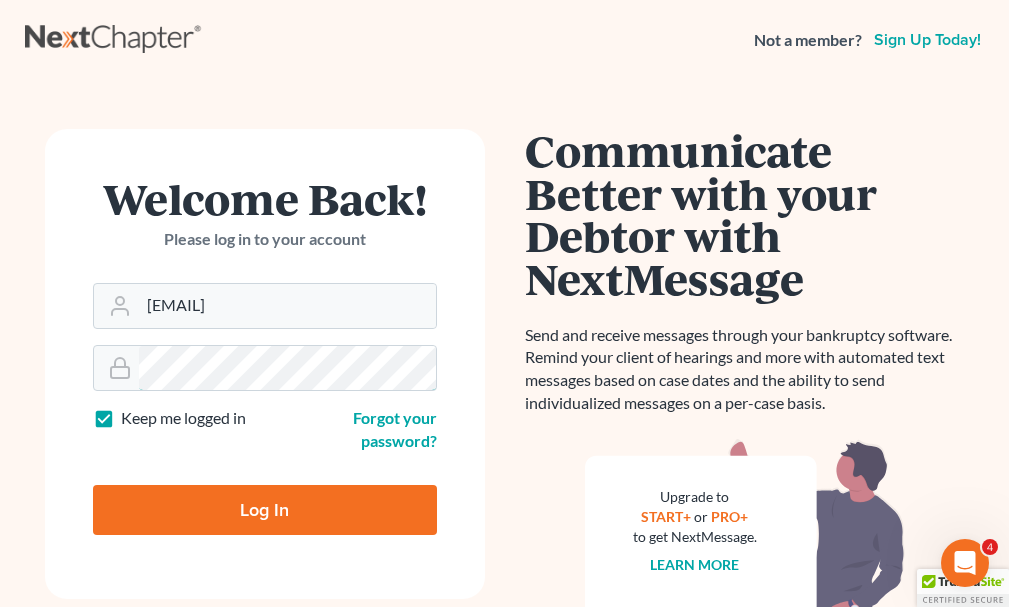 scroll, scrollTop: 0, scrollLeft: 0, axis: both 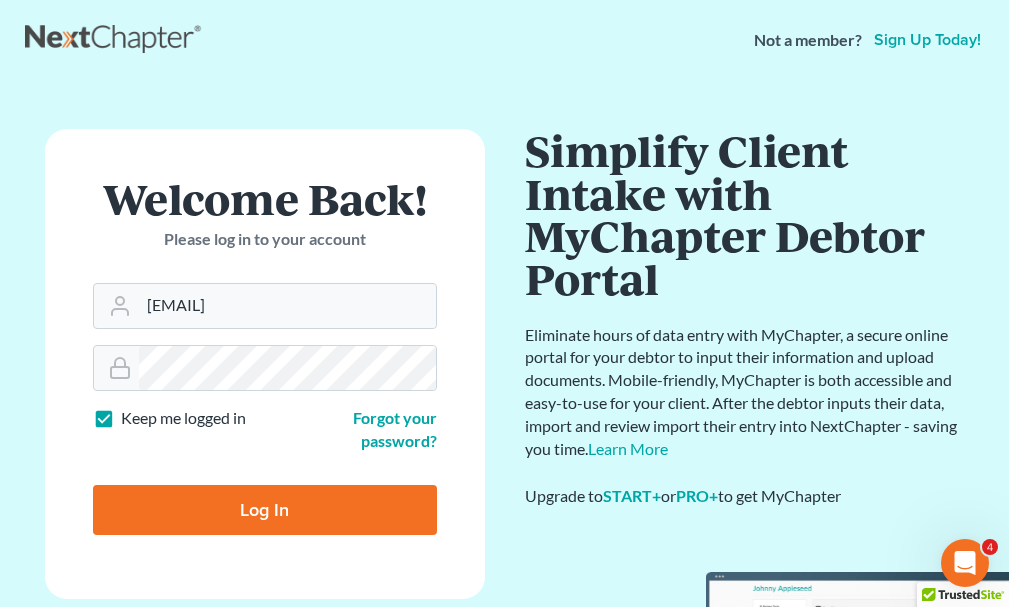 click on "Keep me logged in" at bounding box center [183, 418] 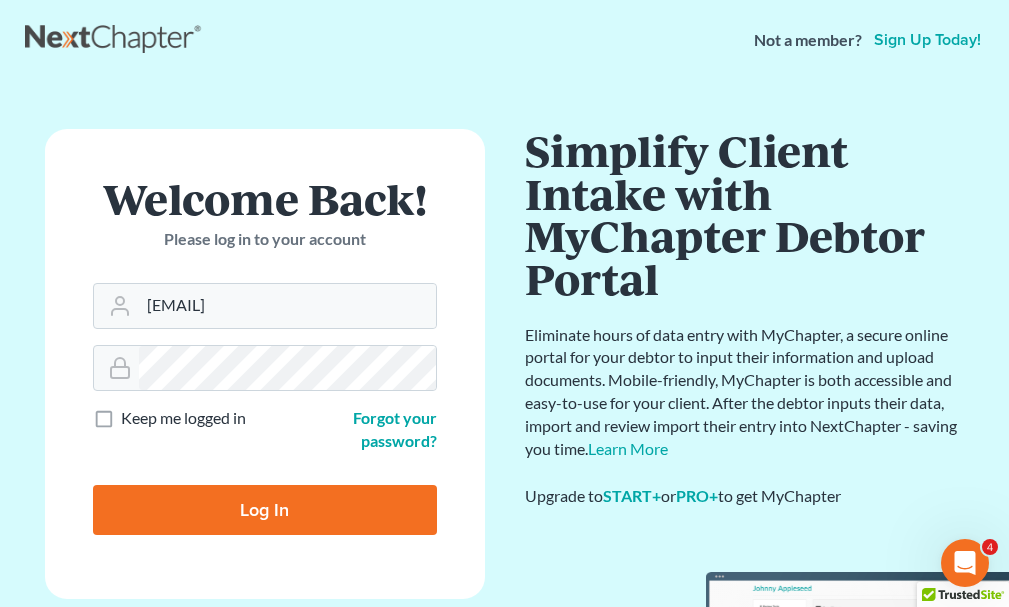 click on "Log In" at bounding box center [265, 510] 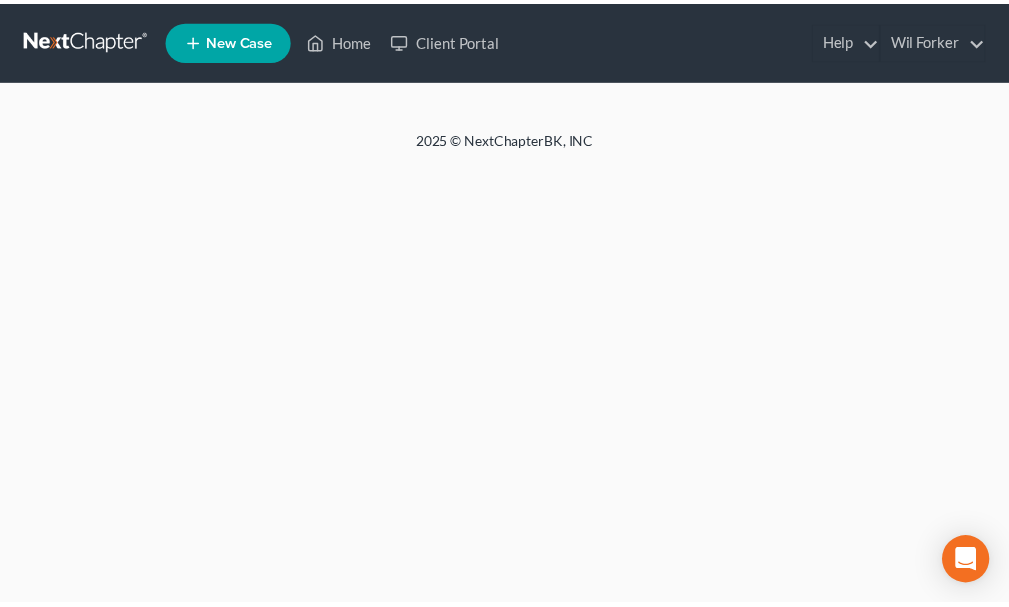 scroll, scrollTop: 0, scrollLeft: 0, axis: both 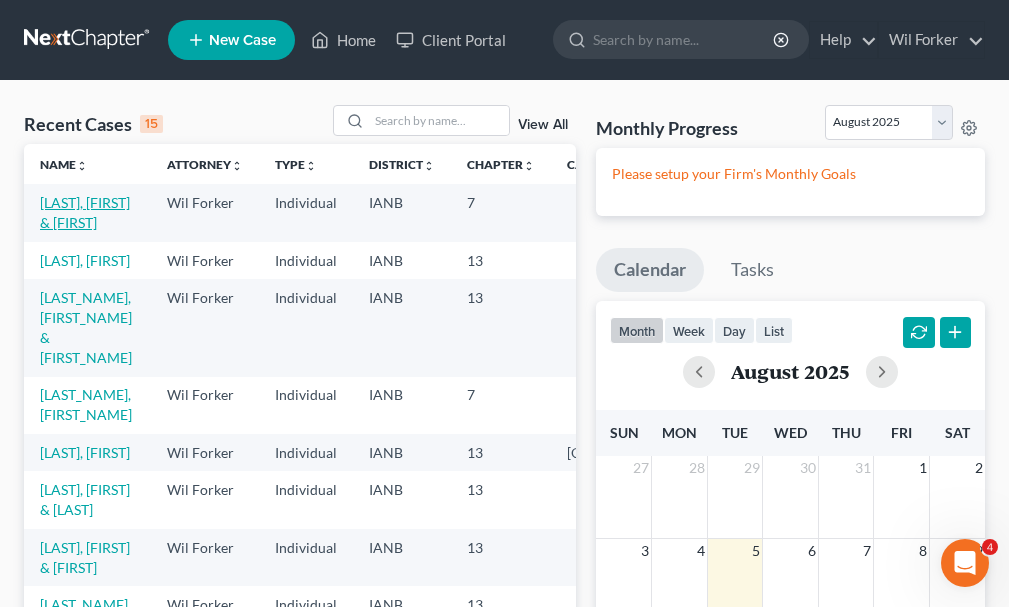 click on "[LAST], [FIRST] & [FIRST]" at bounding box center (85, 212) 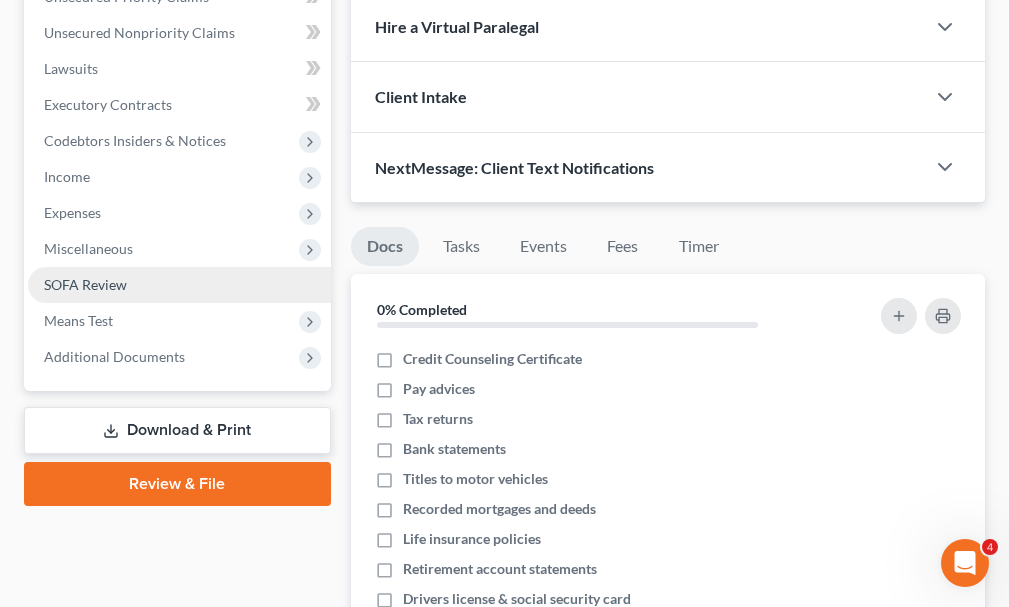 scroll, scrollTop: 500, scrollLeft: 0, axis: vertical 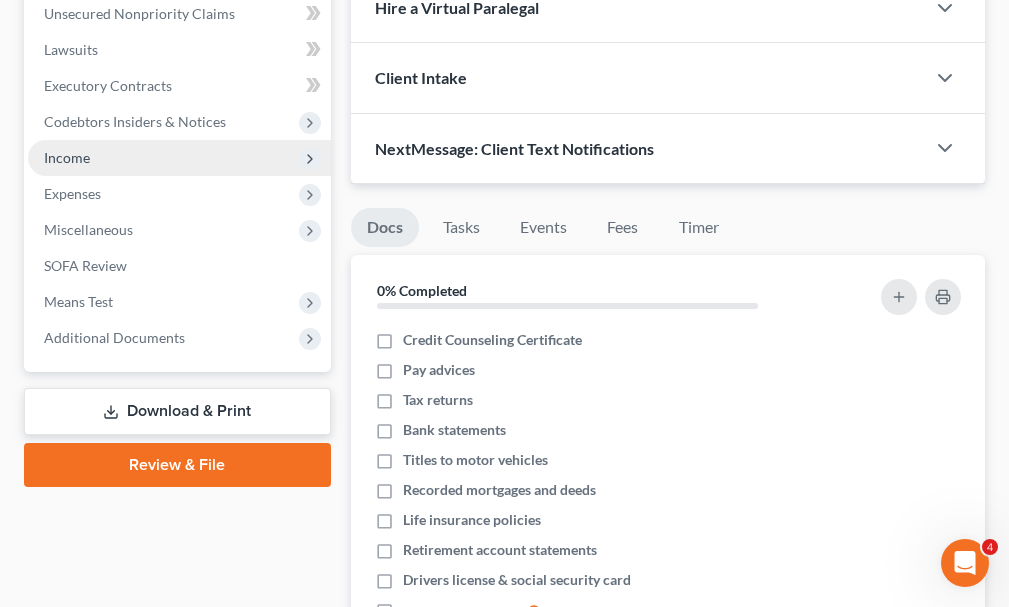 click on "Income" at bounding box center (67, 157) 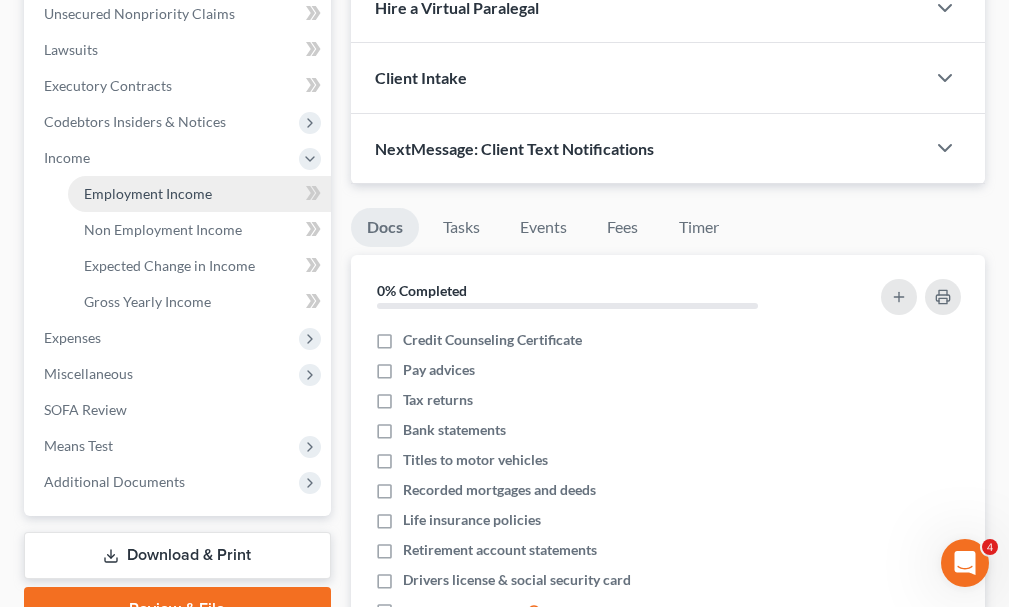 click on "Employment Income" at bounding box center [148, 193] 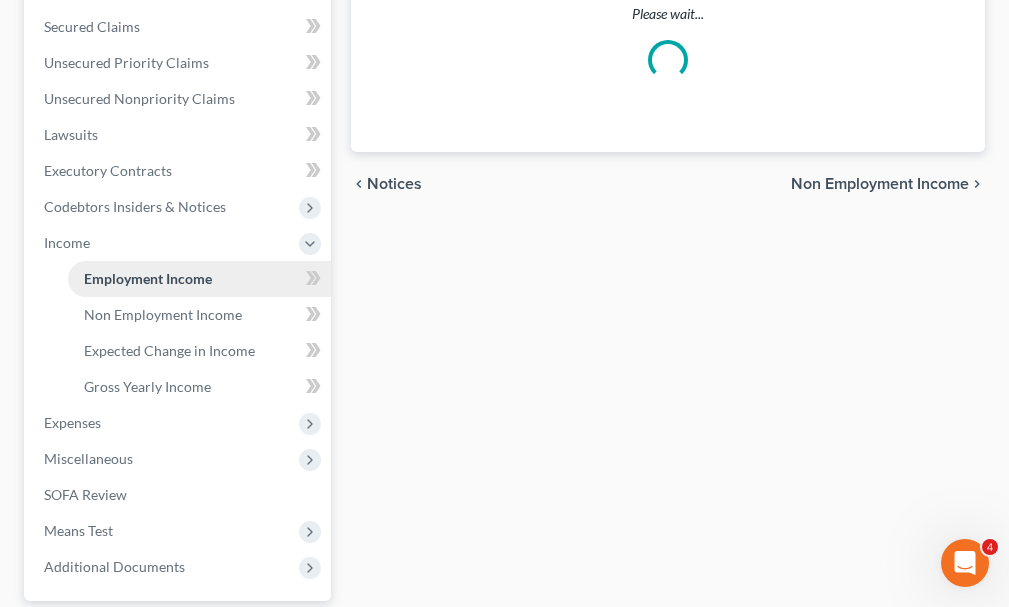 scroll, scrollTop: 0, scrollLeft: 0, axis: both 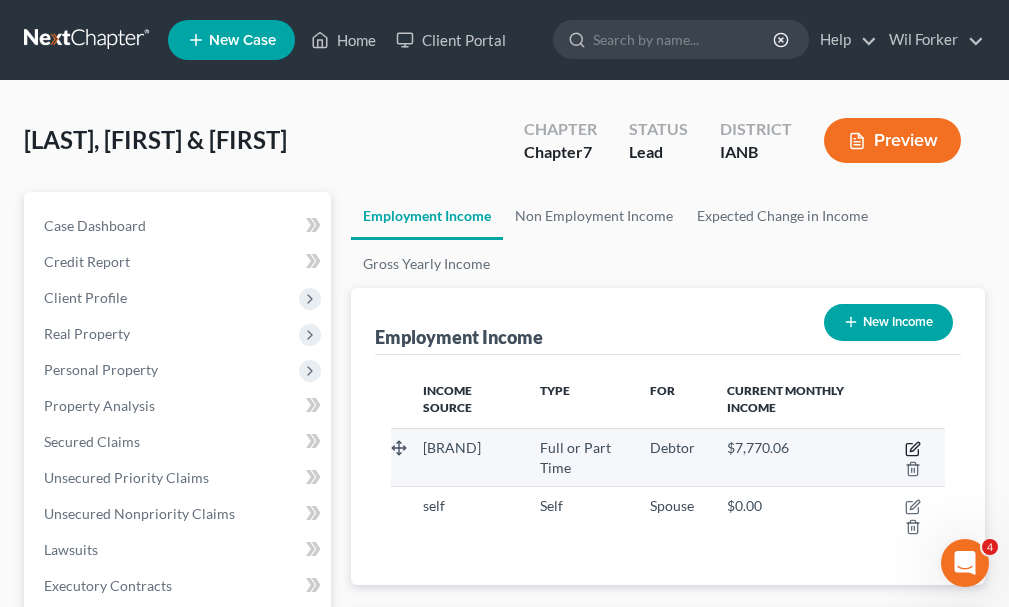 click 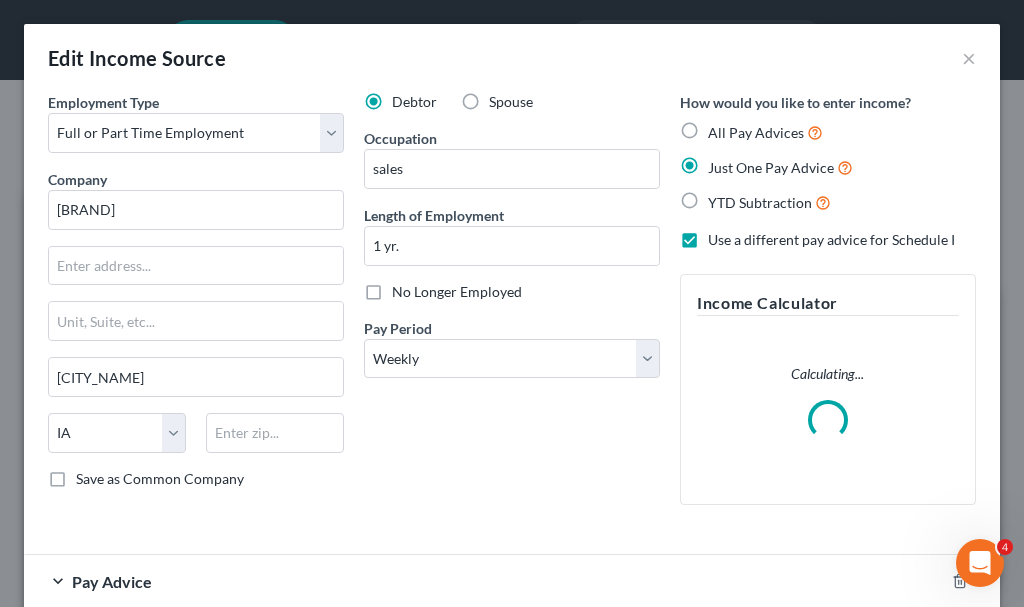 scroll, scrollTop: 999718, scrollLeft: 999396, axis: both 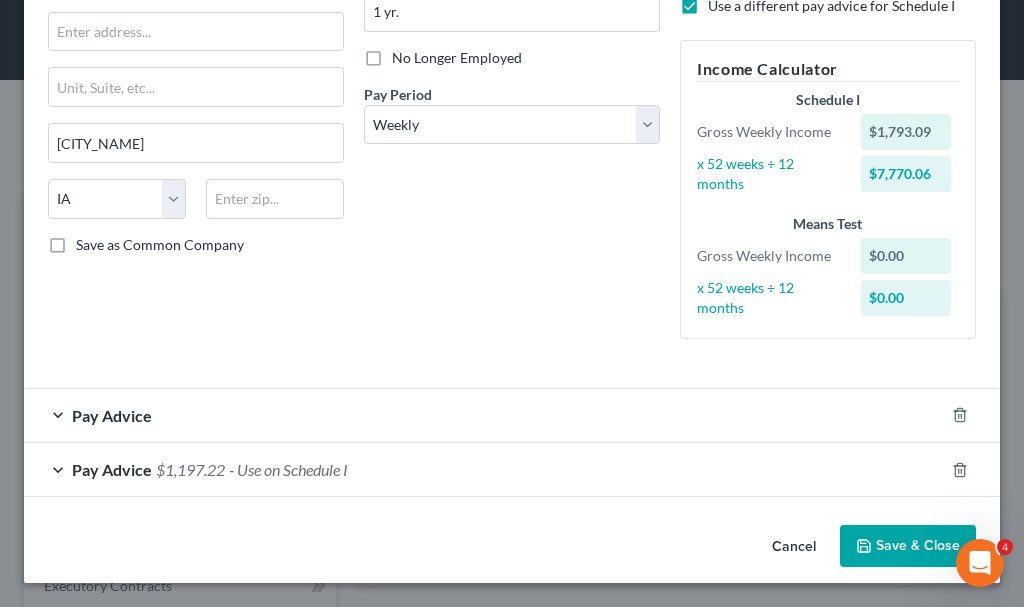 click on "Save & Close" at bounding box center [908, 546] 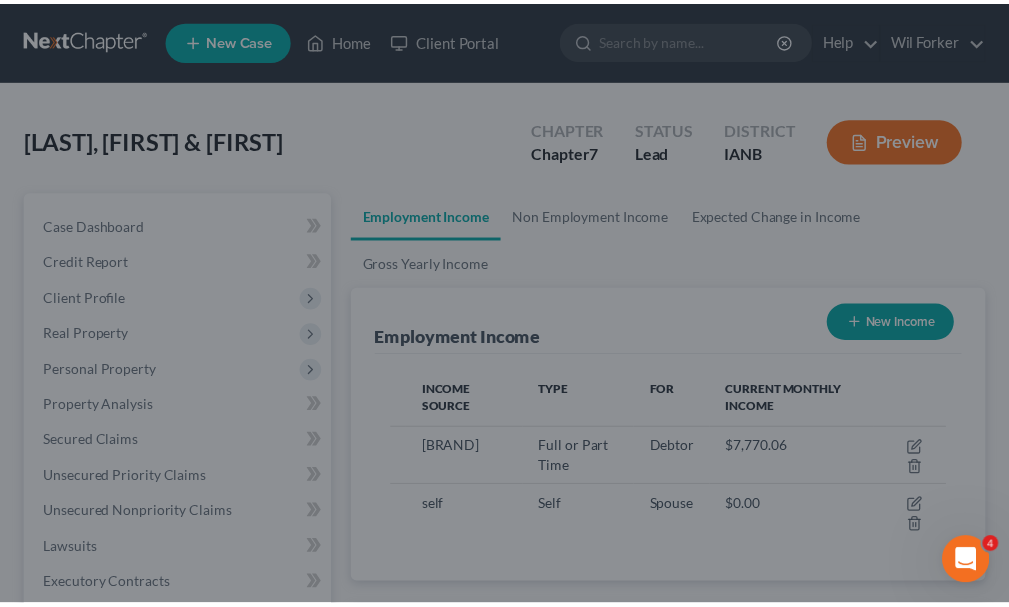 scroll, scrollTop: 277, scrollLeft: 594, axis: both 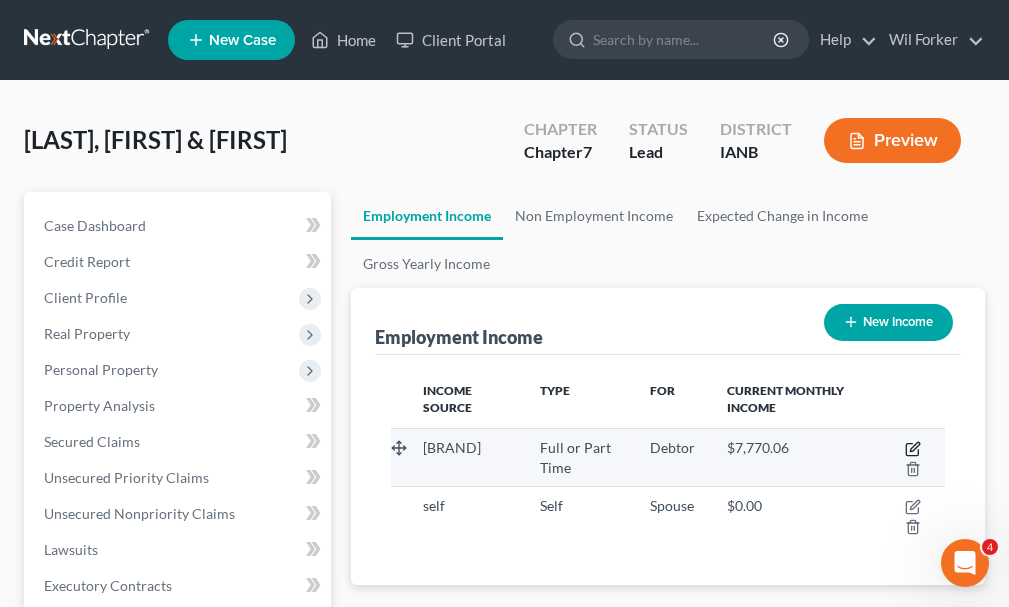 click 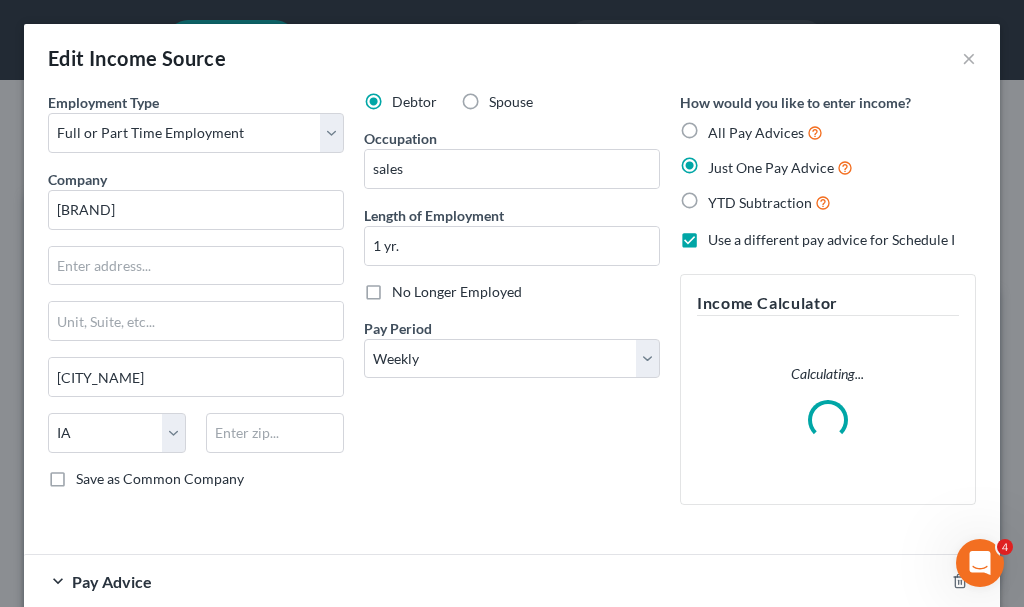 scroll, scrollTop: 999718, scrollLeft: 999396, axis: both 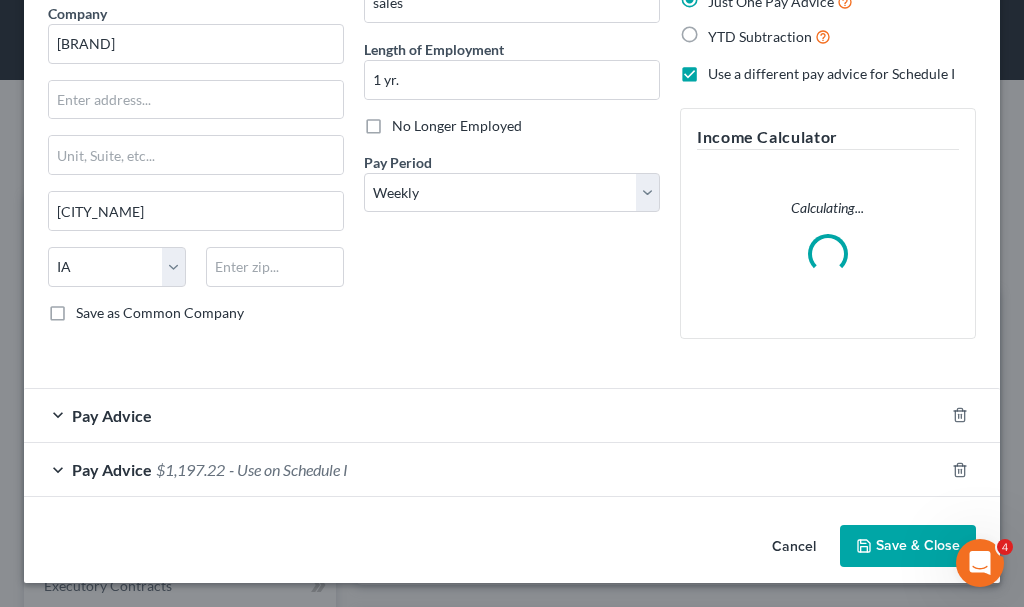 drag, startPoint x: 189, startPoint y: 469, endPoint x: 286, endPoint y: 474, distance: 97.128784 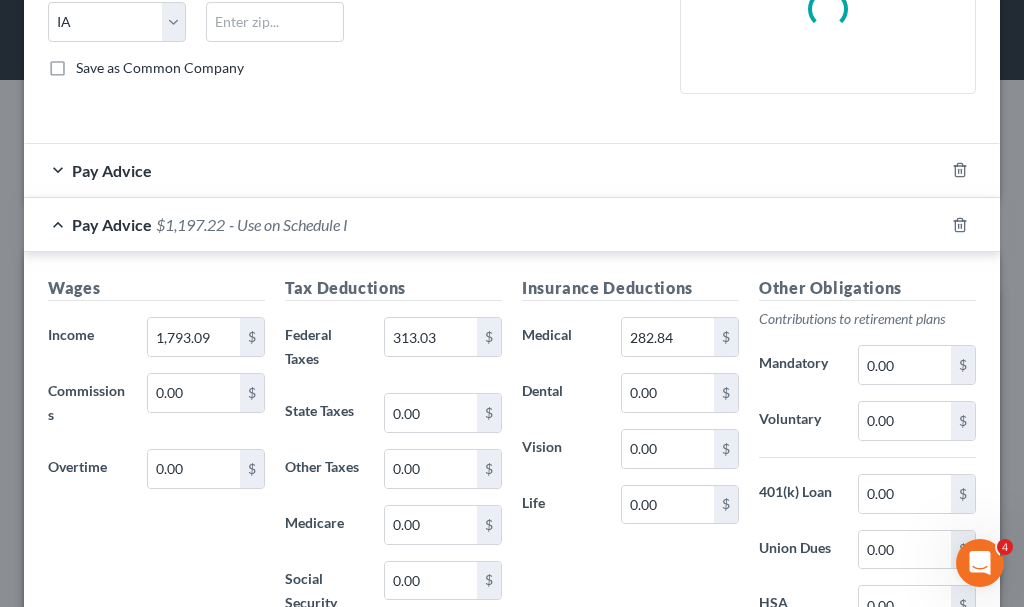 scroll, scrollTop: 466, scrollLeft: 0, axis: vertical 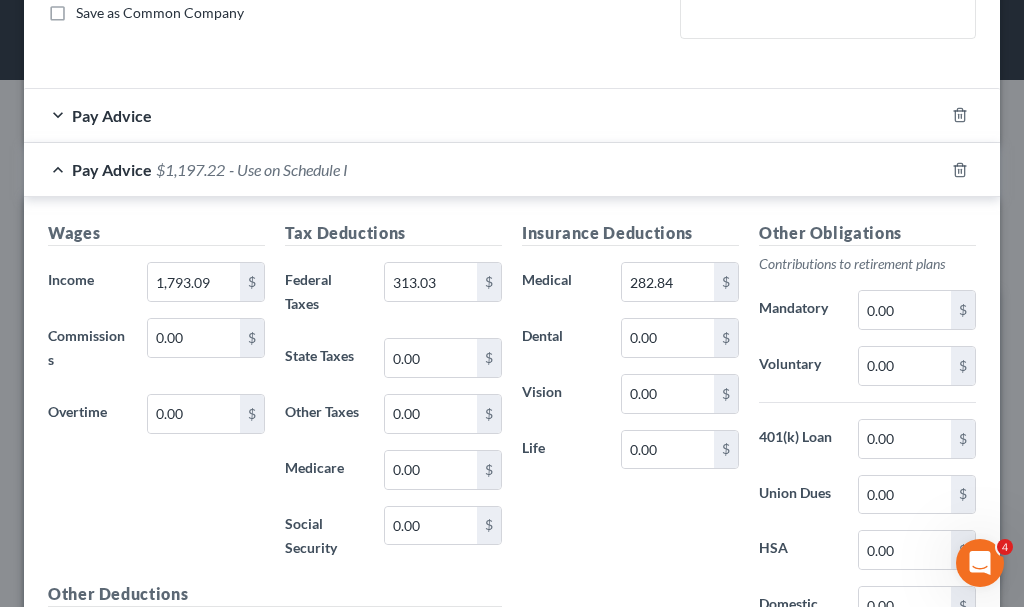 click on "Pay Advice" at bounding box center (112, 115) 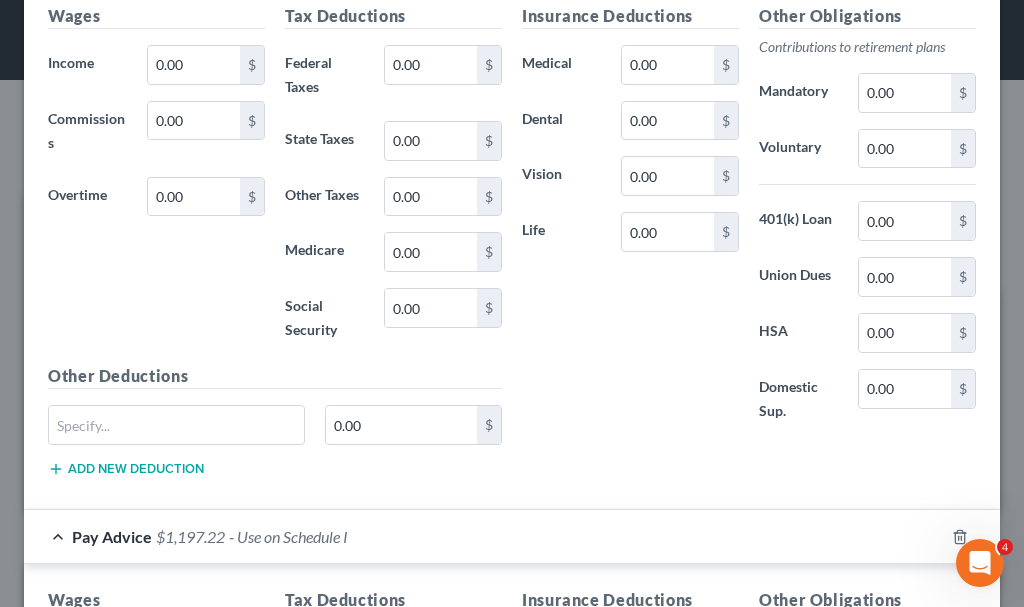 scroll, scrollTop: 634, scrollLeft: 0, axis: vertical 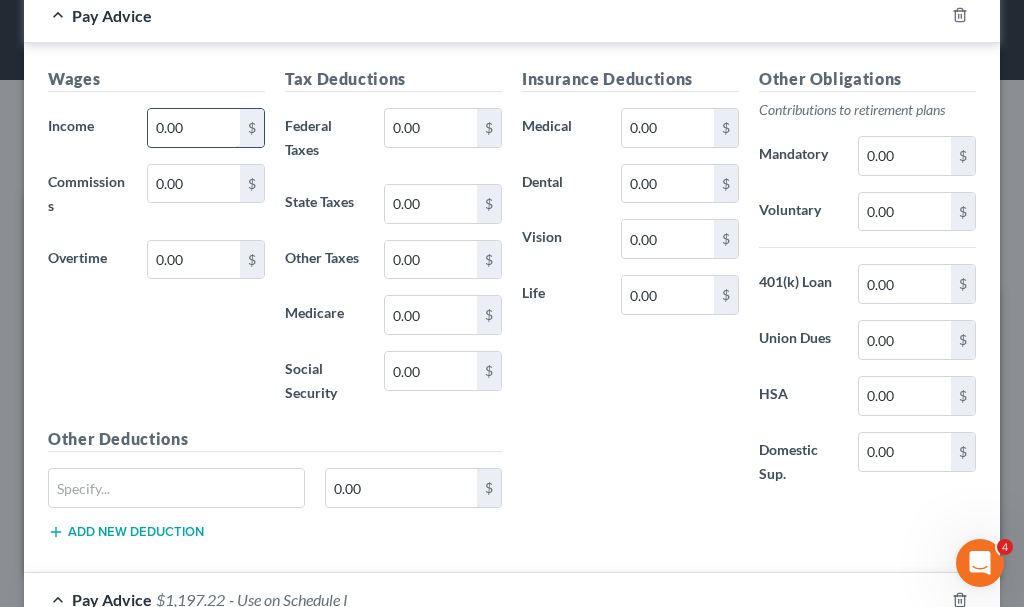 click on "0.00" at bounding box center (194, 128) 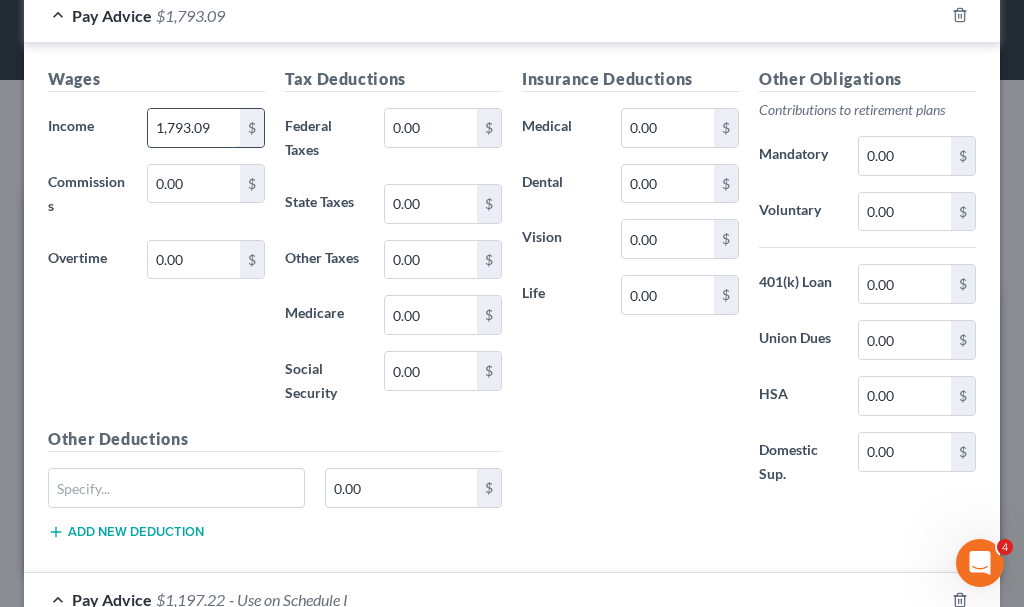 type on "1,793.09" 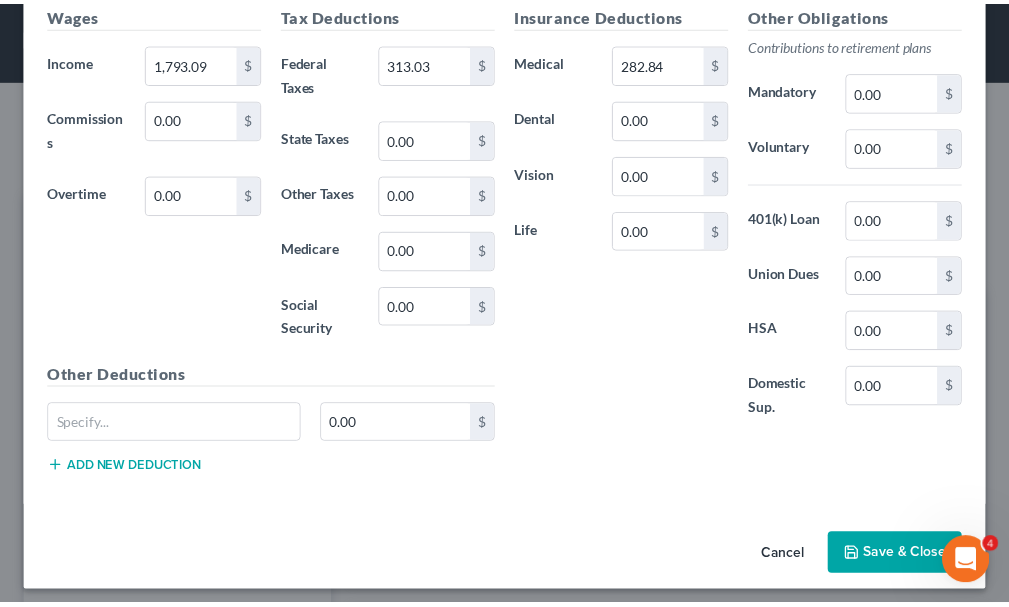 scroll, scrollTop: 1293, scrollLeft: 0, axis: vertical 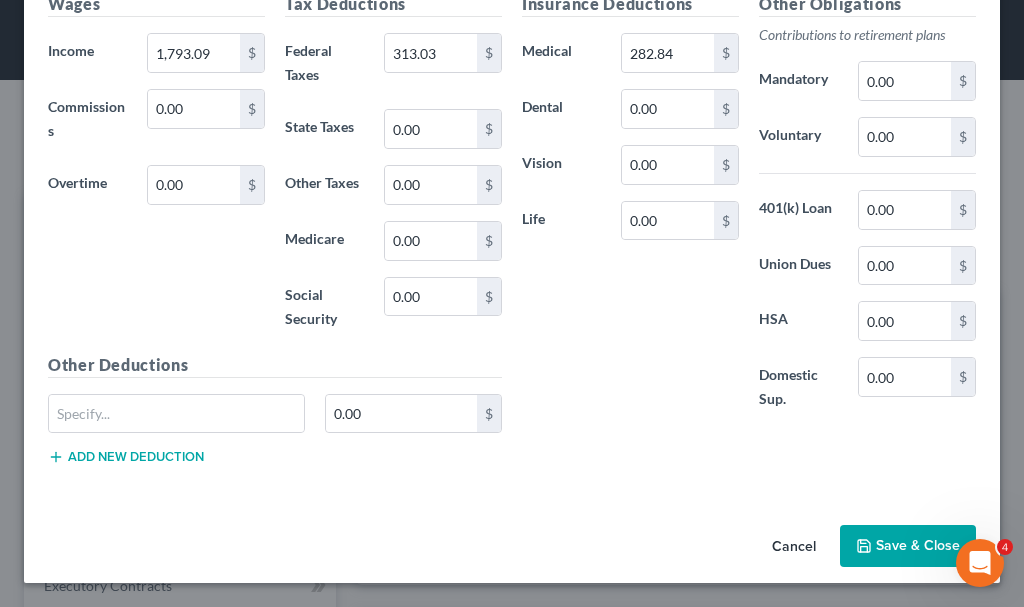 click on "Save & Close" at bounding box center (908, 546) 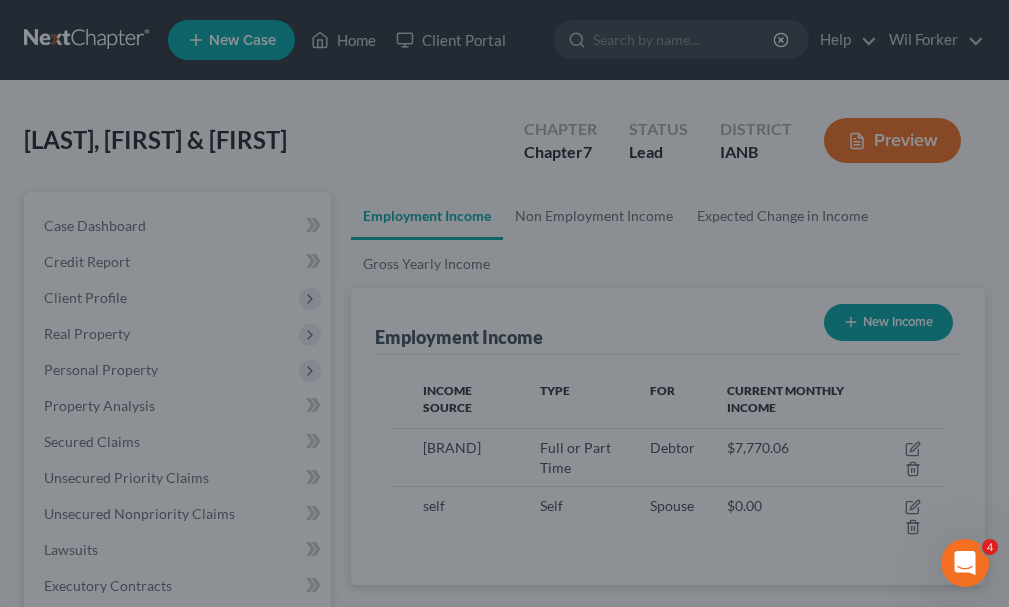 scroll, scrollTop: 277, scrollLeft: 594, axis: both 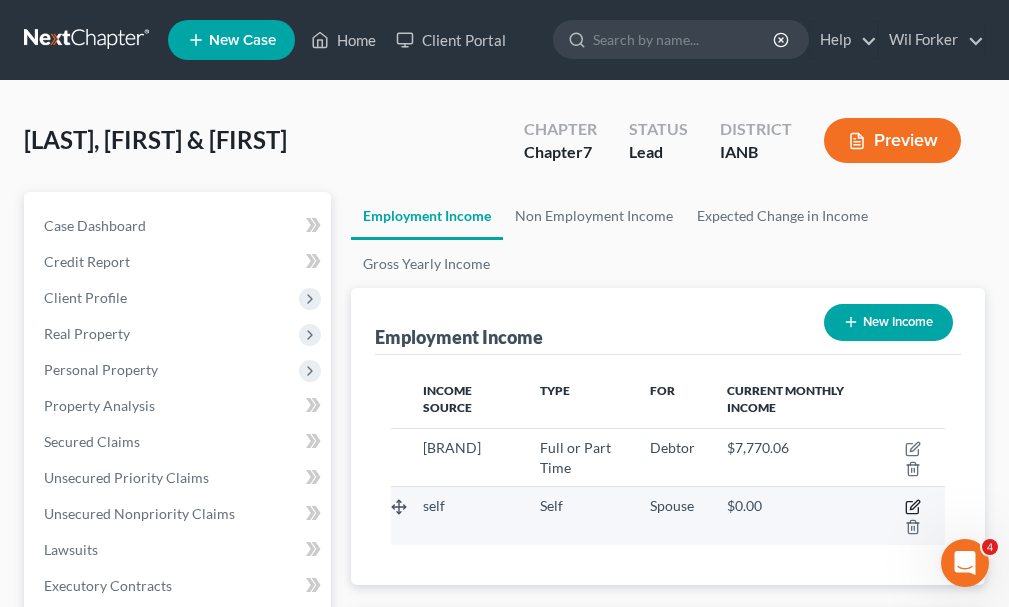 click 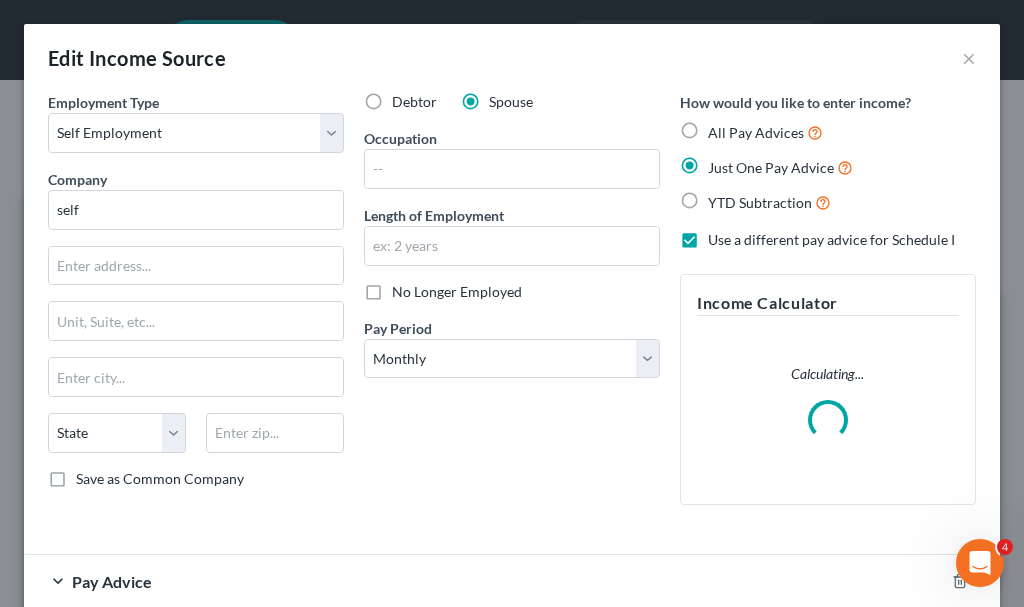 scroll, scrollTop: 999718, scrollLeft: 999396, axis: both 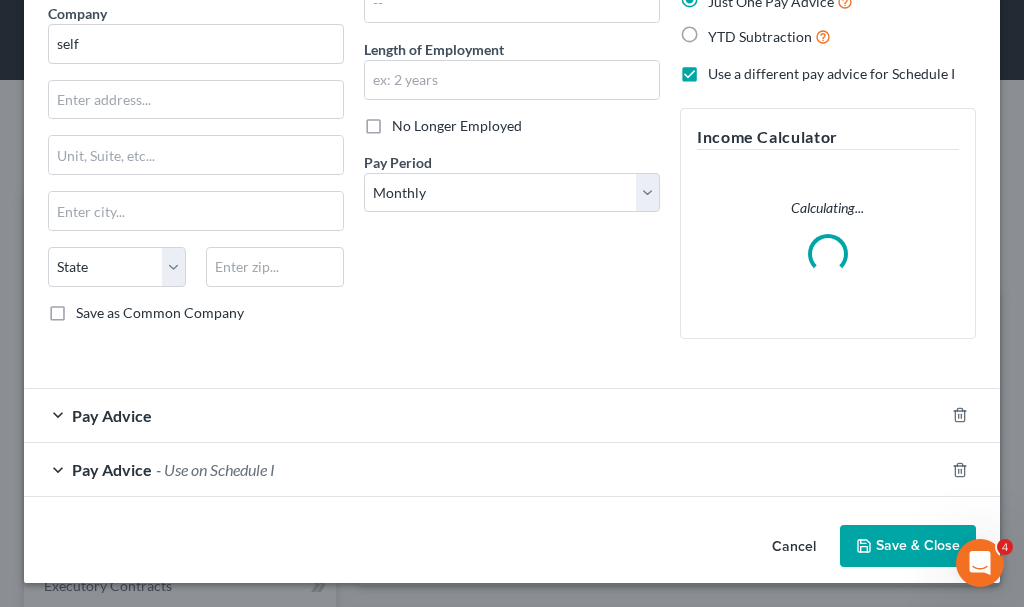 click on "- Use on Schedule I" at bounding box center [215, 469] 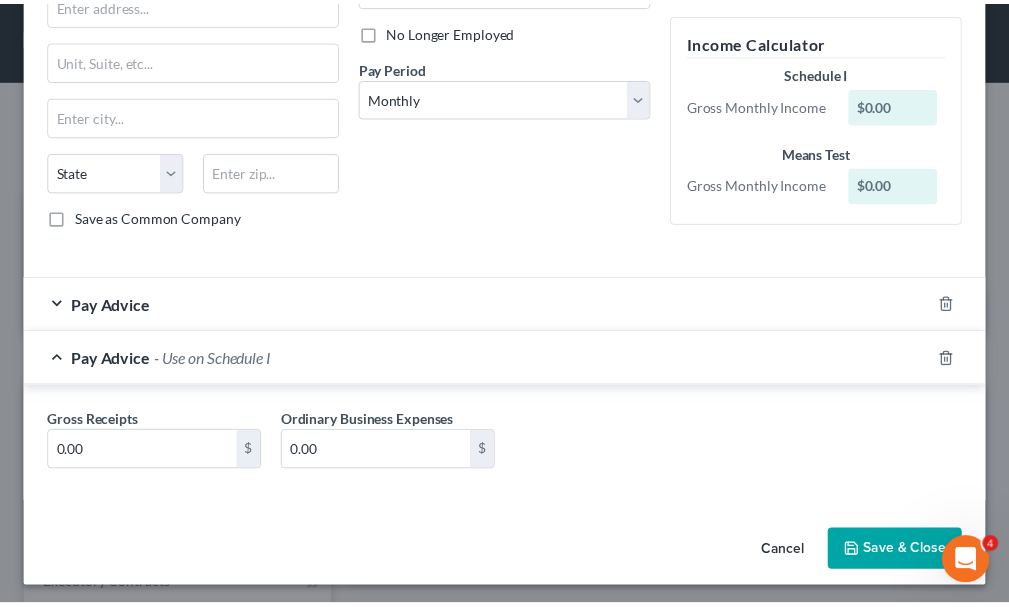 scroll, scrollTop: 267, scrollLeft: 0, axis: vertical 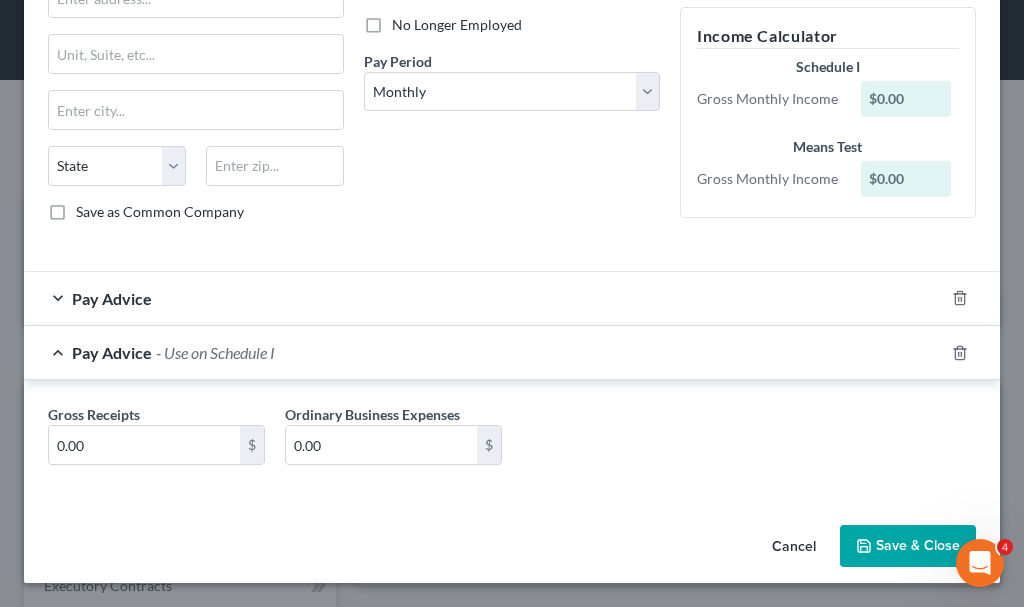 click on "Save & Close" at bounding box center [908, 546] 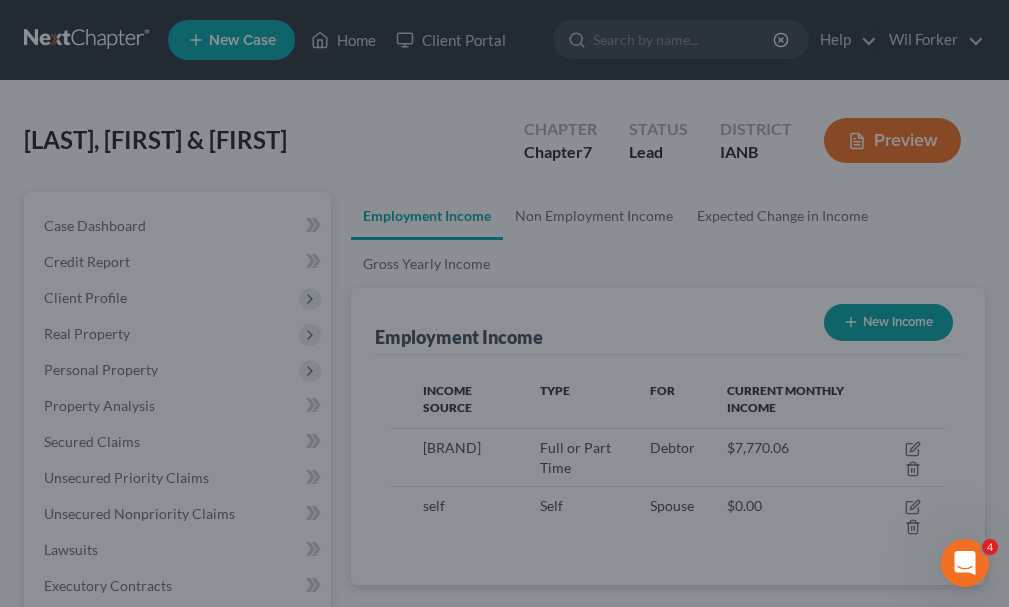 scroll, scrollTop: 277, scrollLeft: 594, axis: both 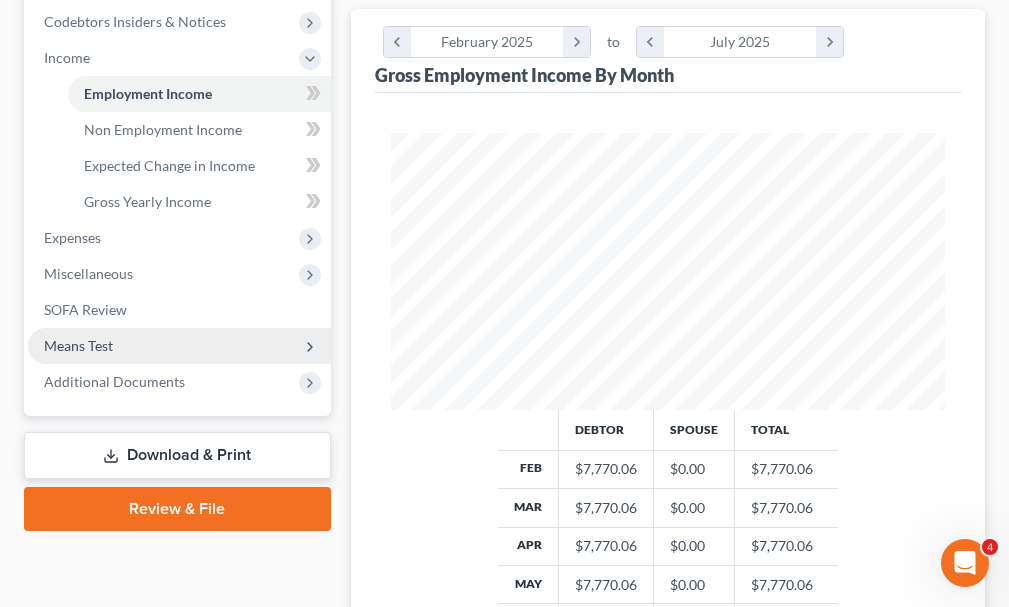 click on "Means Test" at bounding box center (78, 345) 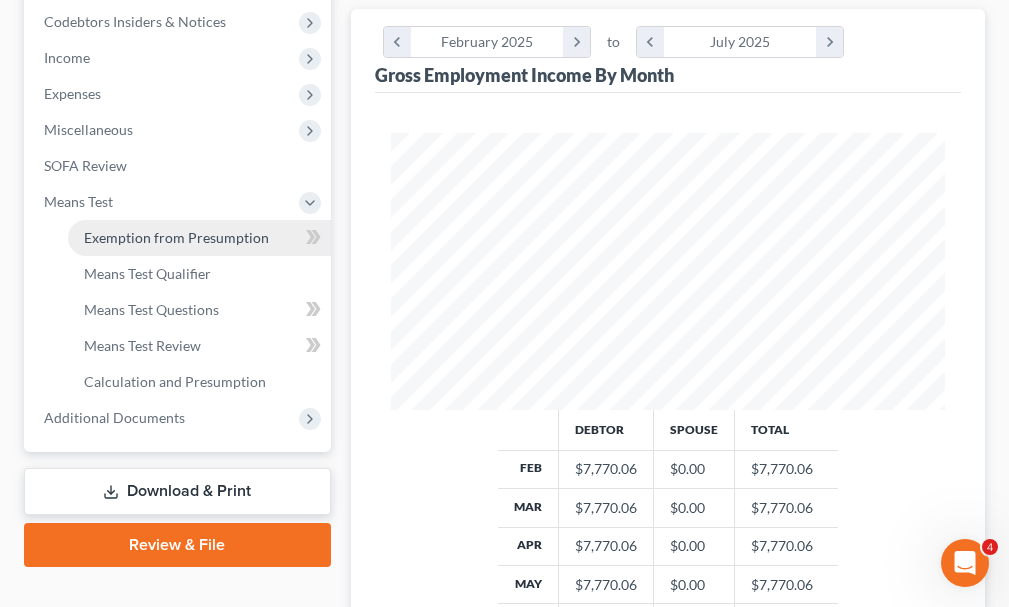 click on "Exemption from Presumption" at bounding box center [176, 237] 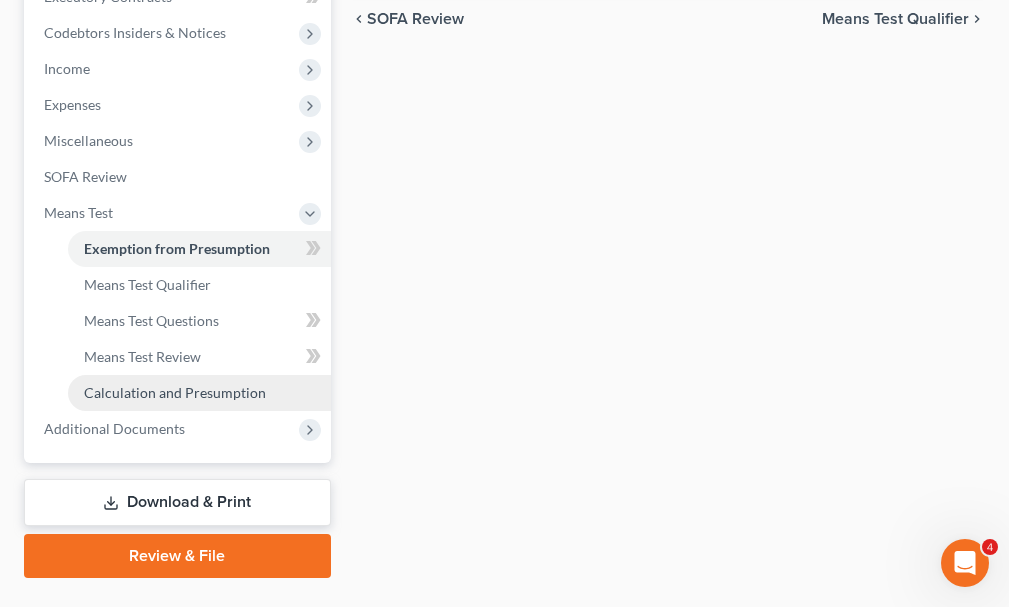 scroll, scrollTop: 600, scrollLeft: 0, axis: vertical 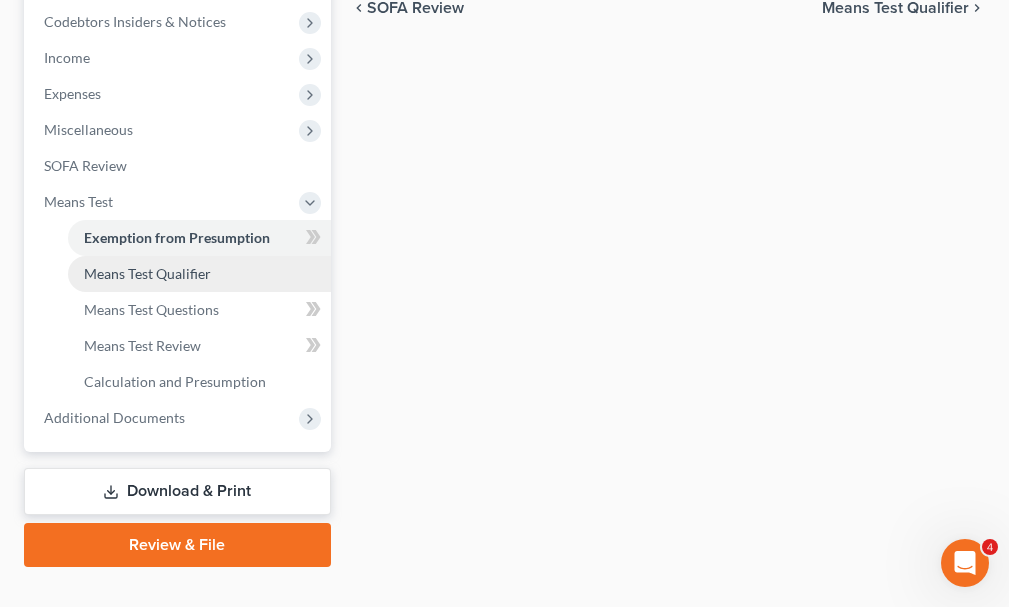 click on "Means Test Qualifier" at bounding box center [147, 273] 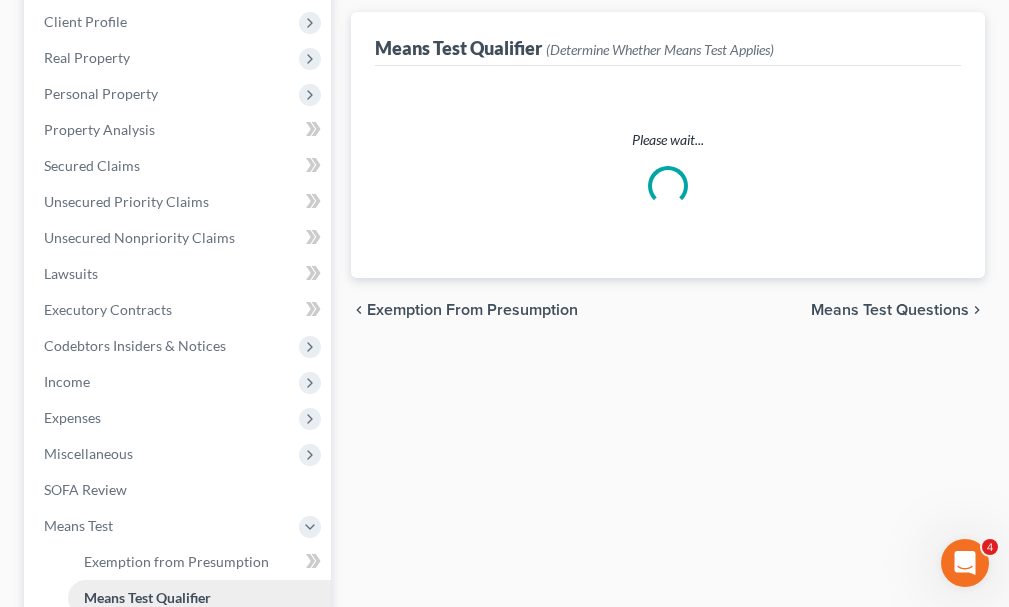 scroll, scrollTop: 57, scrollLeft: 0, axis: vertical 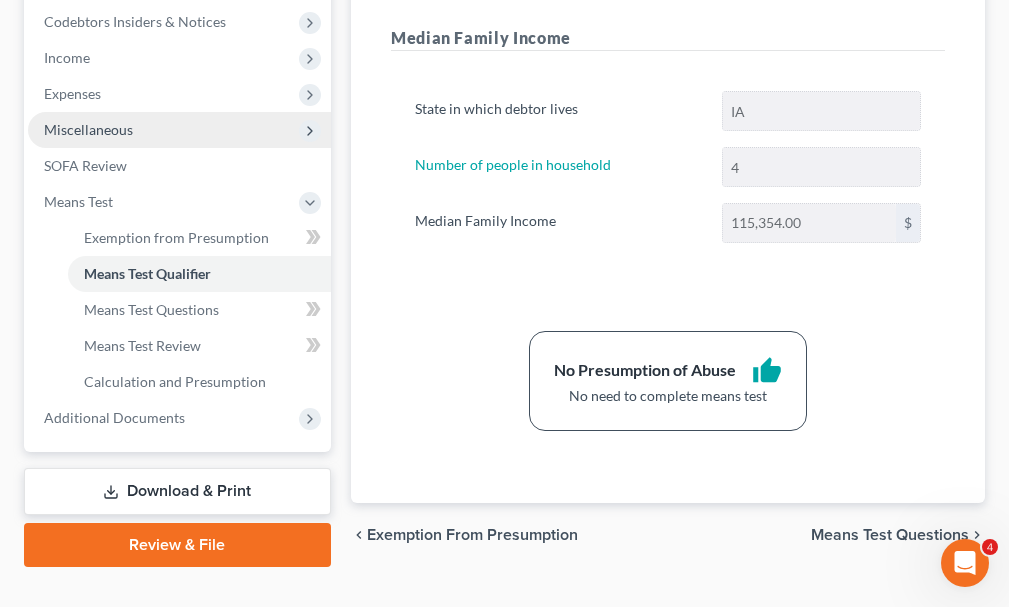 click on "Miscellaneous" at bounding box center (88, 129) 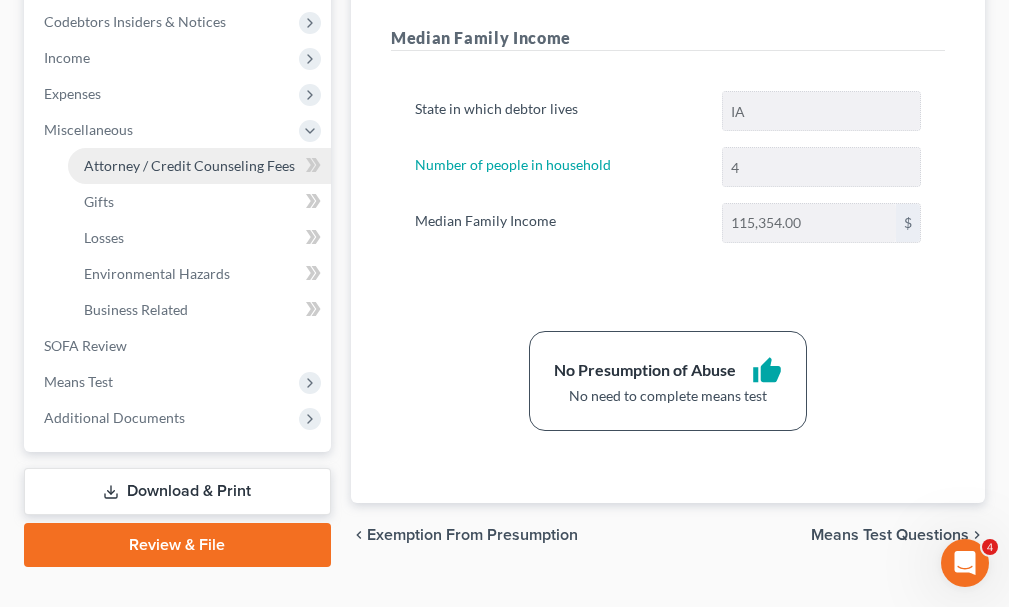 click on "Attorney / Credit Counseling Fees" at bounding box center [189, 165] 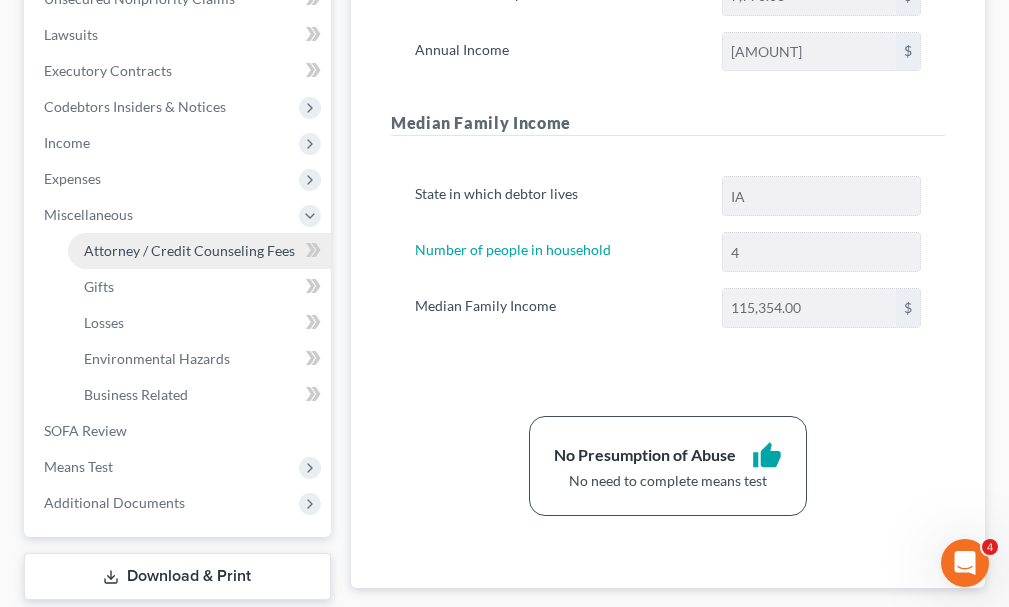 select on "0" 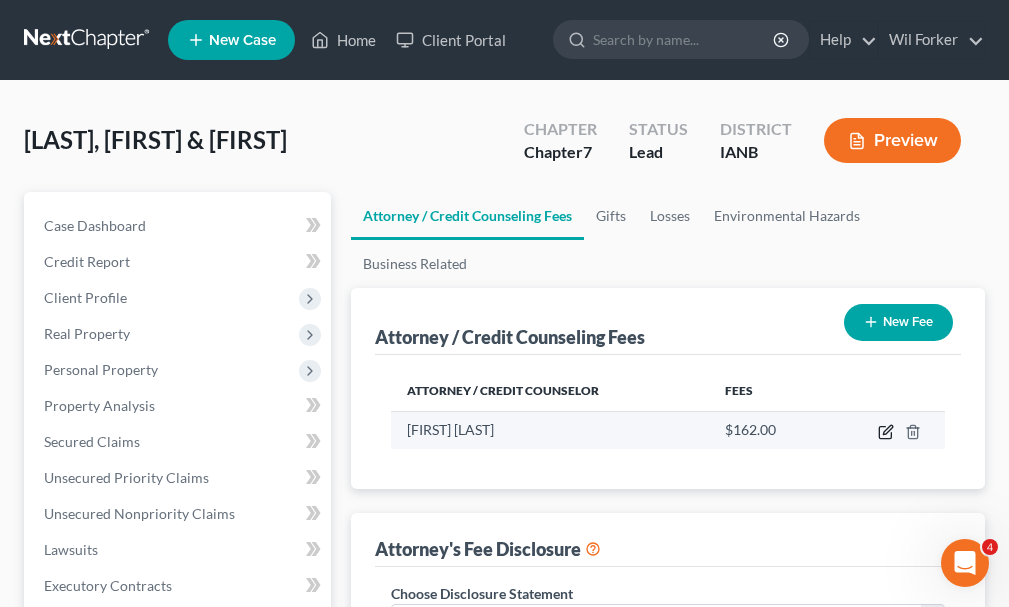 click 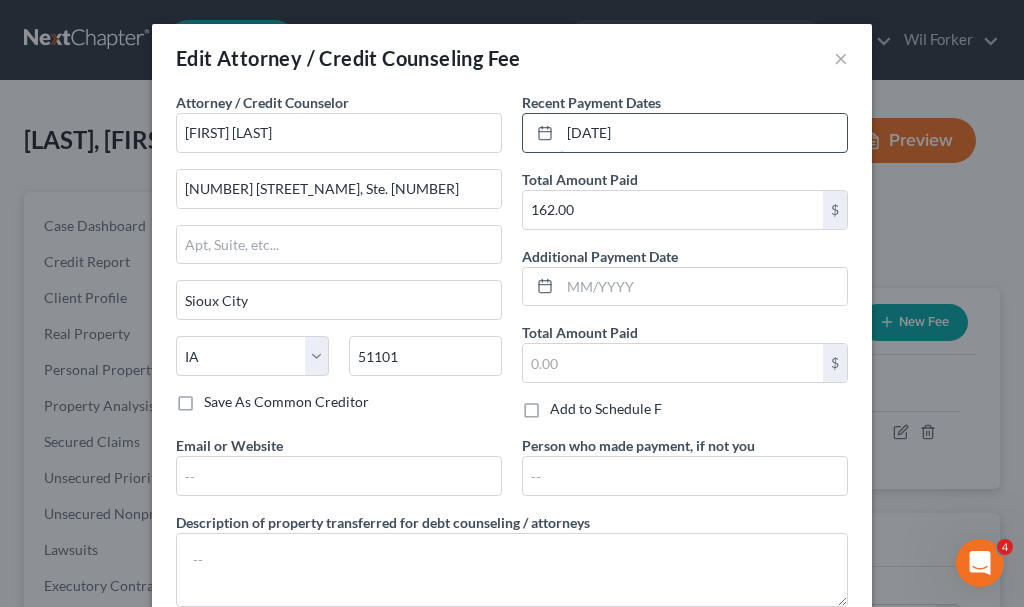 click on "[DATE]" at bounding box center [703, 133] 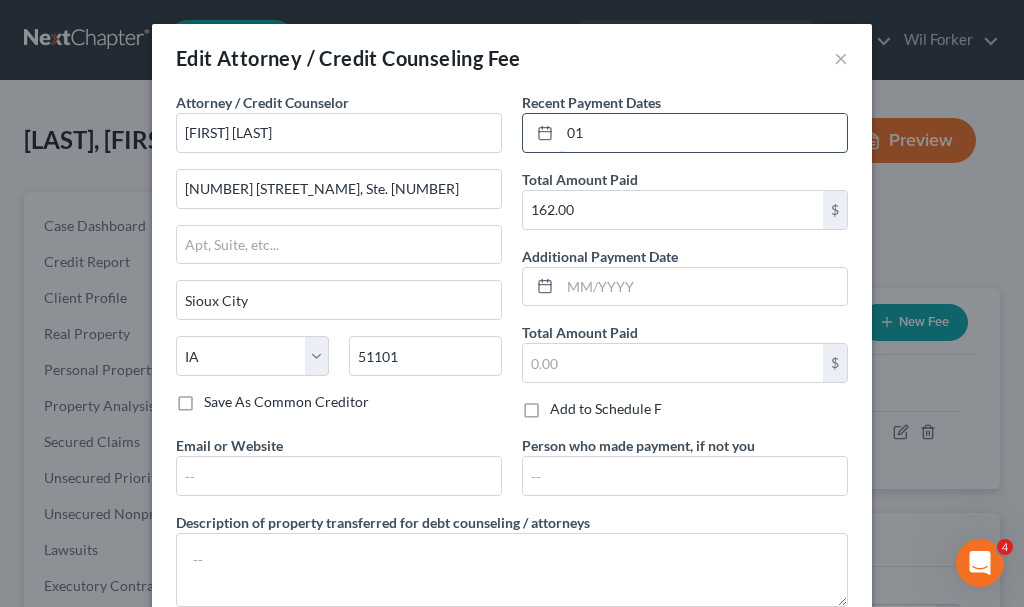 type on "0" 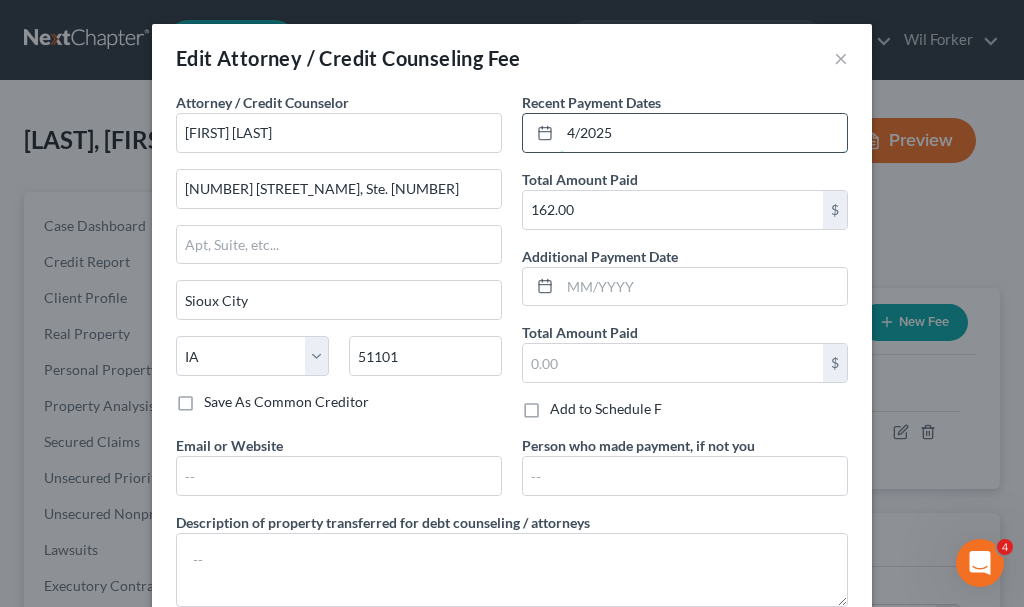 type on "4/2025" 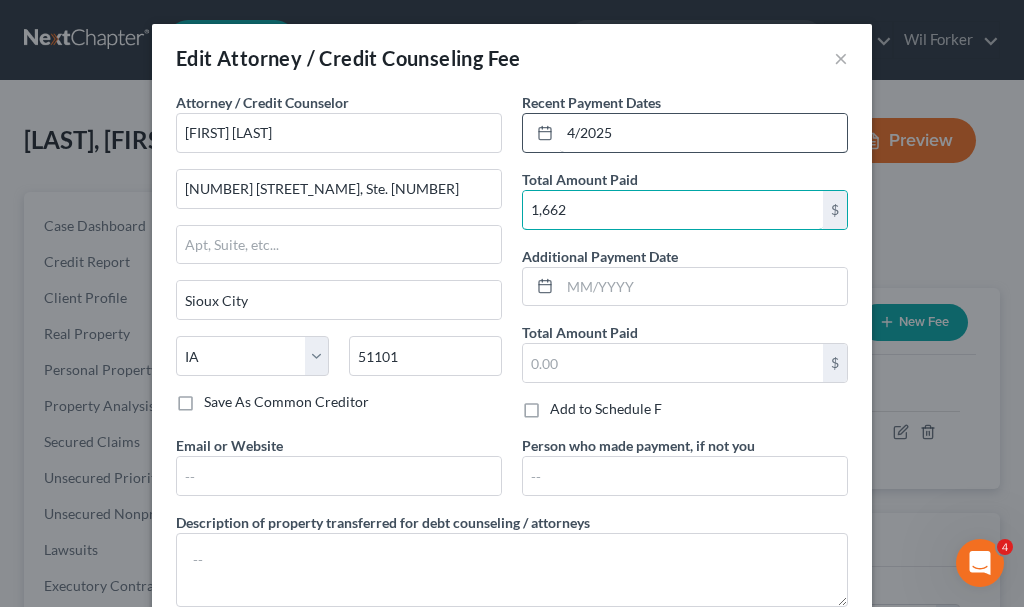 type on "1,662" 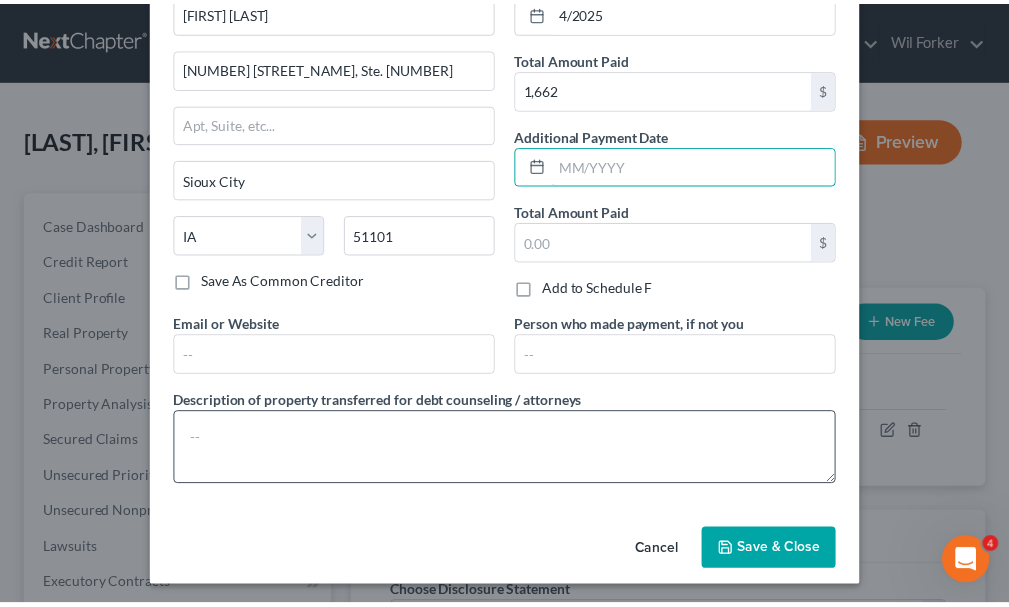 scroll, scrollTop: 126, scrollLeft: 0, axis: vertical 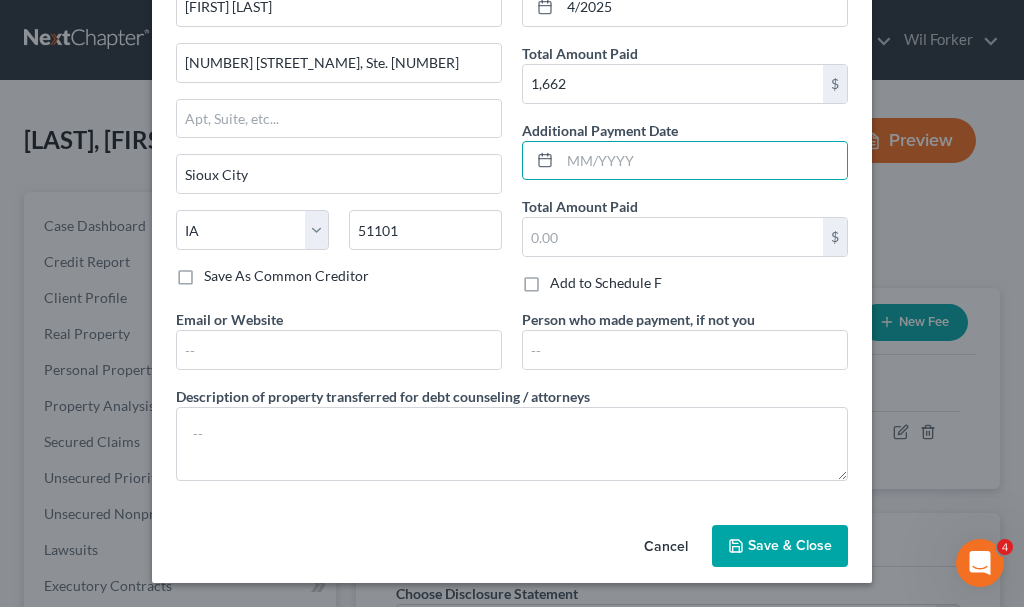 click on "Save & Close" at bounding box center (780, 546) 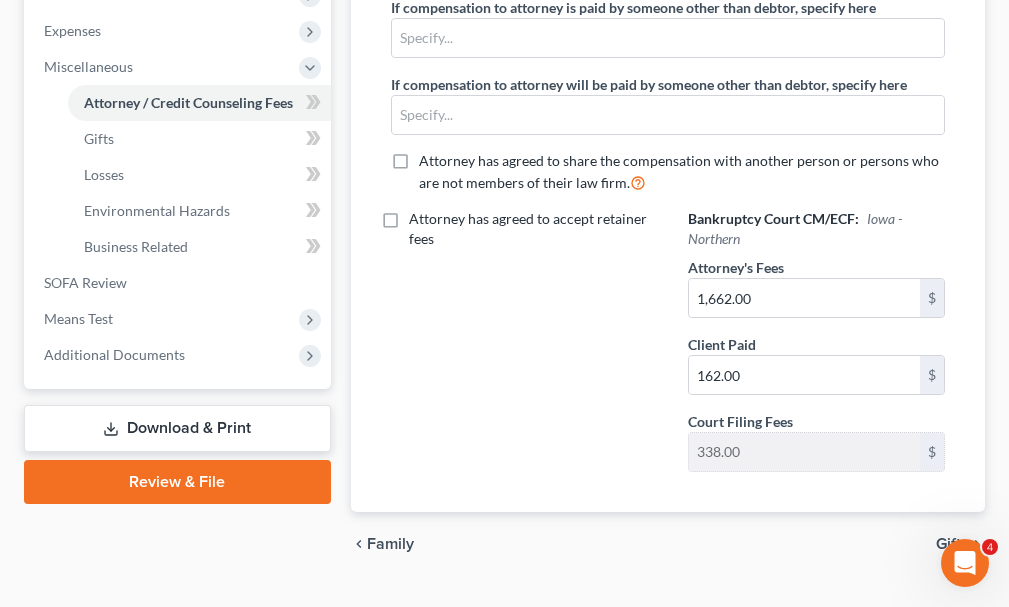 scroll, scrollTop: 700, scrollLeft: 0, axis: vertical 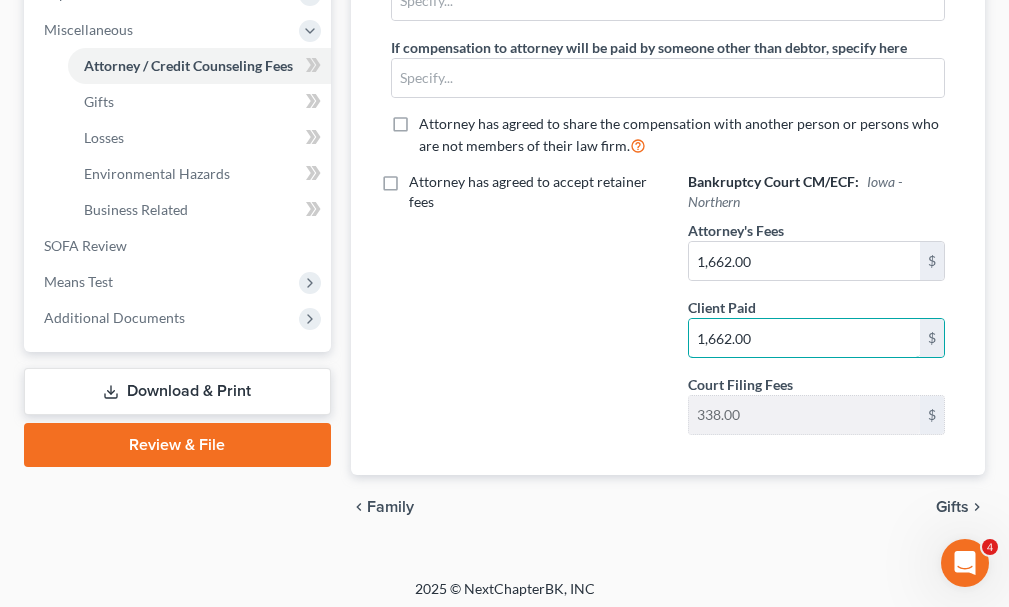 type on "1,662.00" 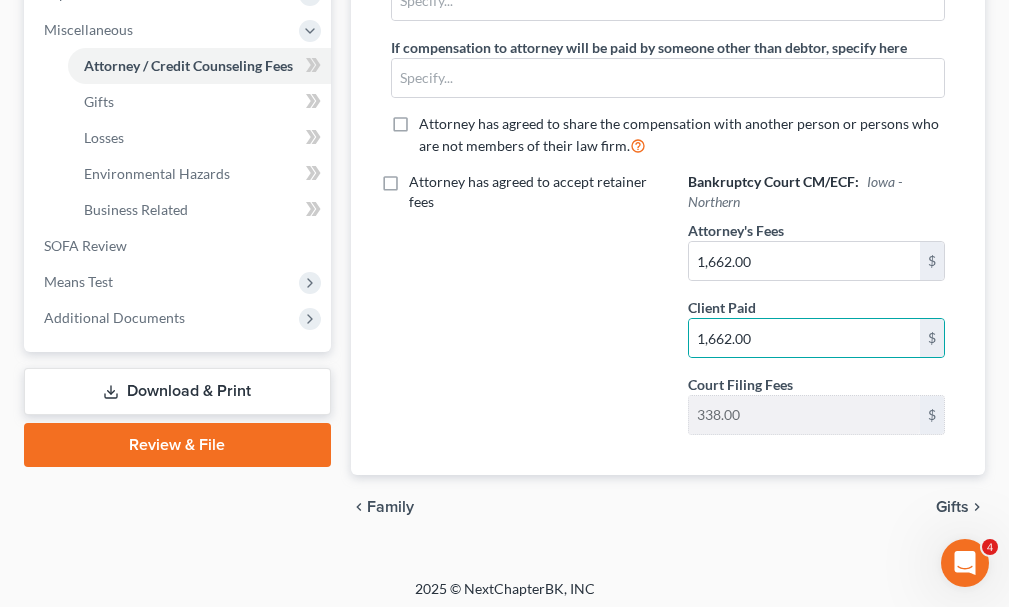 click on "Download & Print" at bounding box center (177, 391) 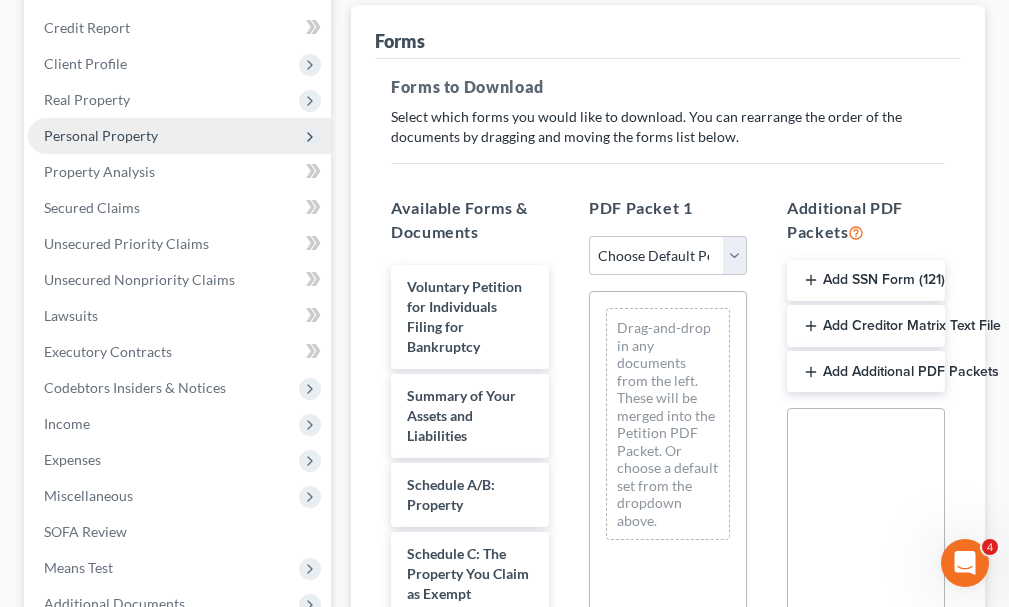 scroll, scrollTop: 400, scrollLeft: 0, axis: vertical 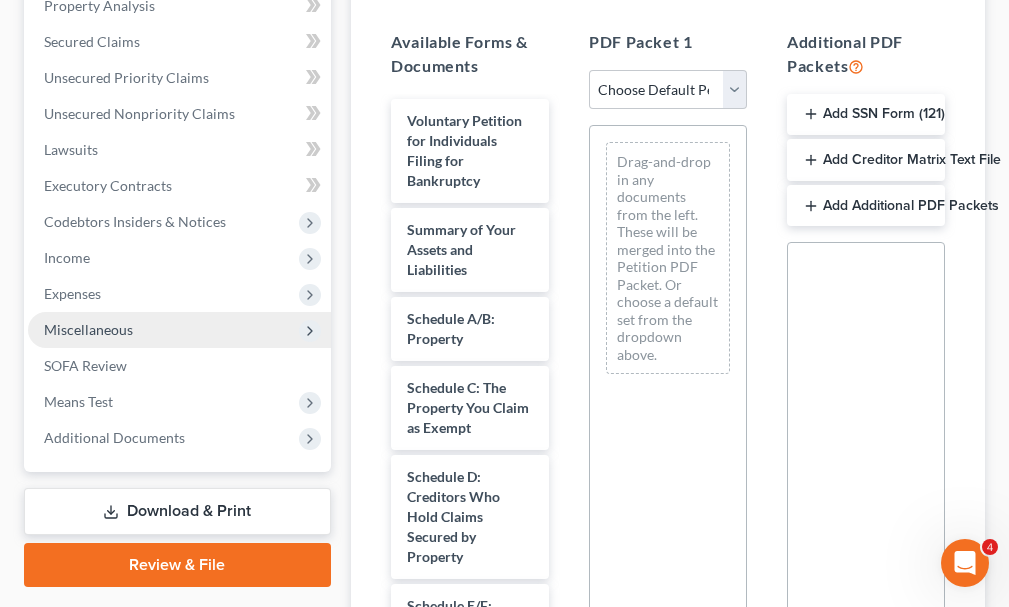 click on "Miscellaneous" at bounding box center (88, 329) 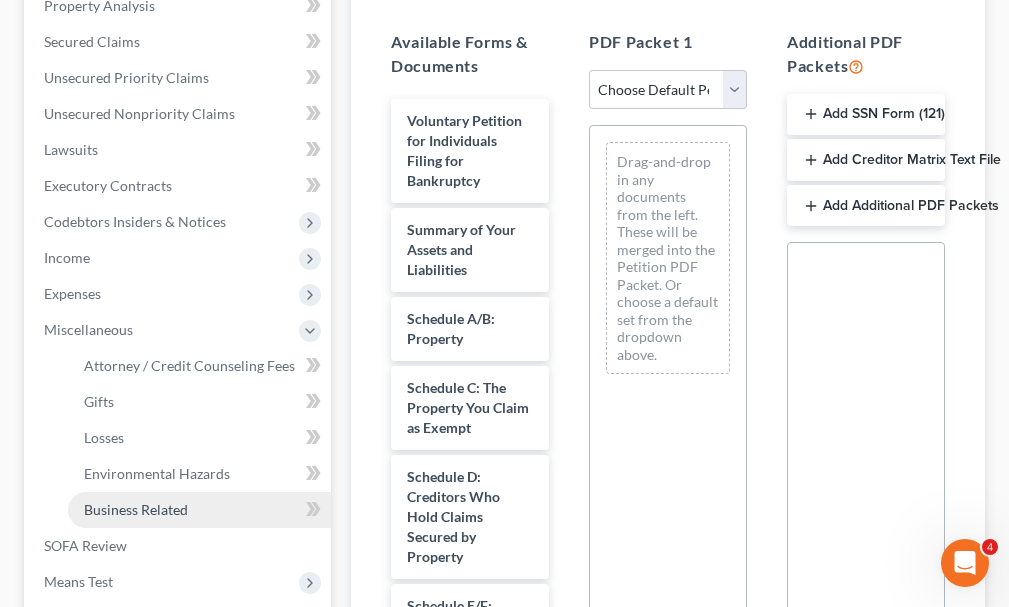 click on "Business Related" at bounding box center [136, 509] 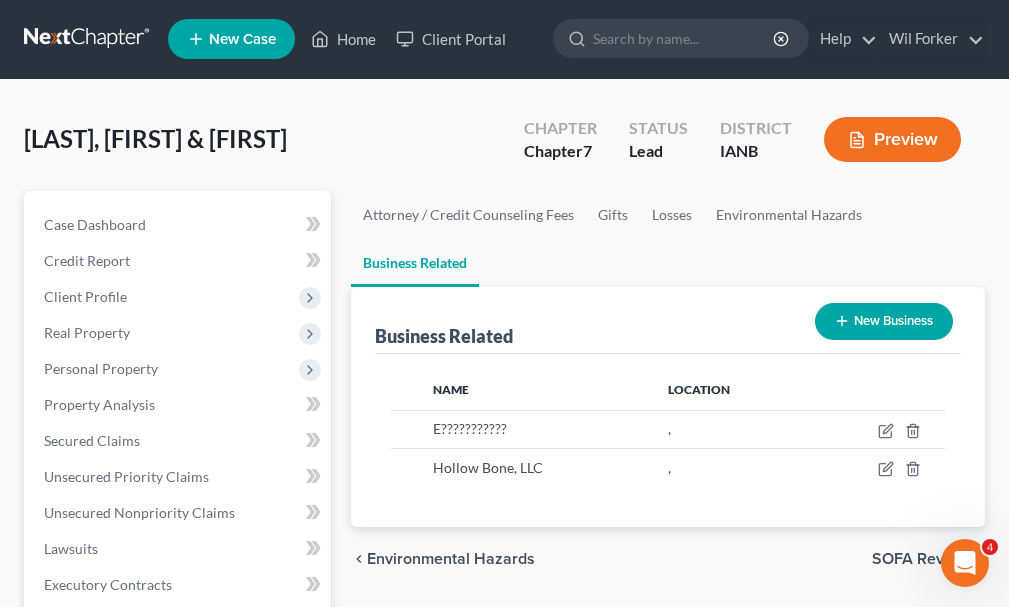 scroll, scrollTop: 0, scrollLeft: 0, axis: both 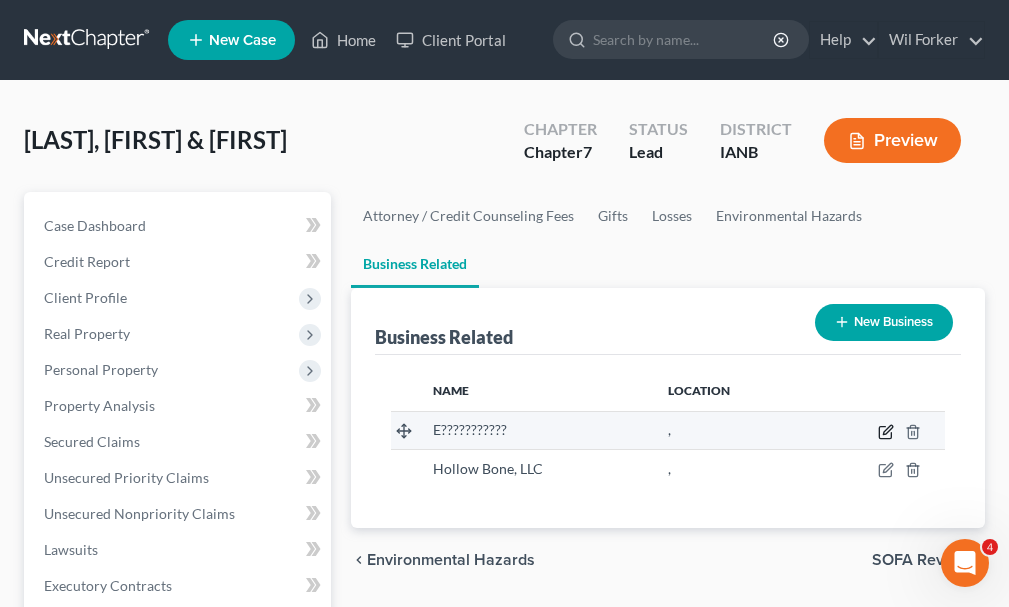 click 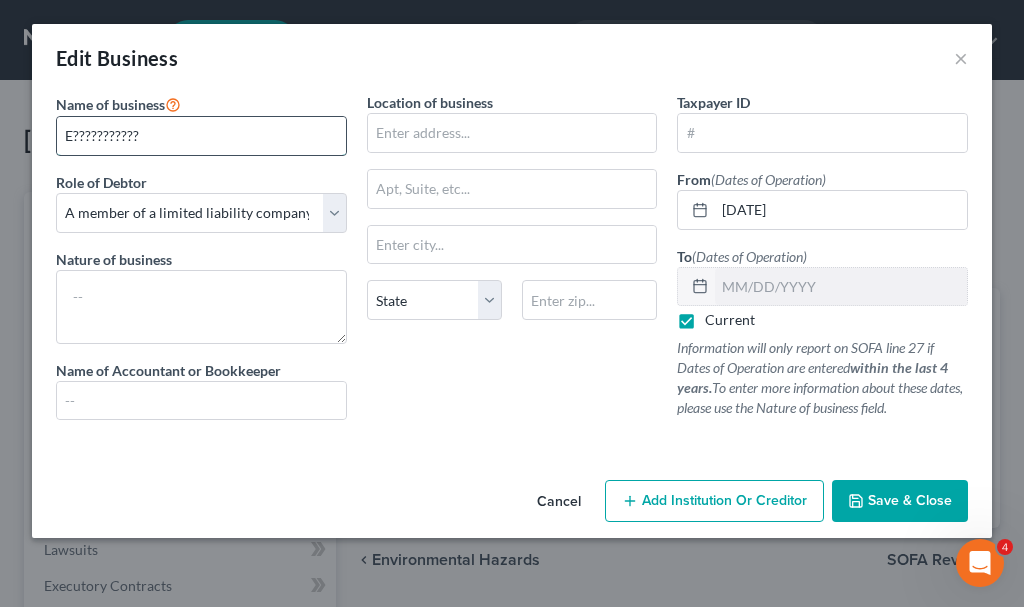 click on "E???????????" at bounding box center [201, 136] 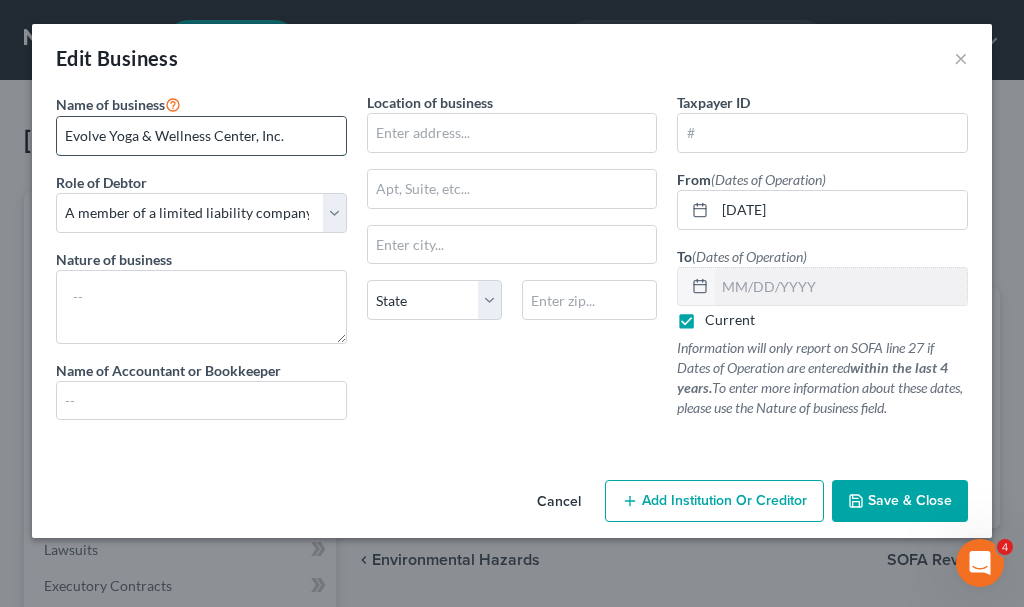 type on "Evolve Yoga & Wellness Center, Inc." 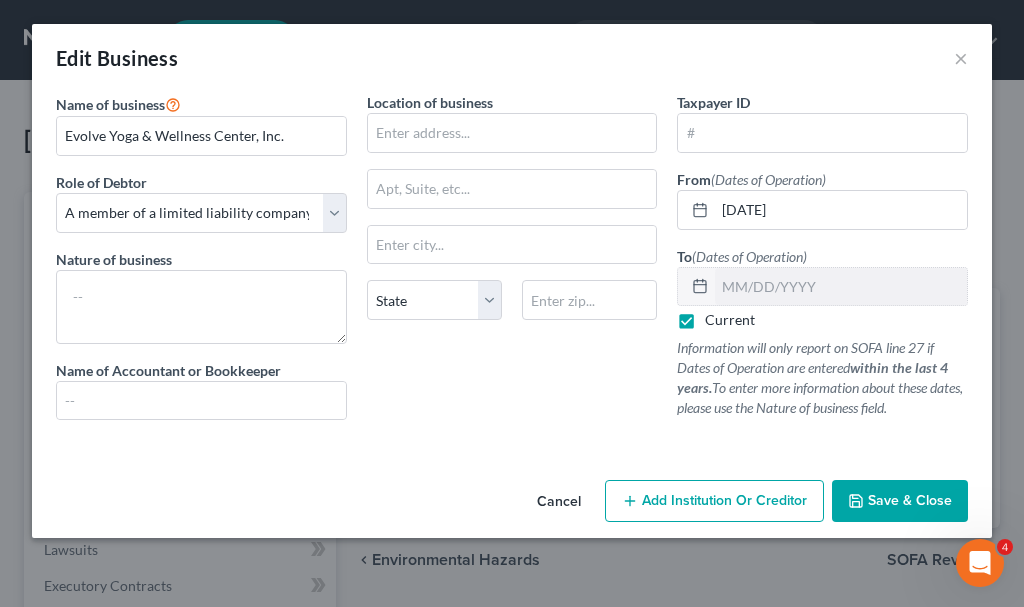 click on "Save & Close" at bounding box center [910, 500] 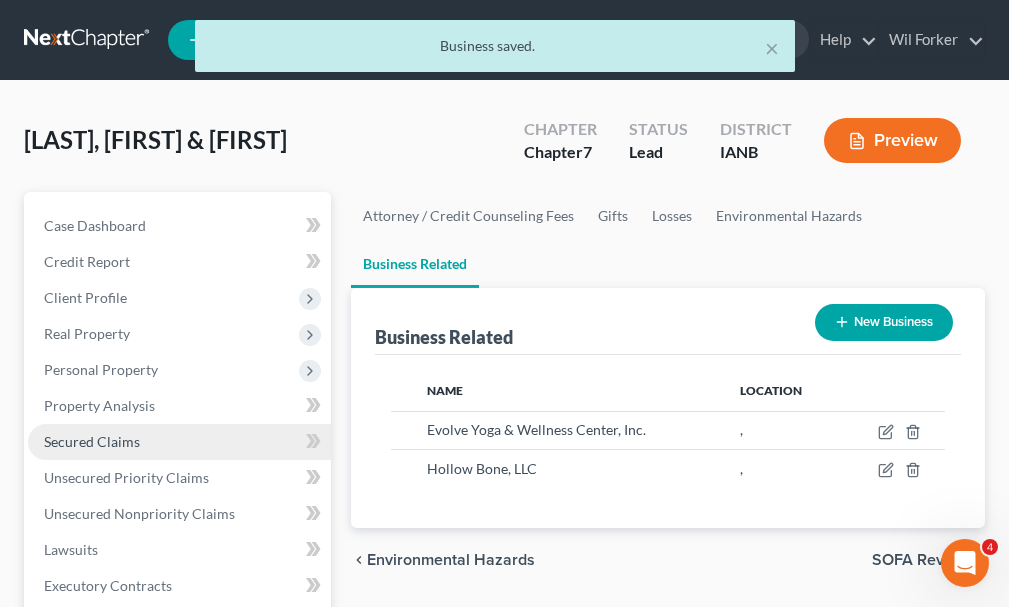 click on "Secured Claims" at bounding box center [92, 441] 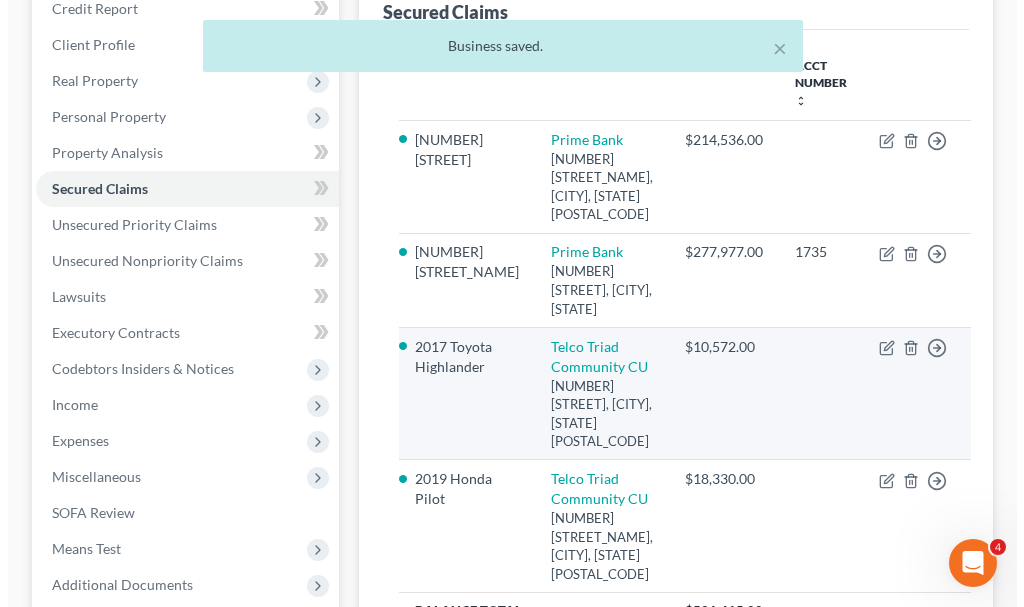 scroll, scrollTop: 300, scrollLeft: 0, axis: vertical 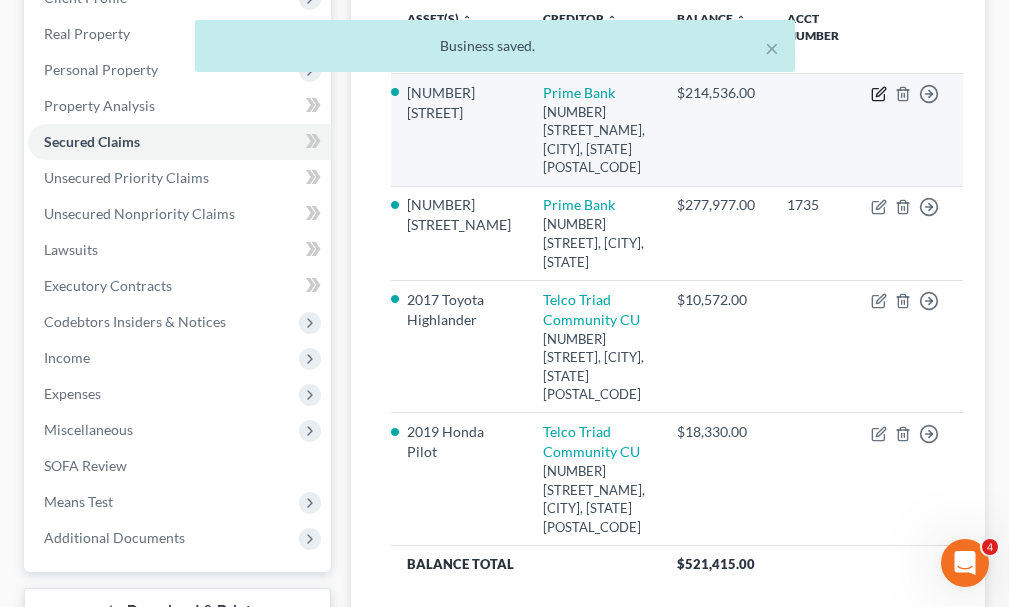 click 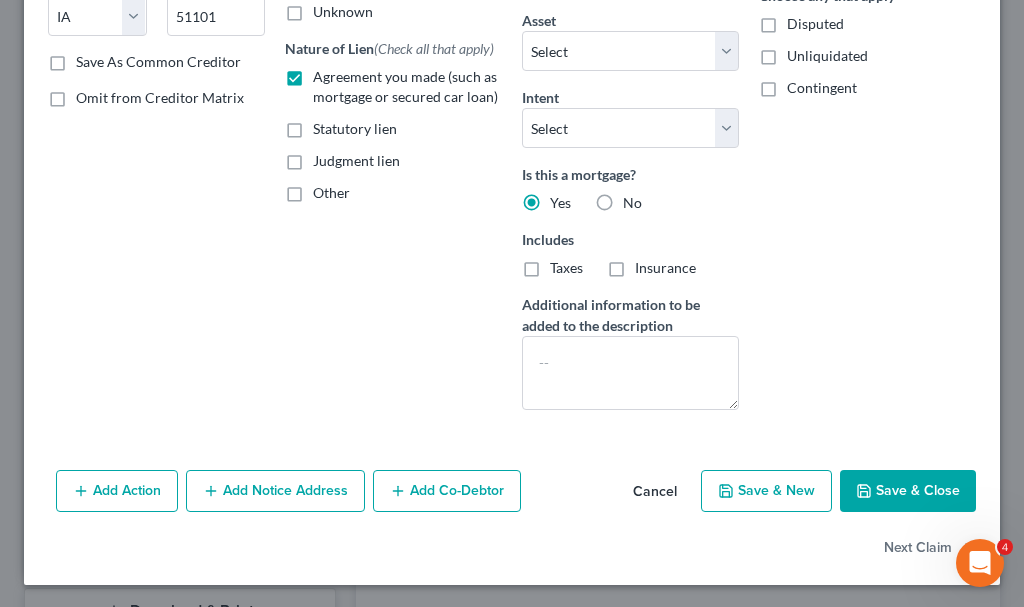 scroll, scrollTop: 342, scrollLeft: 0, axis: vertical 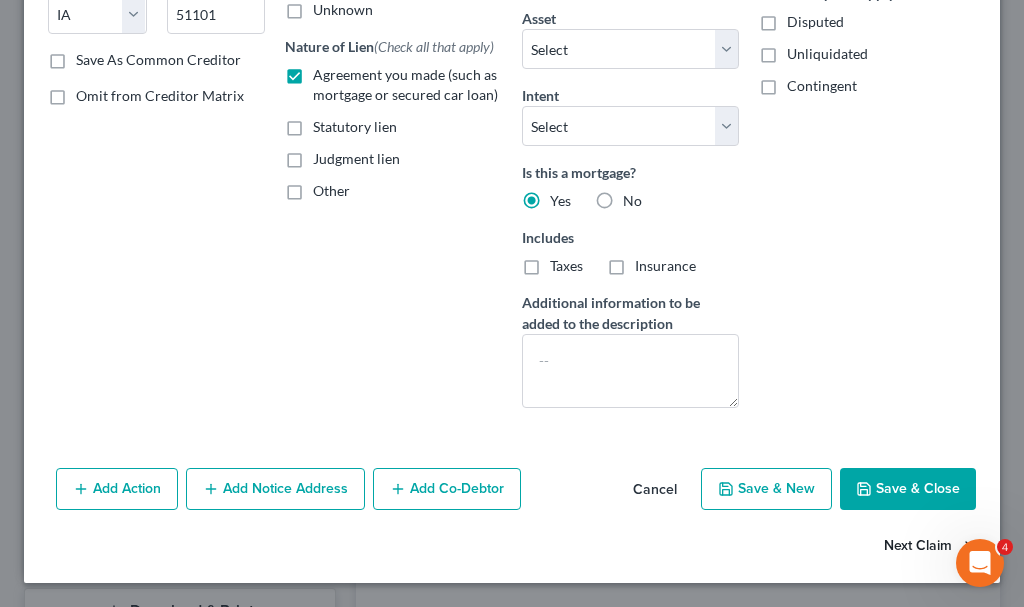 click on "Next Claim" at bounding box center (930, 547) 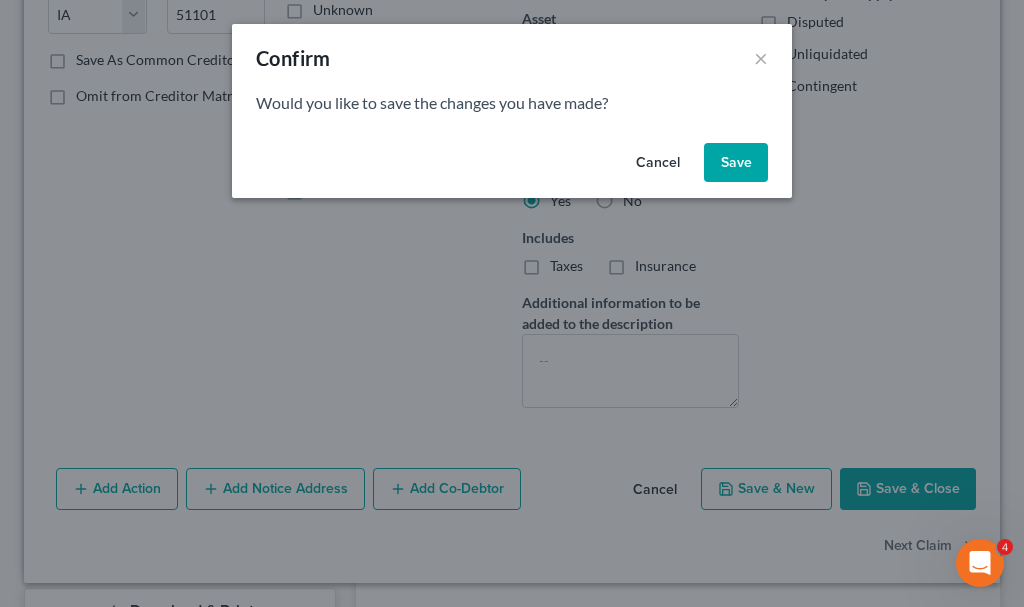 click on "Save" at bounding box center [736, 163] 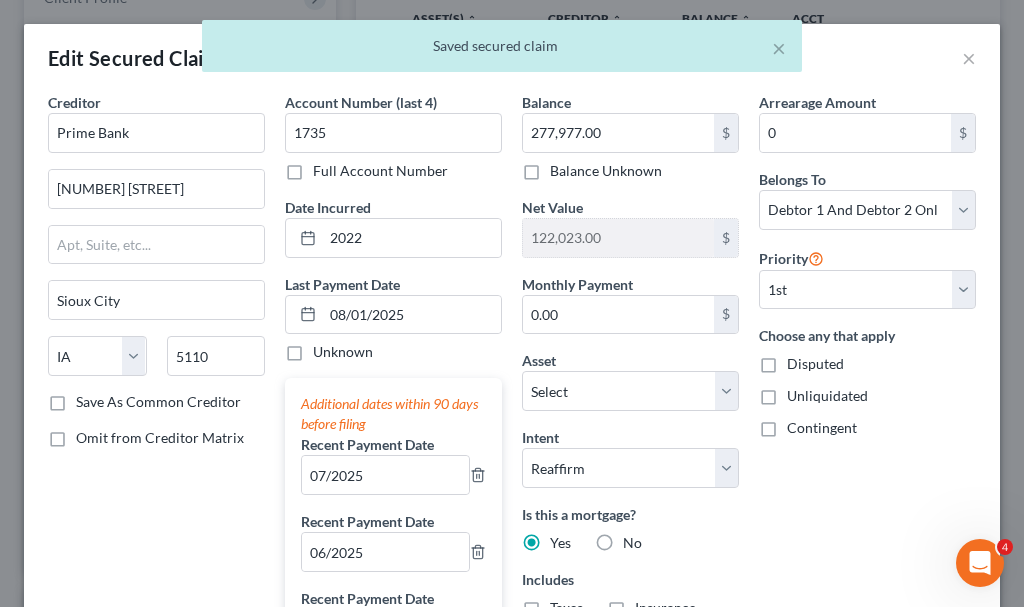 scroll, scrollTop: 643, scrollLeft: 0, axis: vertical 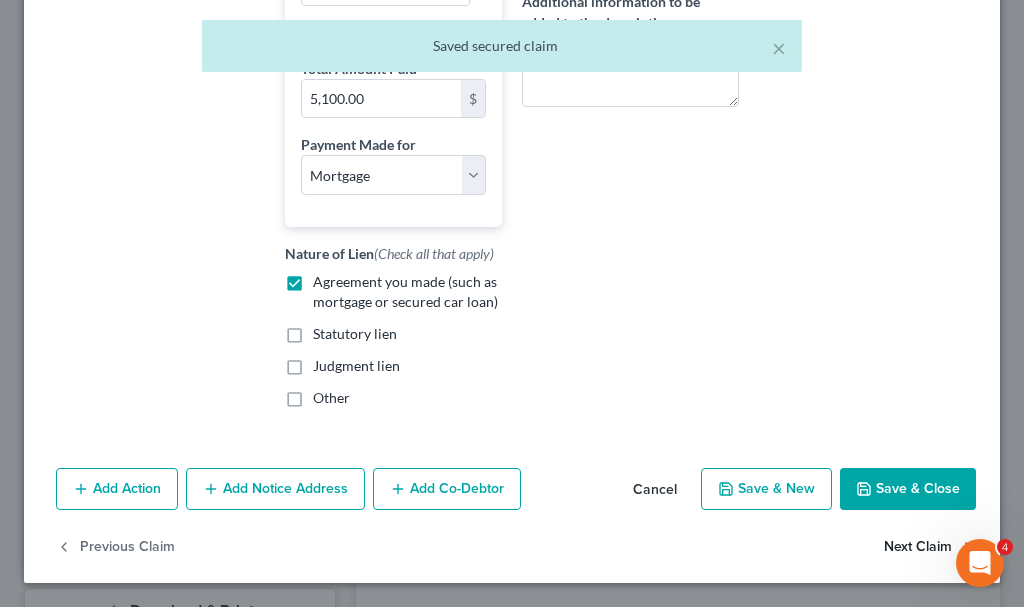 click on "Next Claim" at bounding box center (930, 547) 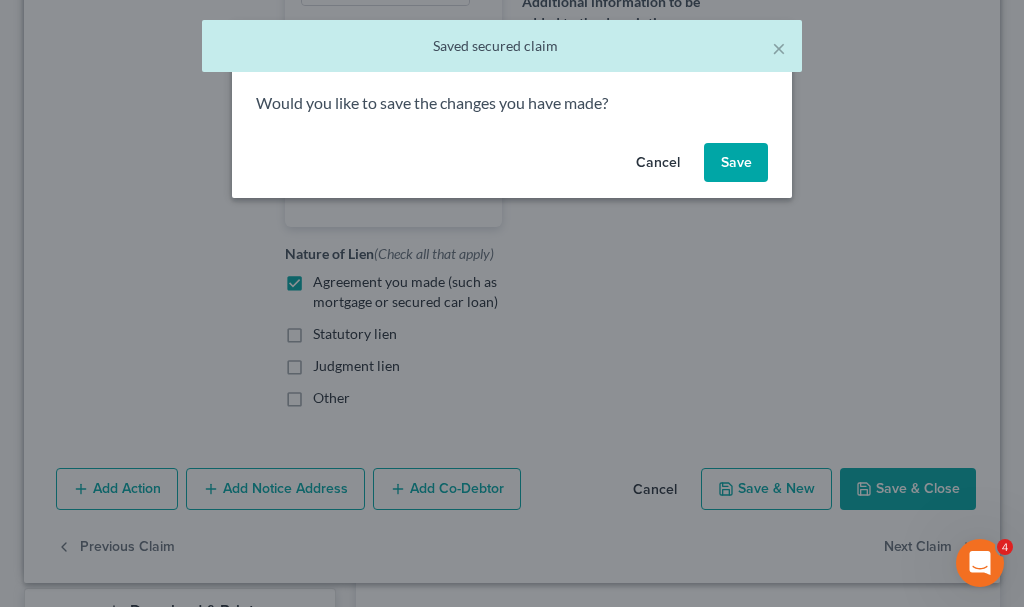 click on "Save" at bounding box center (736, 163) 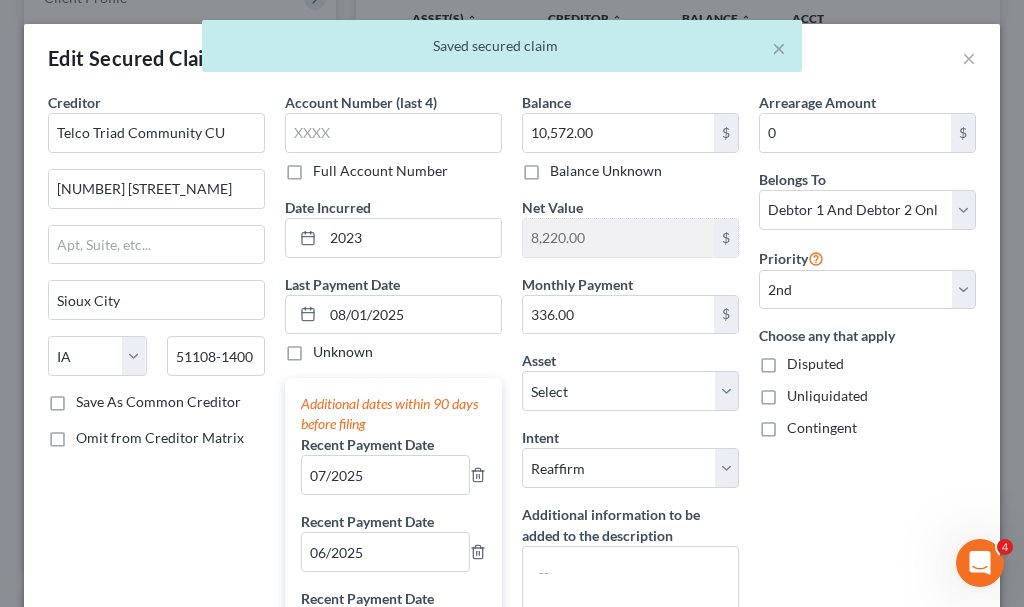 select on "18" 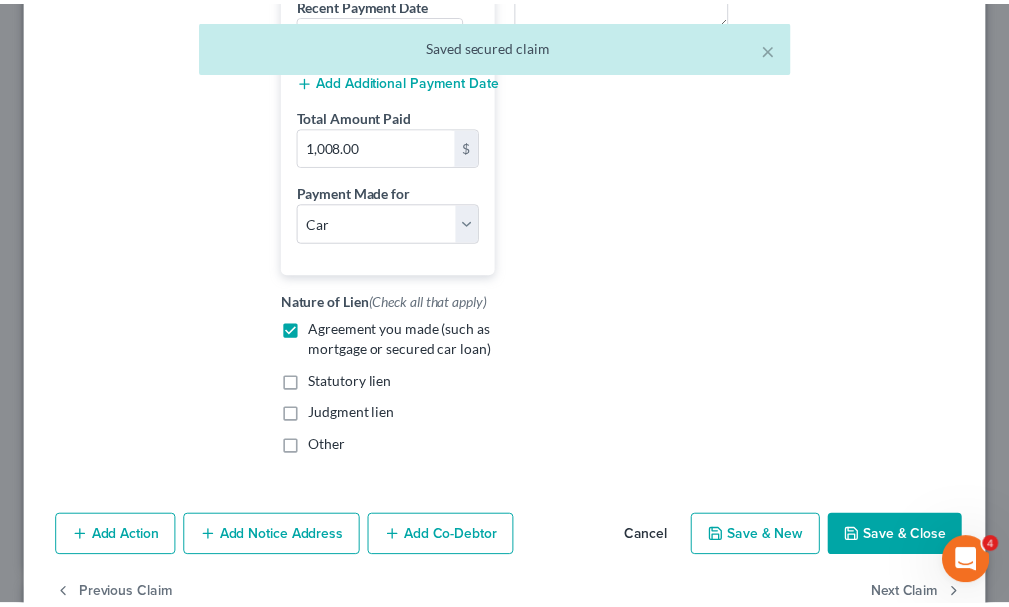 scroll, scrollTop: 600, scrollLeft: 0, axis: vertical 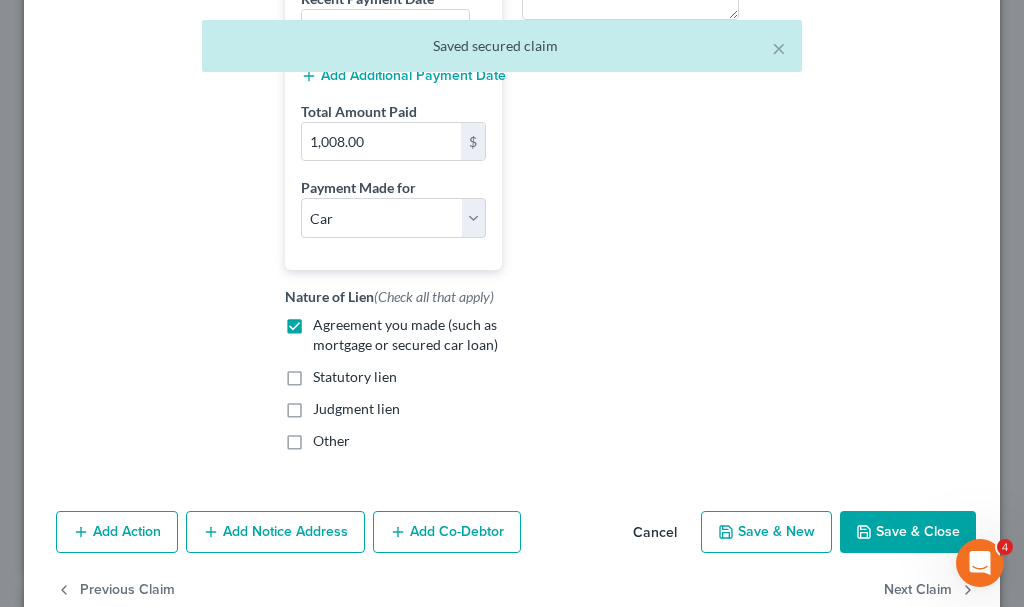 click on "Save & Close" at bounding box center [908, 532] 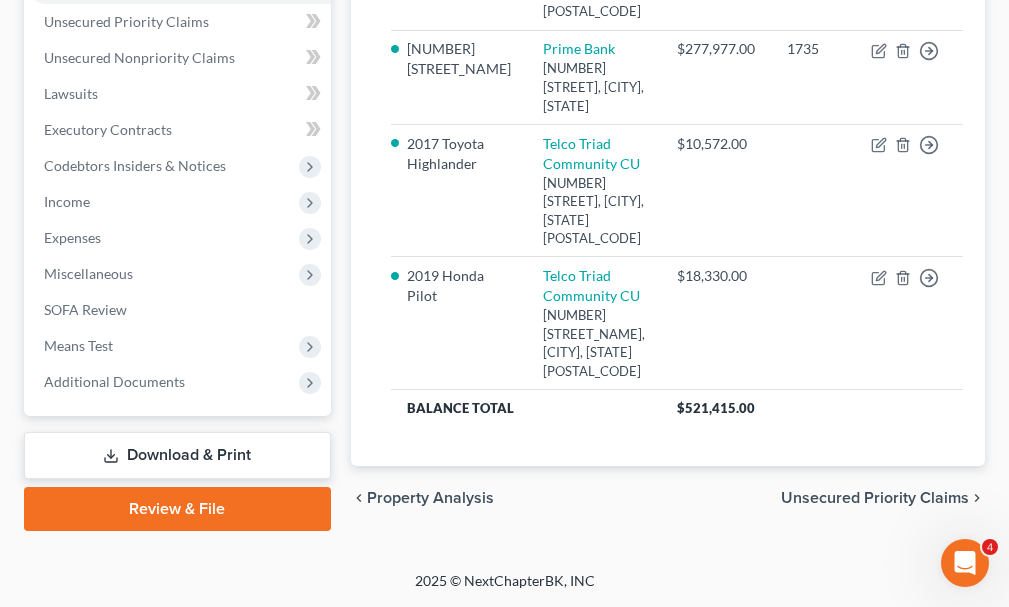click on "Download & Print" at bounding box center [177, 455] 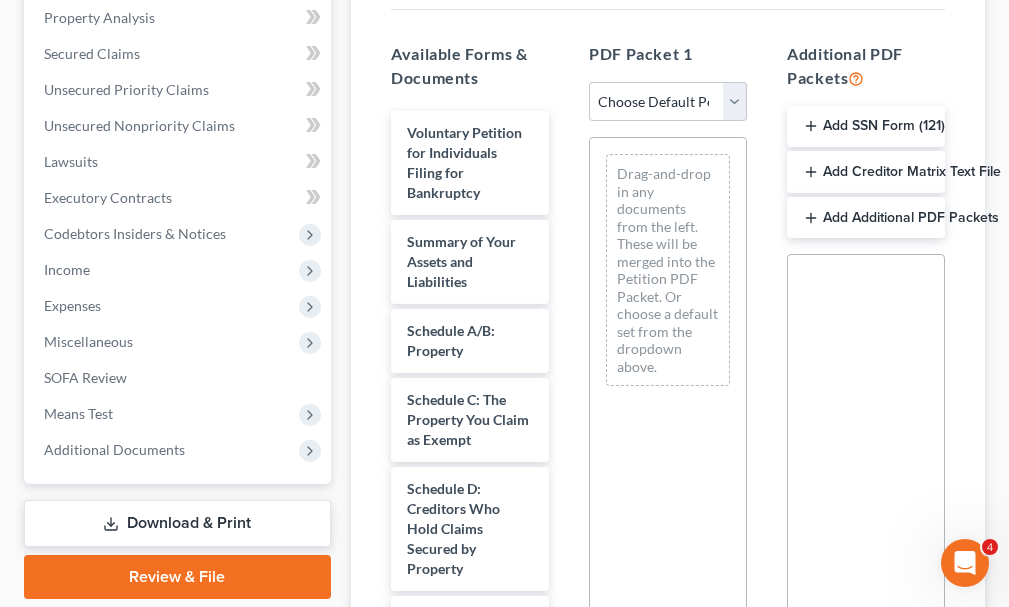 scroll, scrollTop: 600, scrollLeft: 0, axis: vertical 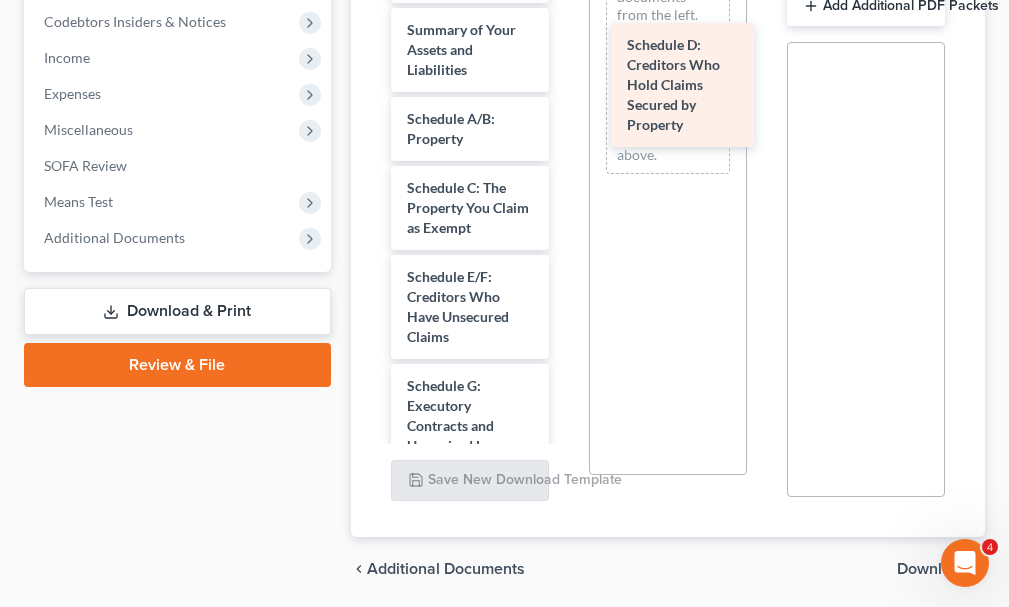drag, startPoint x: 436, startPoint y: 310, endPoint x: 656, endPoint y: 74, distance: 322.63913 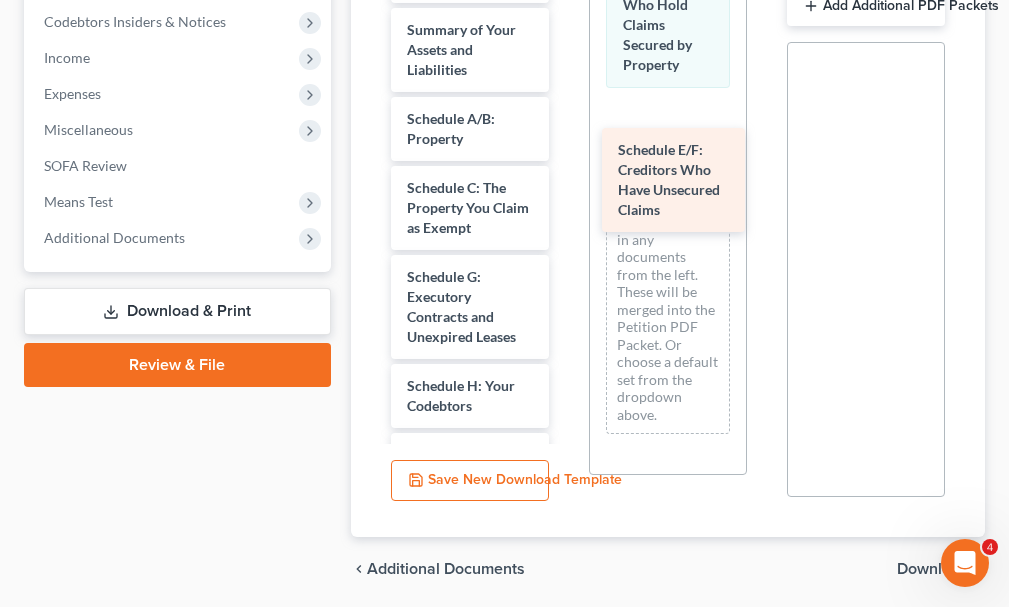 drag, startPoint x: 438, startPoint y: 315, endPoint x: 651, endPoint y: 185, distance: 249.53757 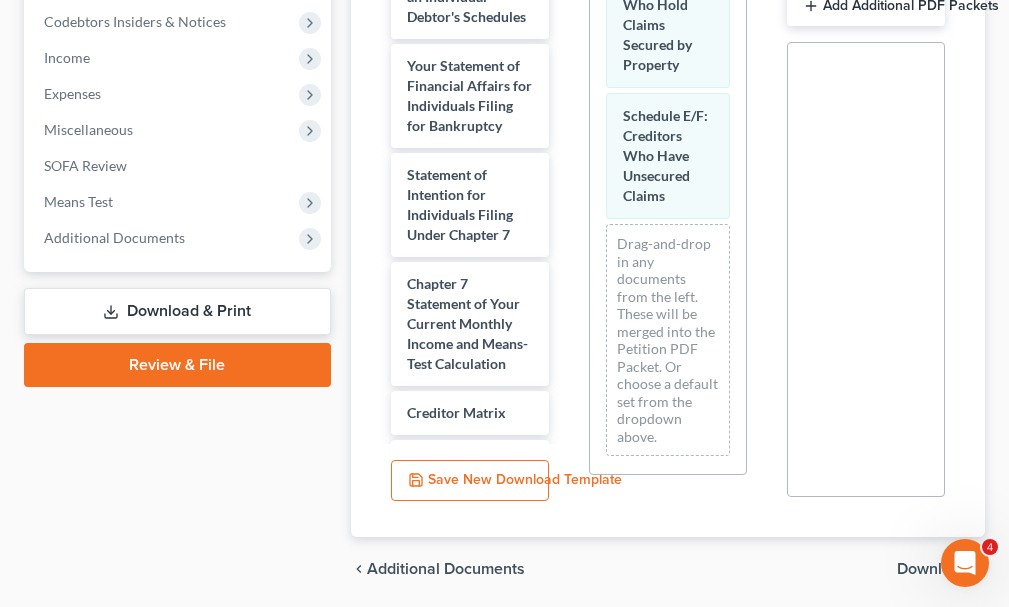 scroll, scrollTop: 622, scrollLeft: 0, axis: vertical 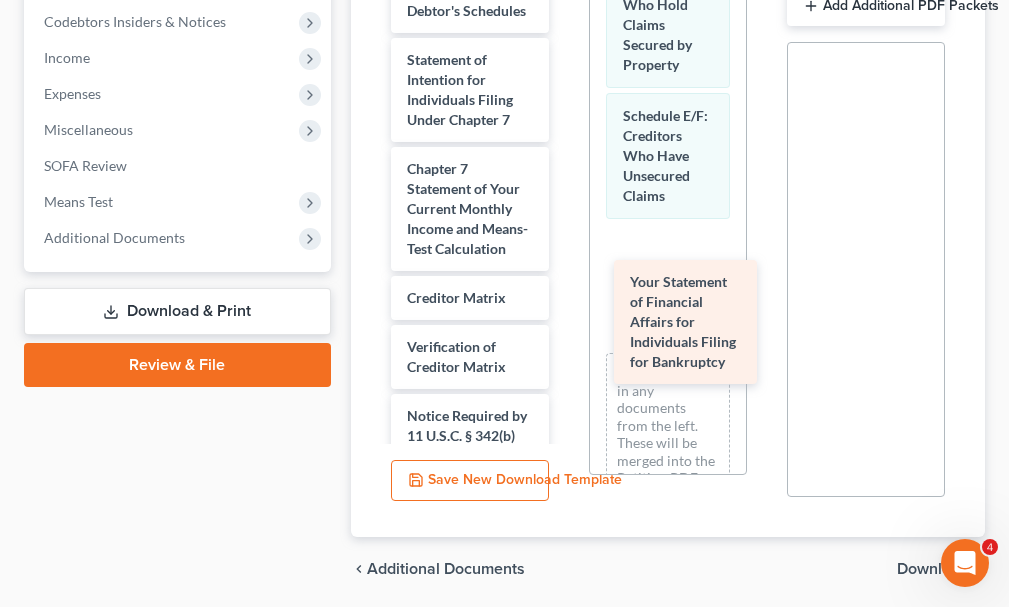 drag, startPoint x: 450, startPoint y: 116, endPoint x: 673, endPoint y: 296, distance: 286.58157 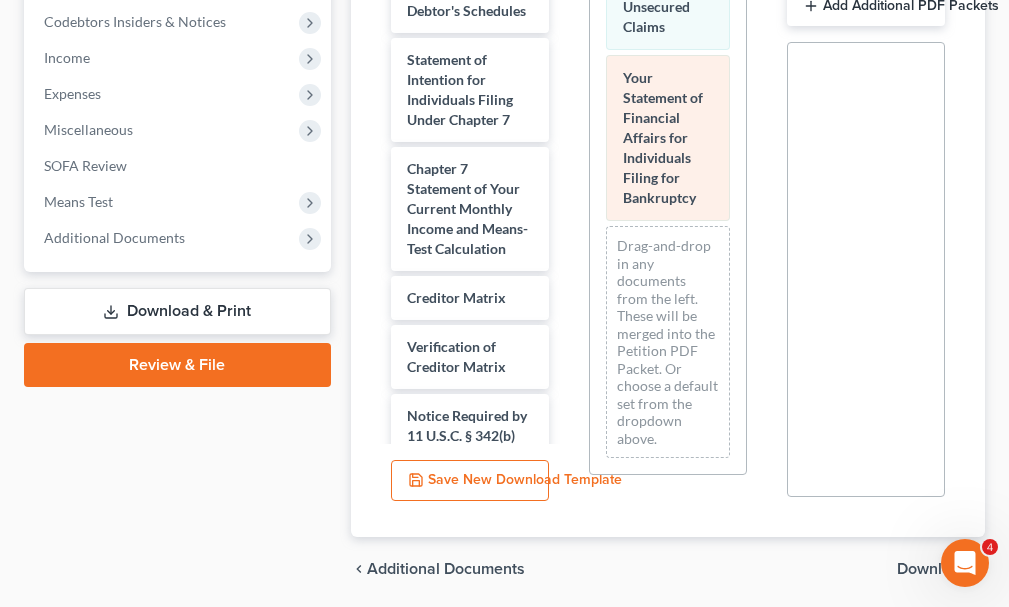 scroll, scrollTop: 207, scrollLeft: 0, axis: vertical 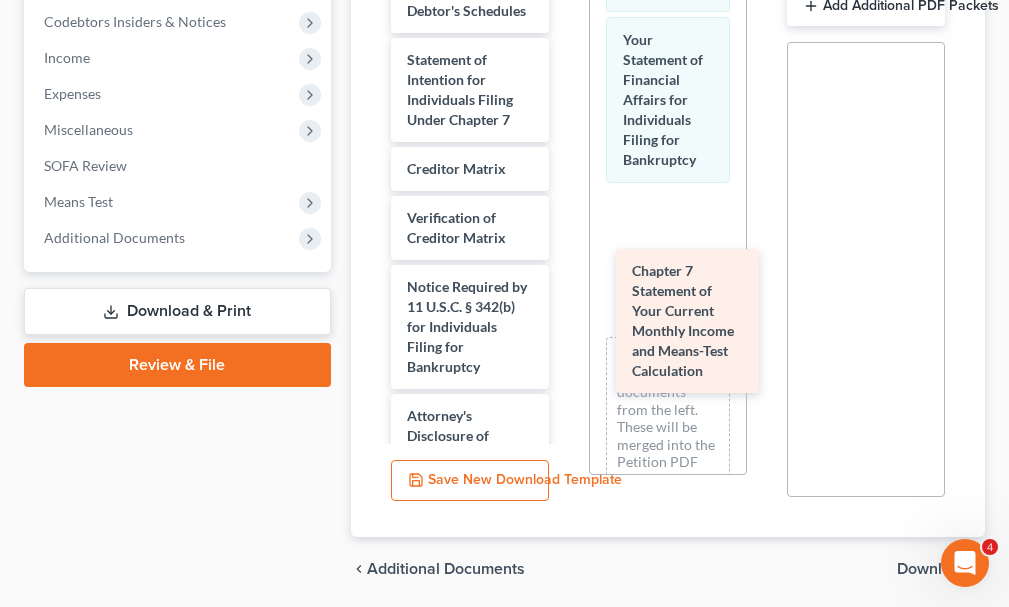 drag, startPoint x: 444, startPoint y: 244, endPoint x: 659, endPoint y: 307, distance: 224.04018 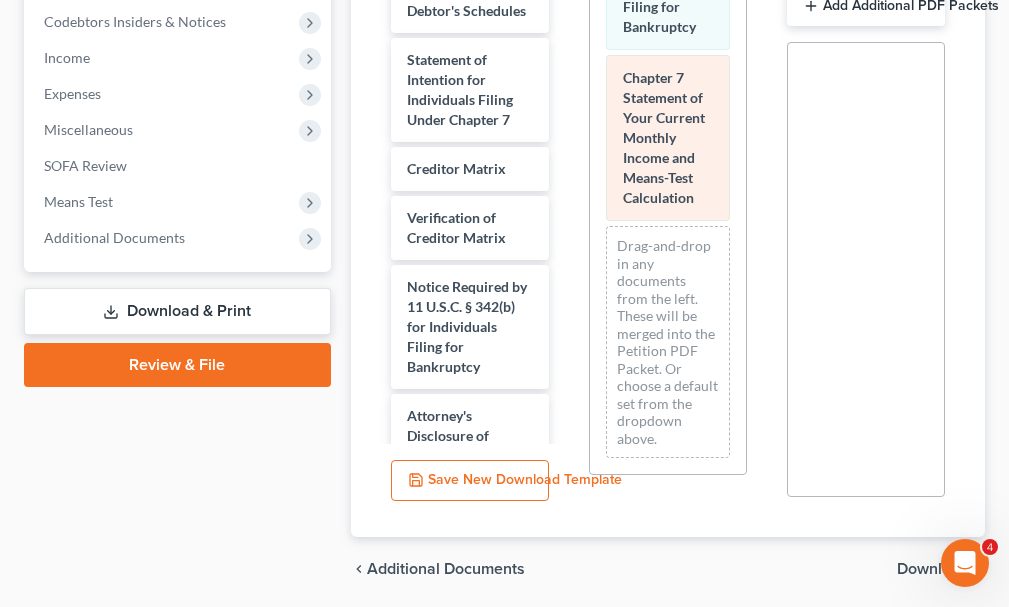 scroll, scrollTop: 398, scrollLeft: 0, axis: vertical 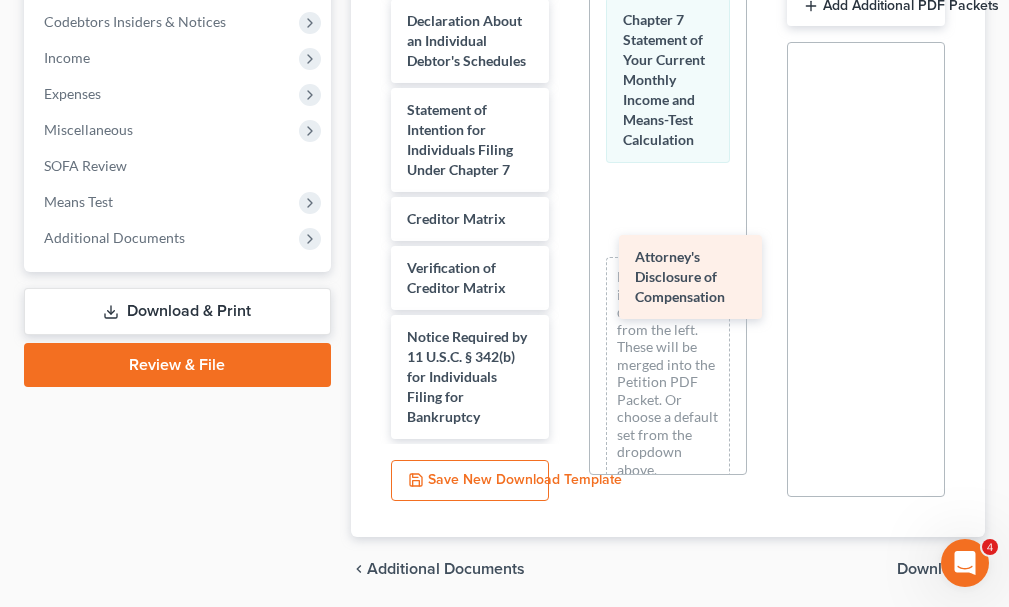 drag, startPoint x: 416, startPoint y: 404, endPoint x: 644, endPoint y: 284, distance: 257.65094 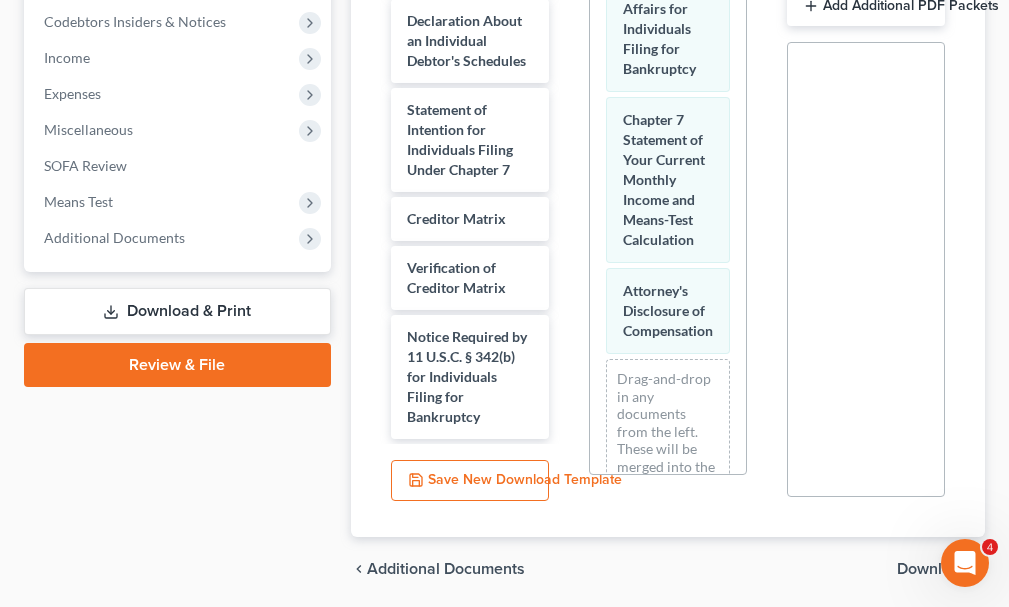 scroll, scrollTop: 0, scrollLeft: 0, axis: both 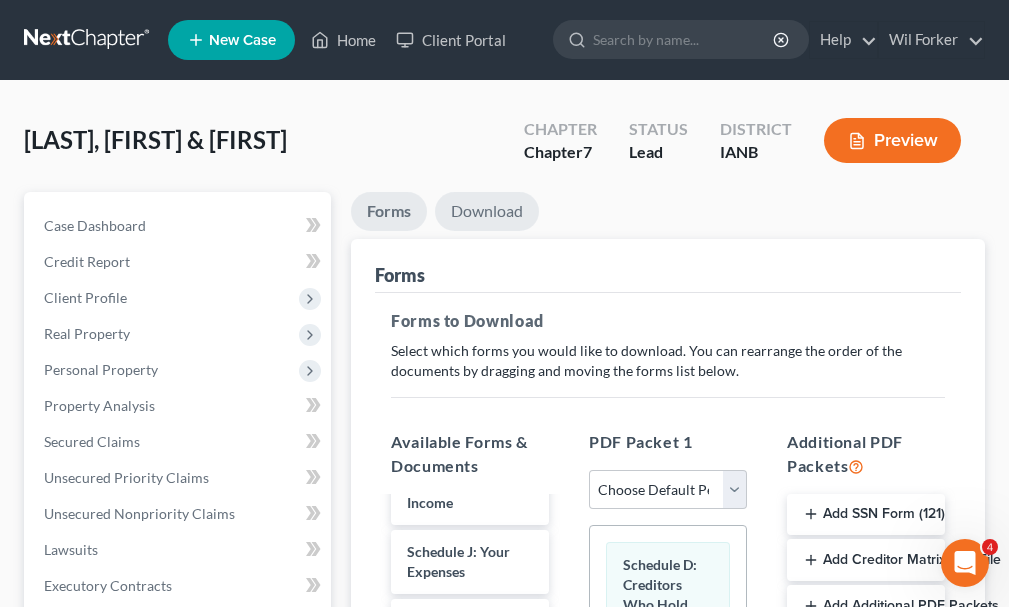 click on "Download" at bounding box center (487, 211) 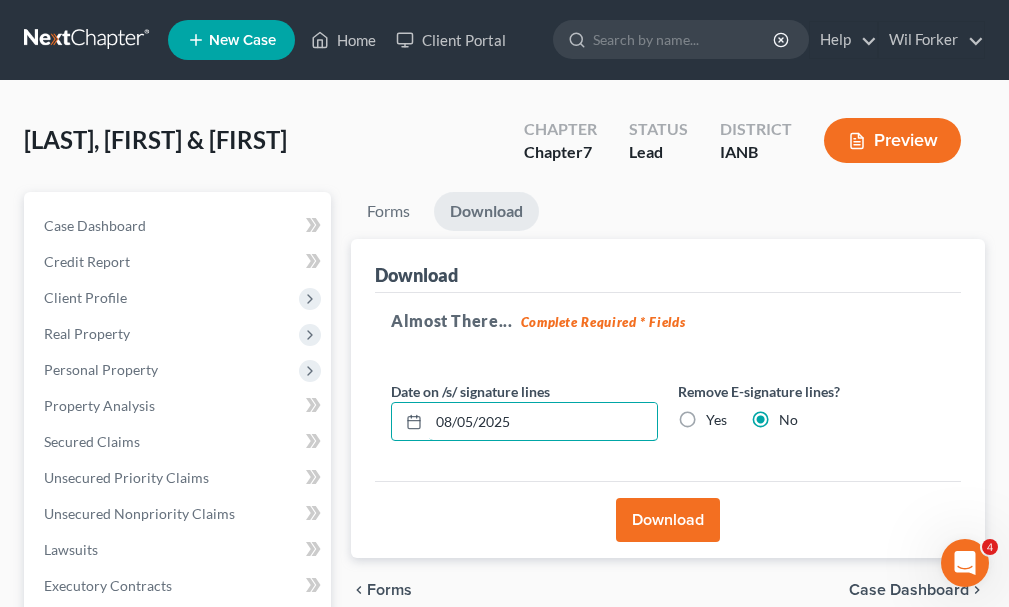 drag, startPoint x: 562, startPoint y: 427, endPoint x: 418, endPoint y: 442, distance: 144.77914 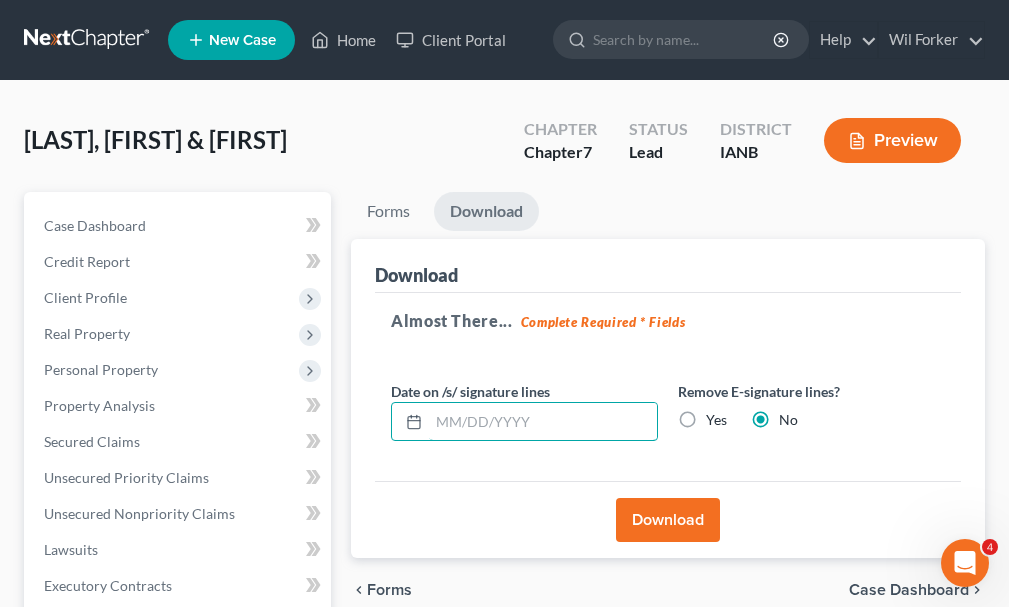 type 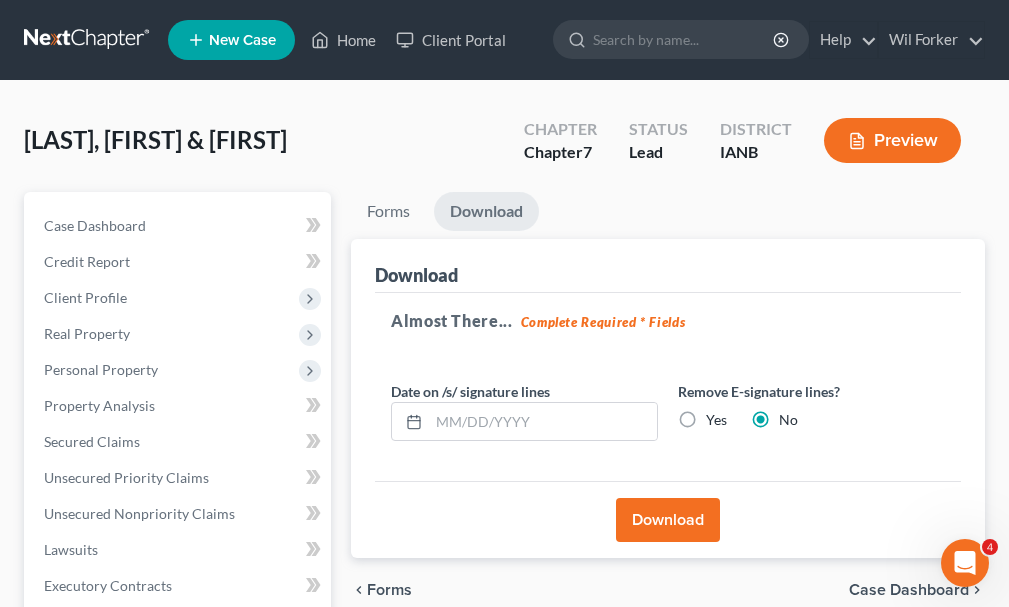 click on "Yes" at bounding box center (716, 420) 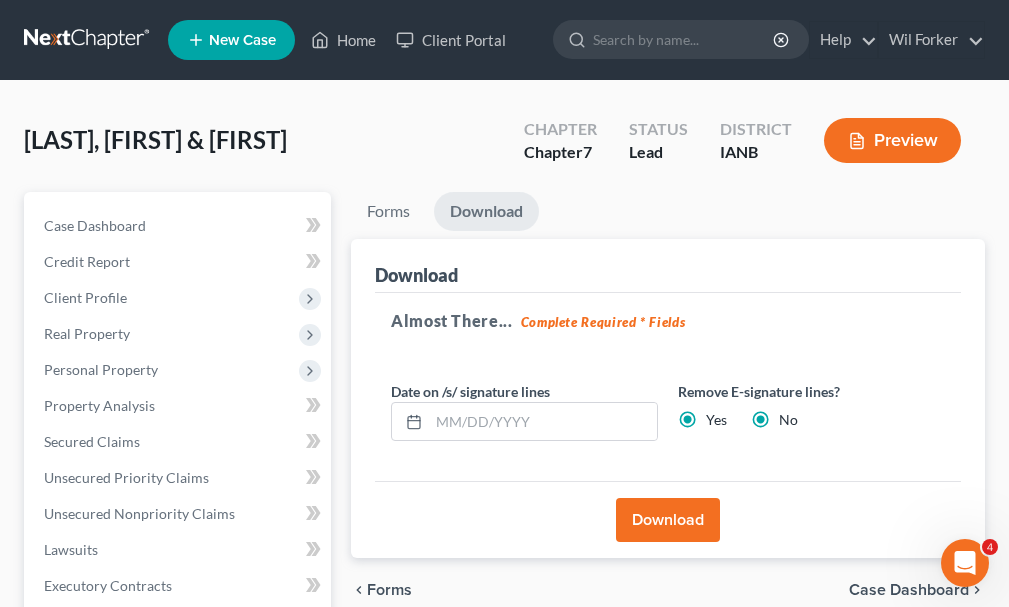 radio on "false" 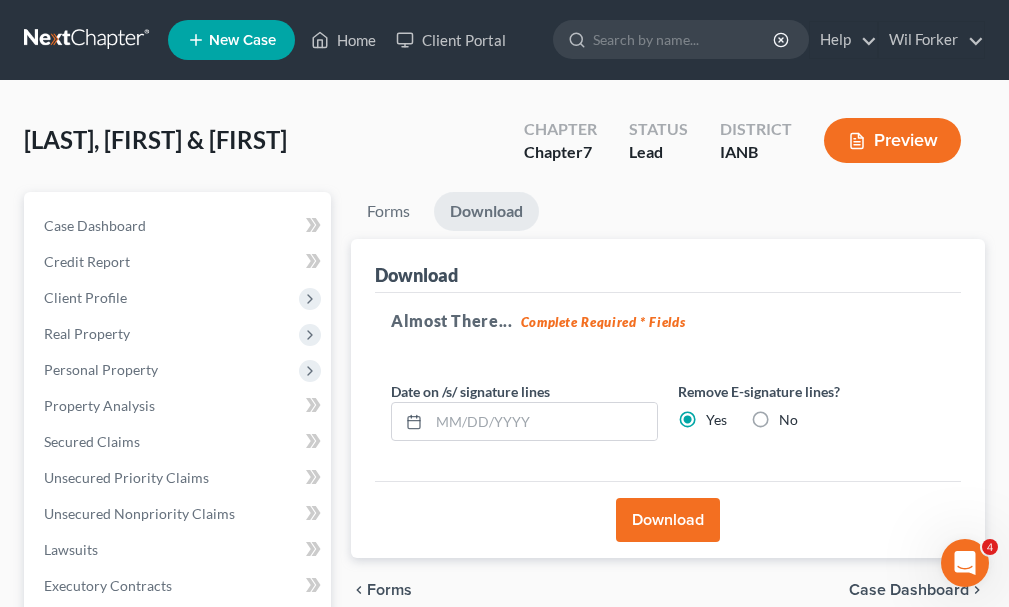 click on "Download" at bounding box center [668, 520] 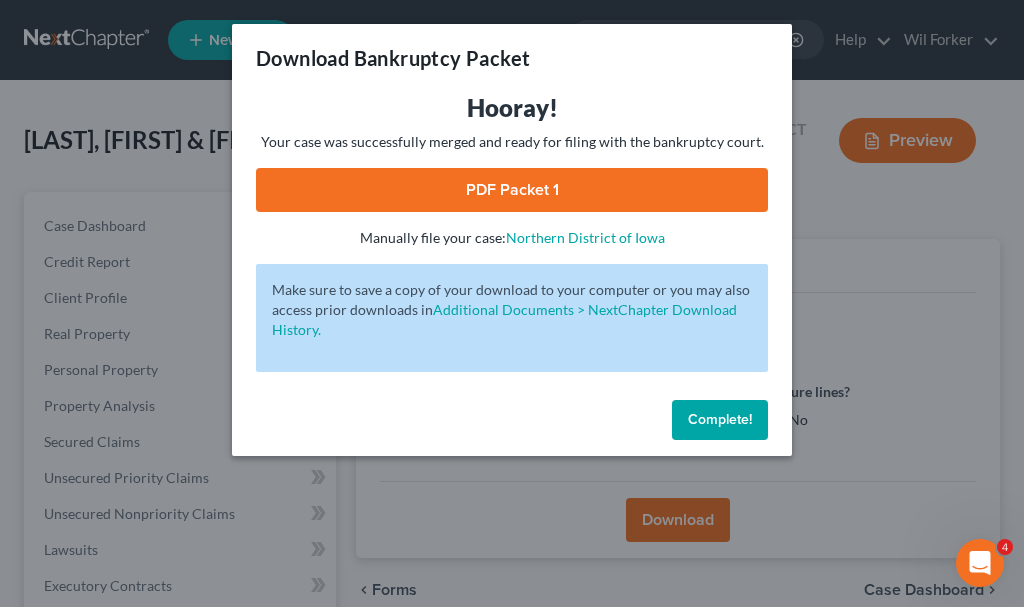 click on "PDF Packet 1" at bounding box center (512, 190) 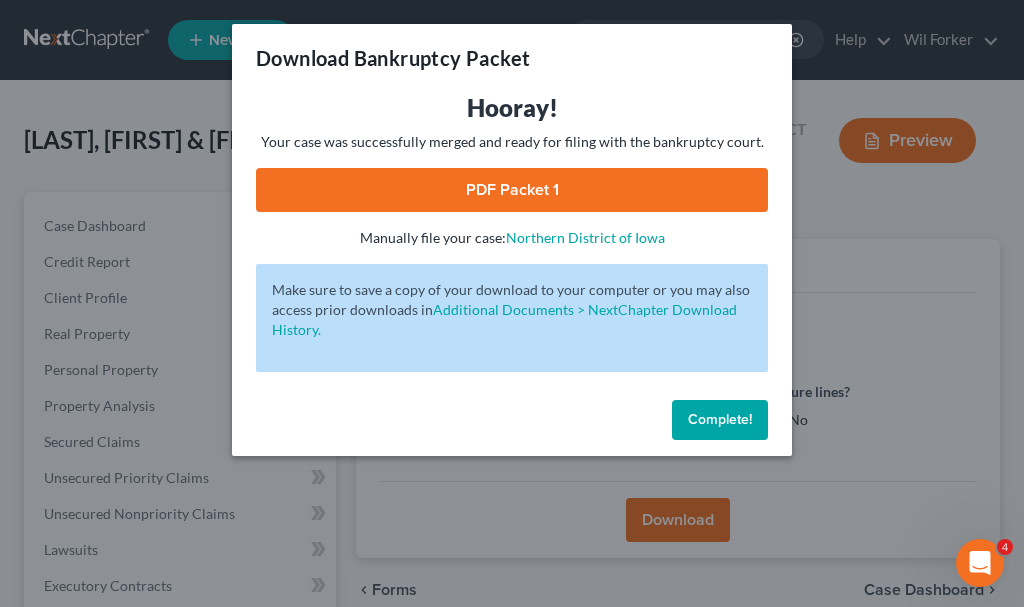 click on "Complete!" at bounding box center [720, 419] 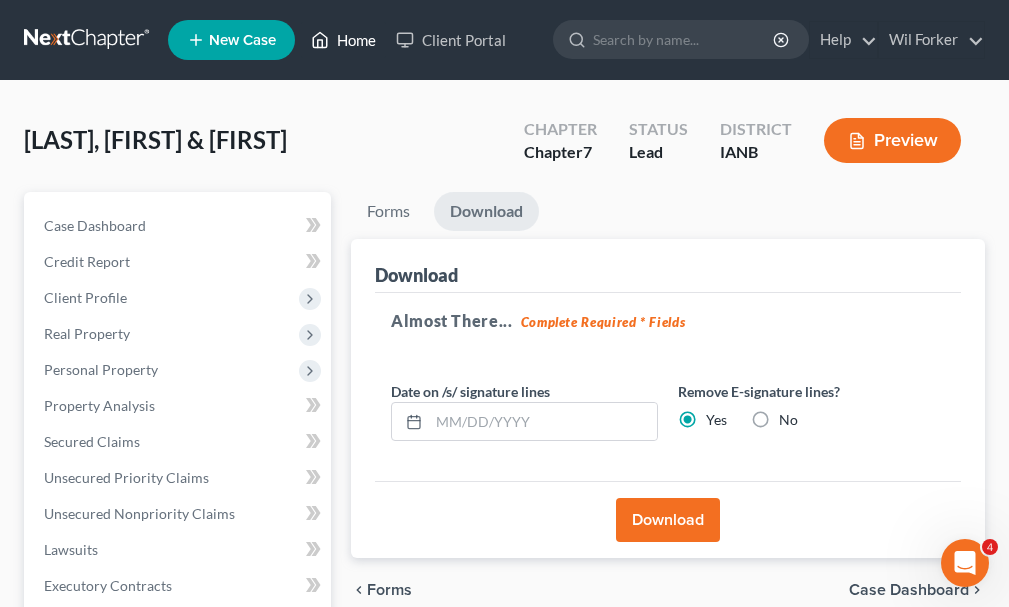 click on "Home" at bounding box center (343, 40) 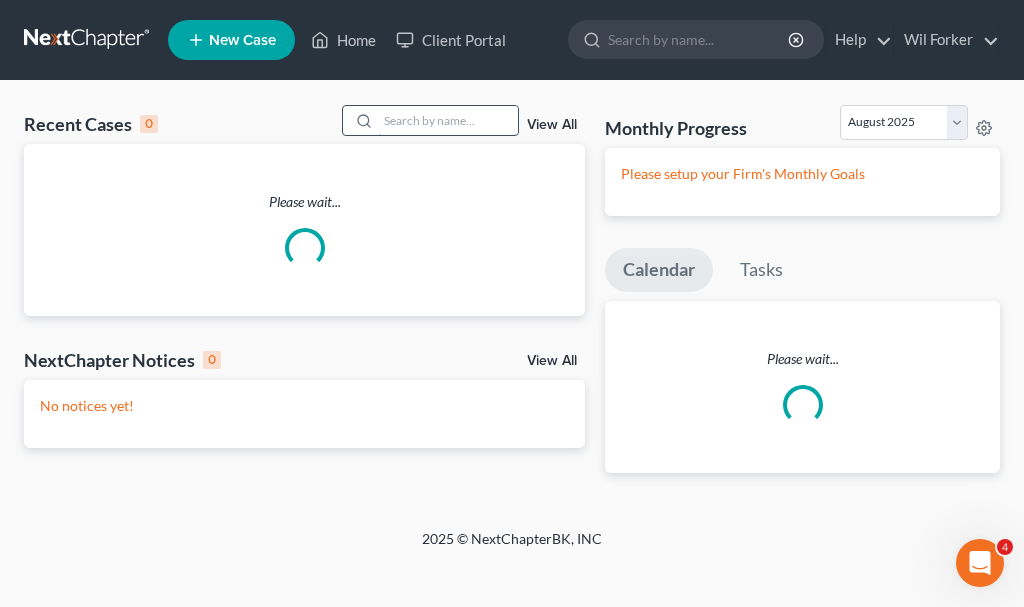 click at bounding box center [448, 120] 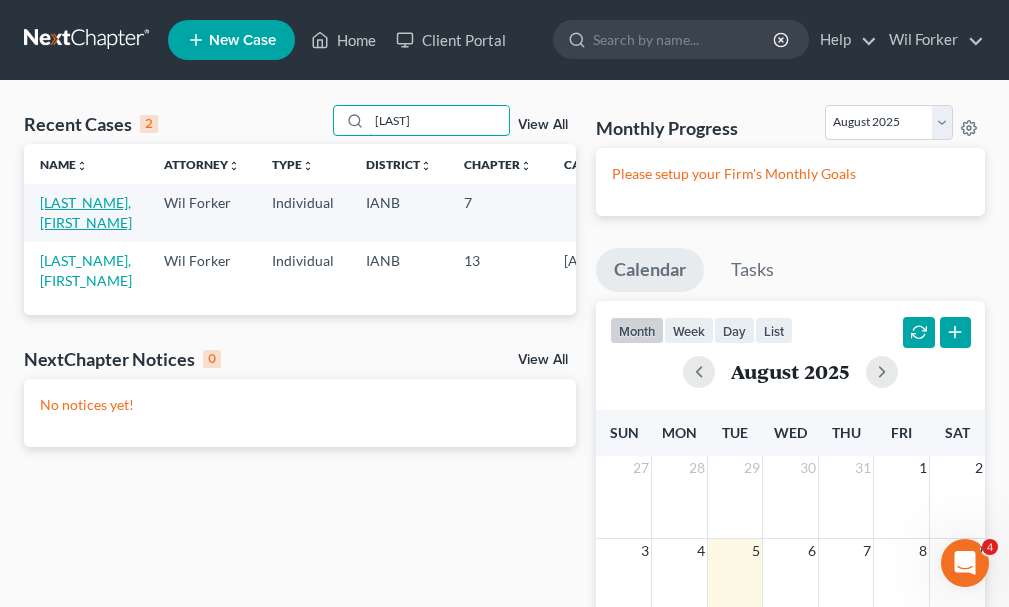 type on "[LAST]" 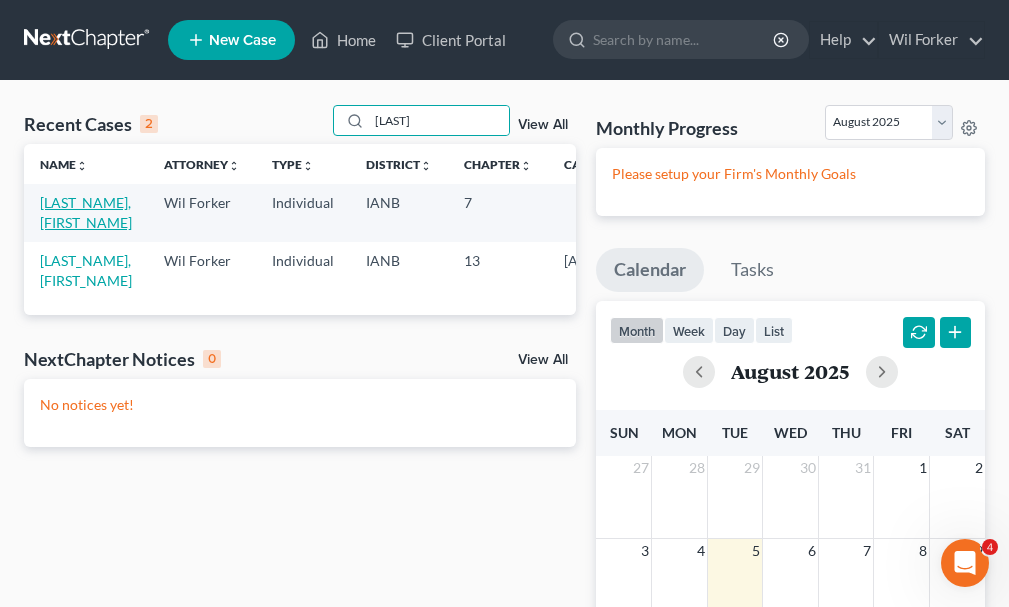 click on "[LAST_NAME], [FIRST_NAME]" at bounding box center (86, 212) 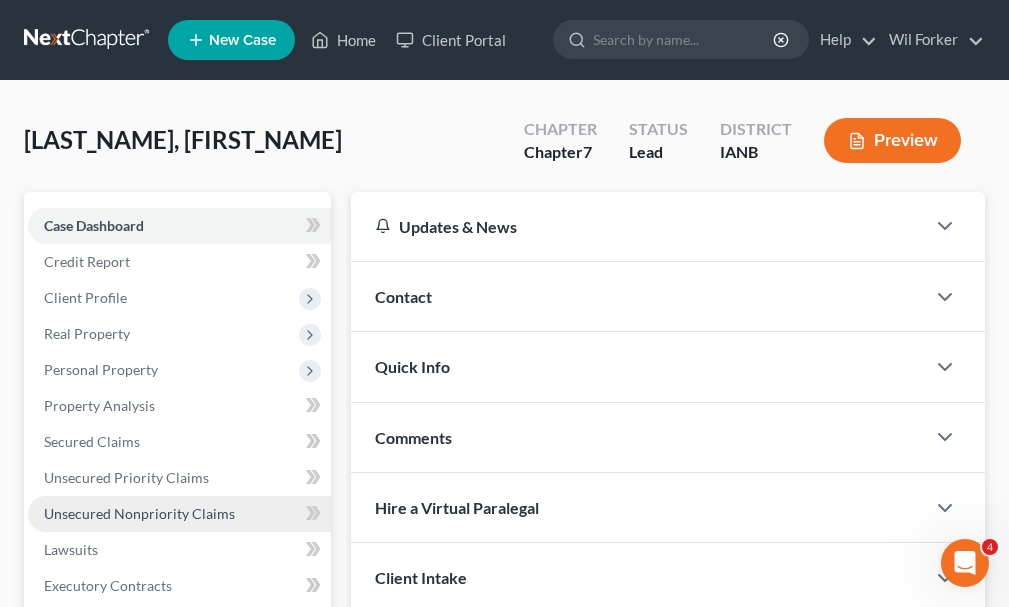 click on "Unsecured Nonpriority Claims" at bounding box center (139, 513) 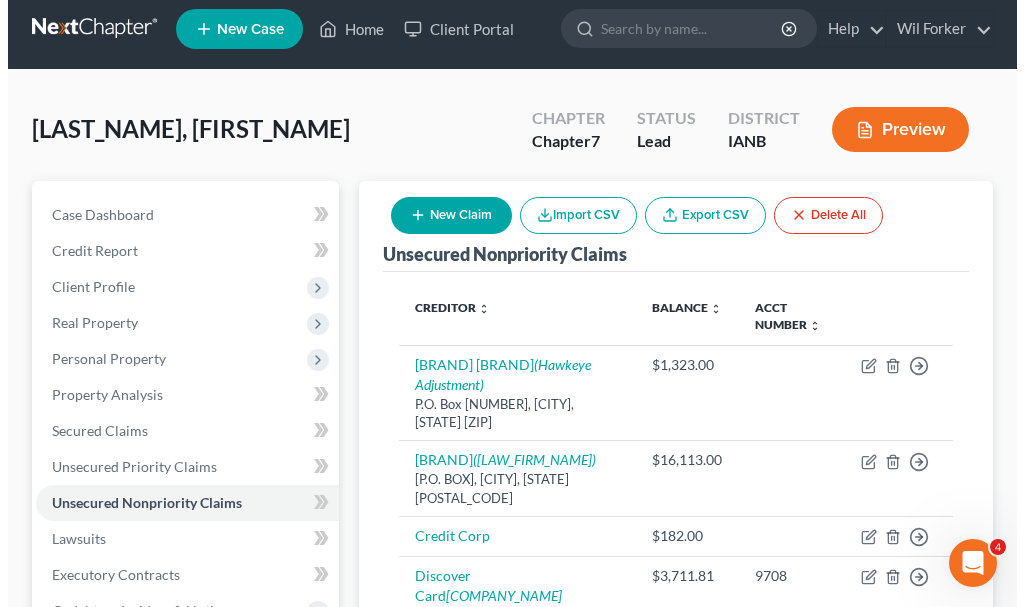 scroll, scrollTop: 0, scrollLeft: 0, axis: both 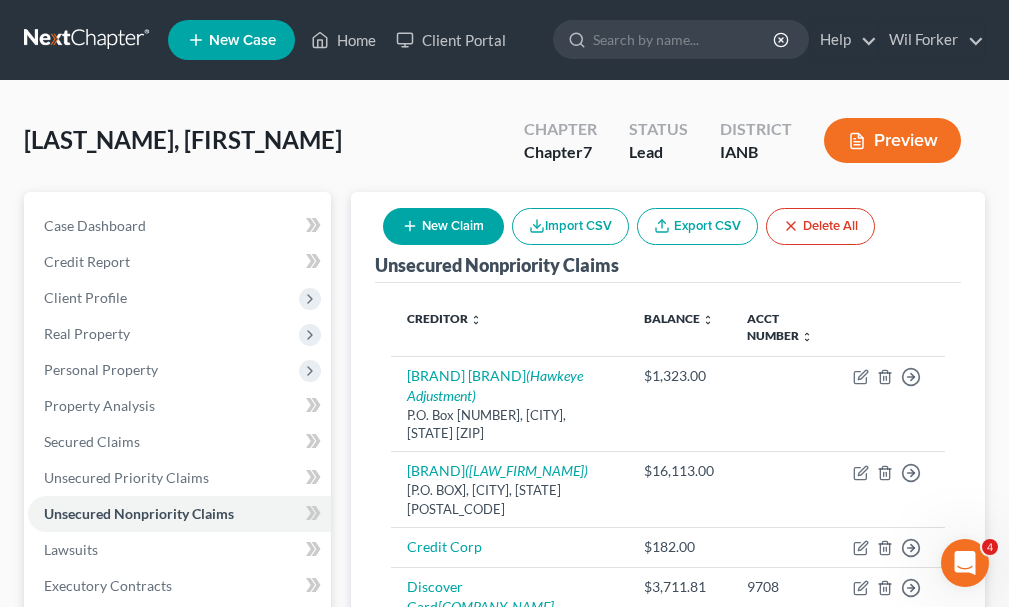 click on "New Claim" at bounding box center (443, 226) 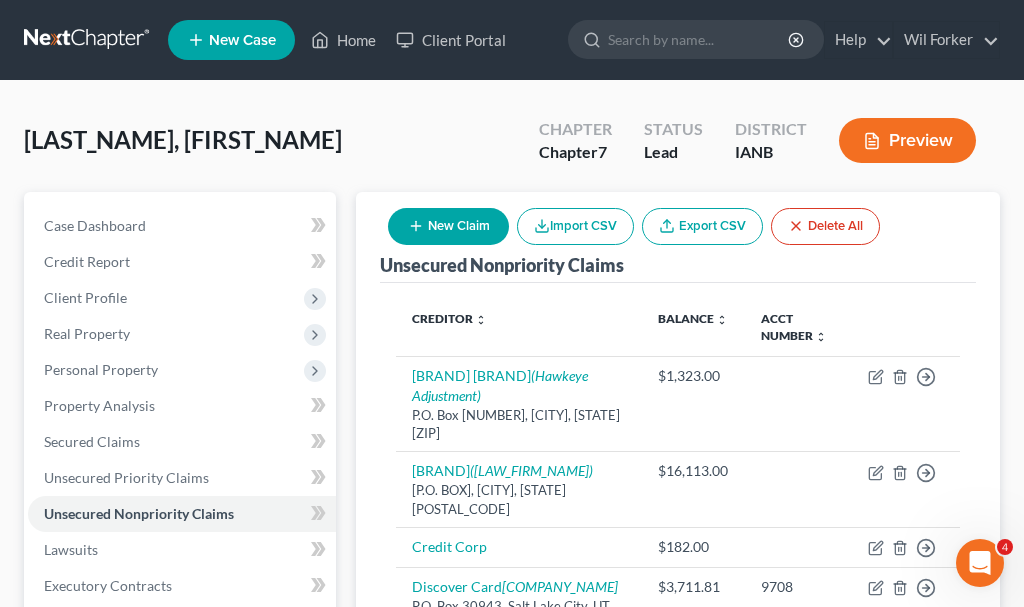 select on "0" 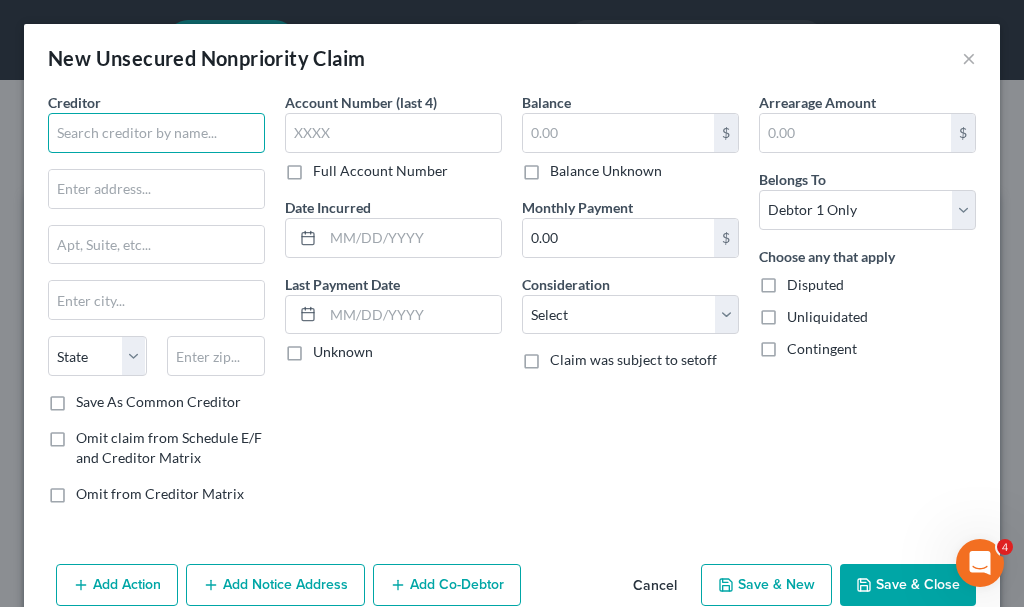 click at bounding box center (156, 133) 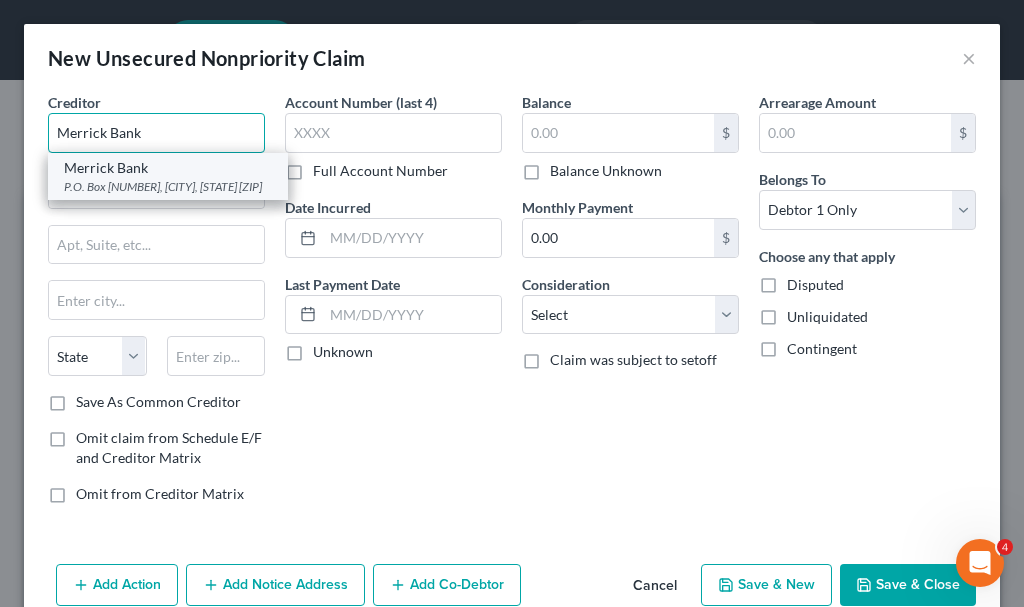type on "Merrick Bank" 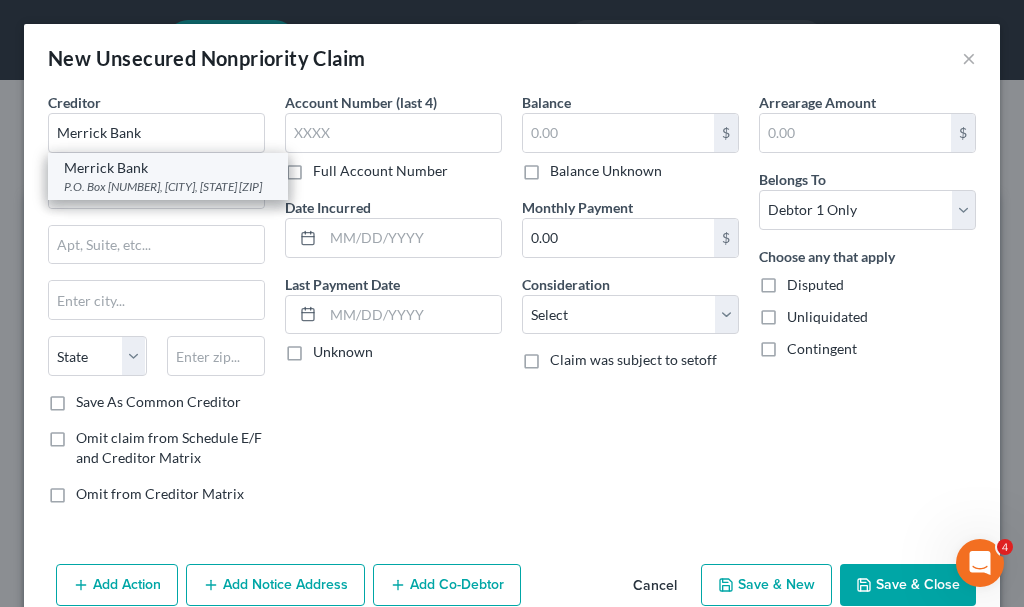 click on "P.O. Box [NUMBER], [CITY], [STATE] [ZIP]" at bounding box center [168, 186] 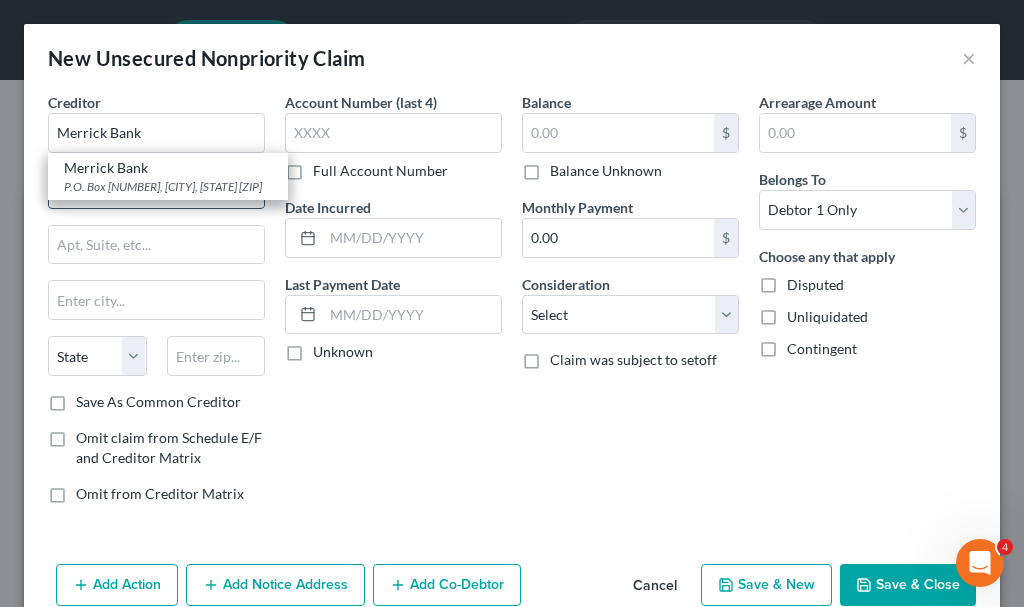 type on "[P.O. BOX]" 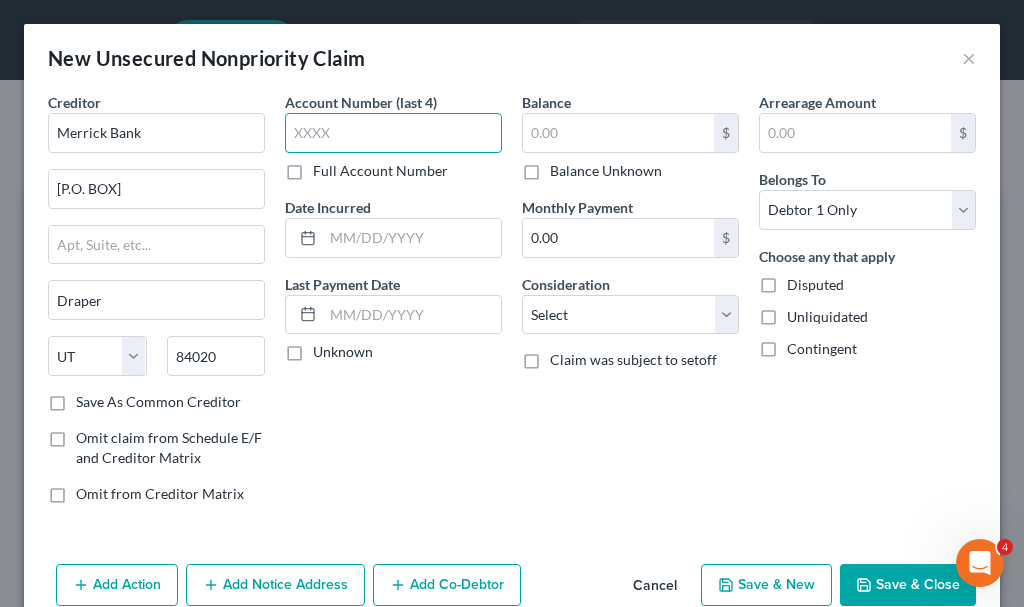 click at bounding box center (393, 133) 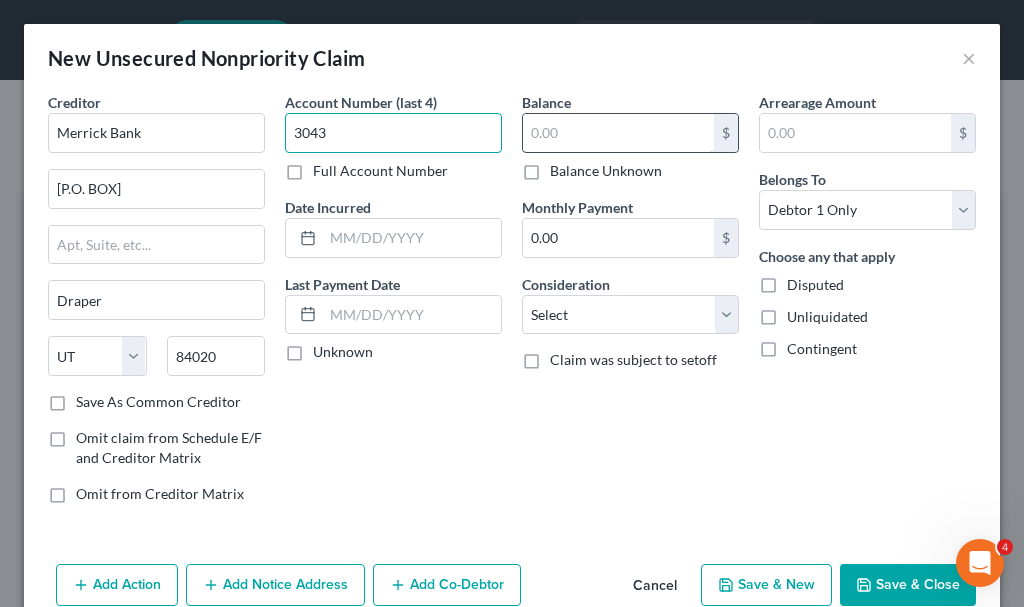 type on "3043" 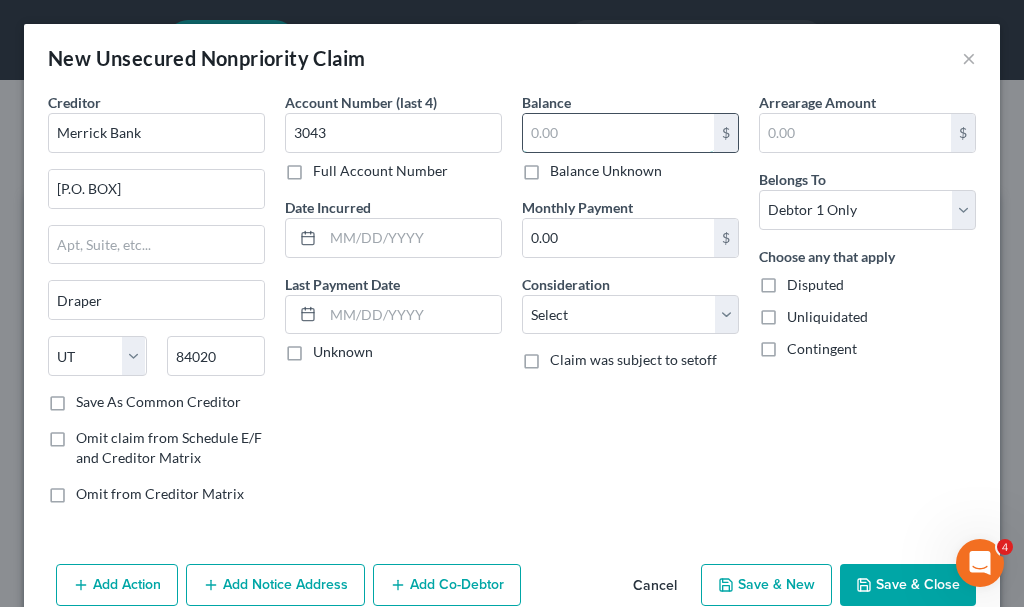 click at bounding box center [618, 133] 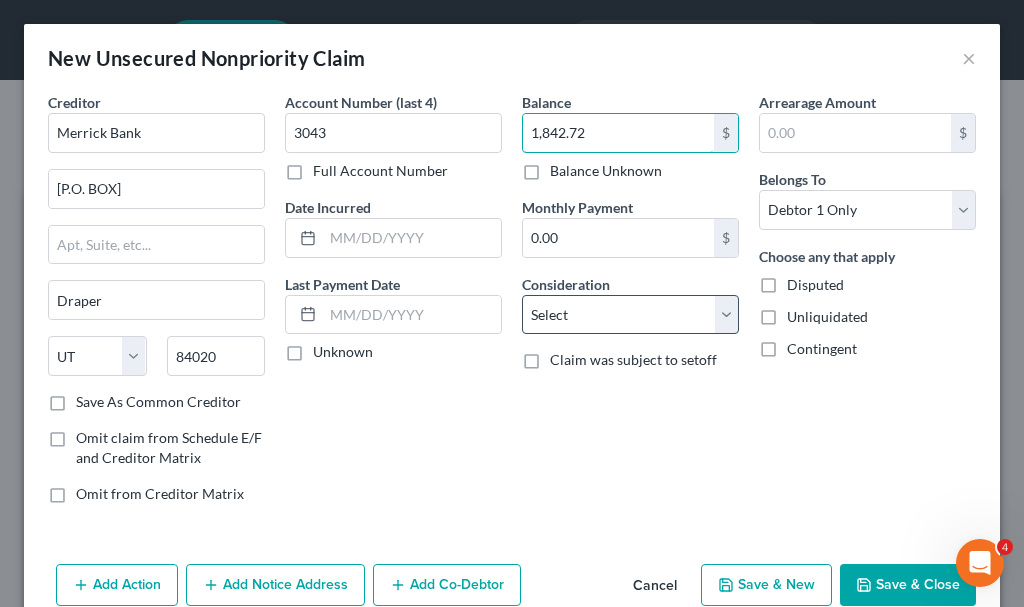 type on "1,842.72" 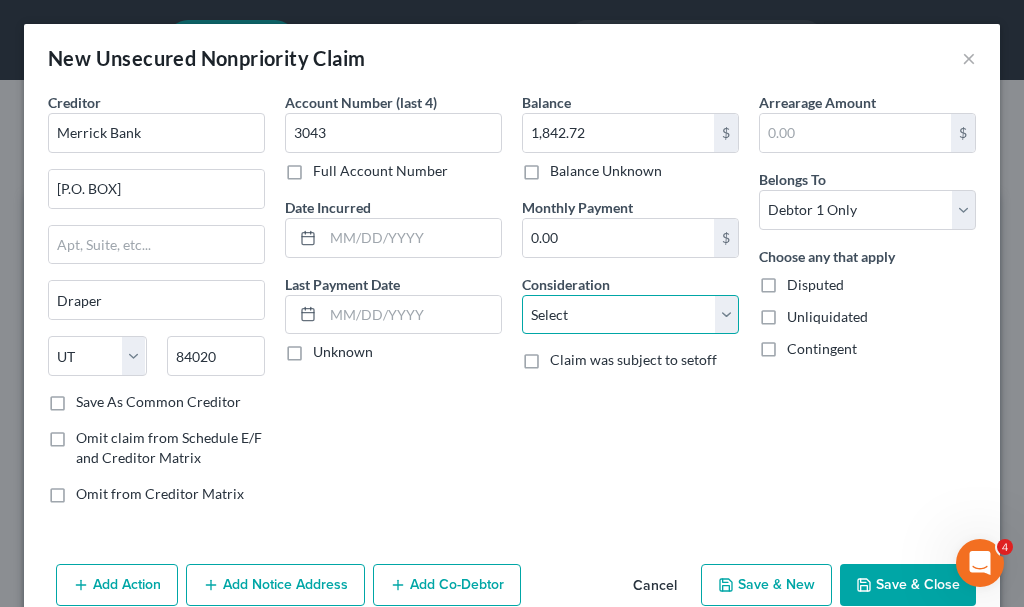 click on "Select Cable / Satellite Services Collection Agency Credit Card Debt Debt Counseling / Attorneys Deficiency Balance Domestic Support Obligations Home / Car Repairs Income Taxes Judgment Liens Medical Services Monies Loaned / Advanced Mortgage Obligation From Divorce Or Separation Obligation To Pensions Other Overdrawn Bank Account Promised To Help Pay Creditors Student Loans Suppliers And Vendors Telephone / Internet Services Utility Services" at bounding box center [630, 315] 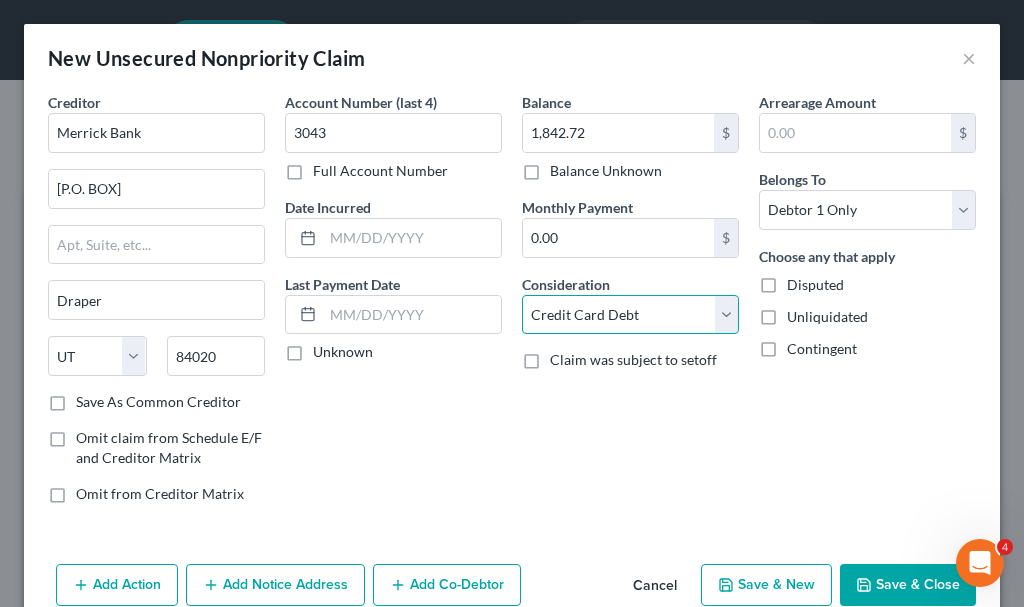 click on "Select Cable / Satellite Services Collection Agency Credit Card Debt Debt Counseling / Attorneys Deficiency Balance Domestic Support Obligations Home / Car Repairs Income Taxes Judgment Liens Medical Services Monies Loaned / Advanced Mortgage Obligation From Divorce Or Separation Obligation To Pensions Other Overdrawn Bank Account Promised To Help Pay Creditors Student Loans Suppliers And Vendors Telephone / Internet Services Utility Services" at bounding box center [630, 315] 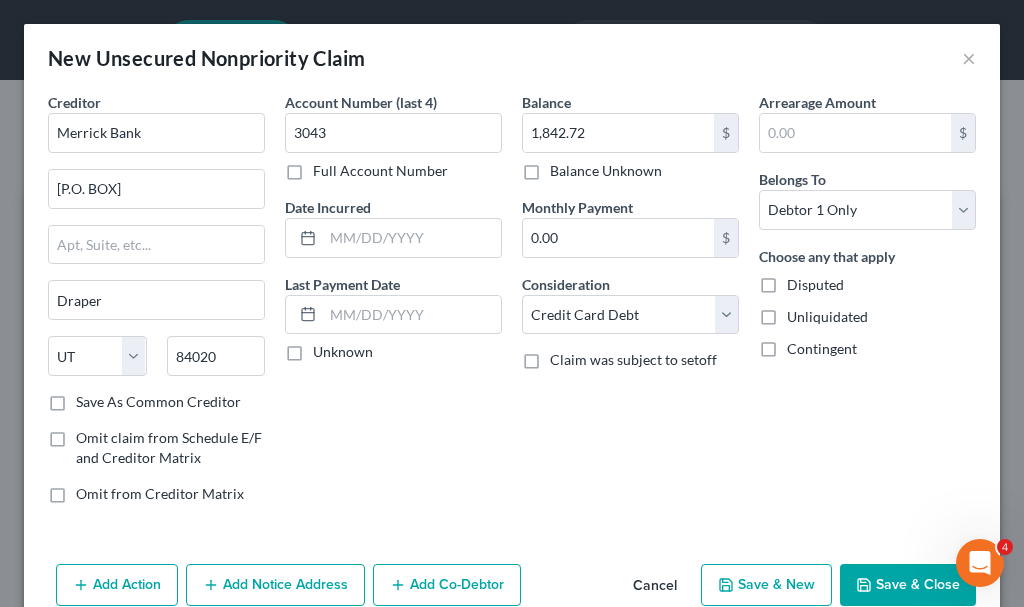 click on "Save & Close" at bounding box center (908, 585) 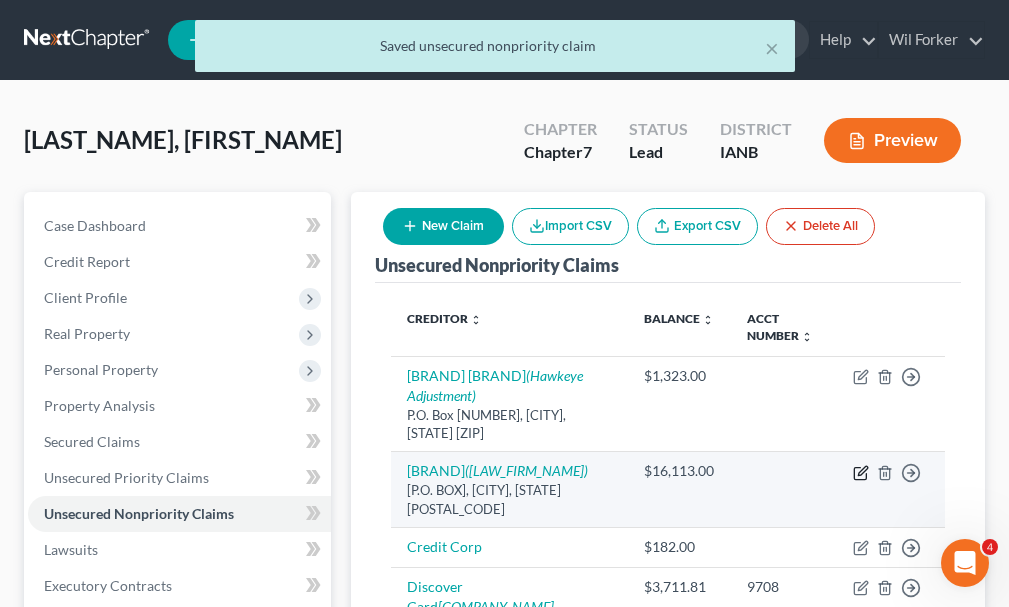 click 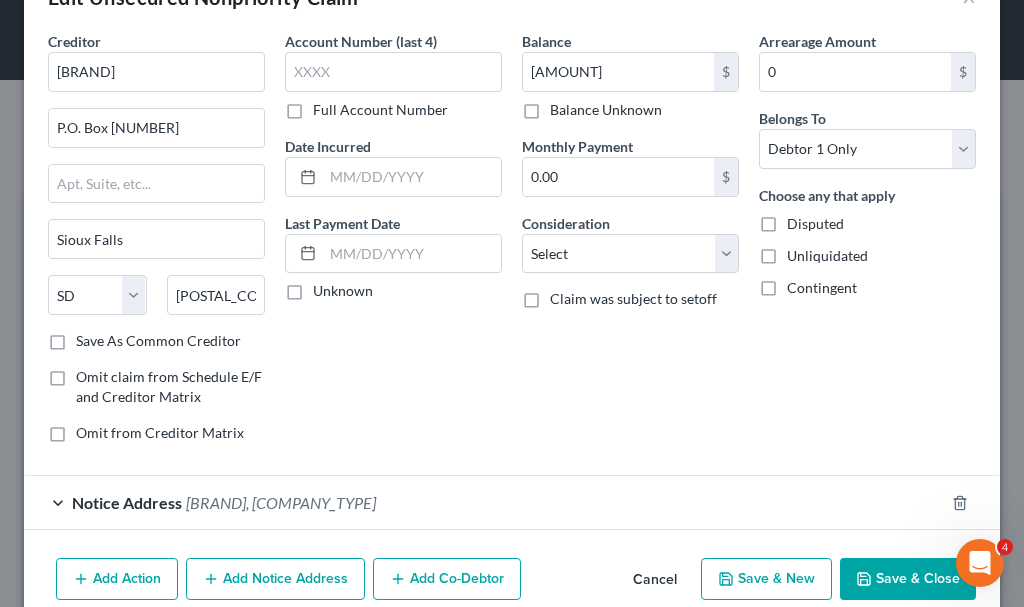 scroll, scrollTop: 100, scrollLeft: 0, axis: vertical 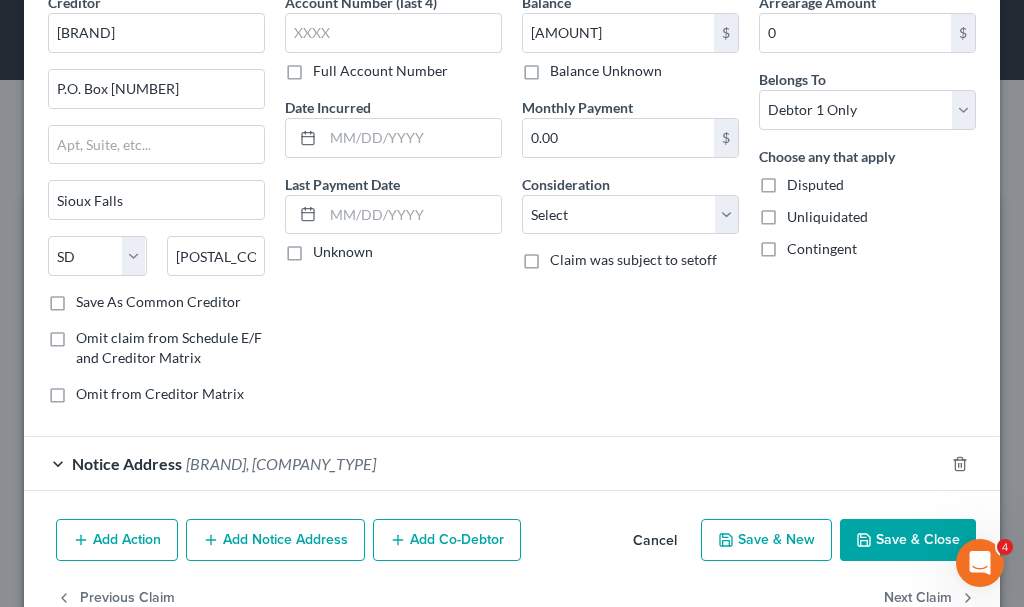 click on "[BRAND], [COMPANY_TYPE]" at bounding box center (281, 463) 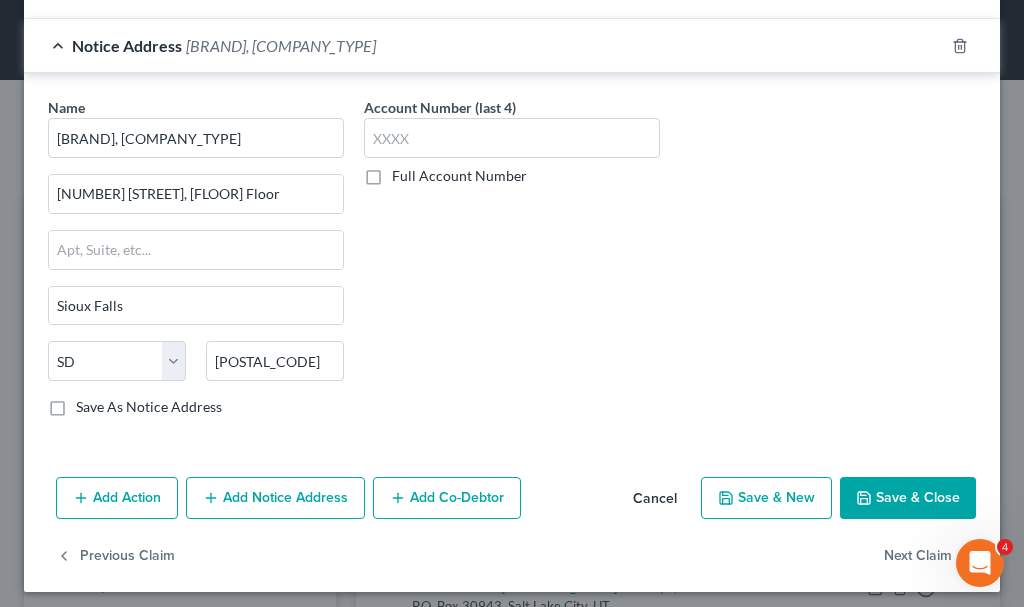 scroll, scrollTop: 527, scrollLeft: 0, axis: vertical 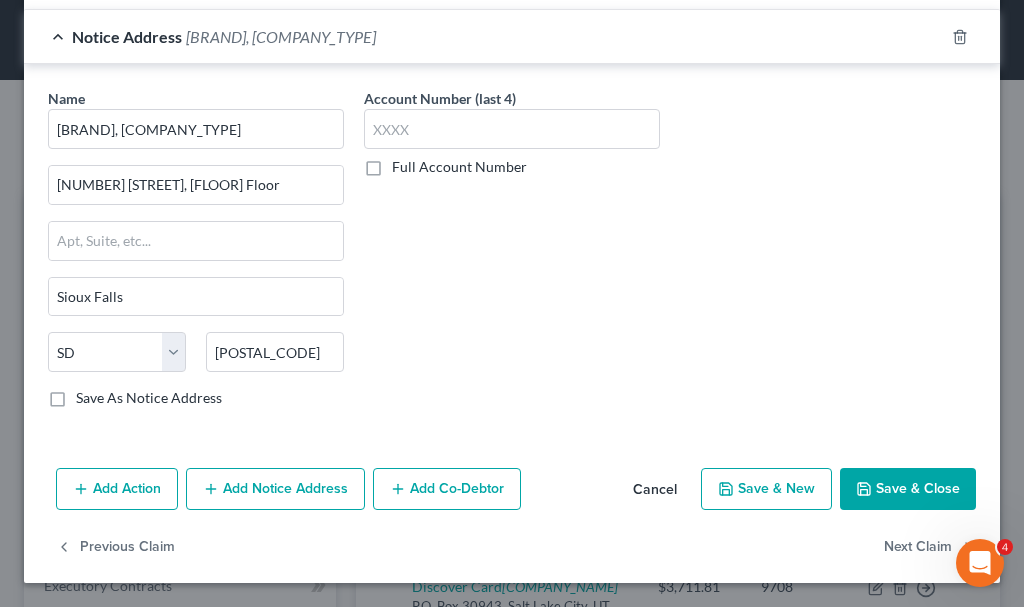 click on "Add Action" at bounding box center [117, 489] 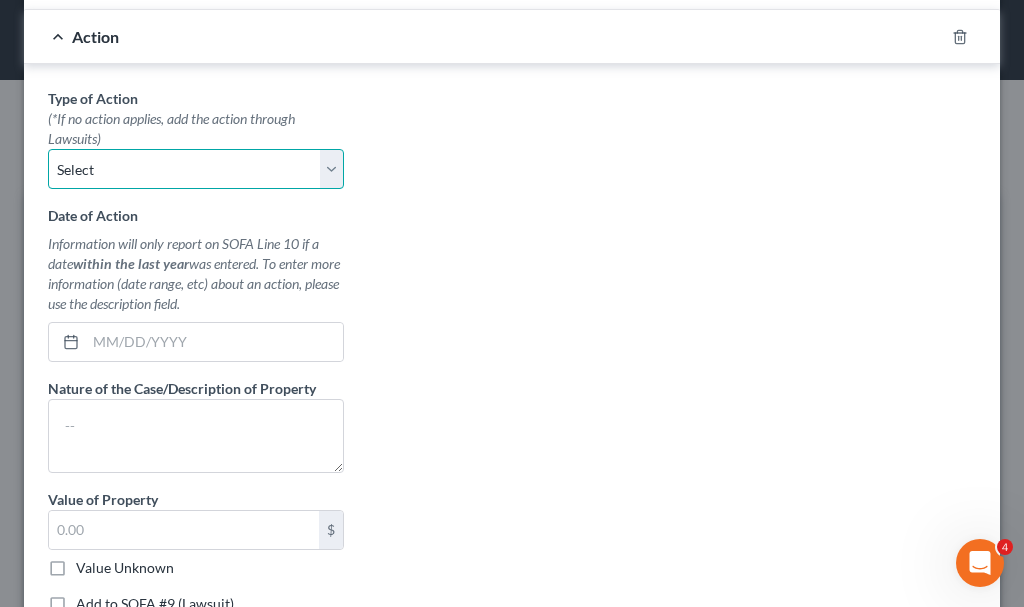 click on "Select Repossession Garnishment Foreclosure Personal Injury Attached, Seized, Or Levied" at bounding box center [196, 169] 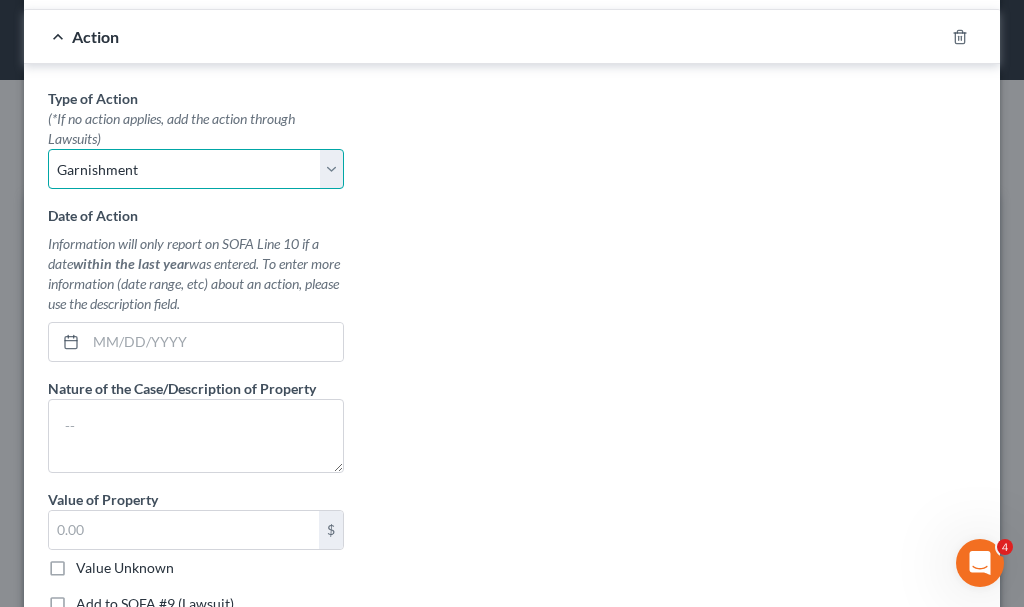 click on "Select Repossession Garnishment Foreclosure Personal Injury Attached, Seized, Or Levied" at bounding box center [196, 169] 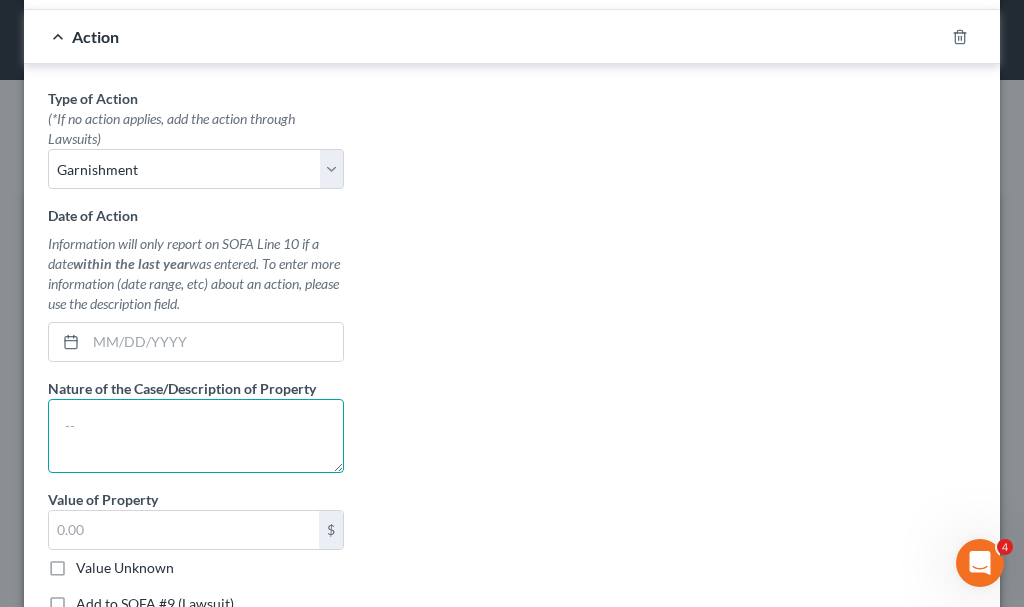 click at bounding box center (196, 436) 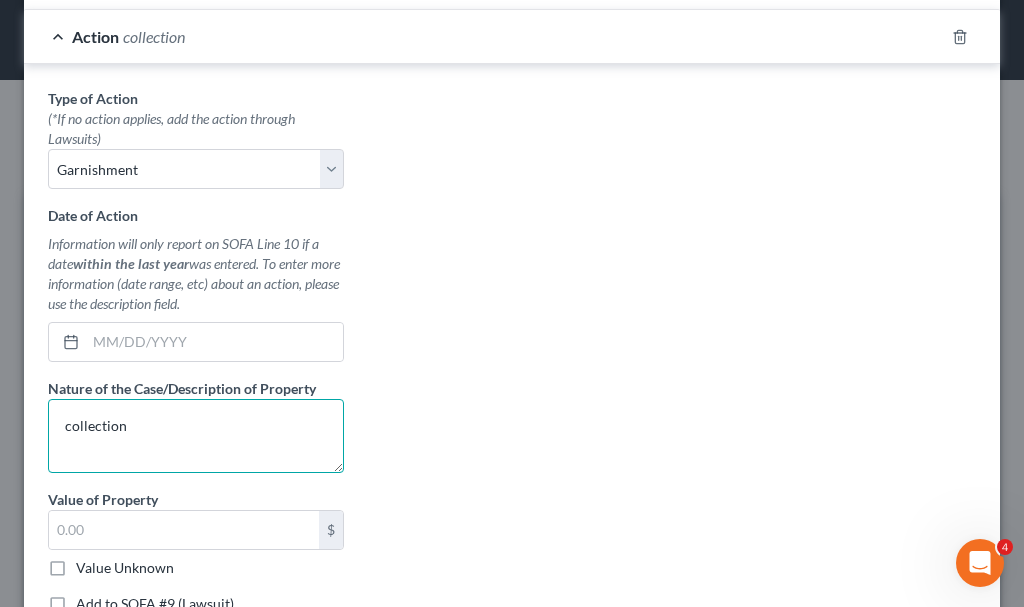 type on "collection" 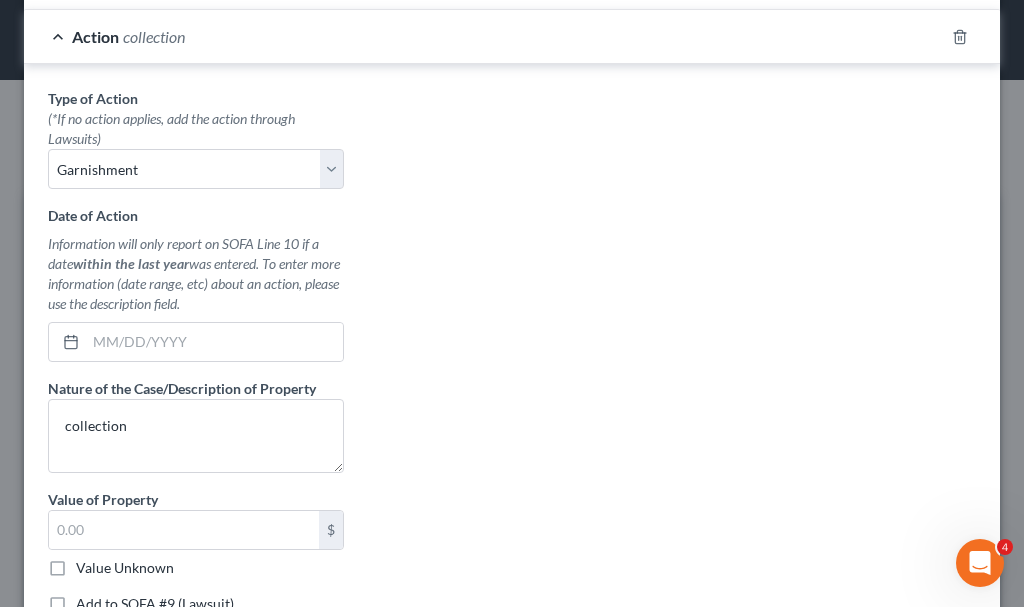click on "Add to SOFA #9 (Lawsuit)" at bounding box center [155, 604] 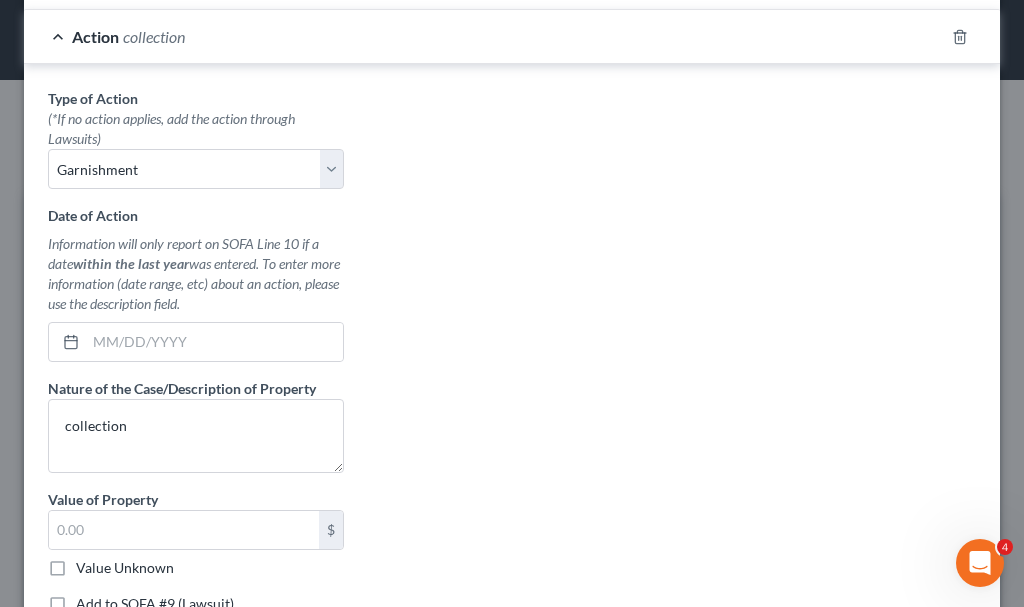 click on "Add to SOFA #9 (Lawsuit)" at bounding box center [90, 600] 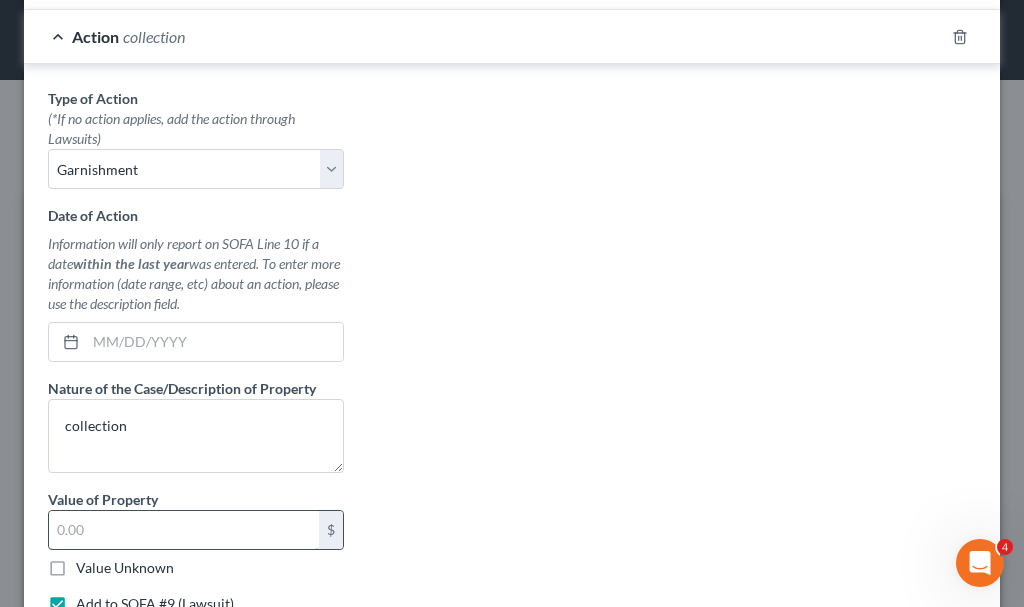 select on "0" 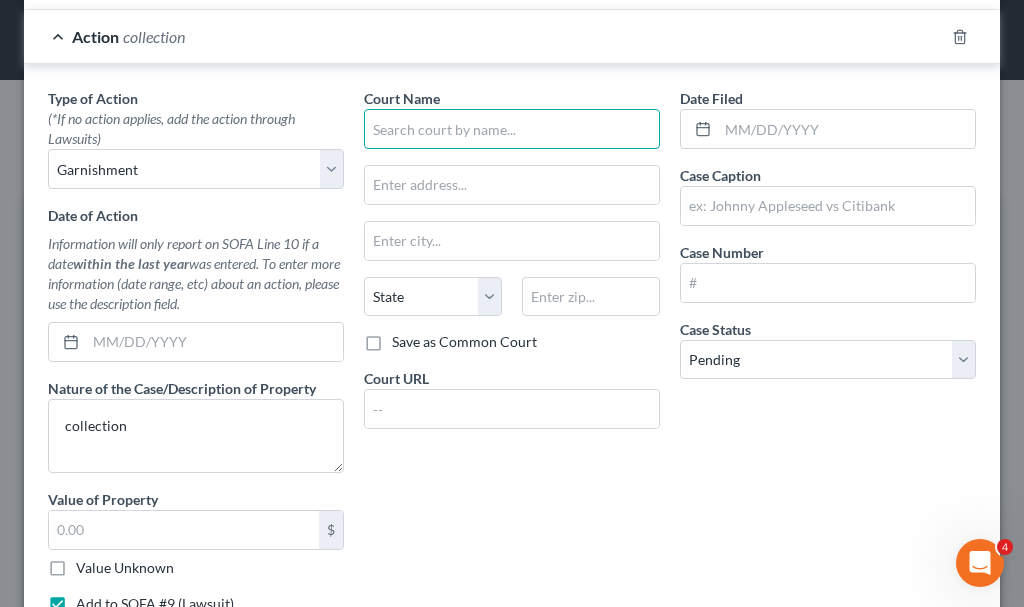 click at bounding box center (512, 129) 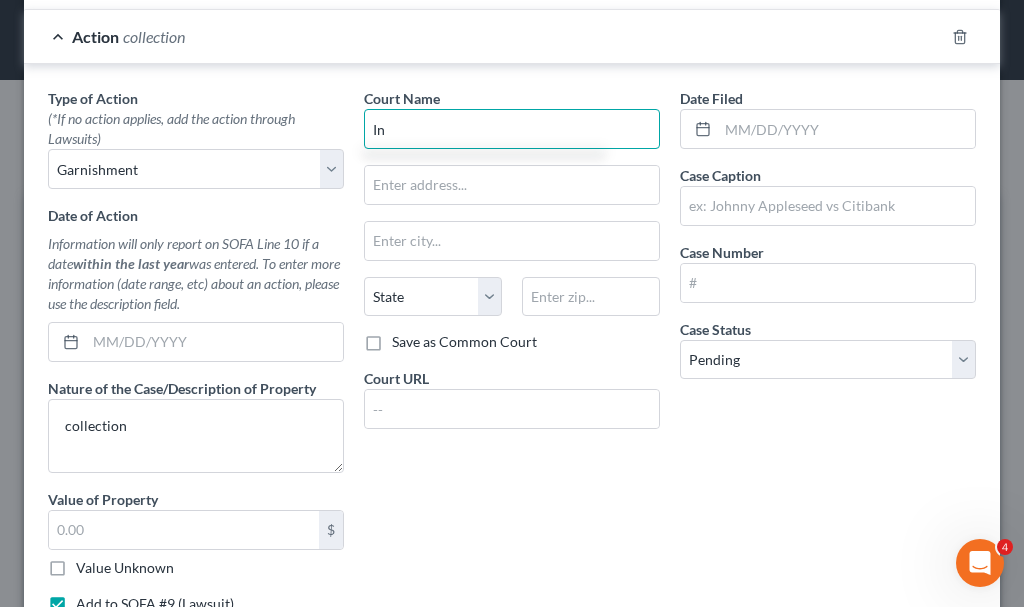 type on "I" 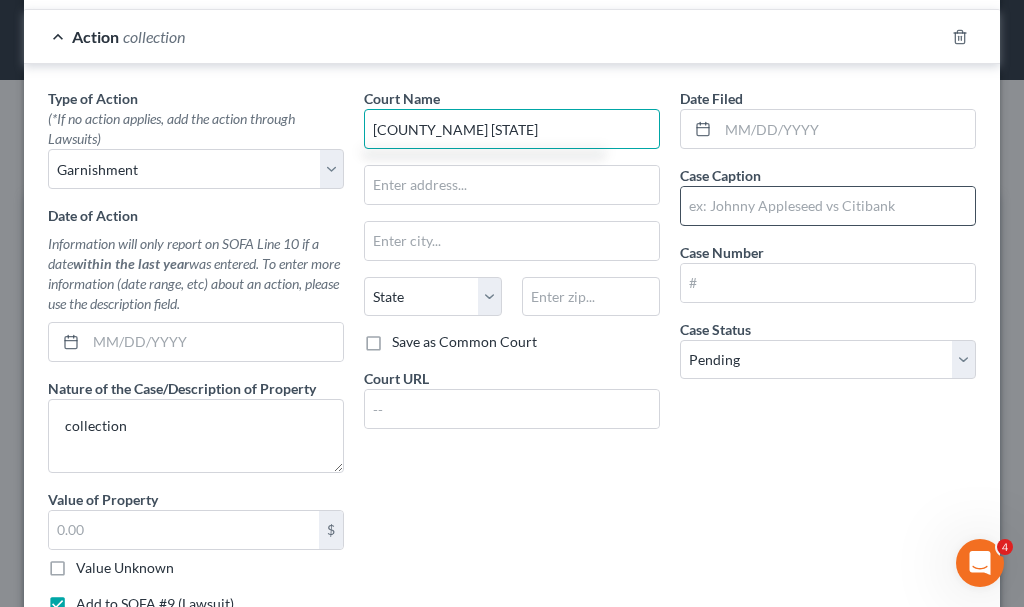 type on "[COUNTY_NAME] [STATE]" 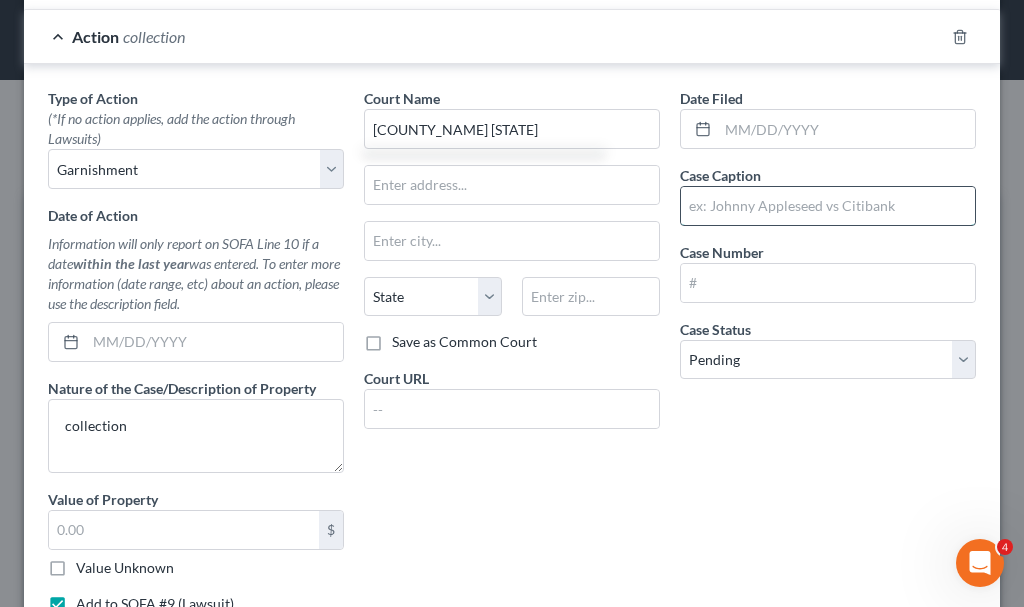 click at bounding box center (828, 206) 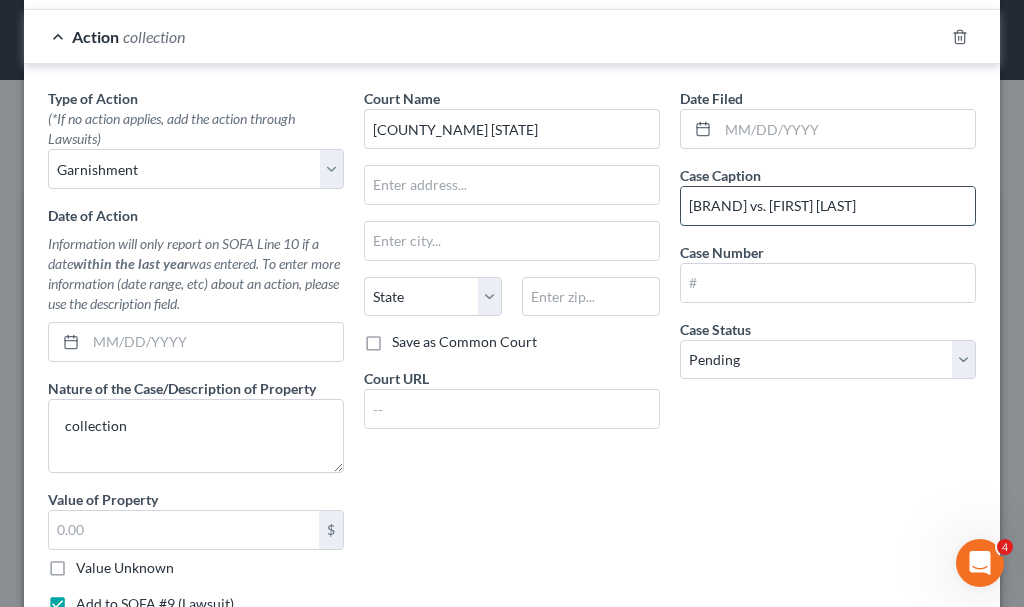 scroll, scrollTop: 0, scrollLeft: 0, axis: both 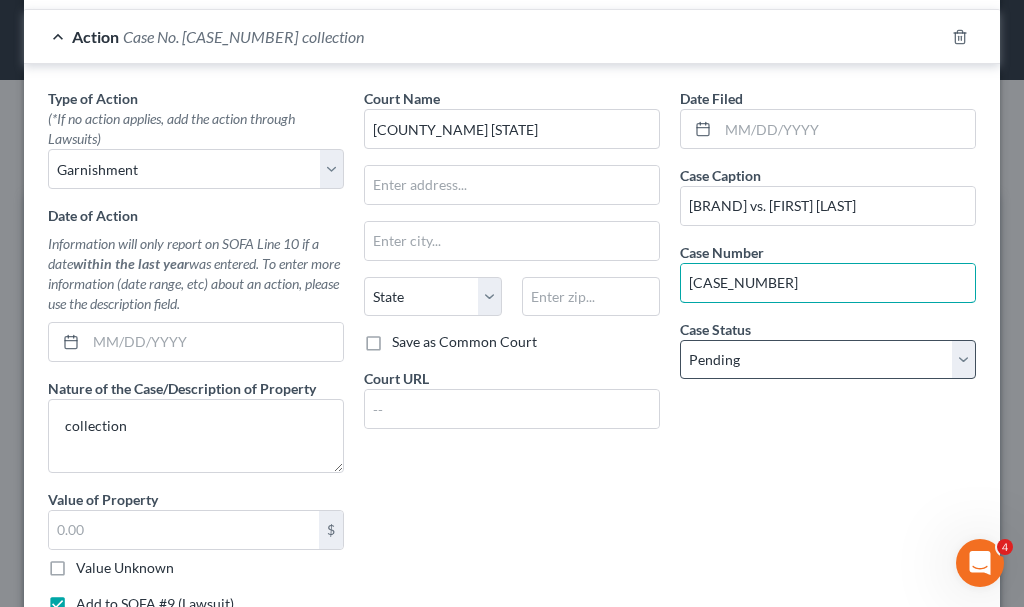 type on "[CASE_NUMBER]" 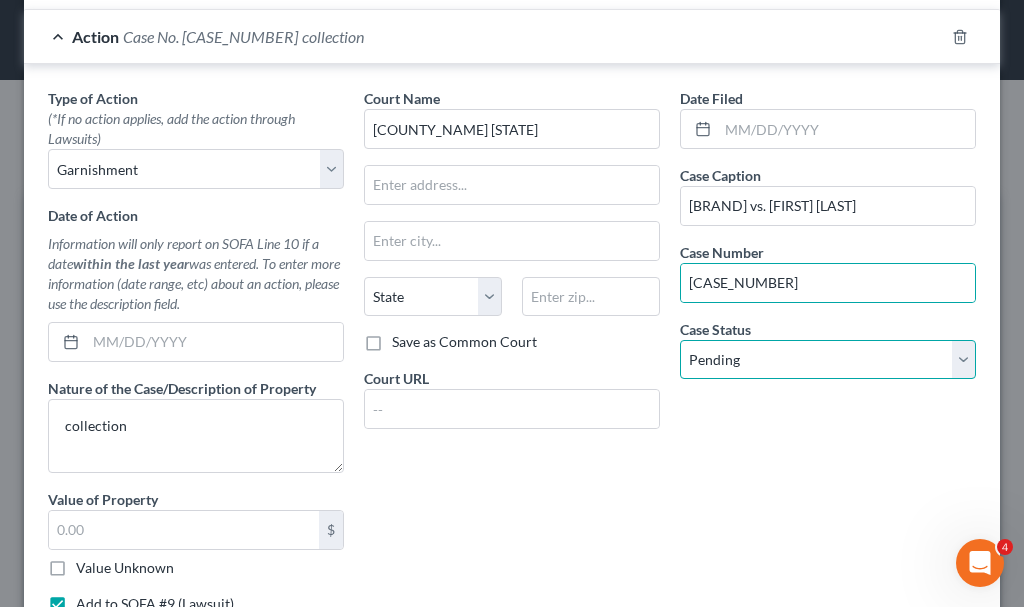 click on "Select Pending On Appeal Concluded" at bounding box center (828, 360) 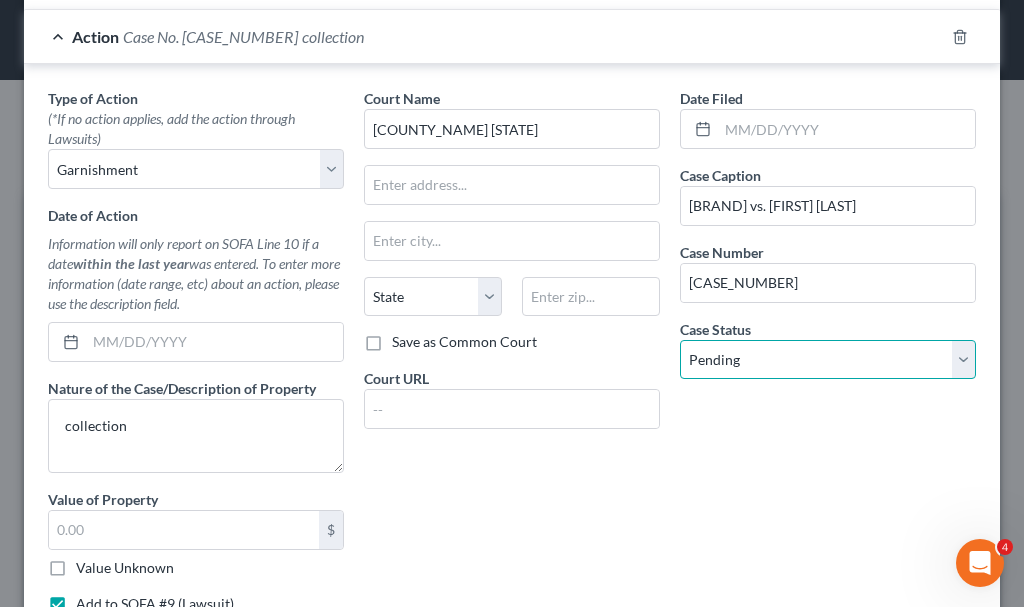 select on "2" 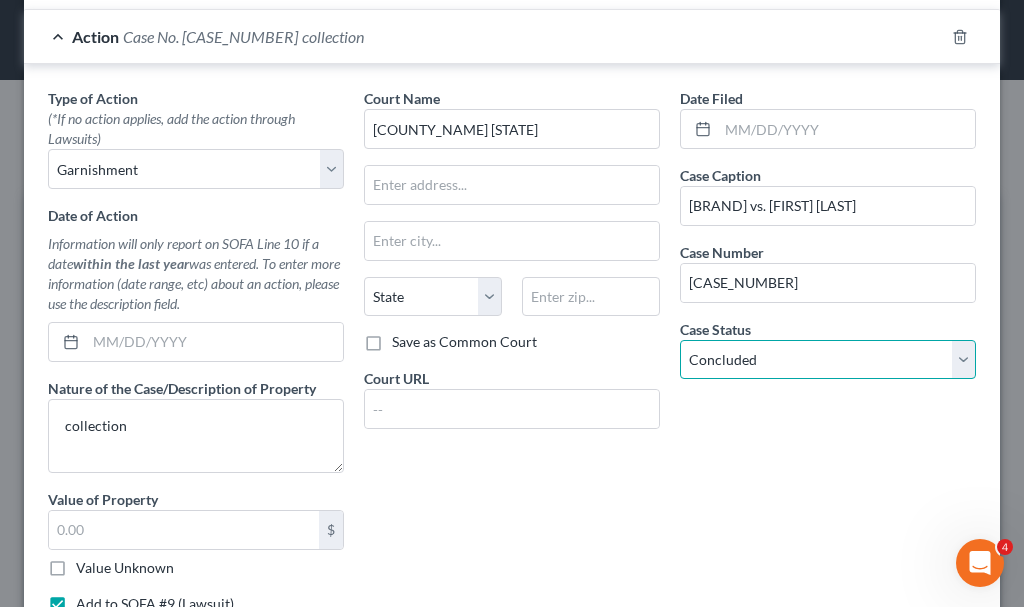 click on "Select Pending On Appeal Concluded" at bounding box center (828, 360) 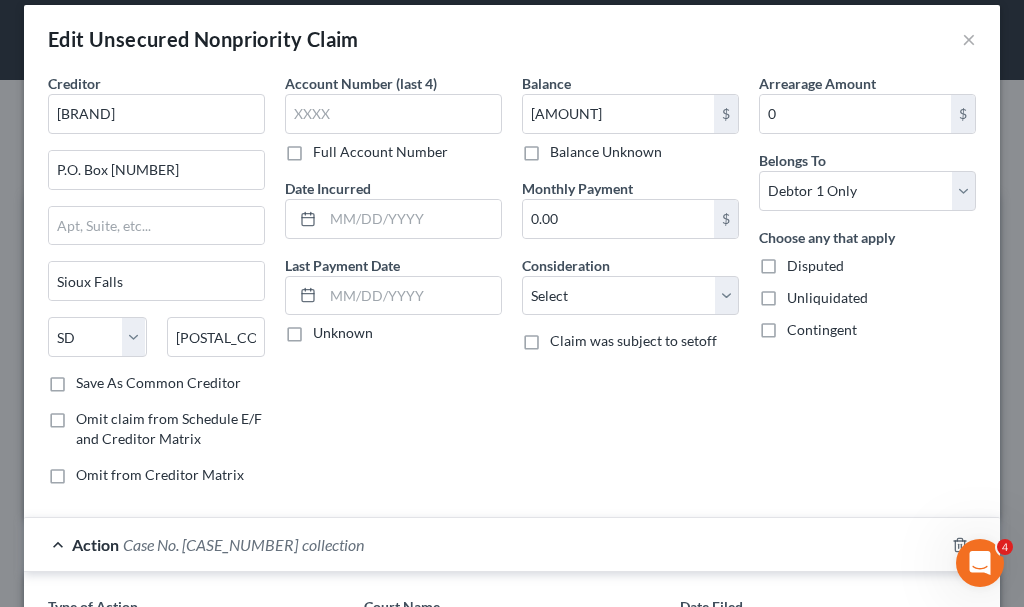 scroll, scrollTop: 0, scrollLeft: 0, axis: both 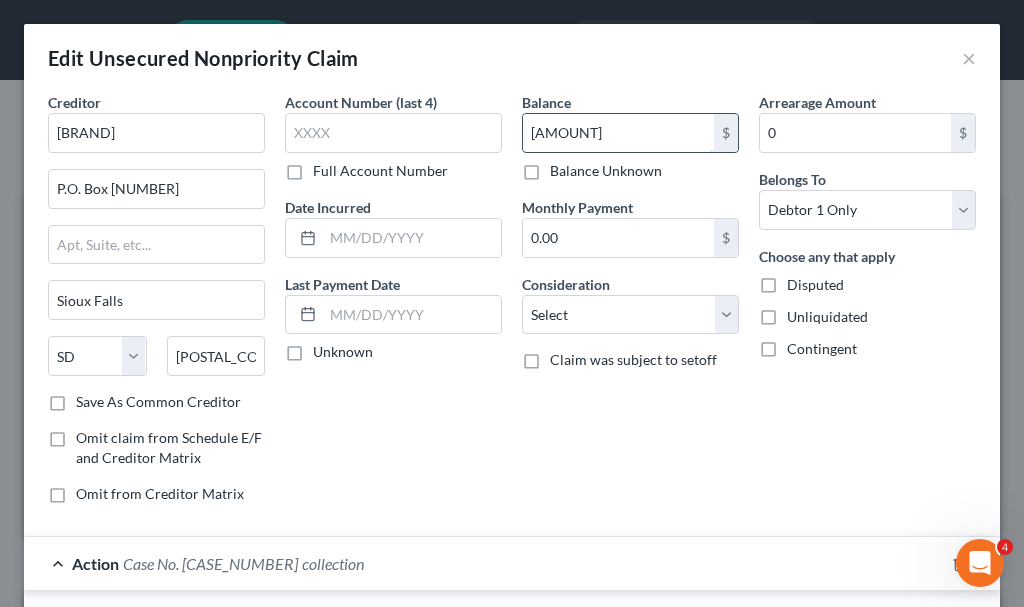 click on "[AMOUNT]" at bounding box center (618, 133) 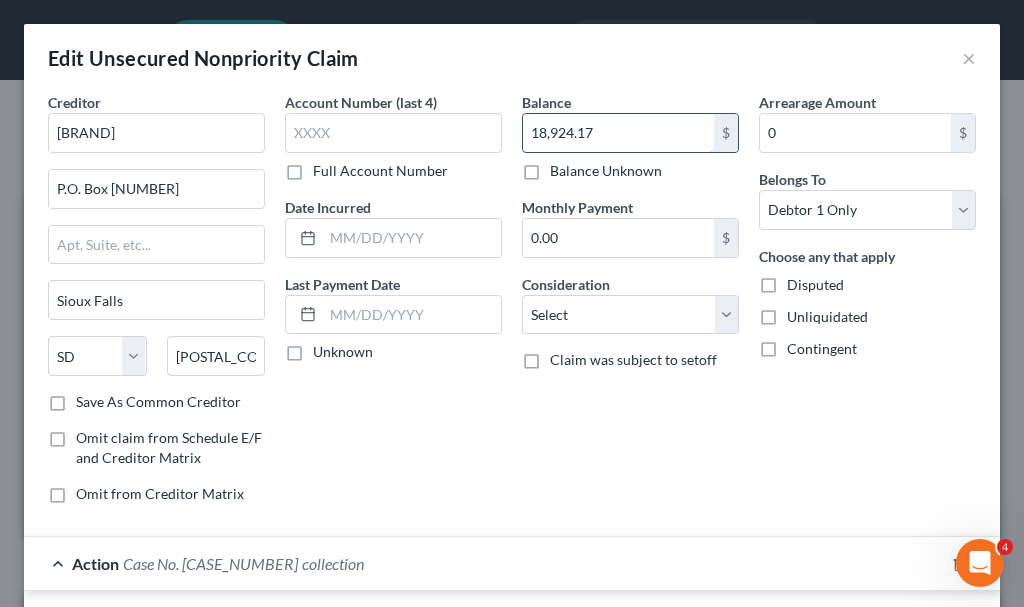 type on "18,924.17" 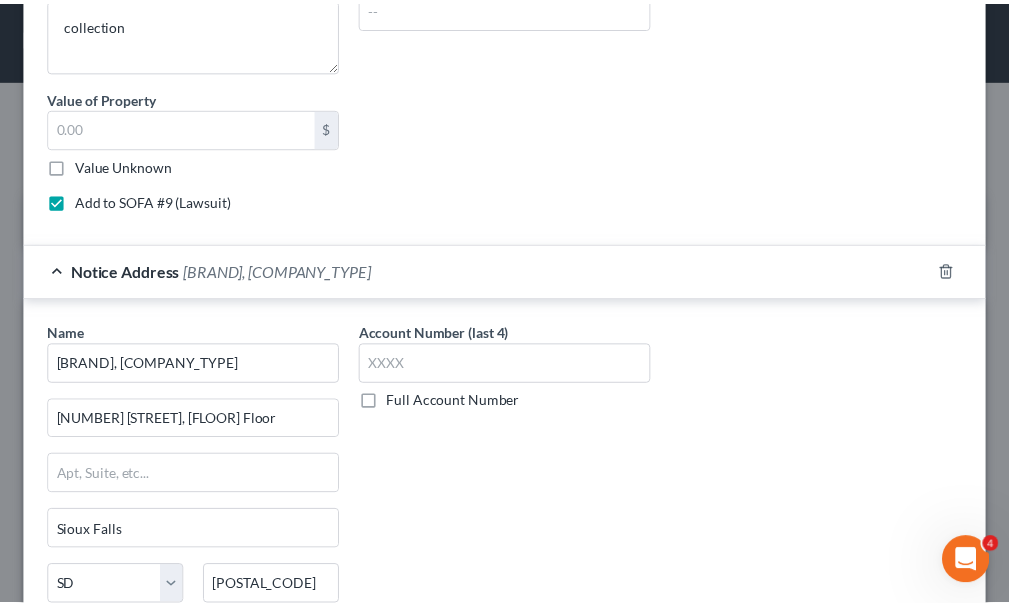 scroll, scrollTop: 1100, scrollLeft: 0, axis: vertical 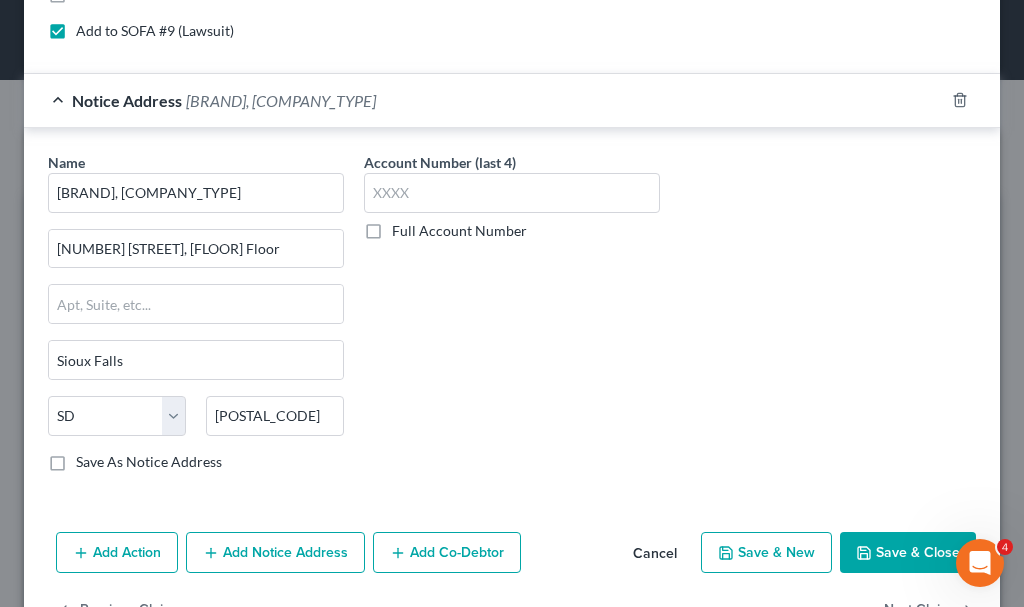 click on "Save & Close" at bounding box center (908, 553) 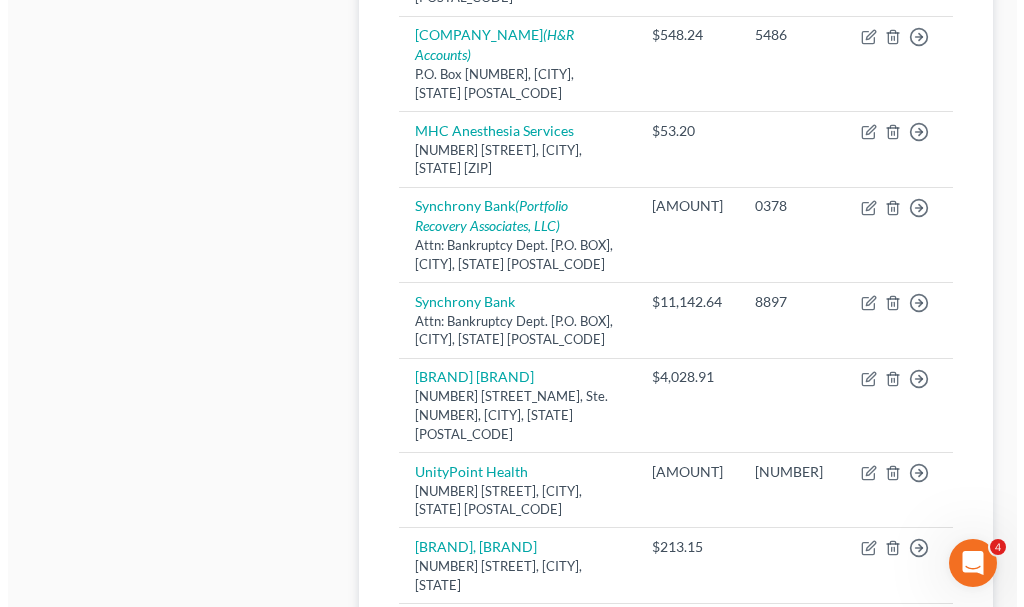 scroll, scrollTop: 1096, scrollLeft: 0, axis: vertical 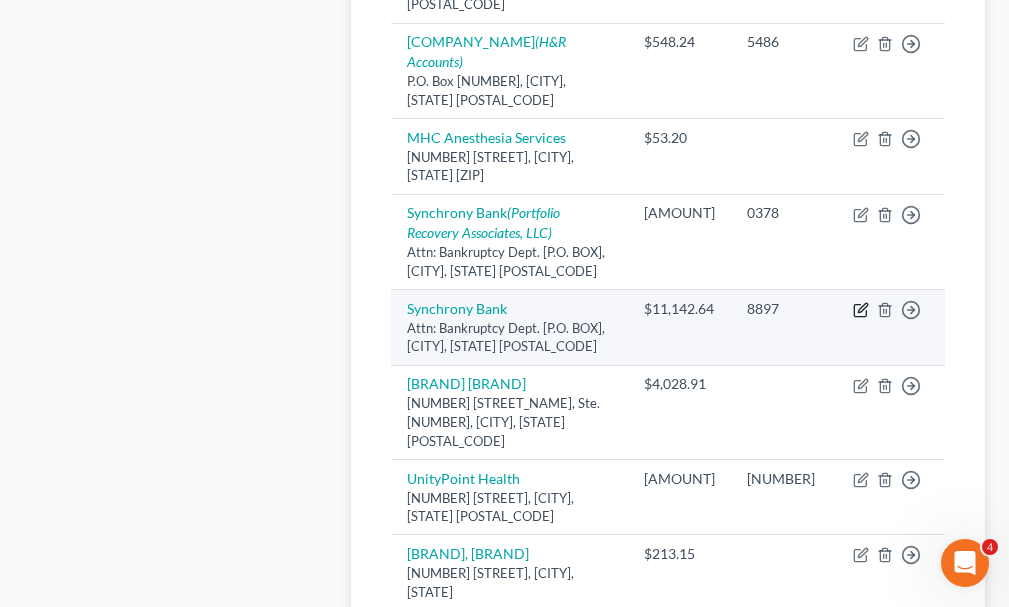 click 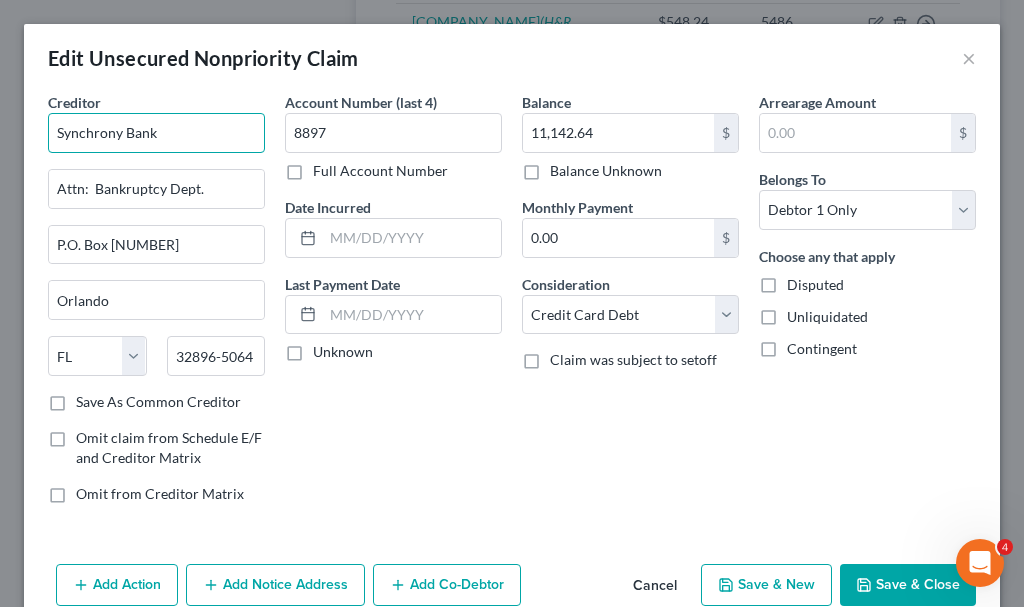 click on "Synchrony Bank" at bounding box center (156, 133) 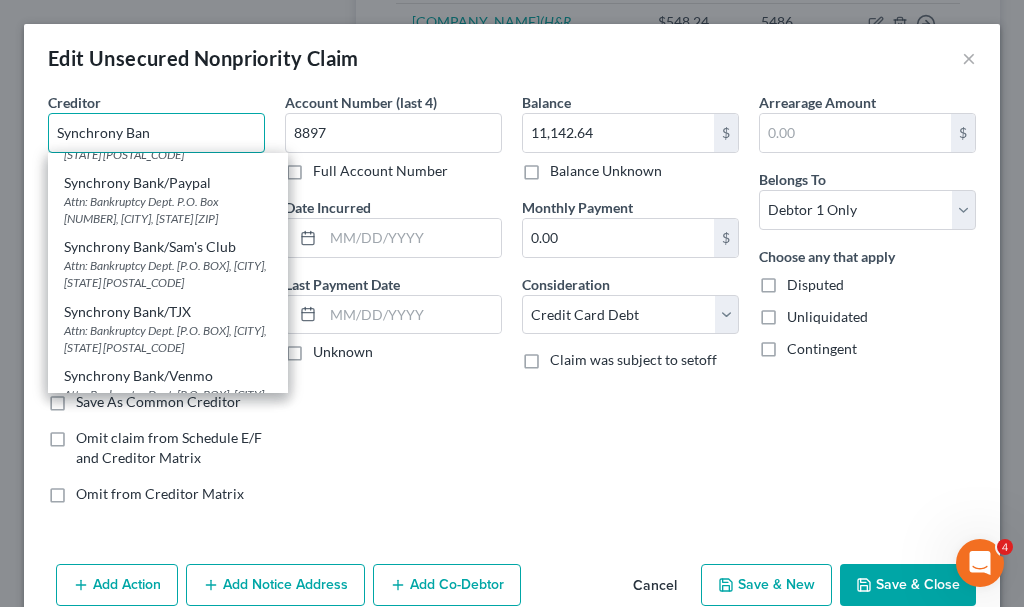 scroll, scrollTop: 500, scrollLeft: 0, axis: vertical 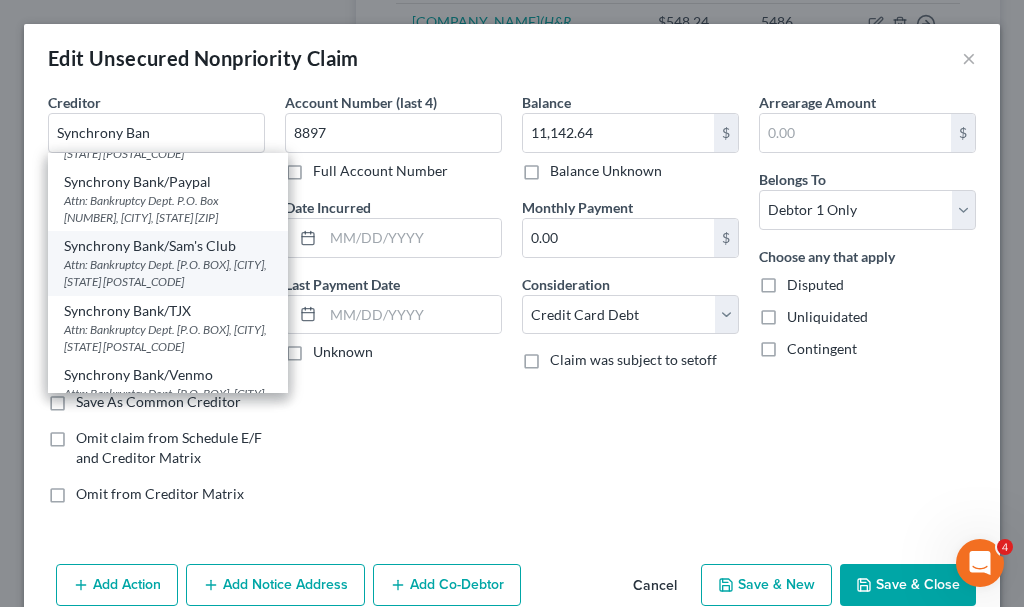 click on "Synchrony Bank/Sam's Club" at bounding box center (168, 246) 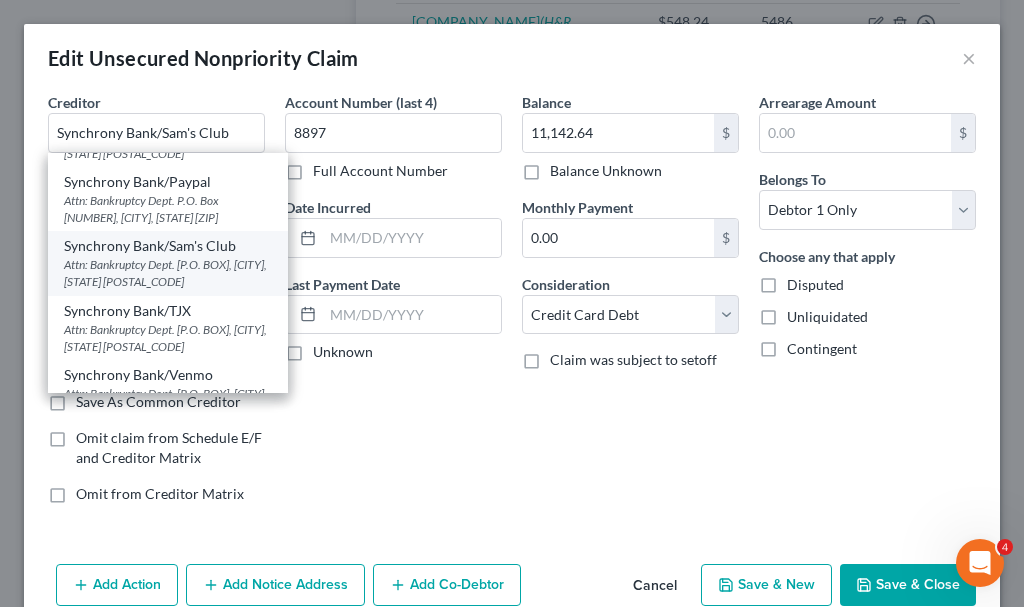 scroll, scrollTop: 0, scrollLeft: 0, axis: both 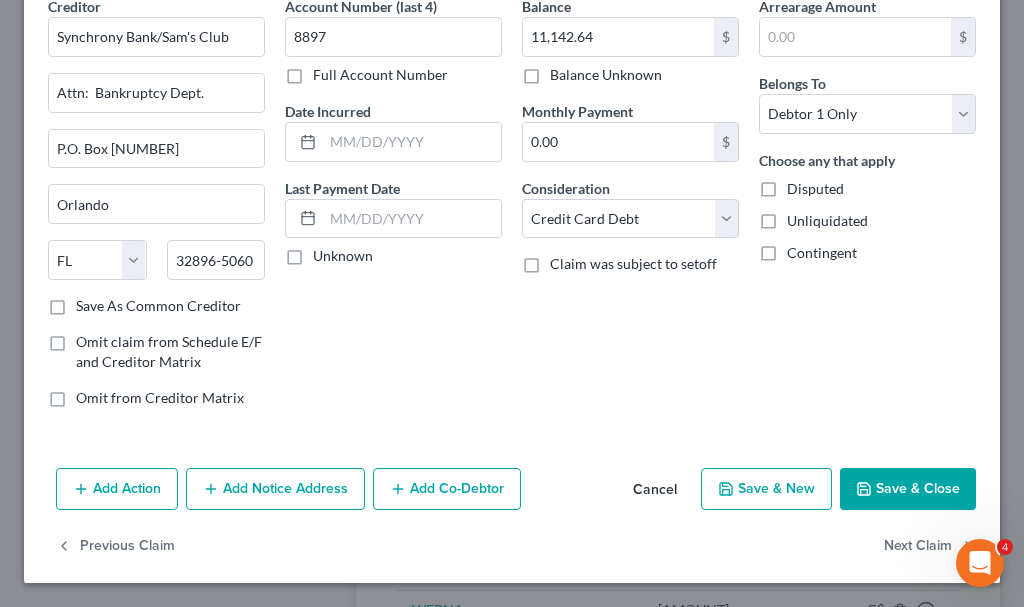 click on "Add Notice Address" at bounding box center [275, 489] 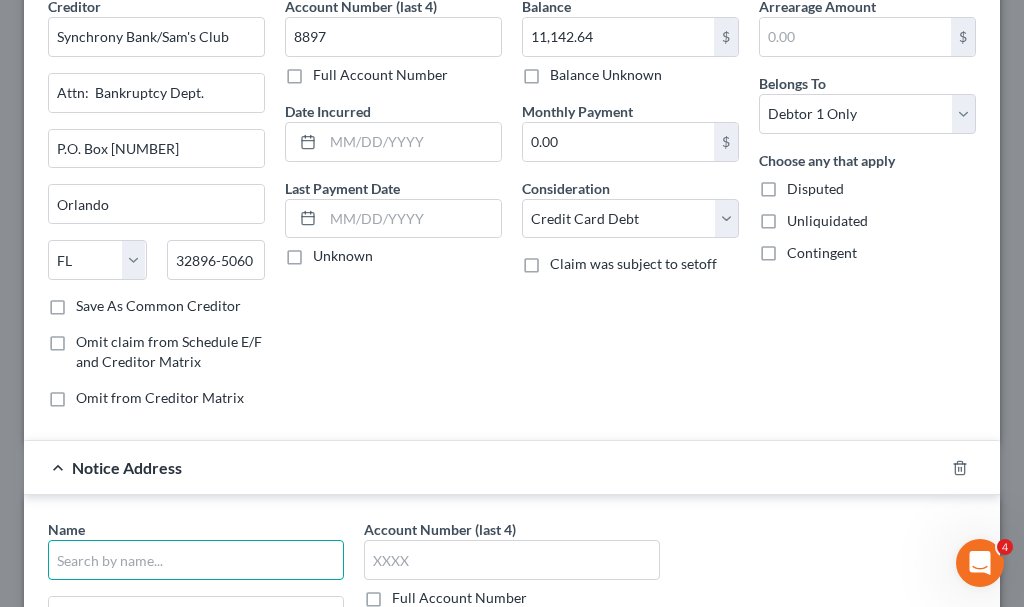 click at bounding box center [196, 560] 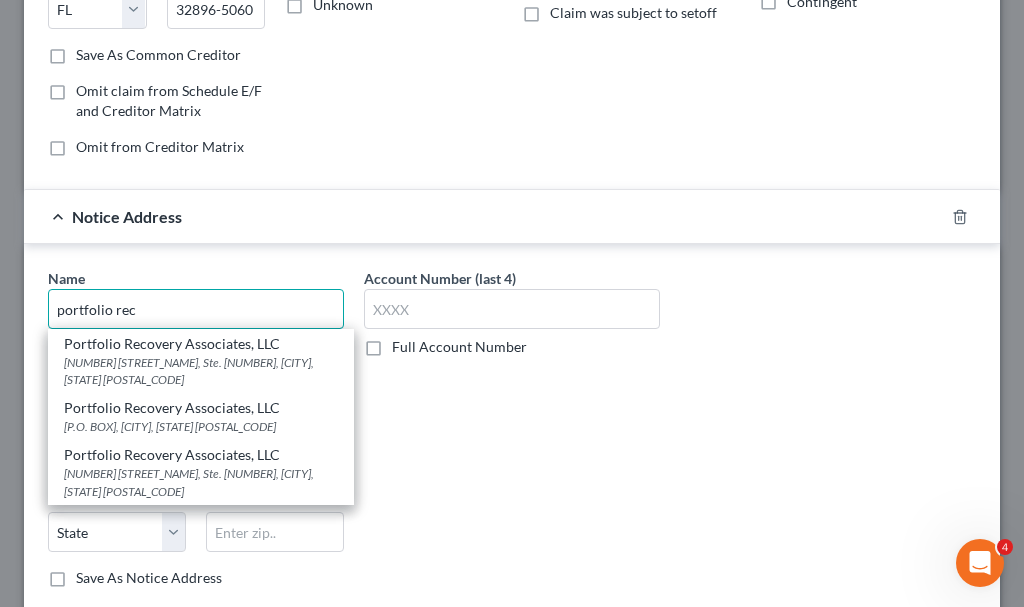 scroll, scrollTop: 396, scrollLeft: 0, axis: vertical 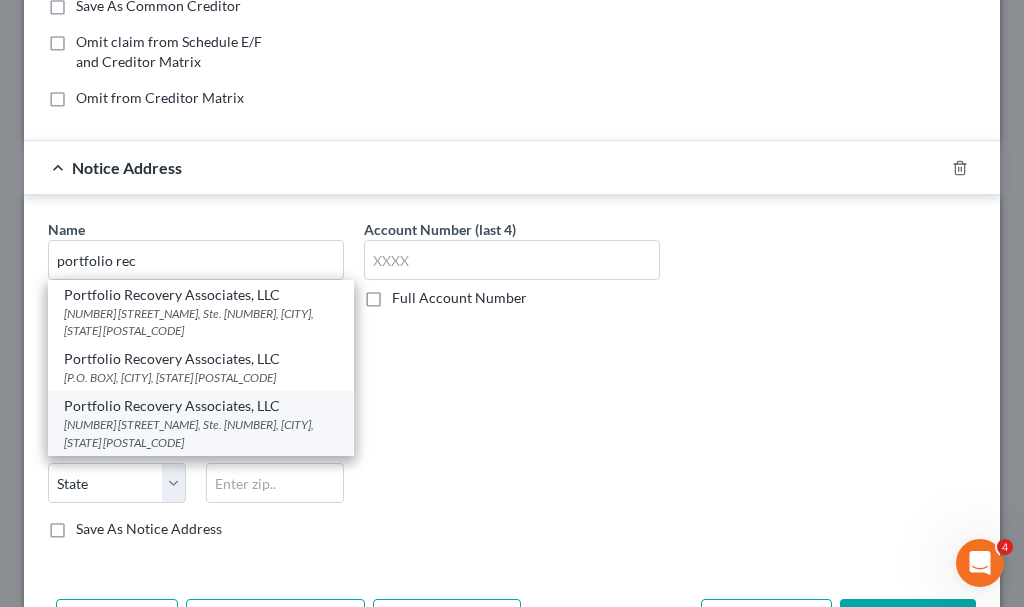 click on "[NUMBER] [STREET_NAME], Ste. [NUMBER], [CITY], [STATE] [POSTAL_CODE]" at bounding box center [201, 433] 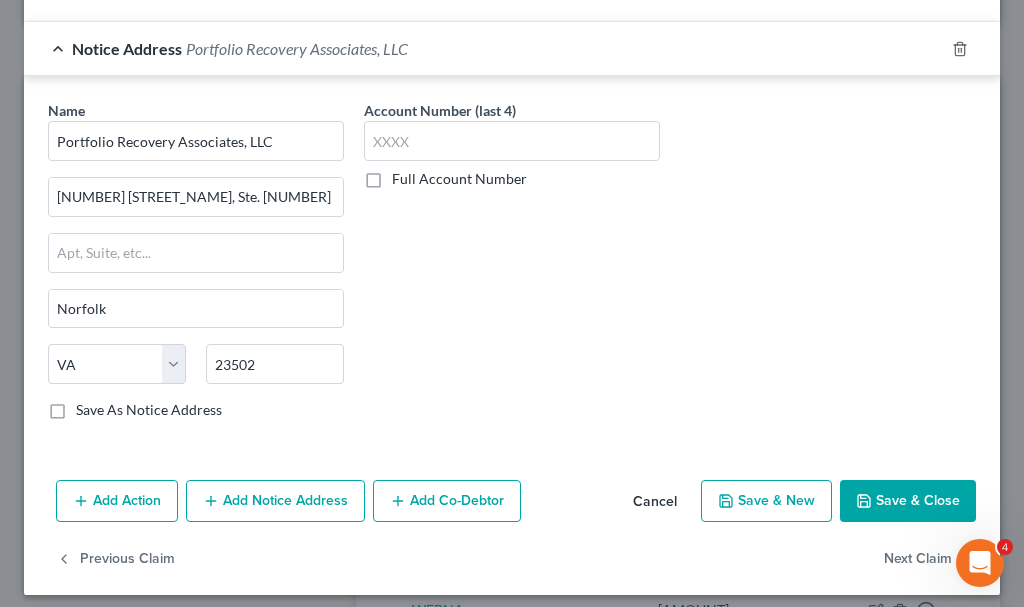 scroll, scrollTop: 527, scrollLeft: 0, axis: vertical 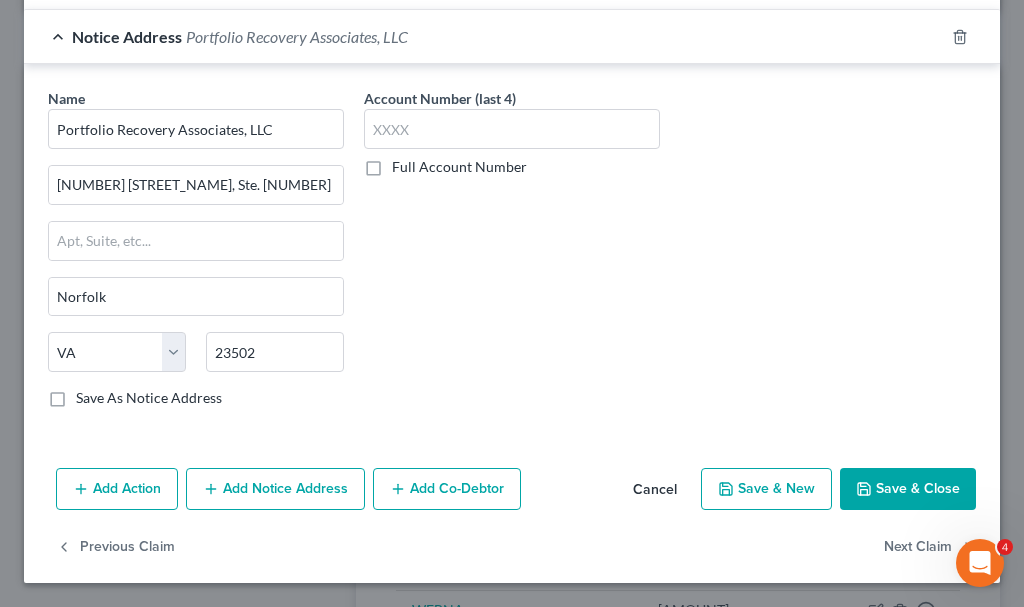 click 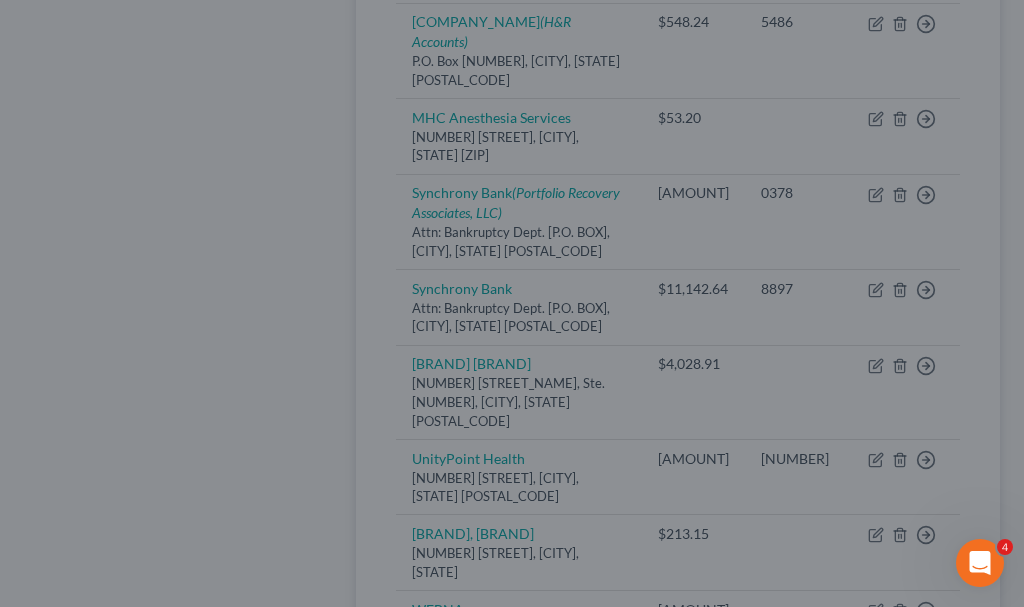 type on "0" 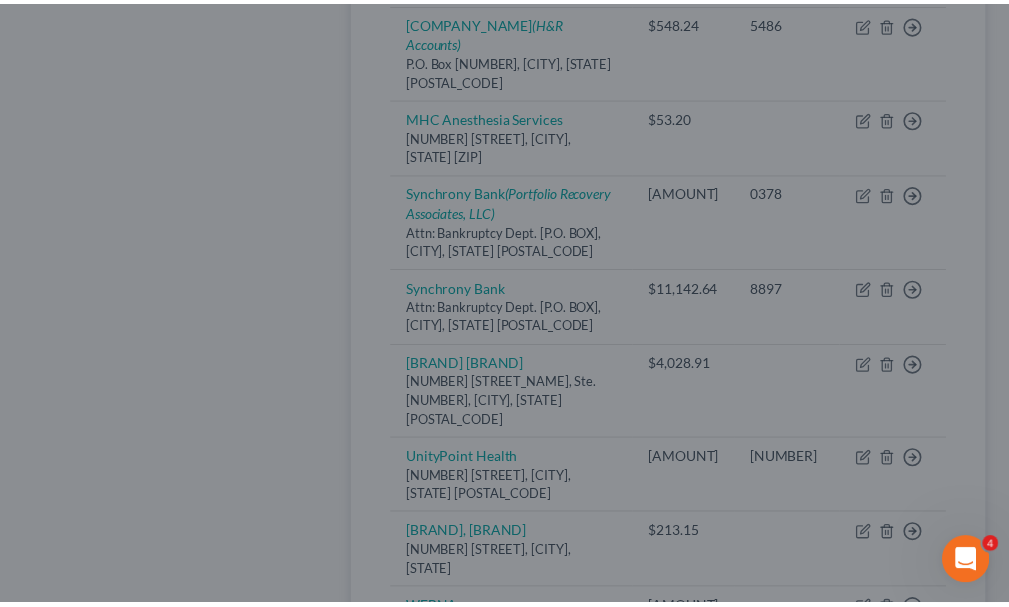 scroll, scrollTop: 0, scrollLeft: 0, axis: both 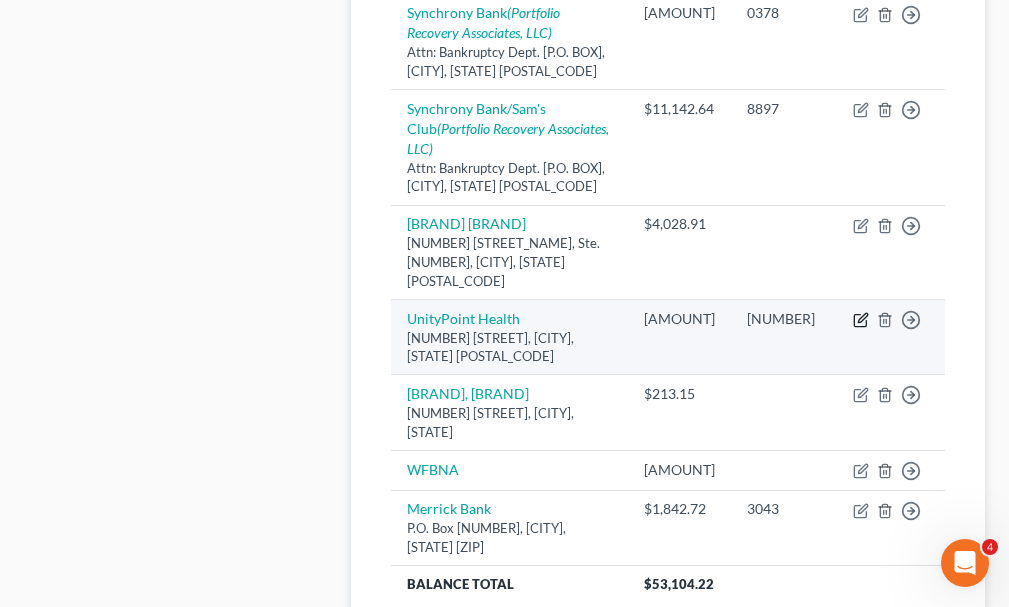 click 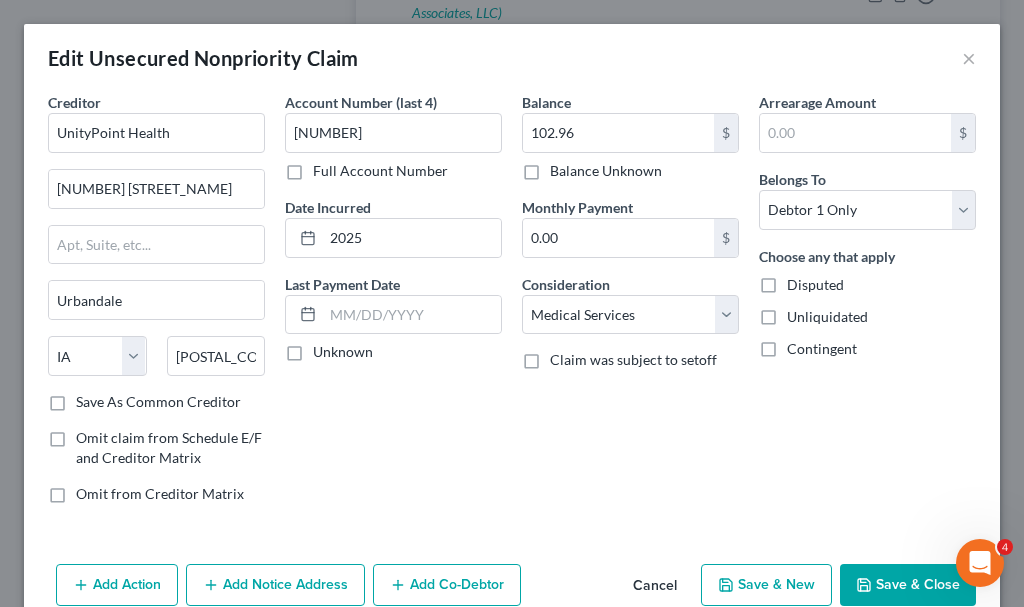click on "Save & Close" at bounding box center (908, 585) 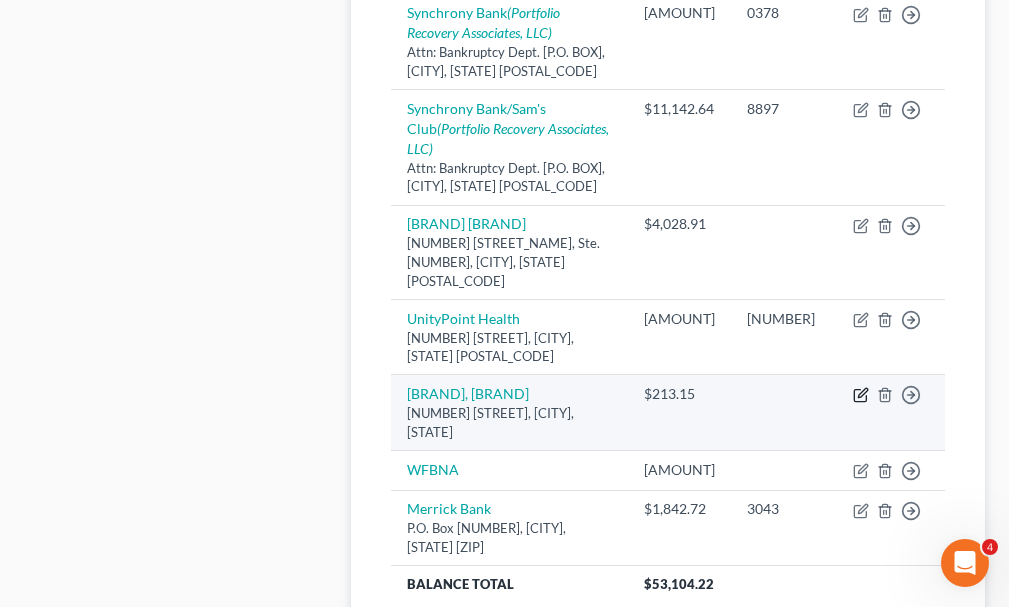 click 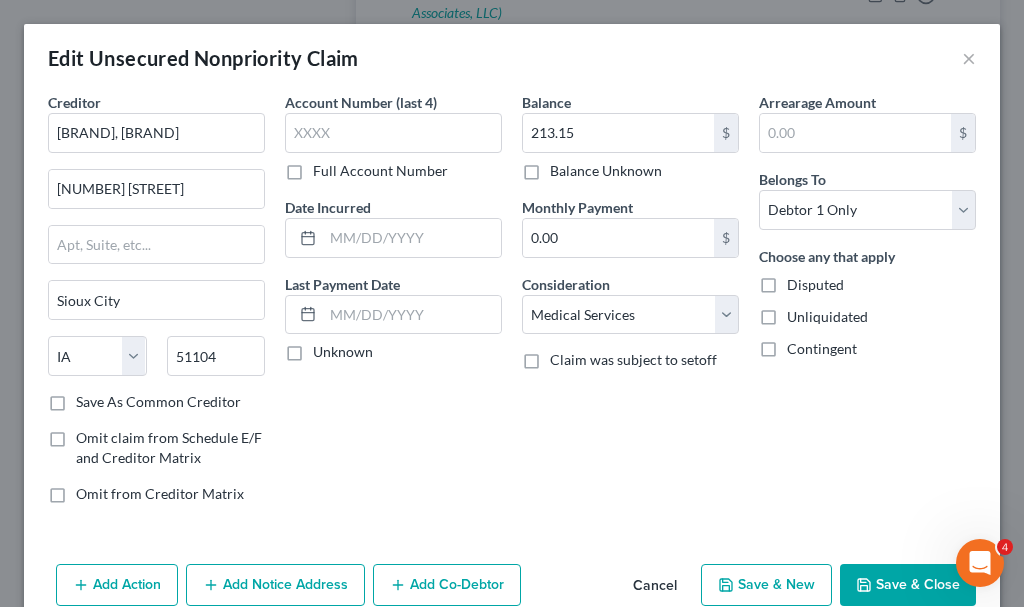 click on "Add Notice Address" at bounding box center (275, 585) 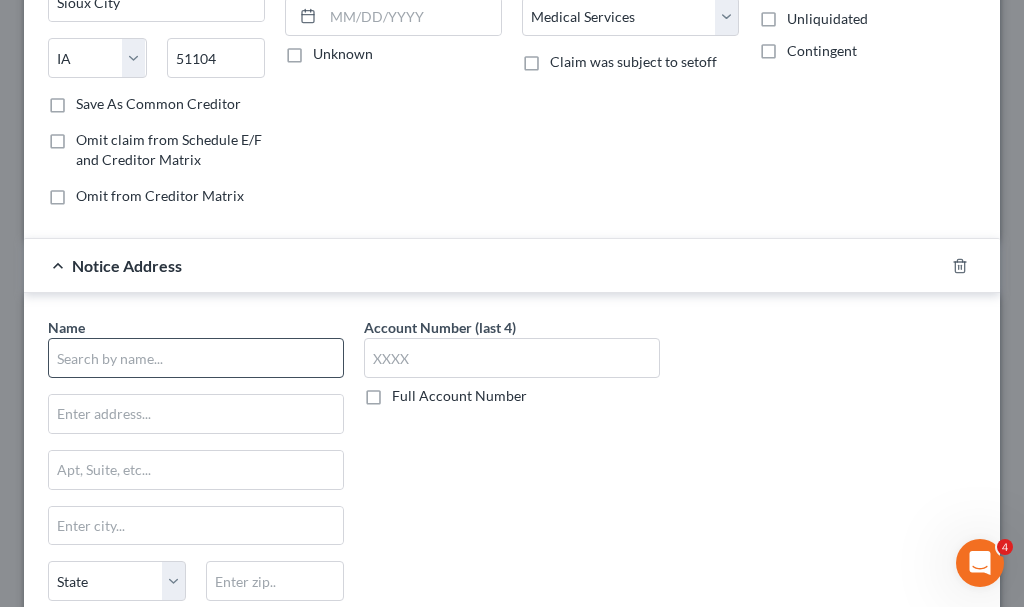 scroll, scrollTop: 300, scrollLeft: 0, axis: vertical 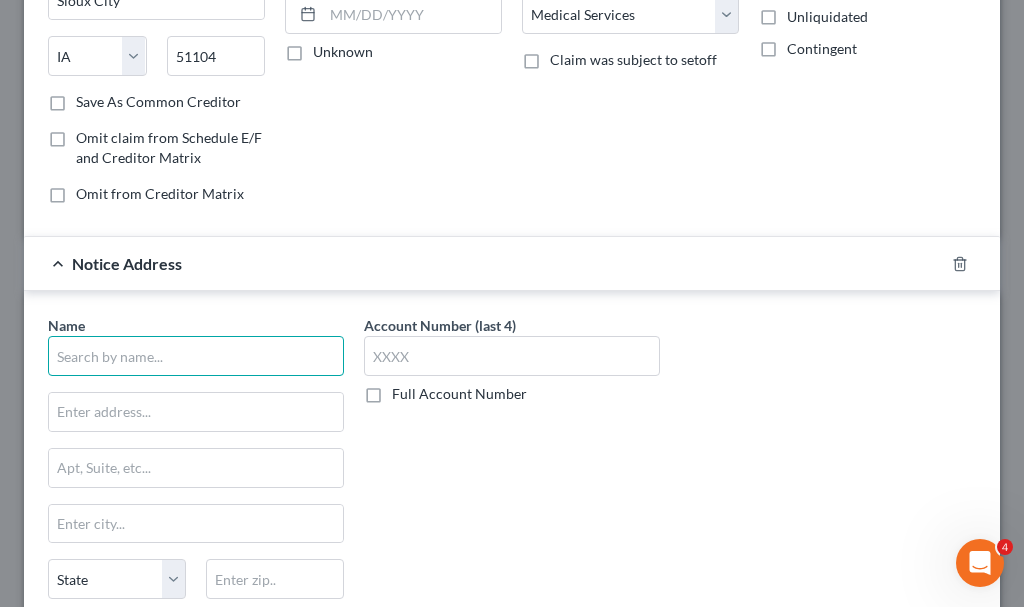 click at bounding box center (196, 356) 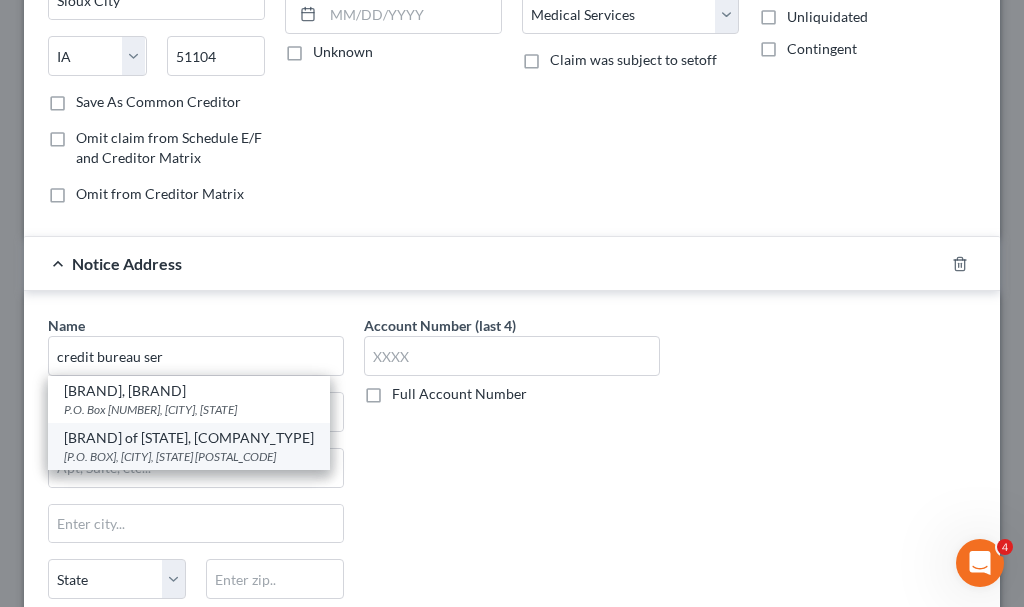 click on "[BRAND] of [STATE], [COMPANY_TYPE]" at bounding box center (189, 438) 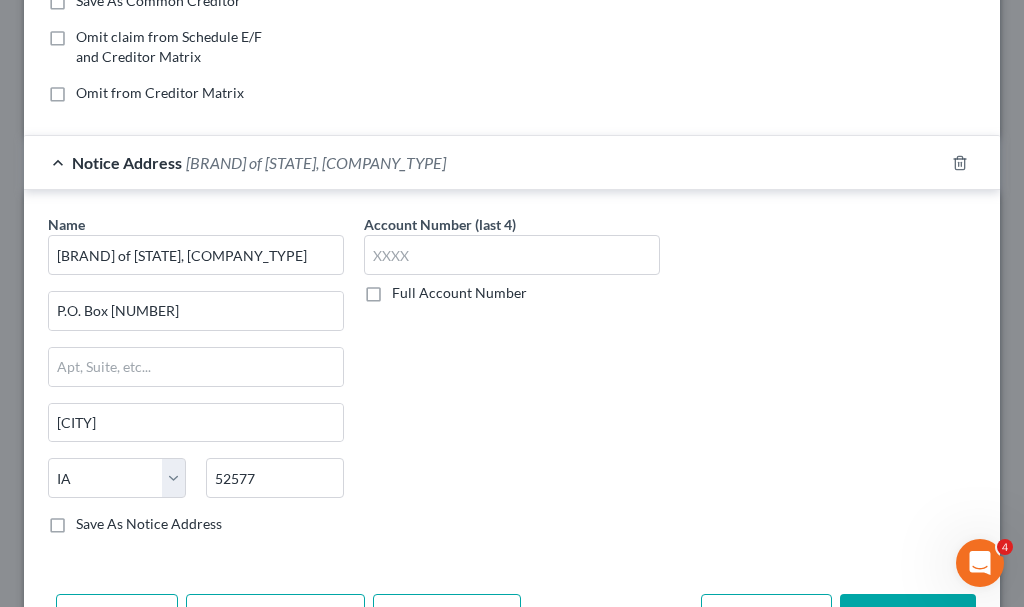 scroll, scrollTop: 422, scrollLeft: 0, axis: vertical 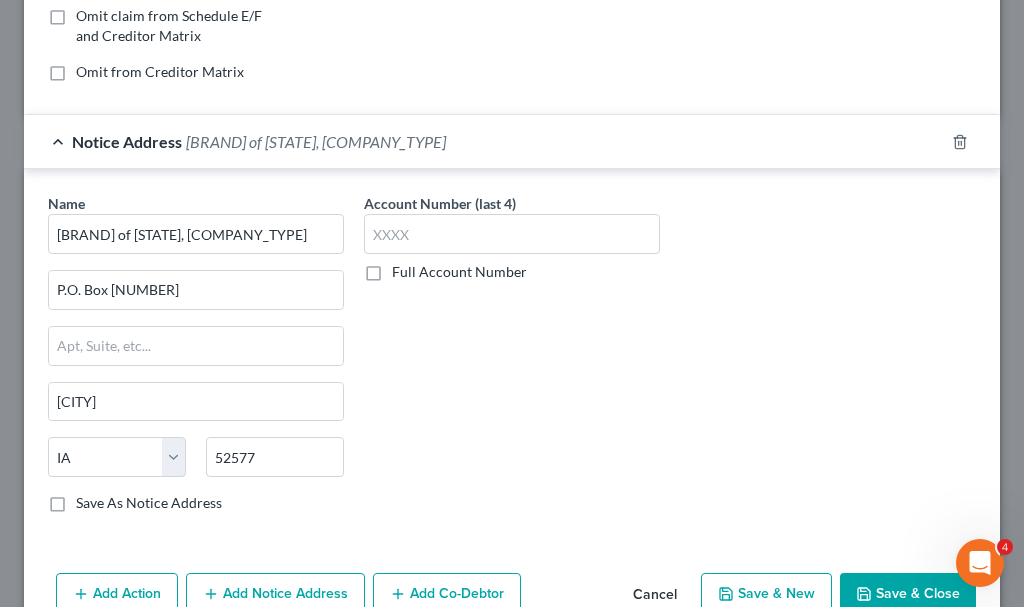 click on "Save & Close" at bounding box center [908, 594] 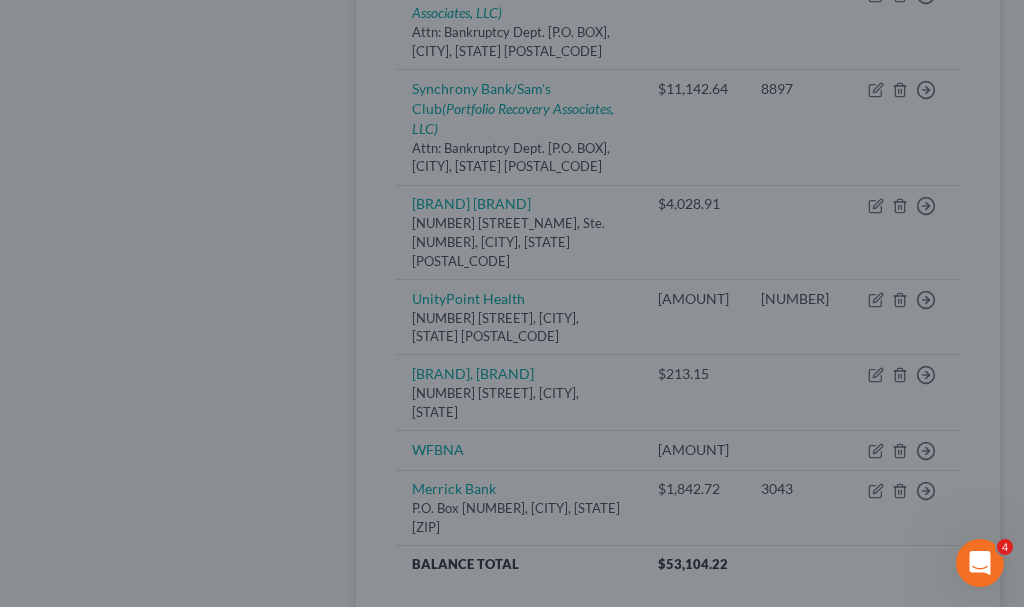 type on "0" 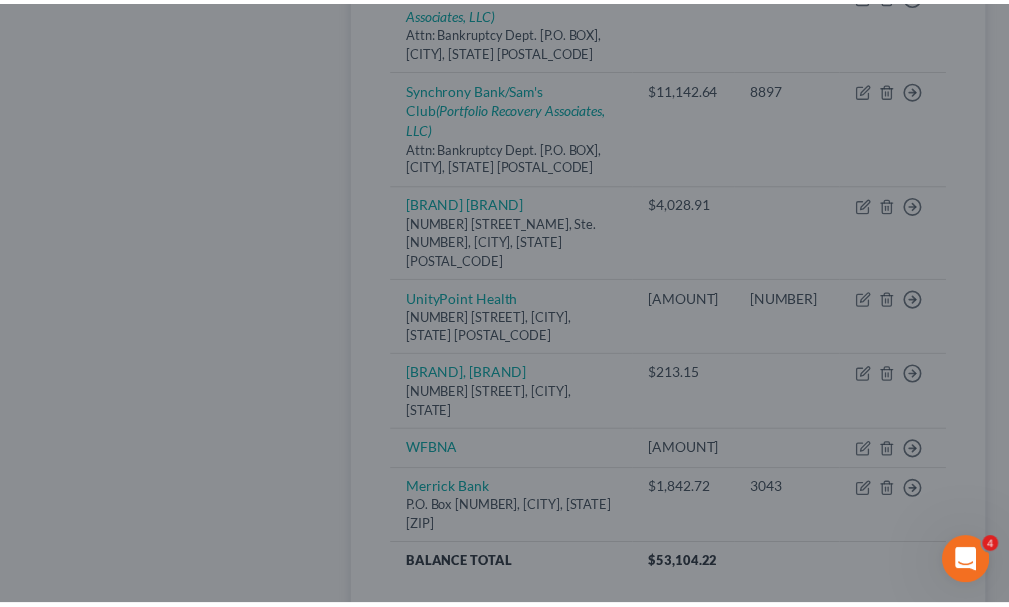 scroll, scrollTop: 0, scrollLeft: 0, axis: both 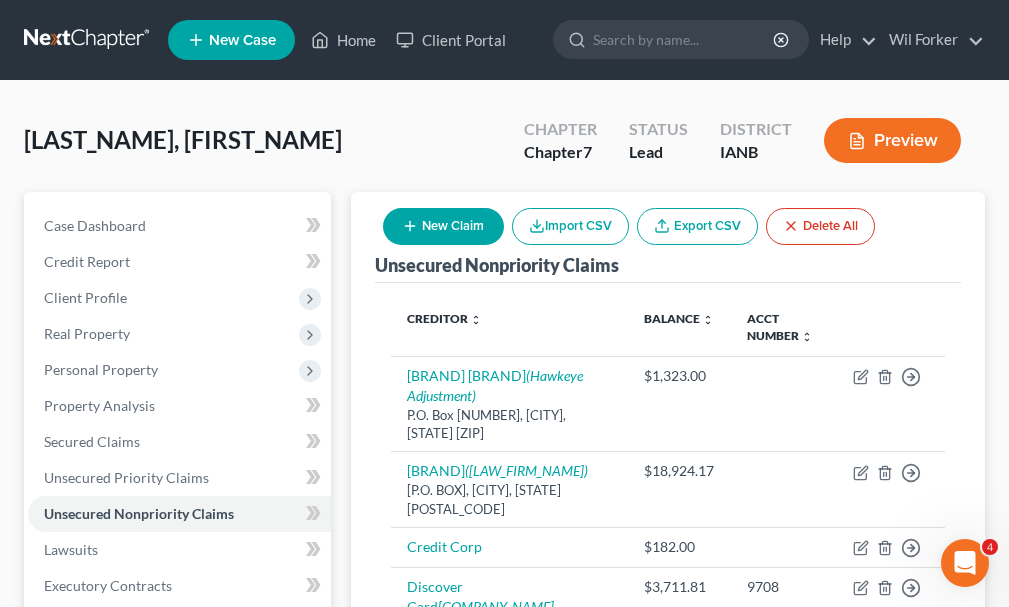 click on "New Claim" at bounding box center (443, 226) 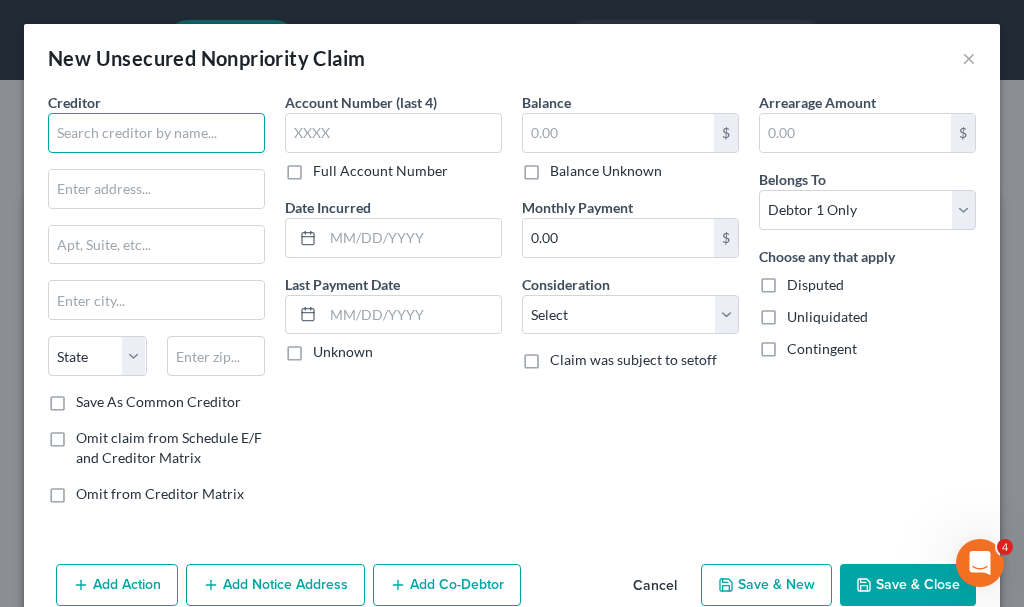 click at bounding box center (156, 133) 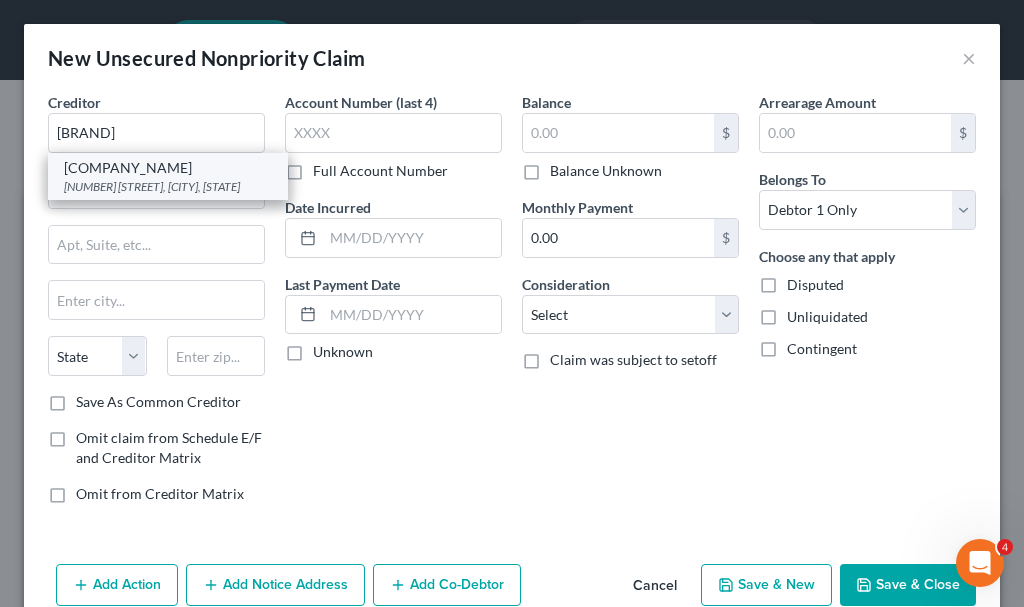 click on "[COMPANY_NAME]" at bounding box center [168, 168] 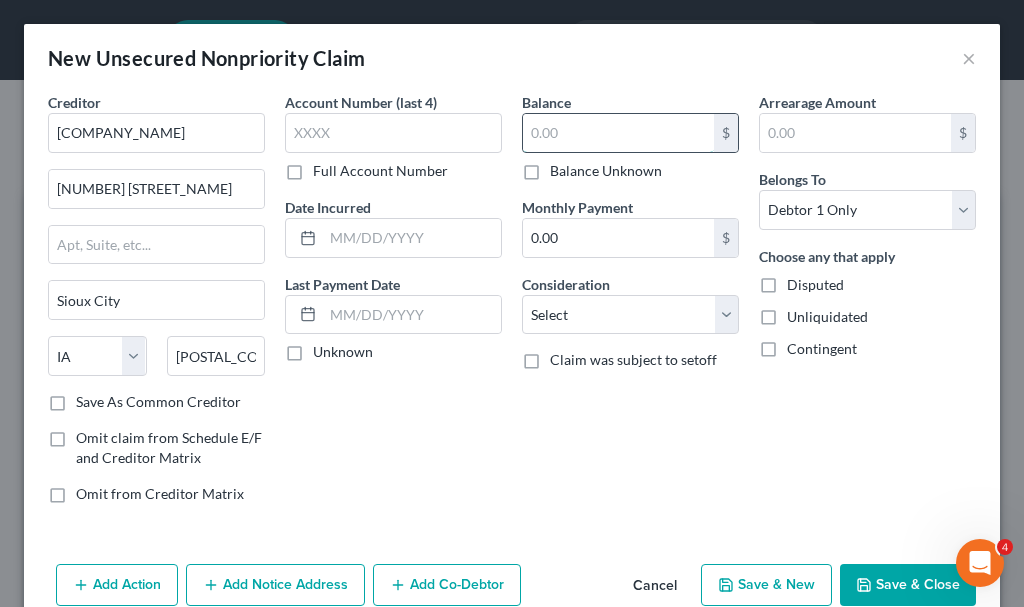 click at bounding box center [618, 133] 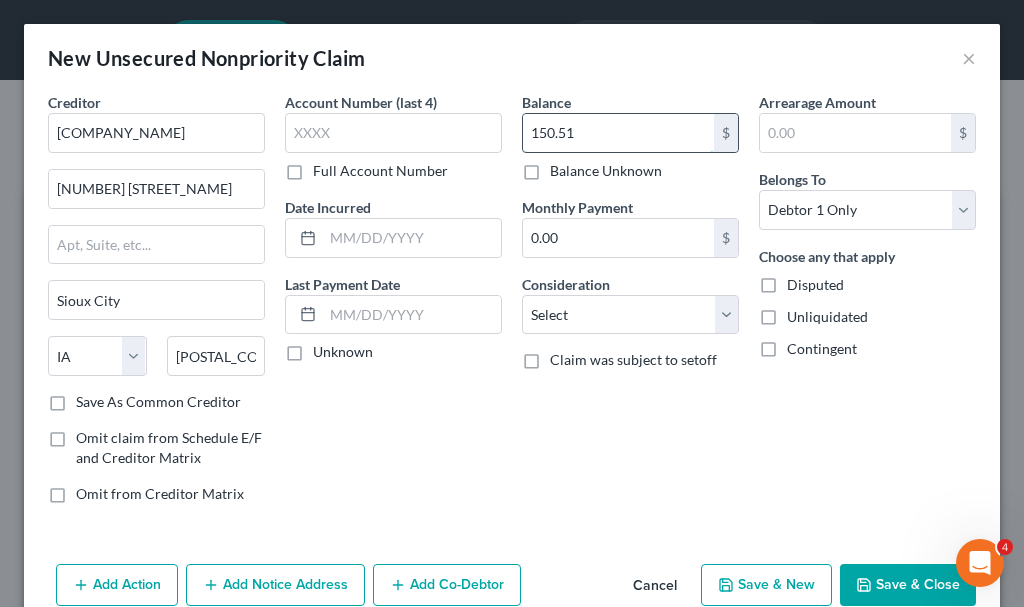 type on "150.51" 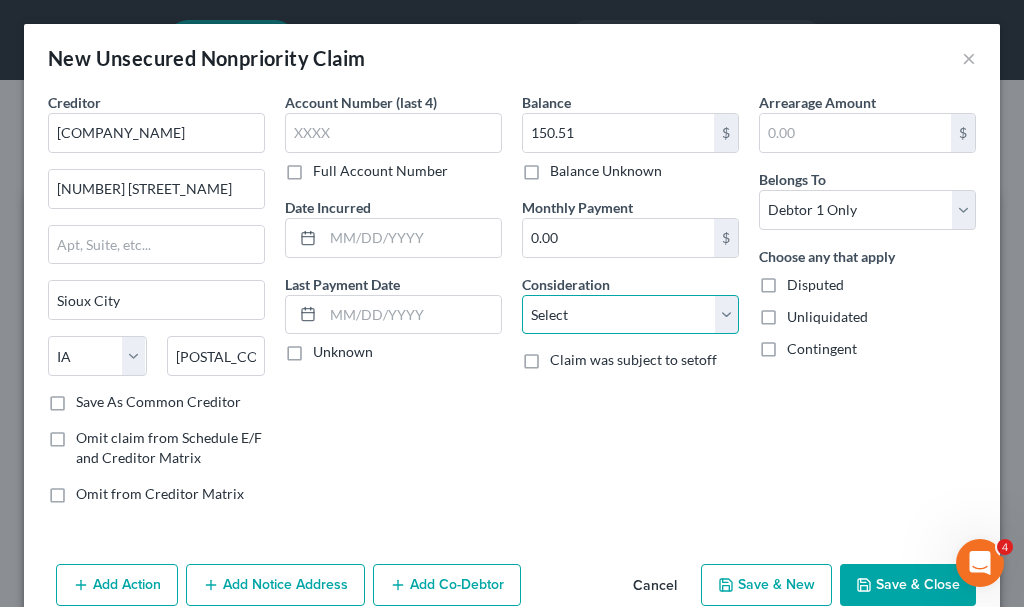 click on "Select Cable / Satellite Services Collection Agency Credit Card Debt Debt Counseling / Attorneys Deficiency Balance Domestic Support Obligations Home / Car Repairs Income Taxes Judgment Liens Medical Services Monies Loaned / Advanced Mortgage Obligation From Divorce Or Separation Obligation To Pensions Other Overdrawn Bank Account Promised To Help Pay Creditors Student Loans Suppliers And Vendors Telephone / Internet Services Utility Services" at bounding box center [630, 315] 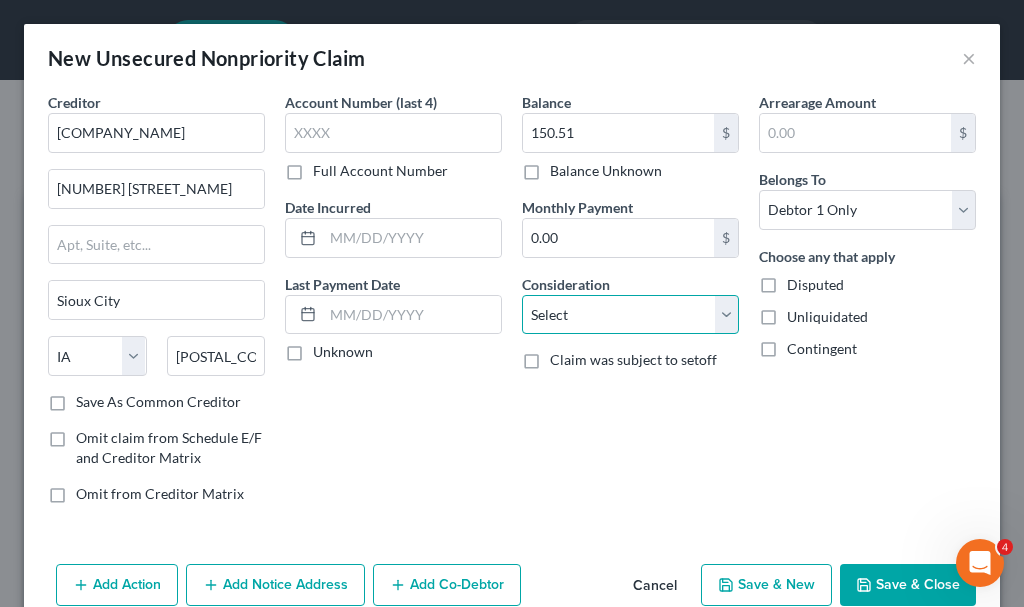 select on "9" 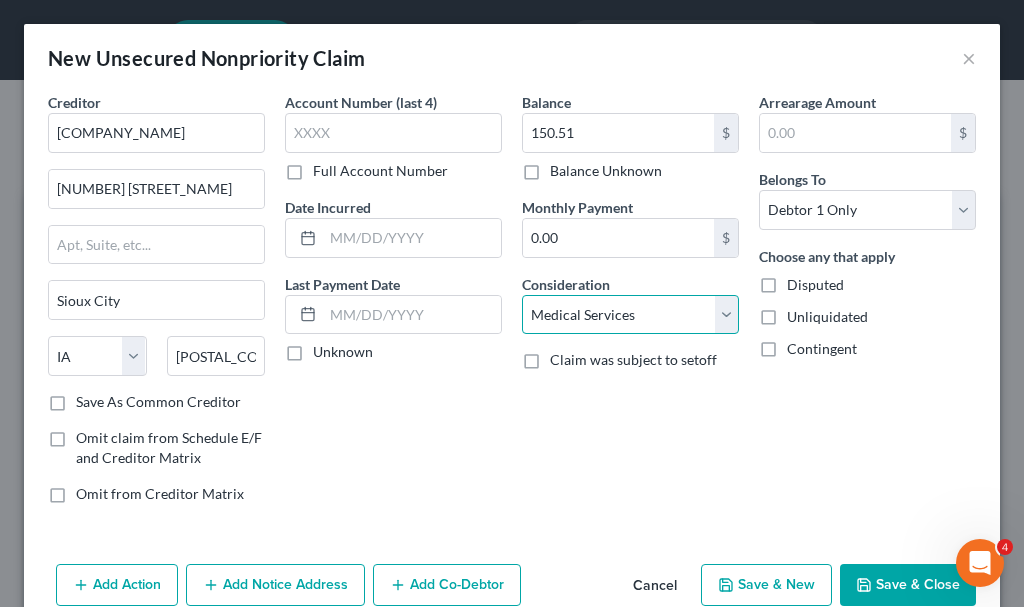 click on "Select Cable / Satellite Services Collection Agency Credit Card Debt Debt Counseling / Attorneys Deficiency Balance Domestic Support Obligations Home / Car Repairs Income Taxes Judgment Liens Medical Services Monies Loaned / Advanced Mortgage Obligation From Divorce Or Separation Obligation To Pensions Other Overdrawn Bank Account Promised To Help Pay Creditors Student Loans Suppliers And Vendors Telephone / Internet Services Utility Services" at bounding box center (630, 315) 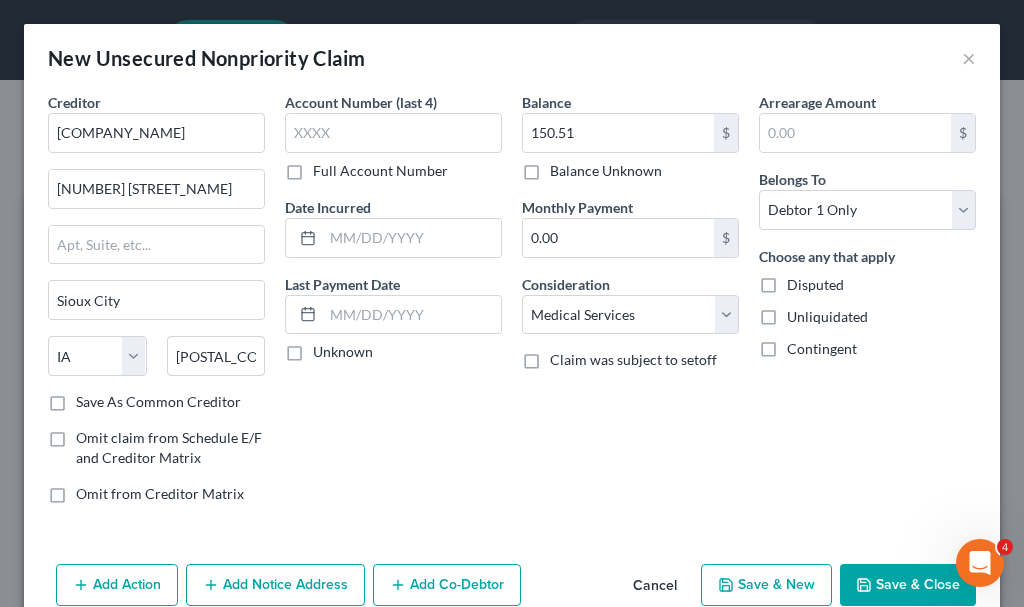 click on "Add Notice Address" at bounding box center [275, 585] 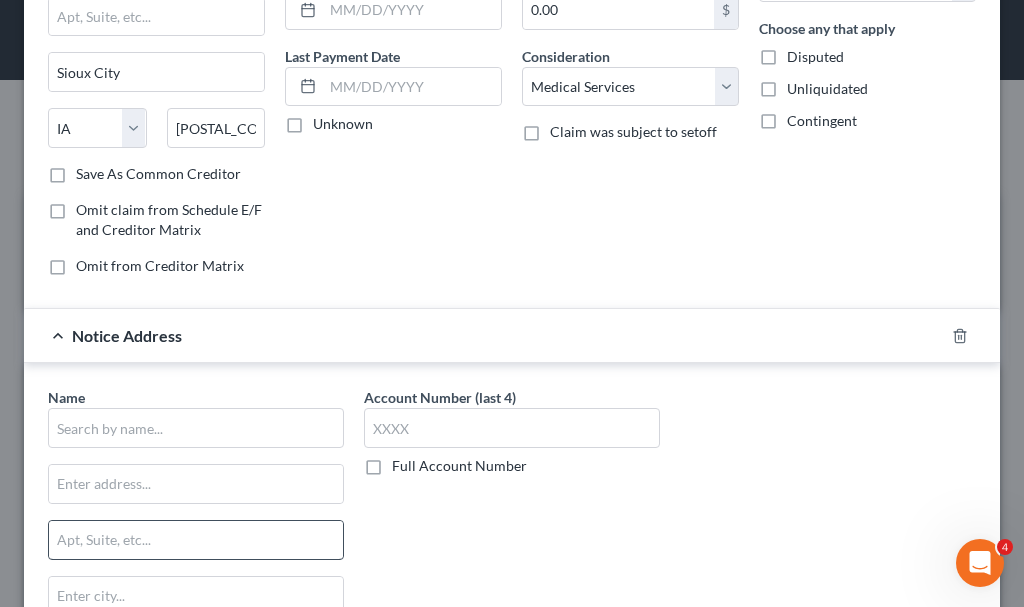 scroll, scrollTop: 300, scrollLeft: 0, axis: vertical 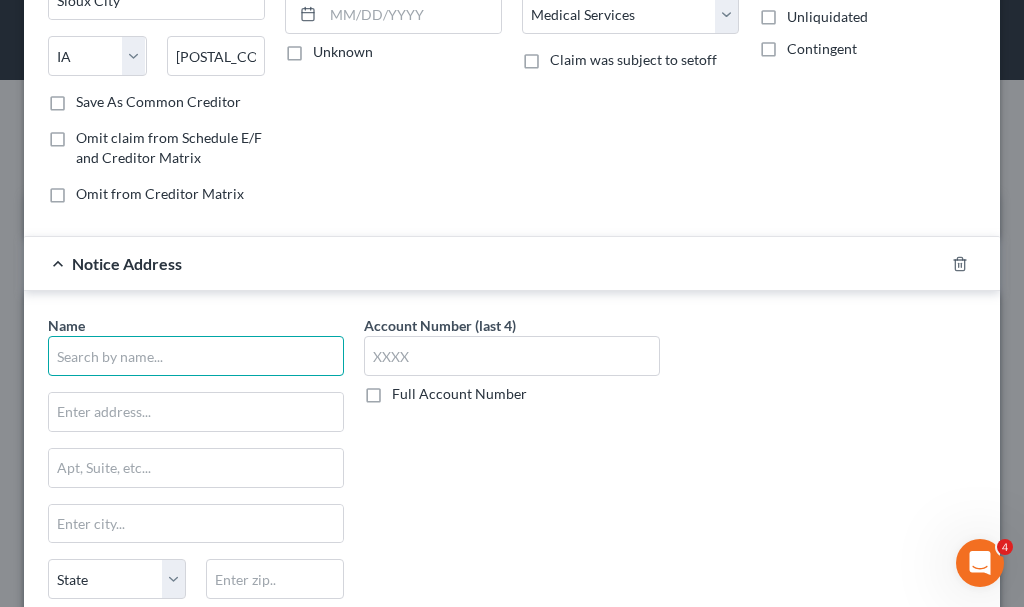click at bounding box center [196, 356] 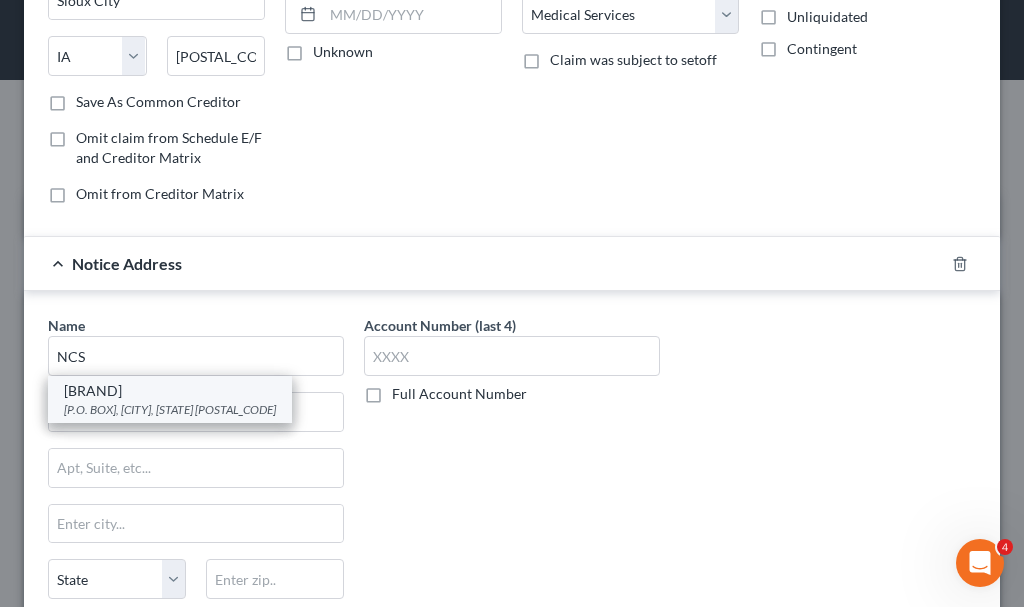 click on "[P.O. BOX], [CITY], [STATE] [POSTAL_CODE]" at bounding box center (170, 409) 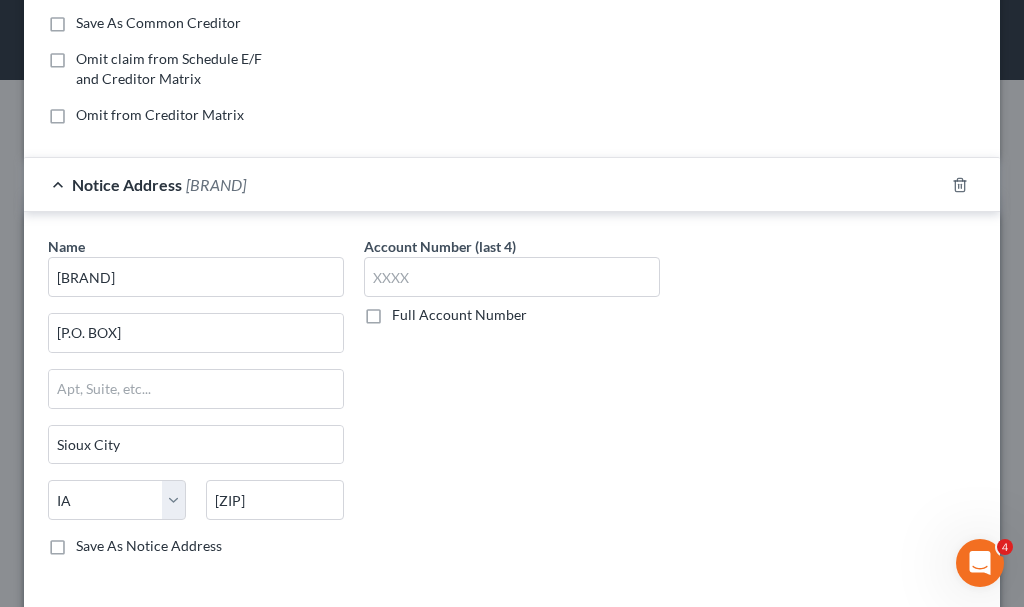 scroll, scrollTop: 470, scrollLeft: 0, axis: vertical 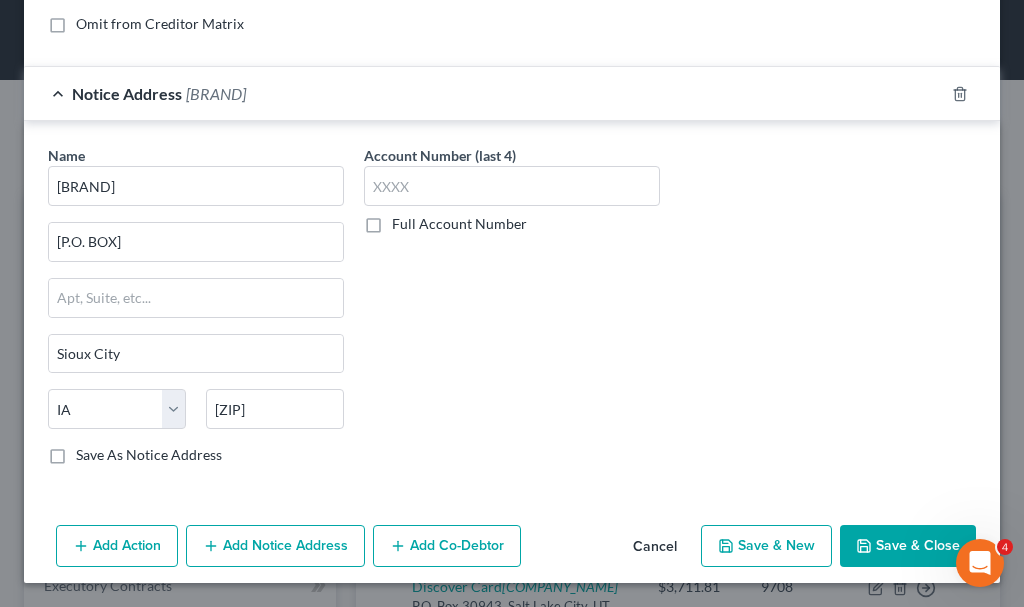 click on "Save & Close" at bounding box center (908, 546) 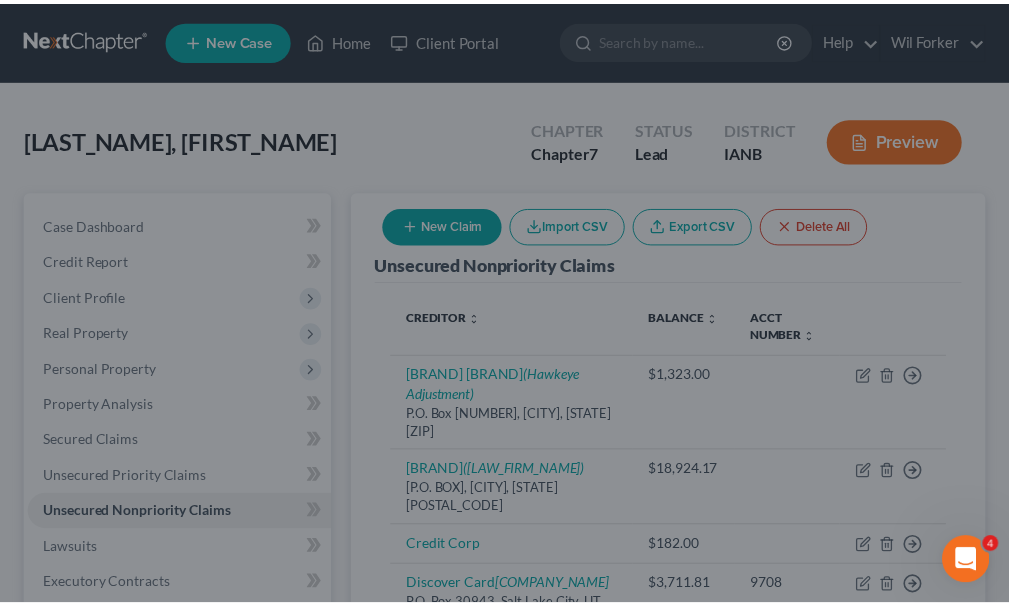 scroll, scrollTop: 0, scrollLeft: 0, axis: both 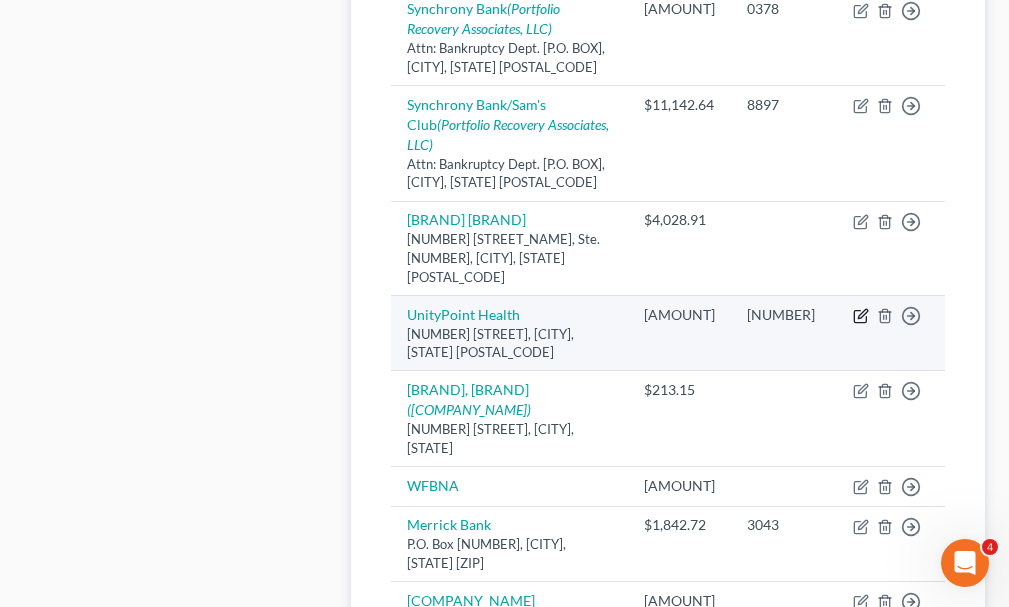 click 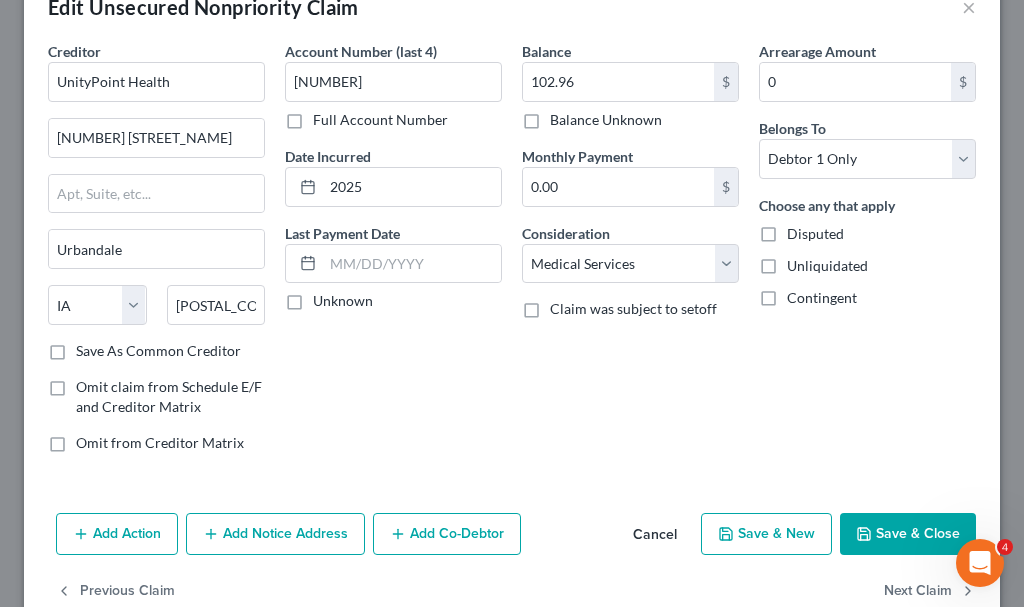 scroll, scrollTop: 0, scrollLeft: 0, axis: both 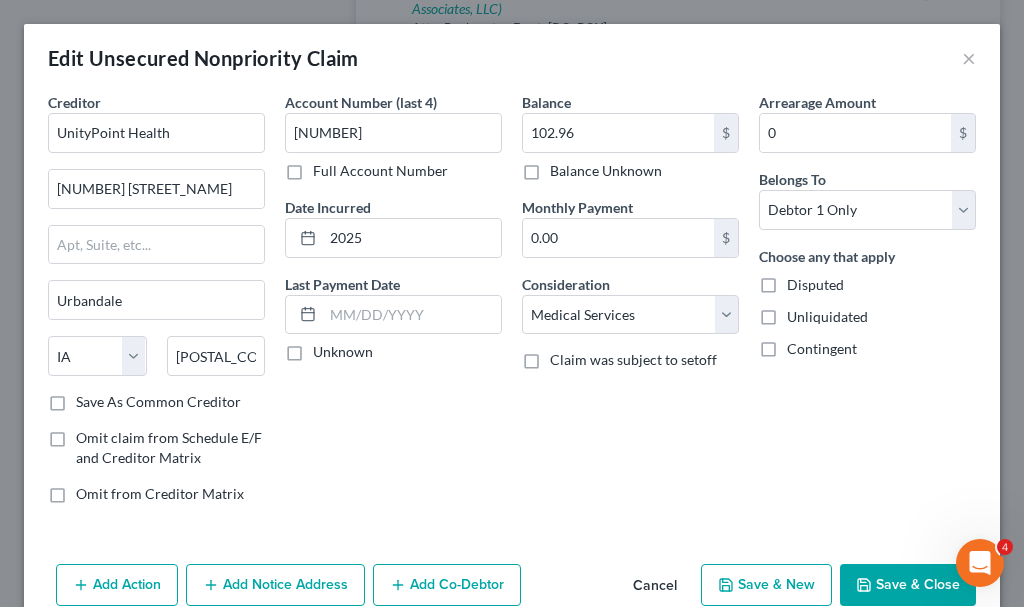 click on "Add Notice Address" at bounding box center (275, 585) 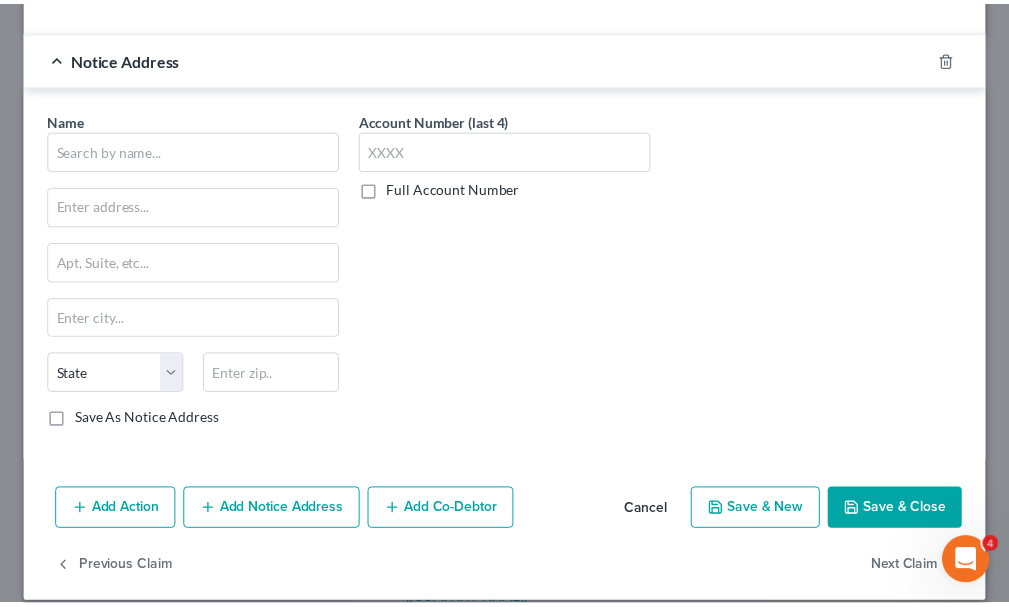 scroll, scrollTop: 527, scrollLeft: 0, axis: vertical 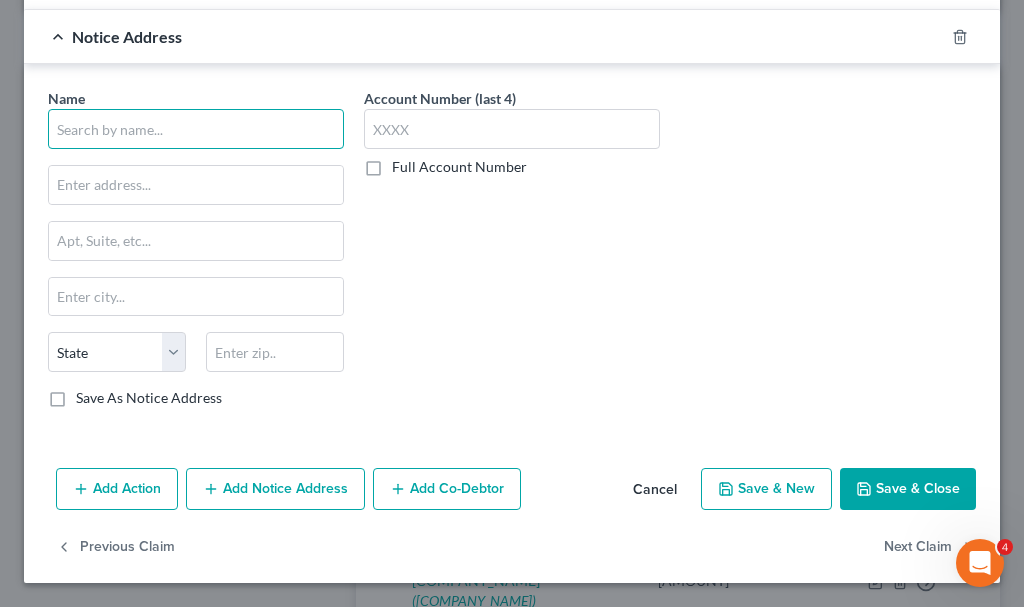 click at bounding box center (196, 129) 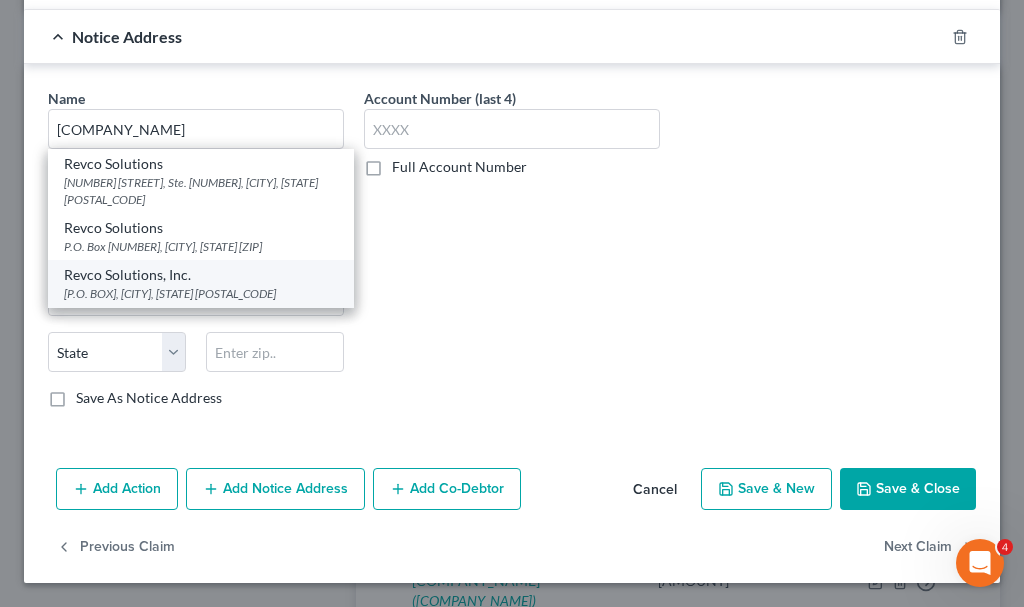 click on "[P.O. BOX], [CITY], [STATE] [POSTAL_CODE]" at bounding box center [201, 293] 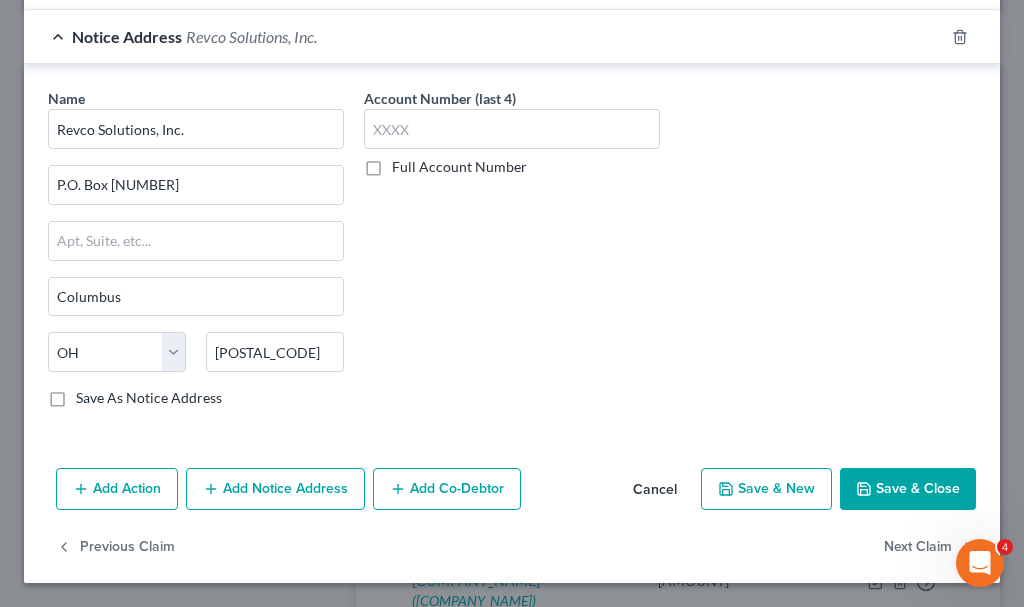 click on "Save & Close" at bounding box center [908, 489] 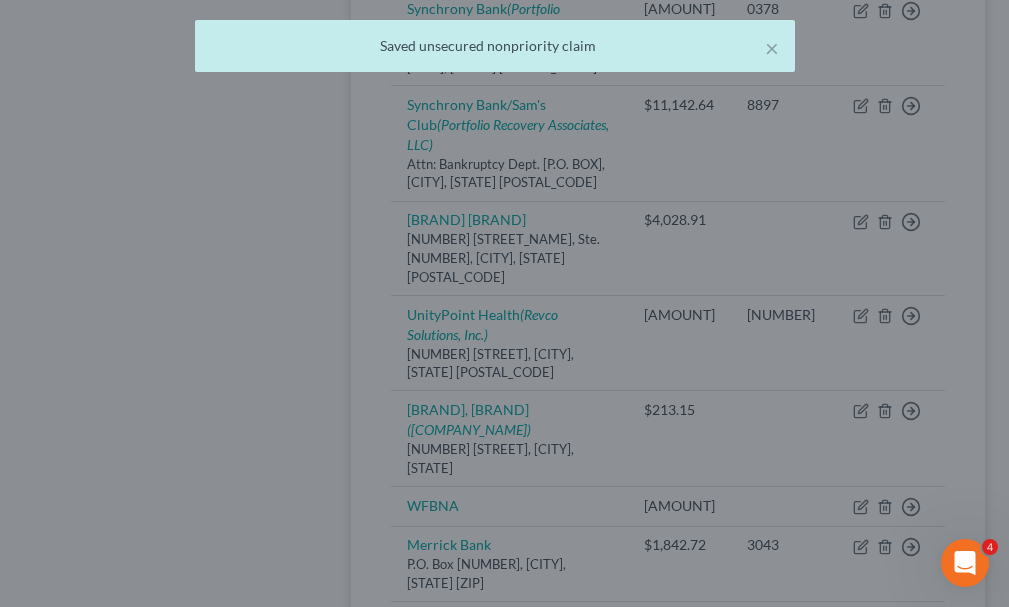scroll, scrollTop: 0, scrollLeft: 0, axis: both 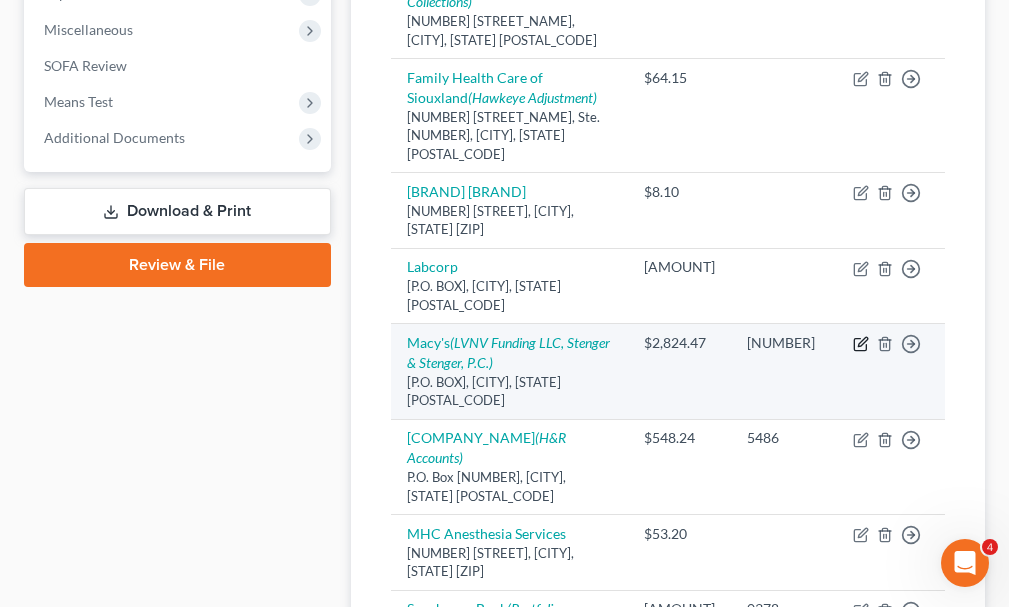 click 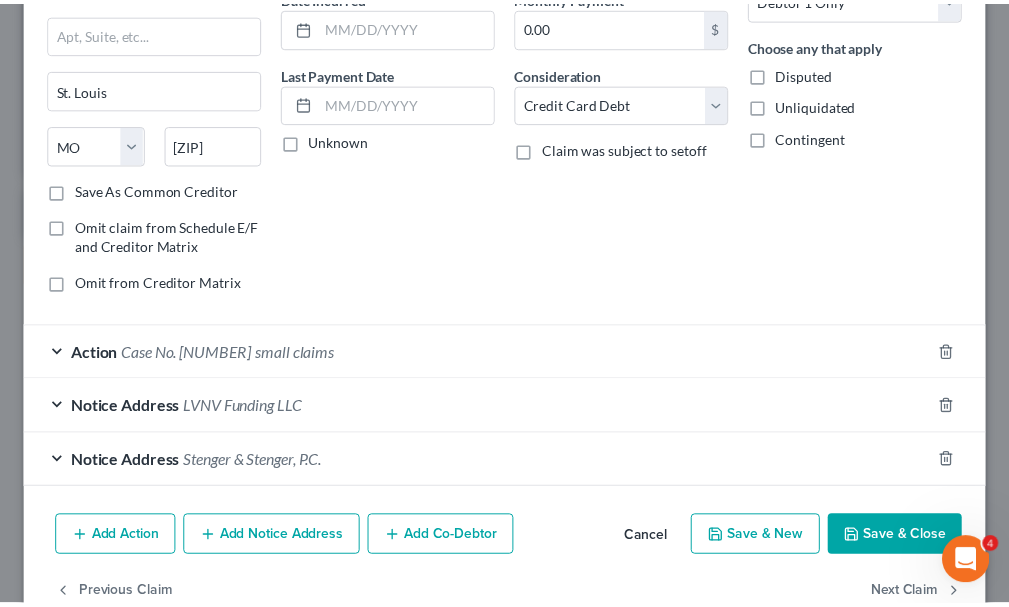 scroll, scrollTop: 260, scrollLeft: 0, axis: vertical 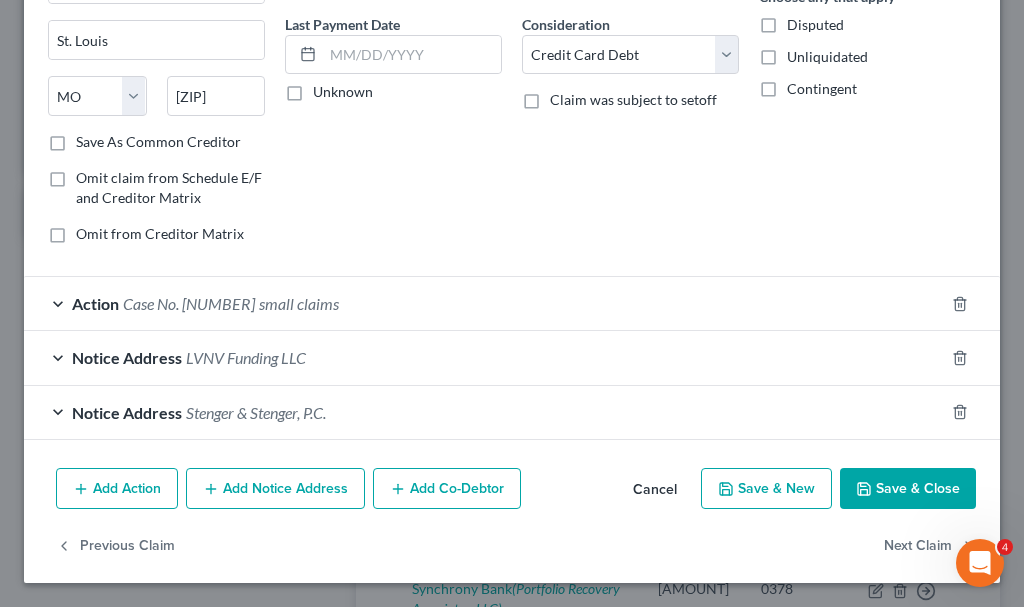click 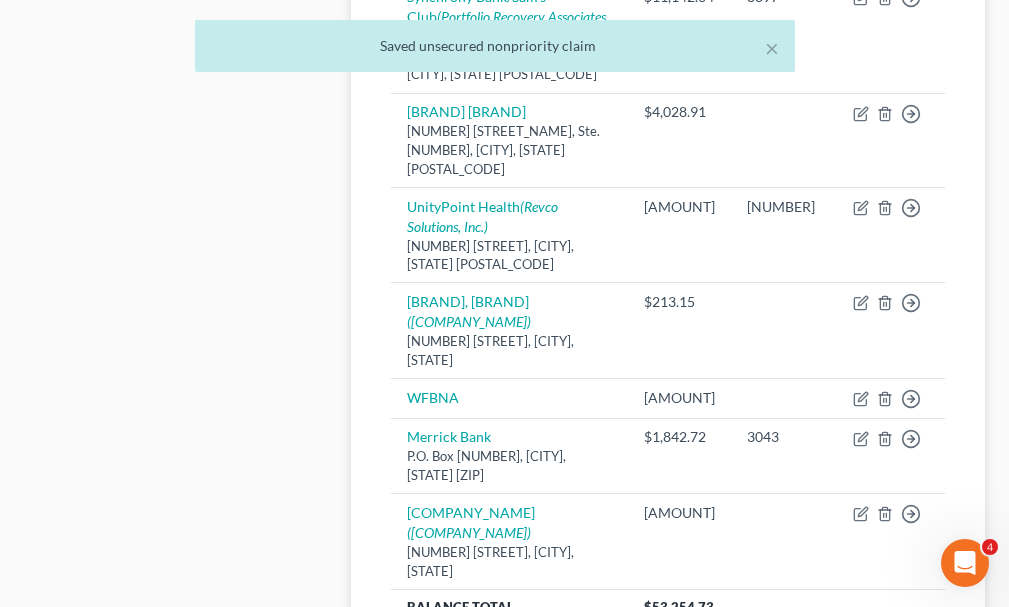 scroll, scrollTop: 1551, scrollLeft: 0, axis: vertical 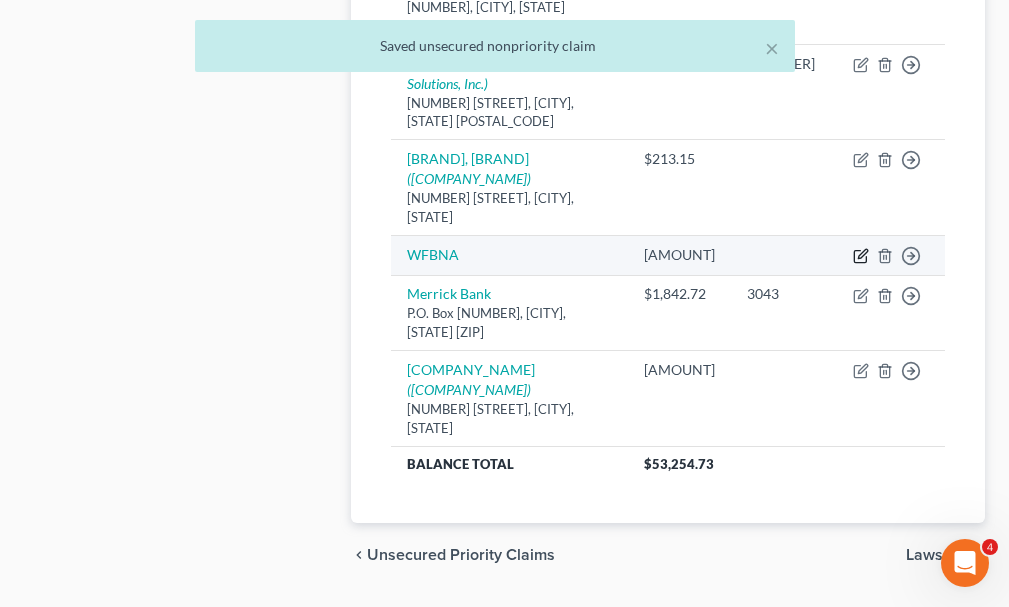 click 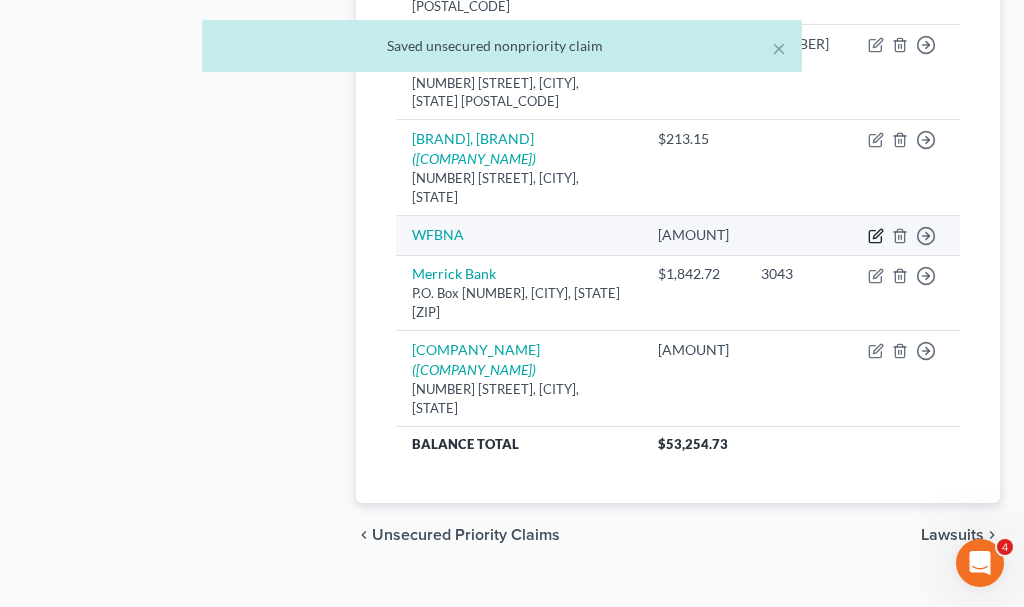 select on "0" 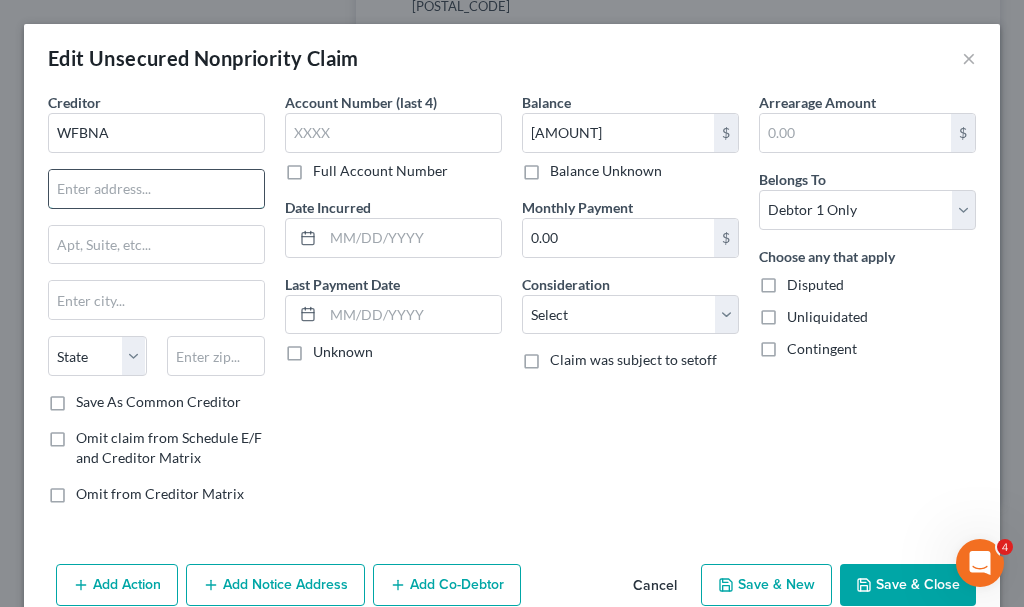 click at bounding box center (156, 189) 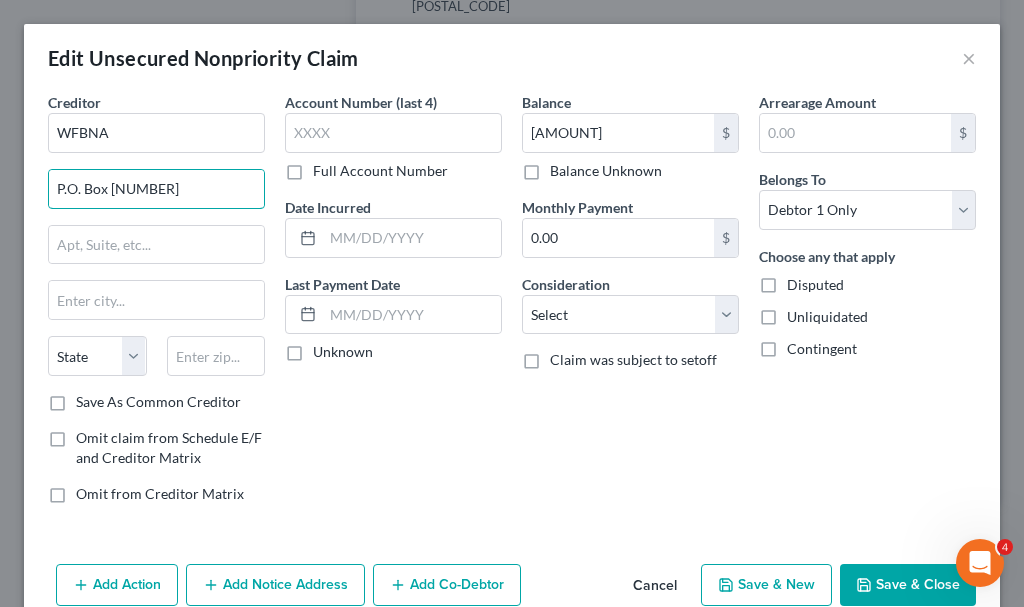 type on "P.O. Box [NUMBER]" 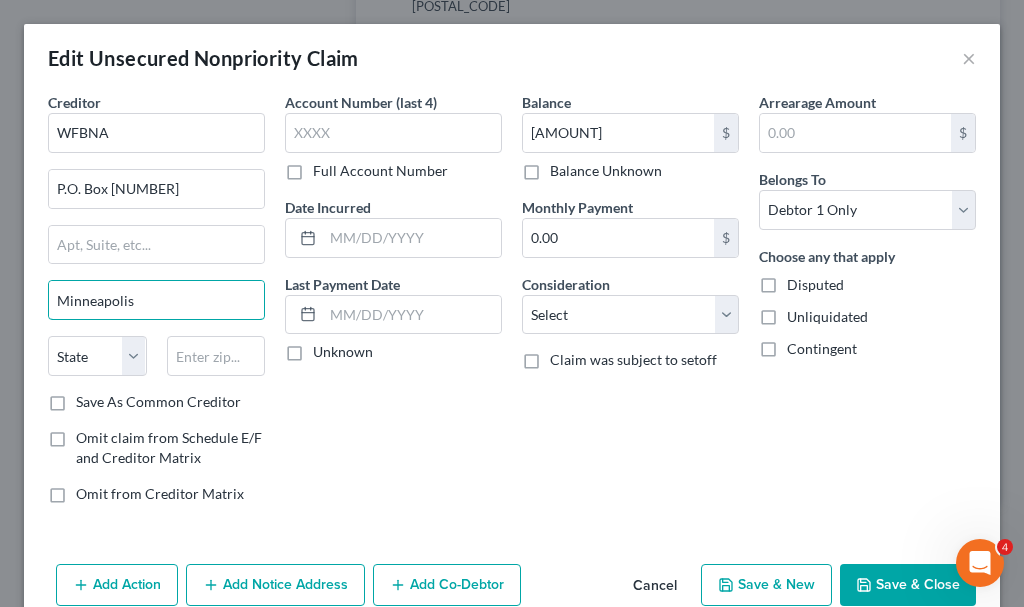 type on "Minneapolis" 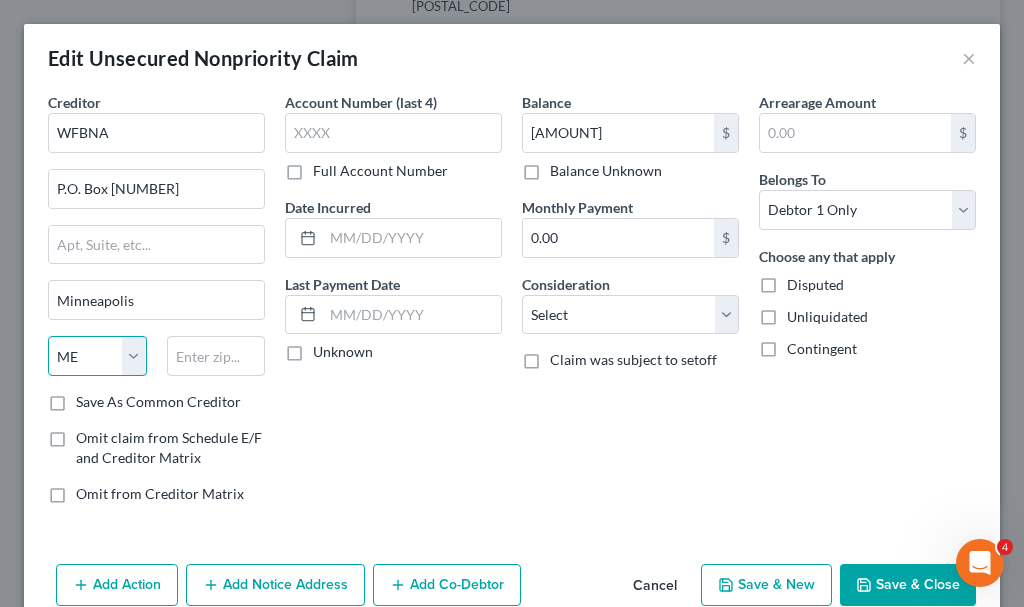 select on "24" 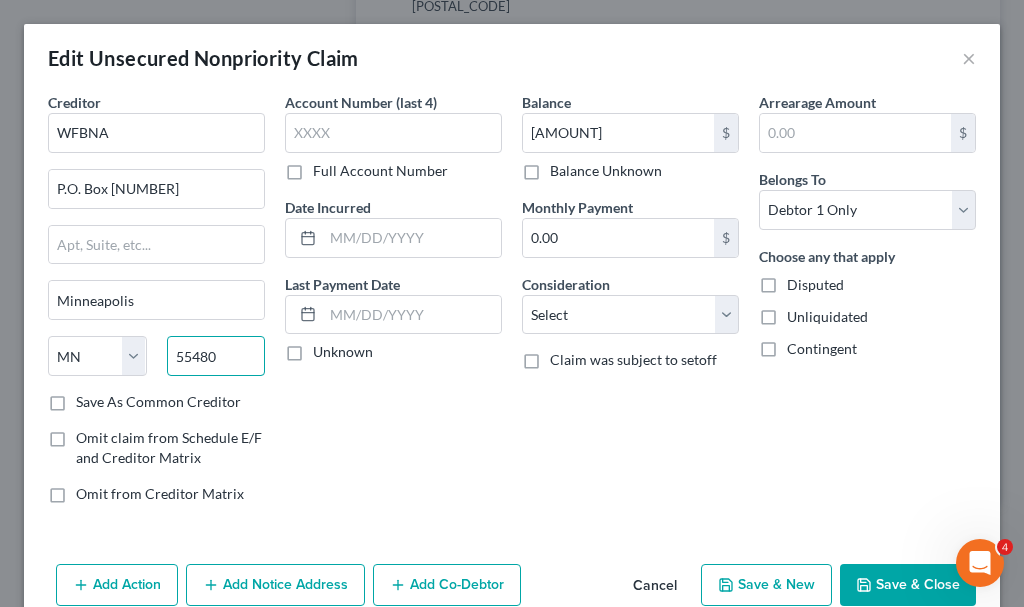 type on "55480" 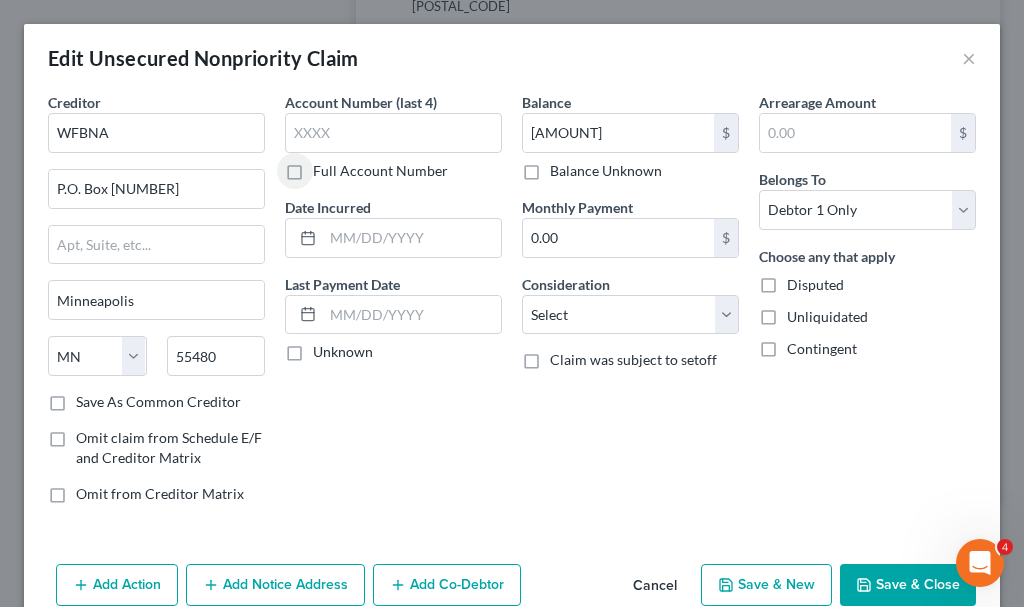click on "Save & Close" at bounding box center [908, 585] 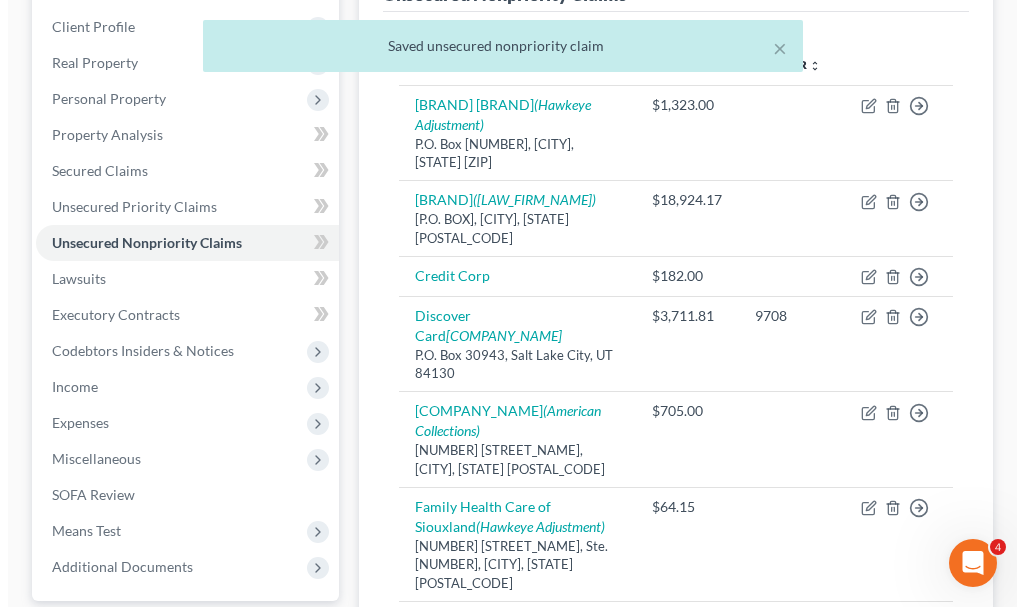 scroll, scrollTop: 251, scrollLeft: 0, axis: vertical 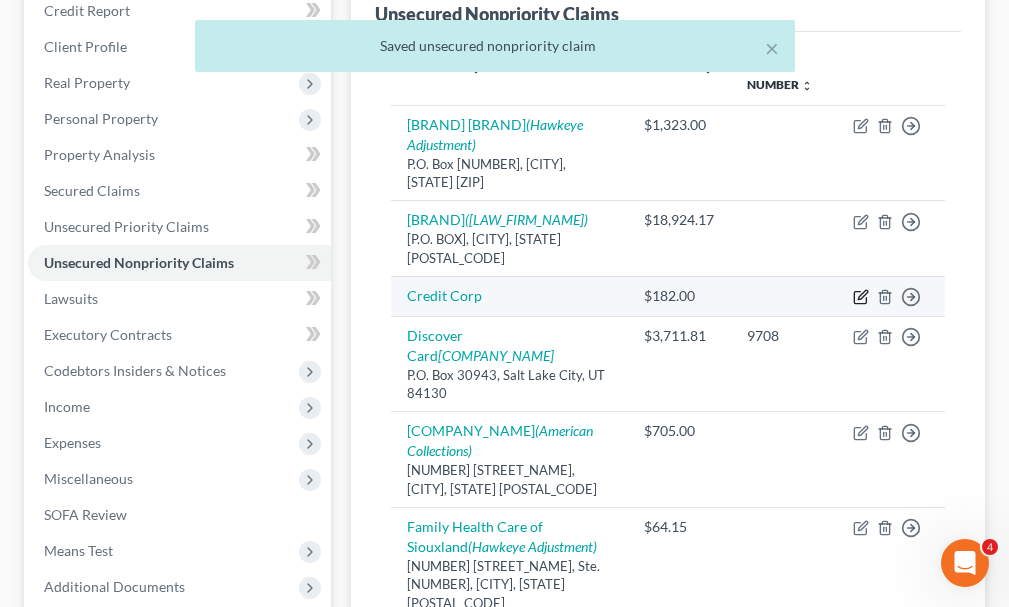 click 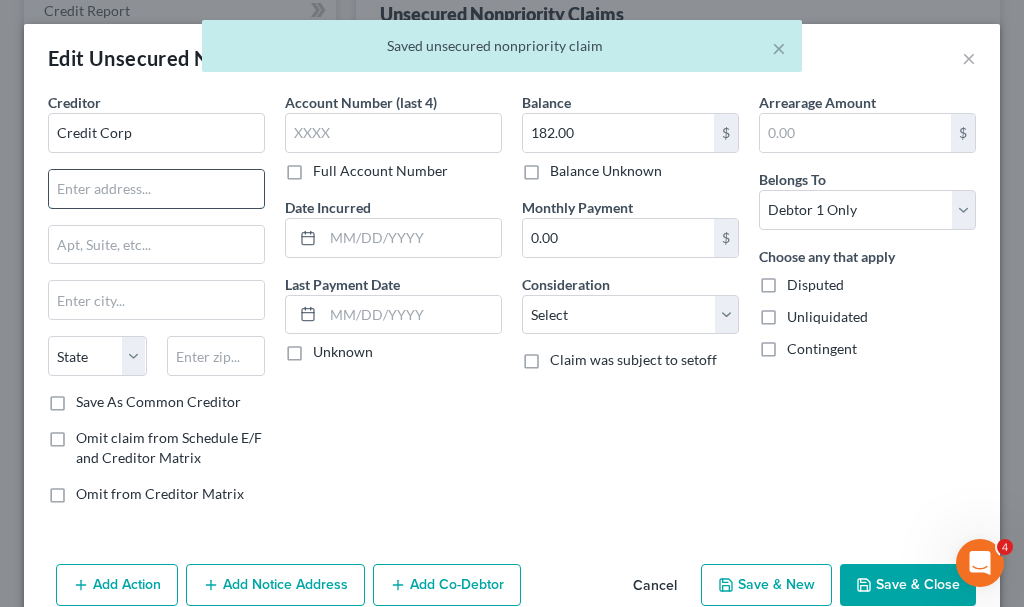 click at bounding box center (156, 189) 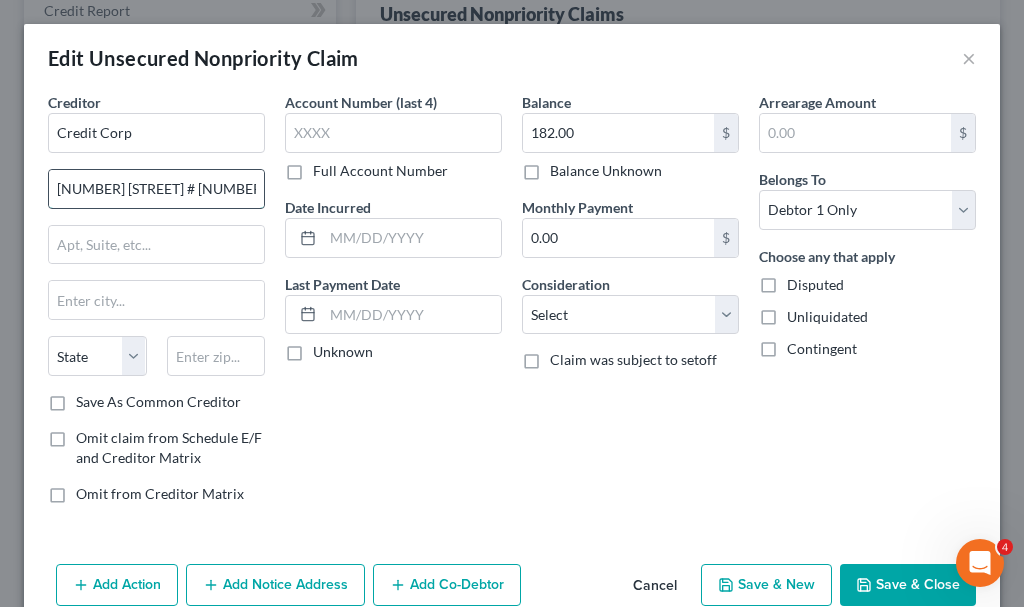 type on "[NUMBER] [STREET] # [NUMBER]" 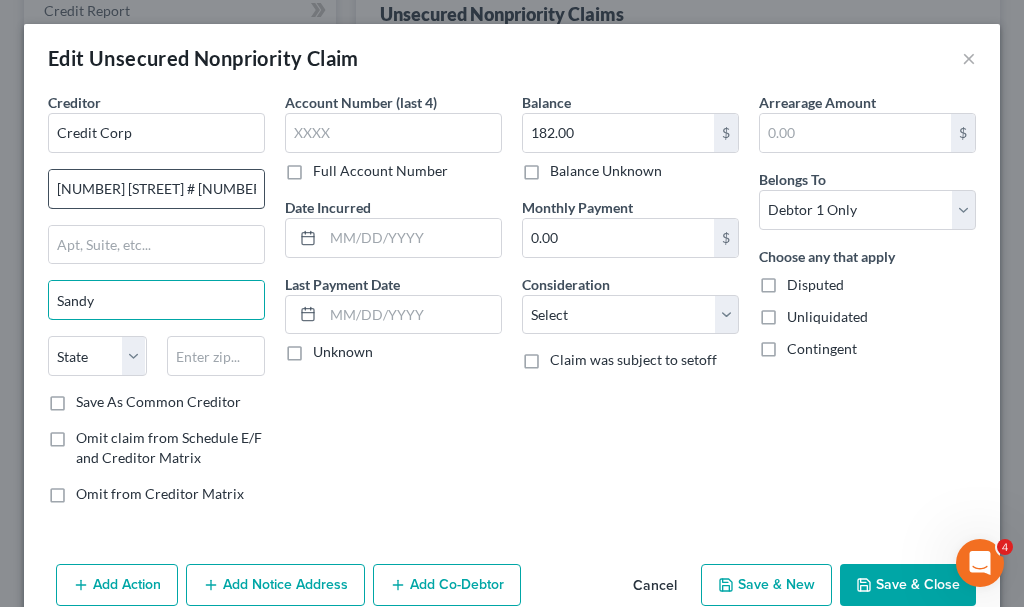 type on "Sandy" 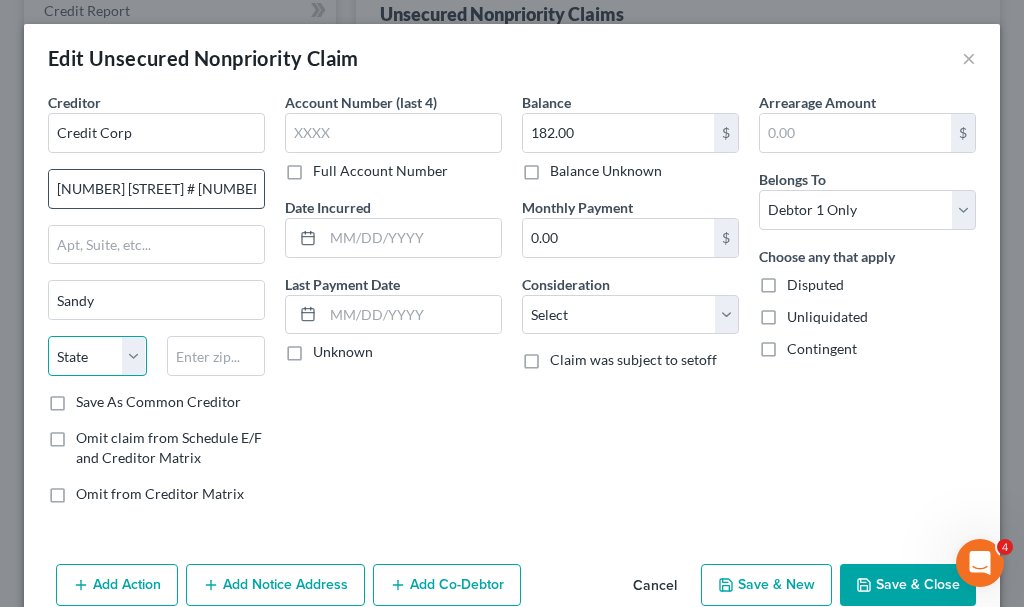 select on "46" 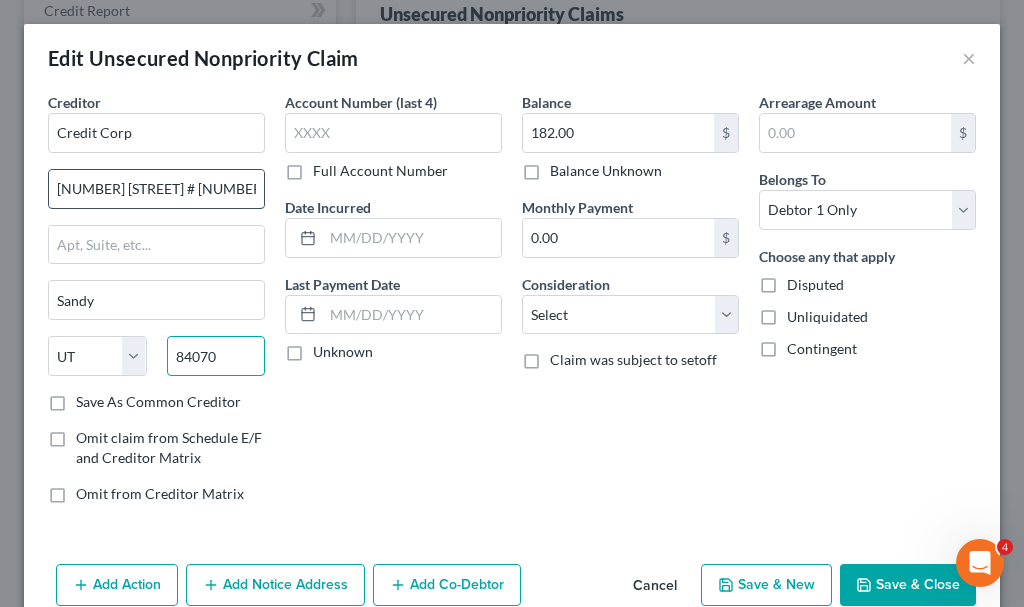 type on "84070" 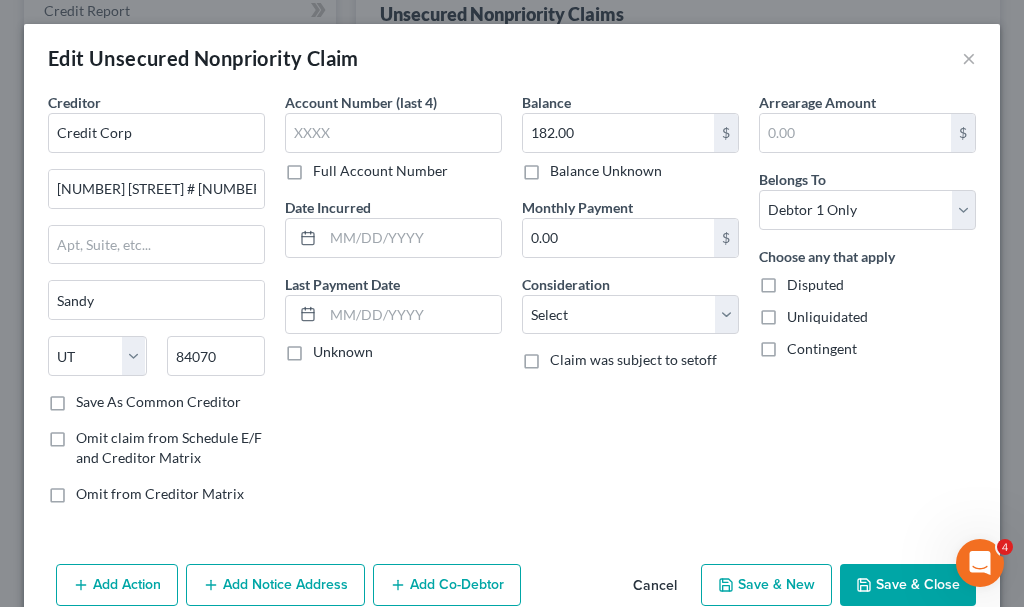 click on "Save & Close" at bounding box center (908, 585) 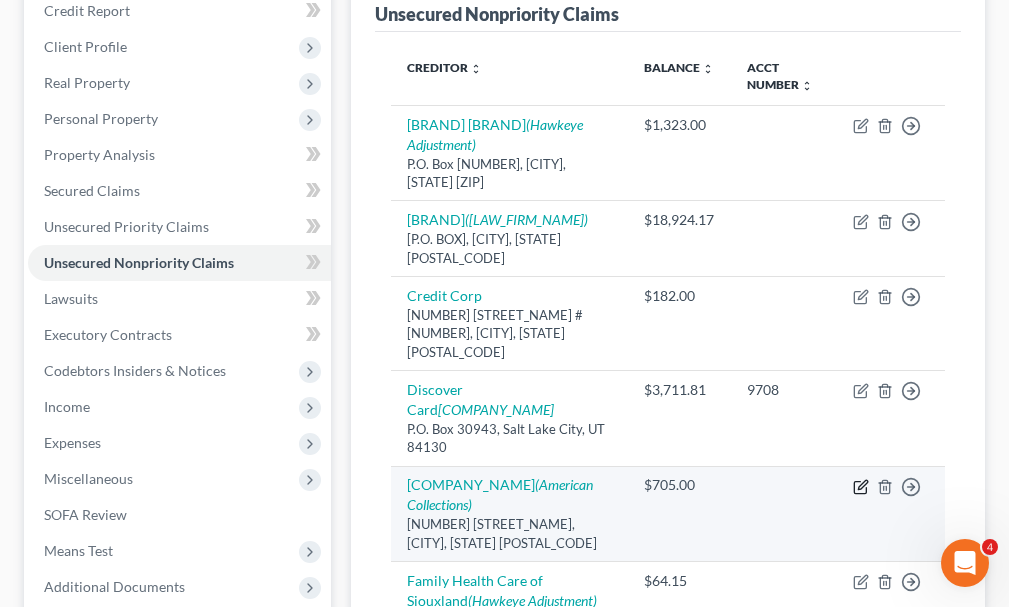 click 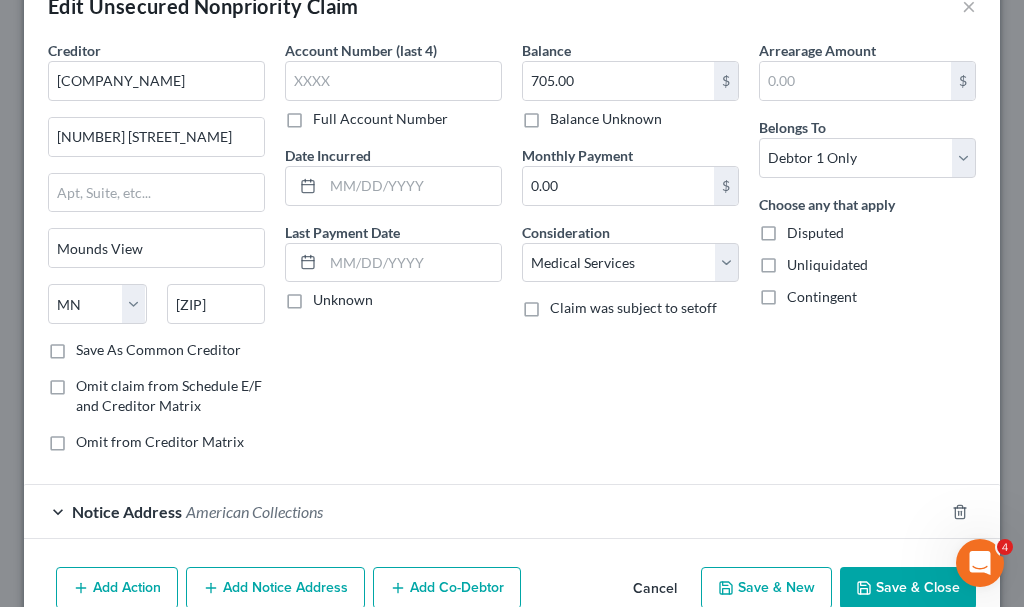 scroll, scrollTop: 151, scrollLeft: 0, axis: vertical 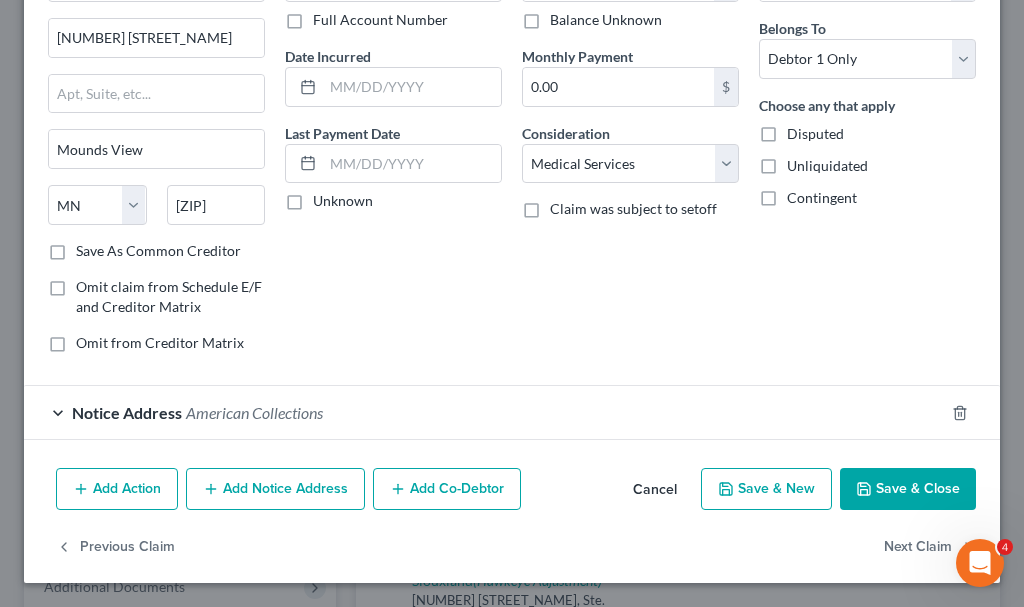click on "American Collections" at bounding box center (254, 412) 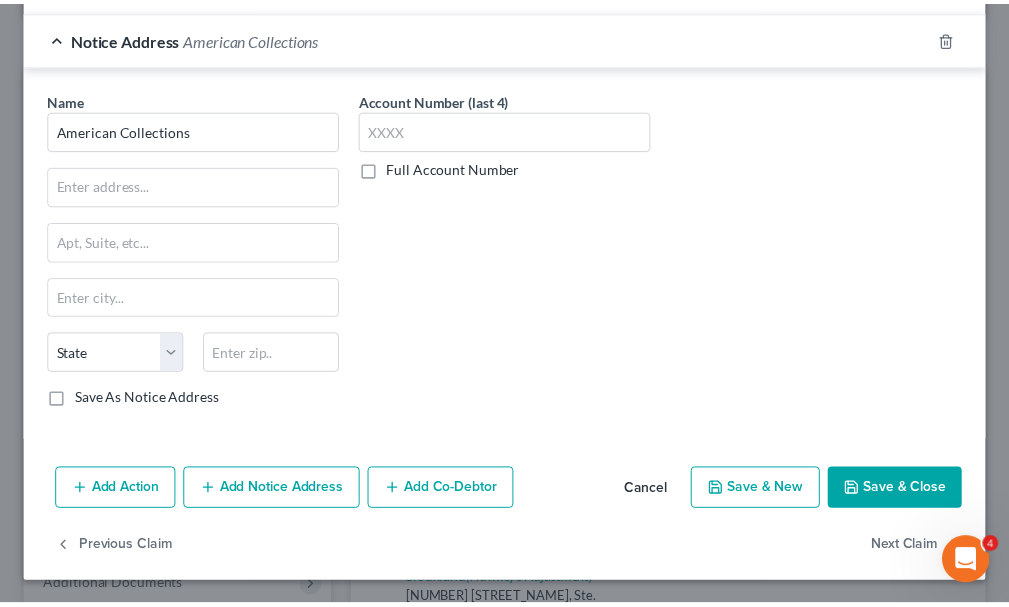 scroll, scrollTop: 527, scrollLeft: 0, axis: vertical 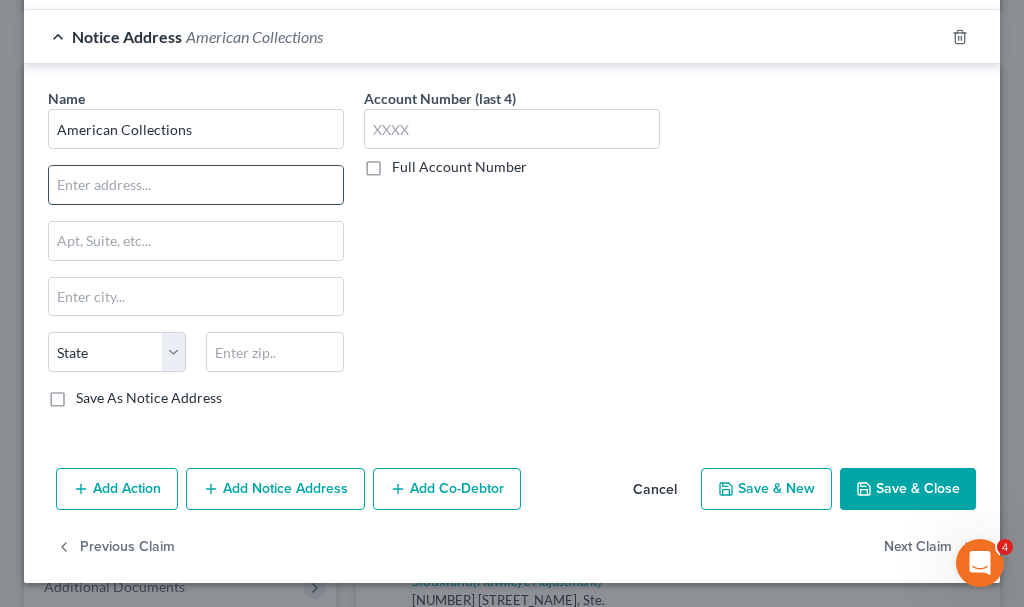 click at bounding box center [196, 185] 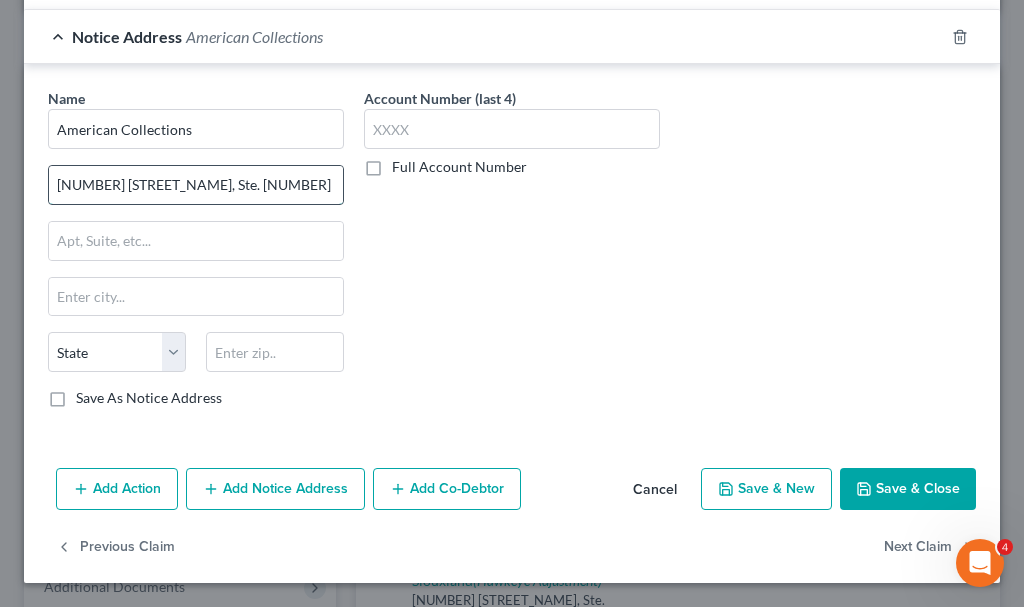 type on "[NUMBER] [STREET_NAME], Ste. [NUMBER]" 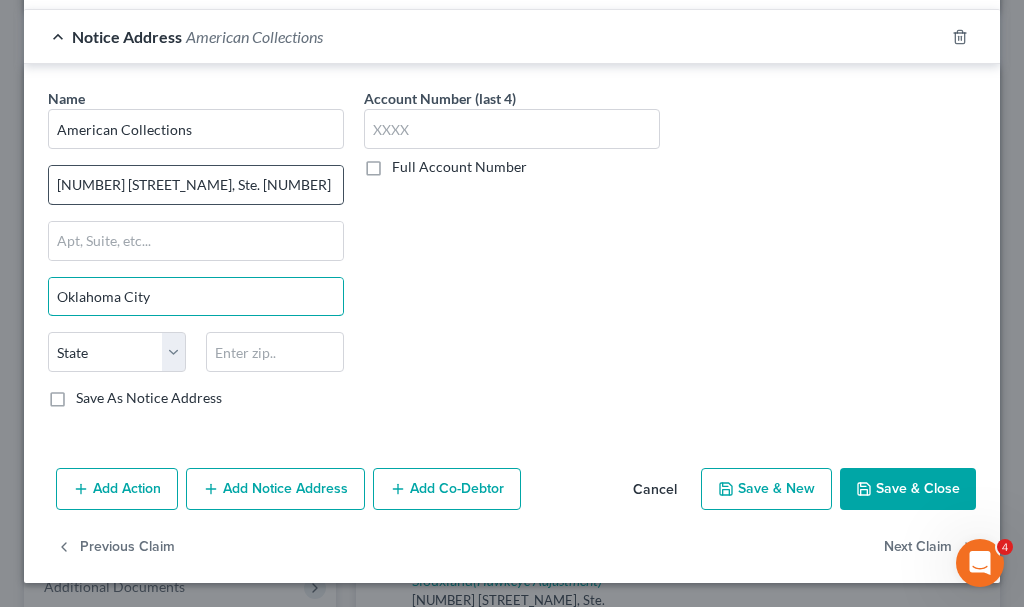 type on "Oklahoma City" 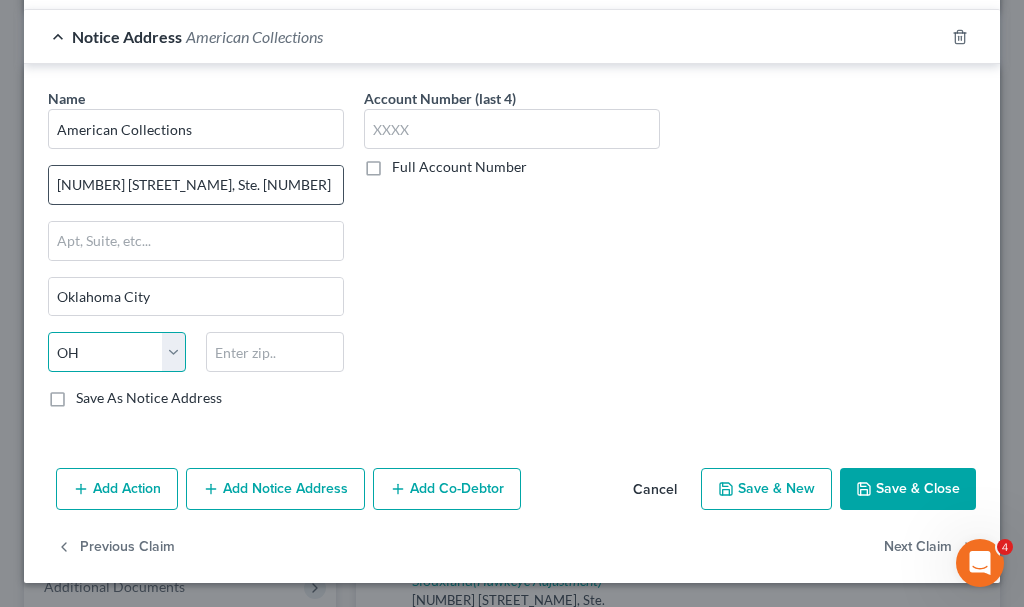 select on "37" 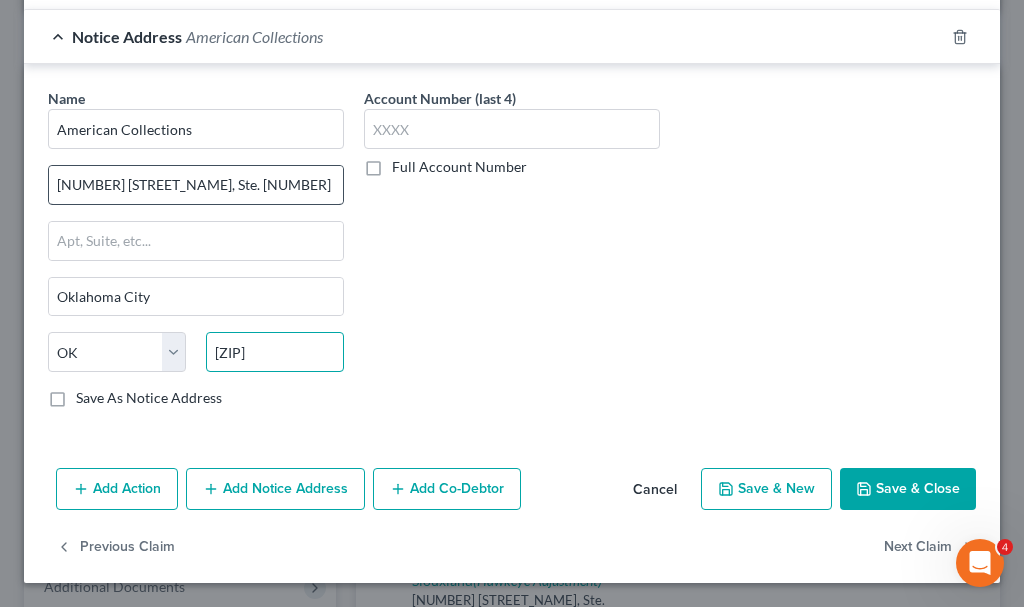 type on "[ZIP]" 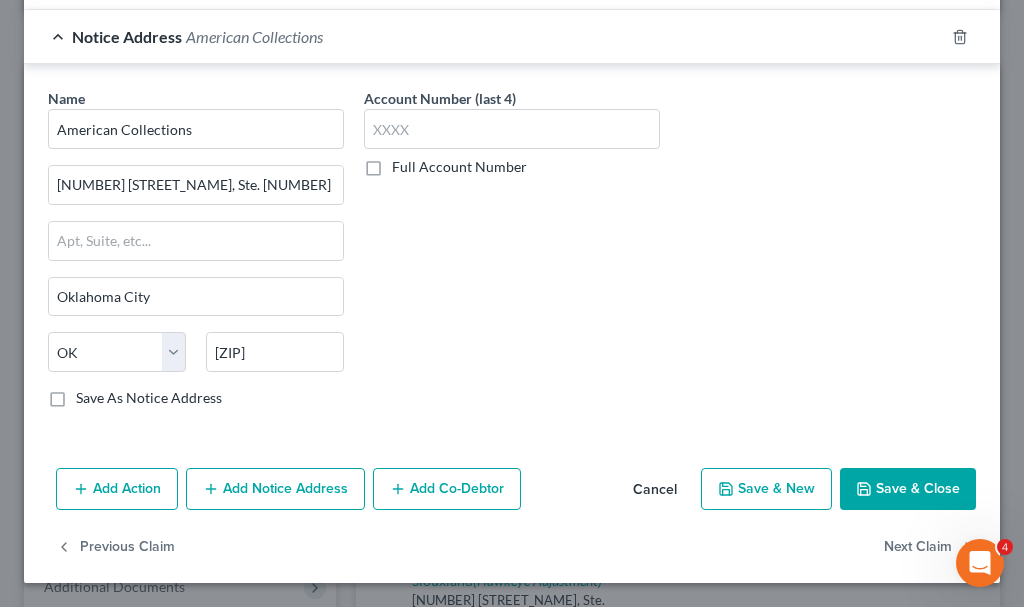 click on "Save & Close" at bounding box center (908, 489) 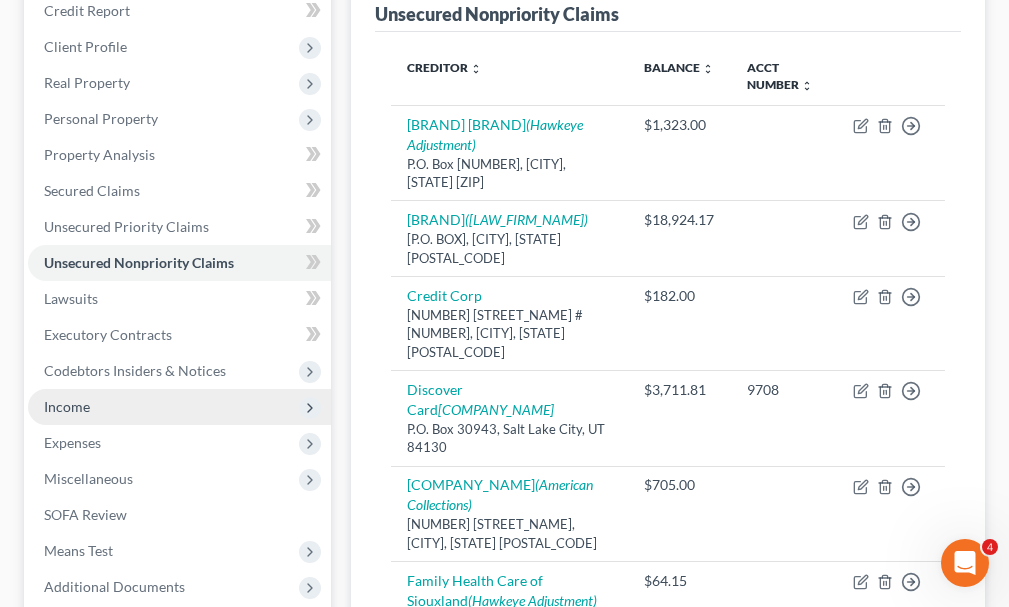 click on "Income" at bounding box center [67, 406] 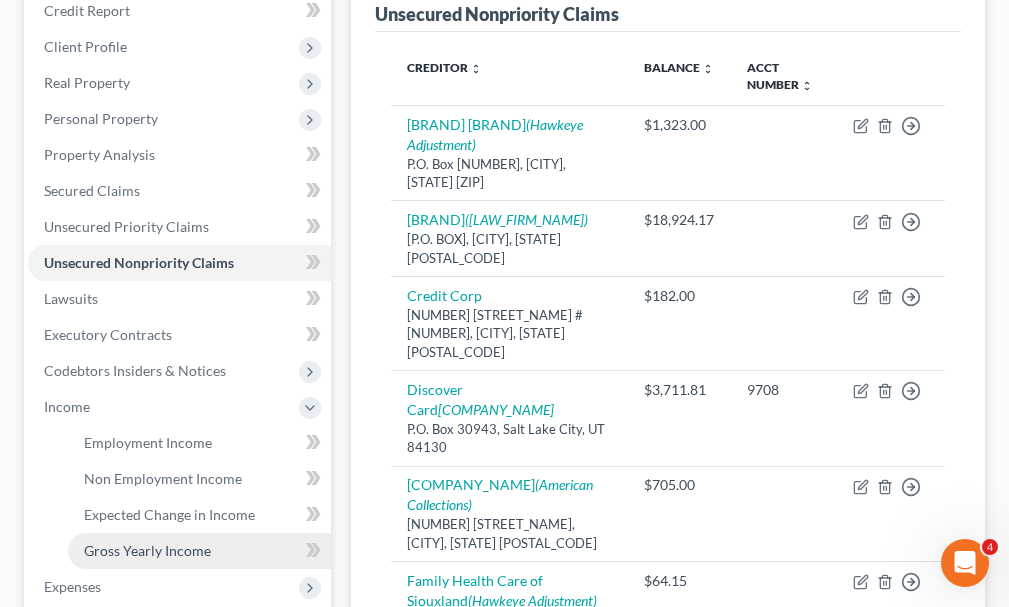 click on "Gross Yearly Income" at bounding box center [147, 550] 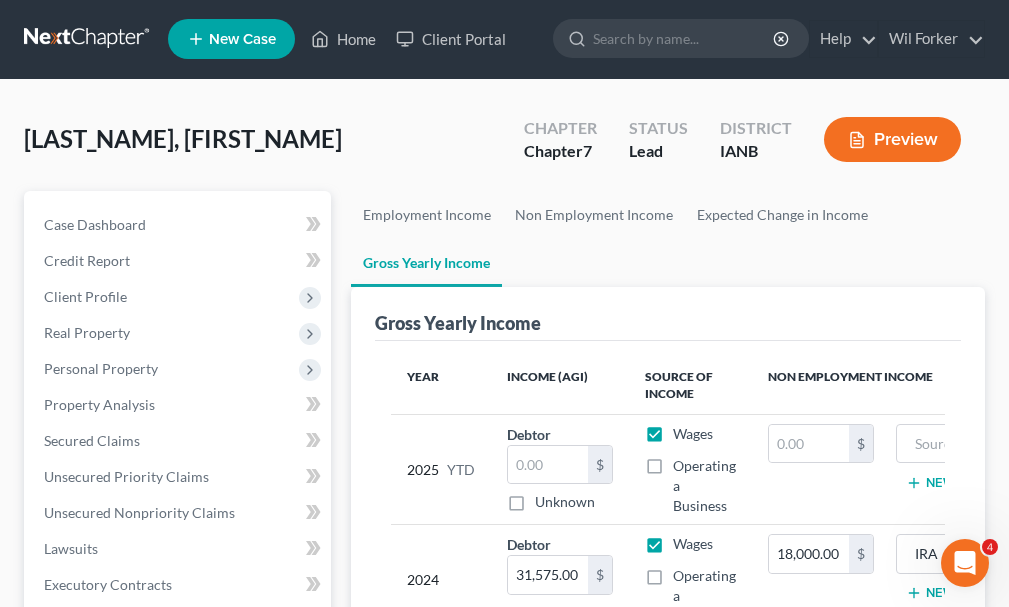 scroll, scrollTop: 0, scrollLeft: 0, axis: both 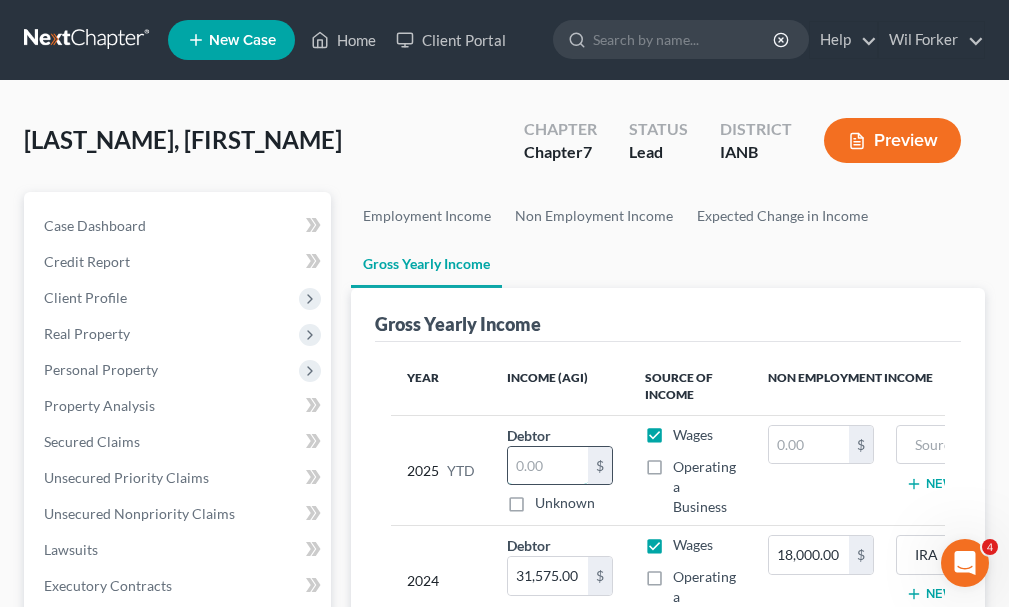 click at bounding box center (548, 466) 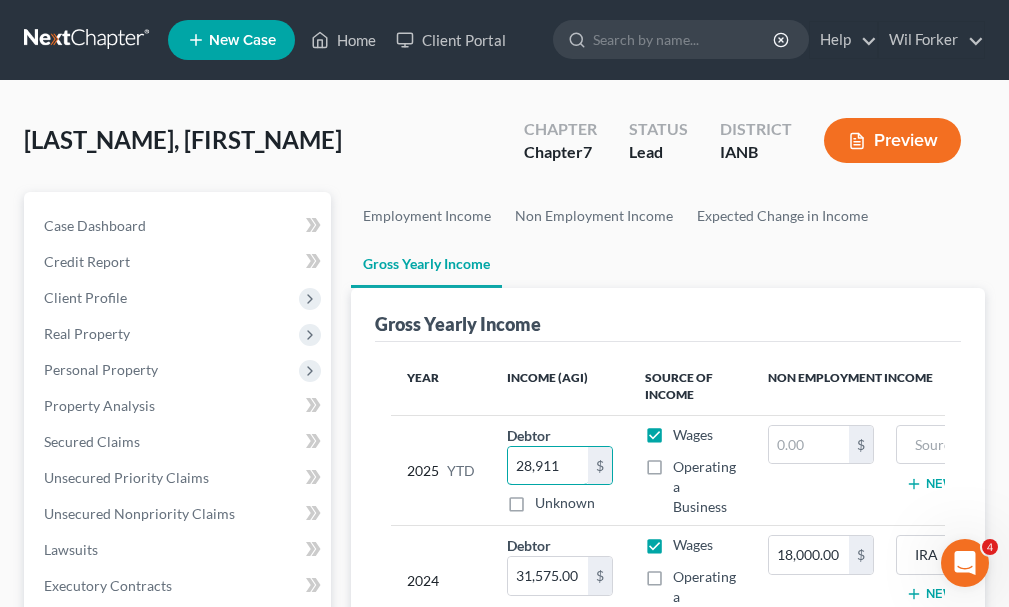 type on "28,911" 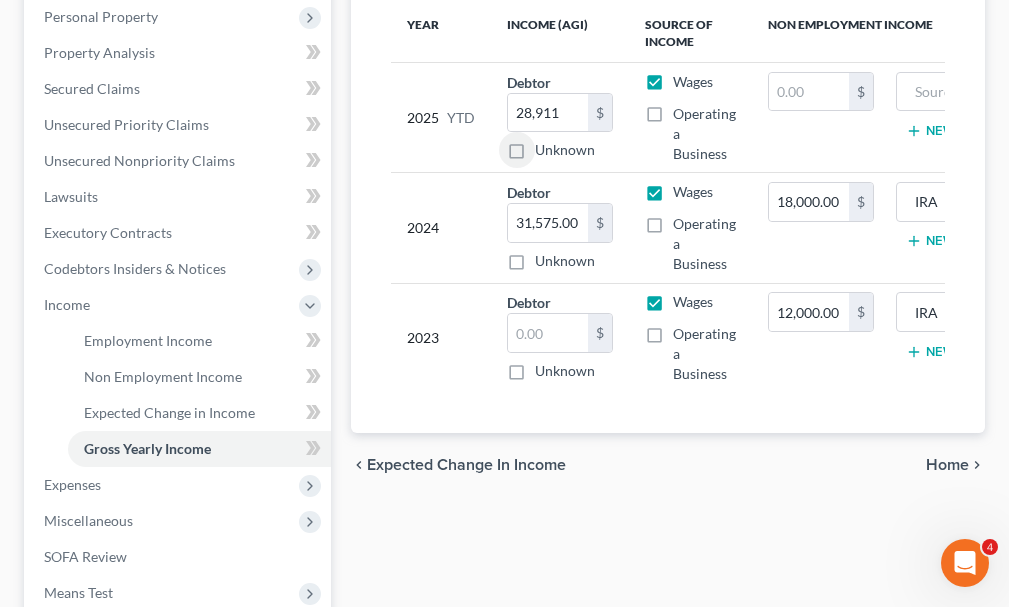 scroll, scrollTop: 300, scrollLeft: 0, axis: vertical 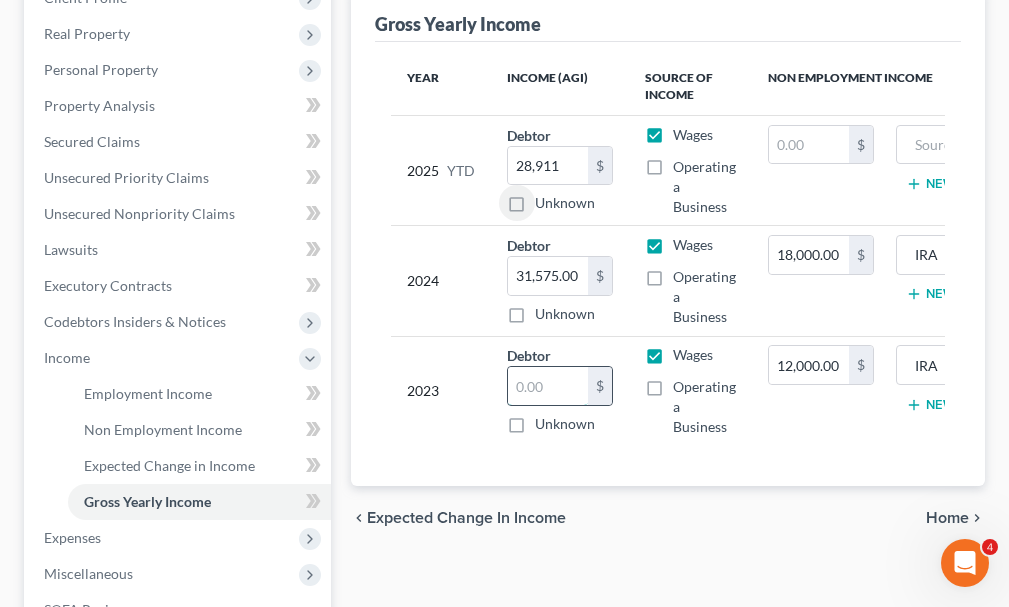 click at bounding box center [548, 386] 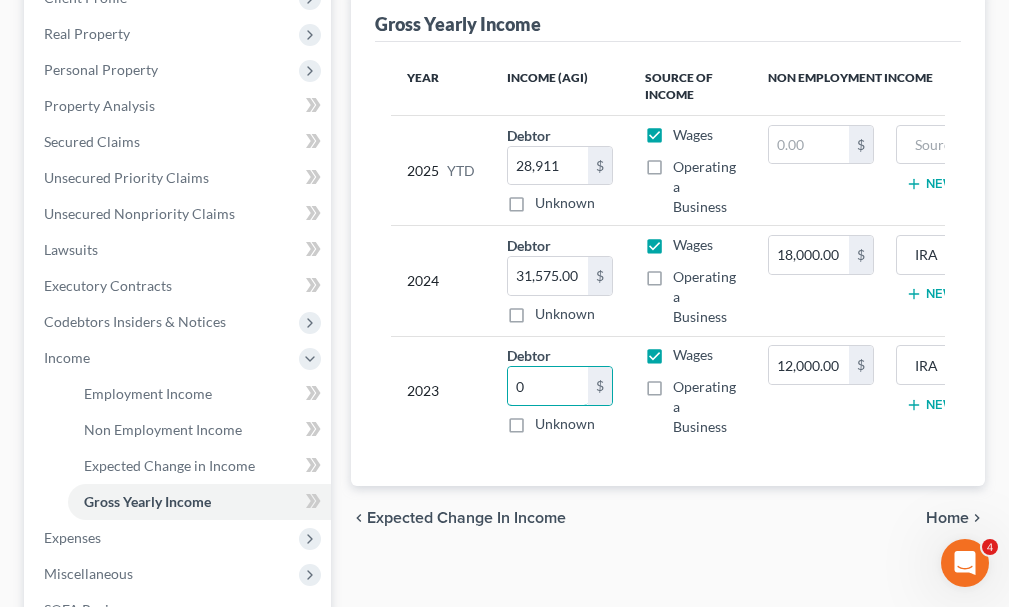 type on "0" 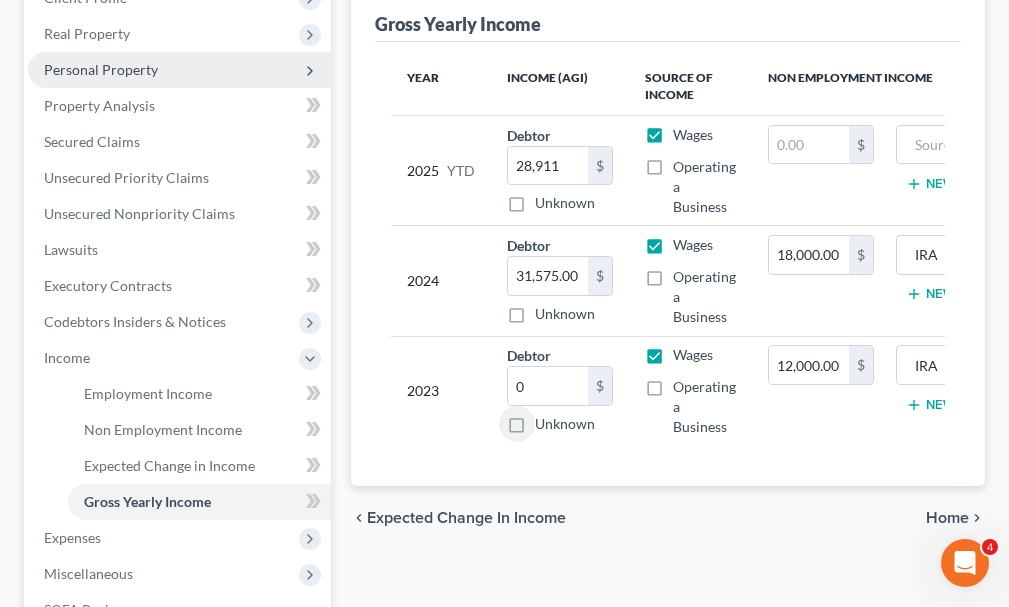 click on "Personal Property" at bounding box center [101, 69] 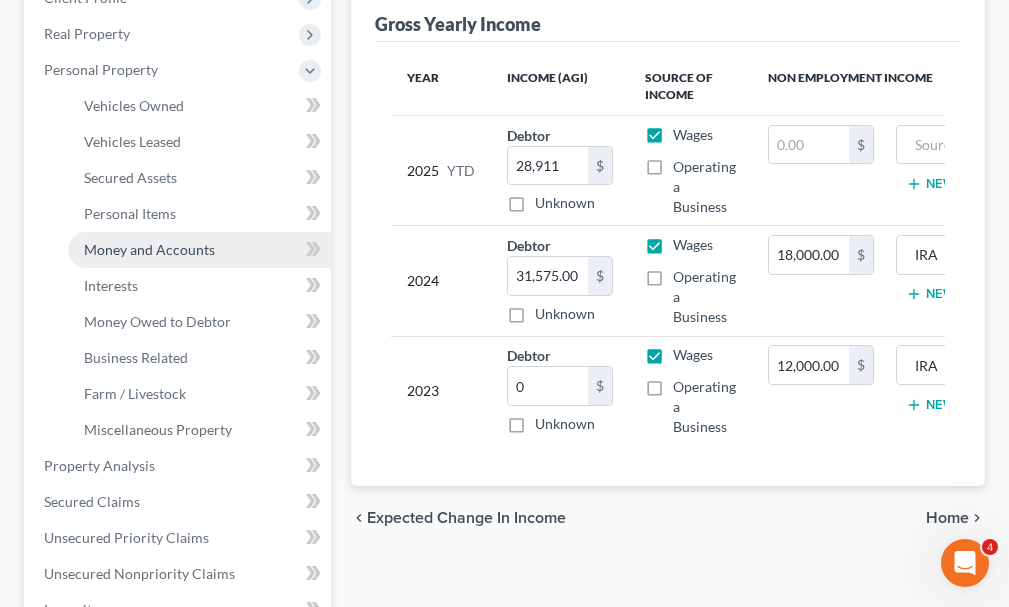 click on "Money and Accounts" at bounding box center [149, 249] 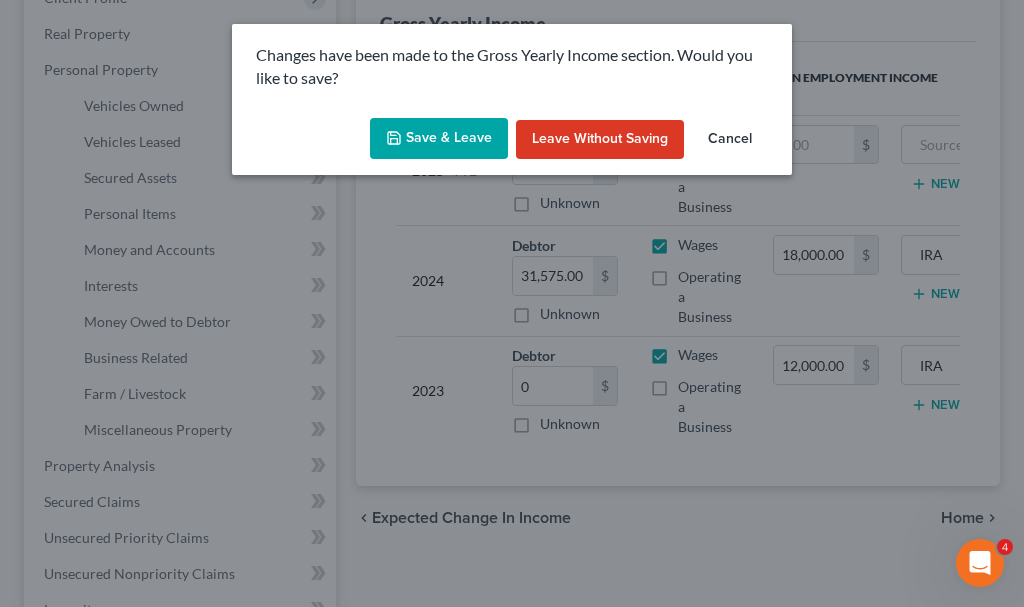 click on "Save & Leave" at bounding box center (439, 139) 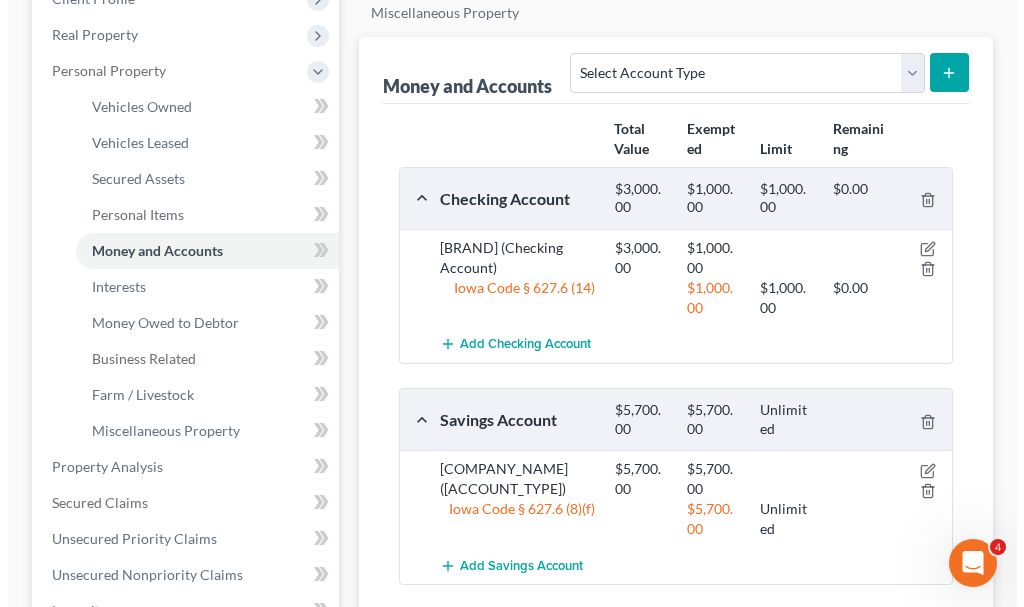 scroll, scrollTop: 300, scrollLeft: 0, axis: vertical 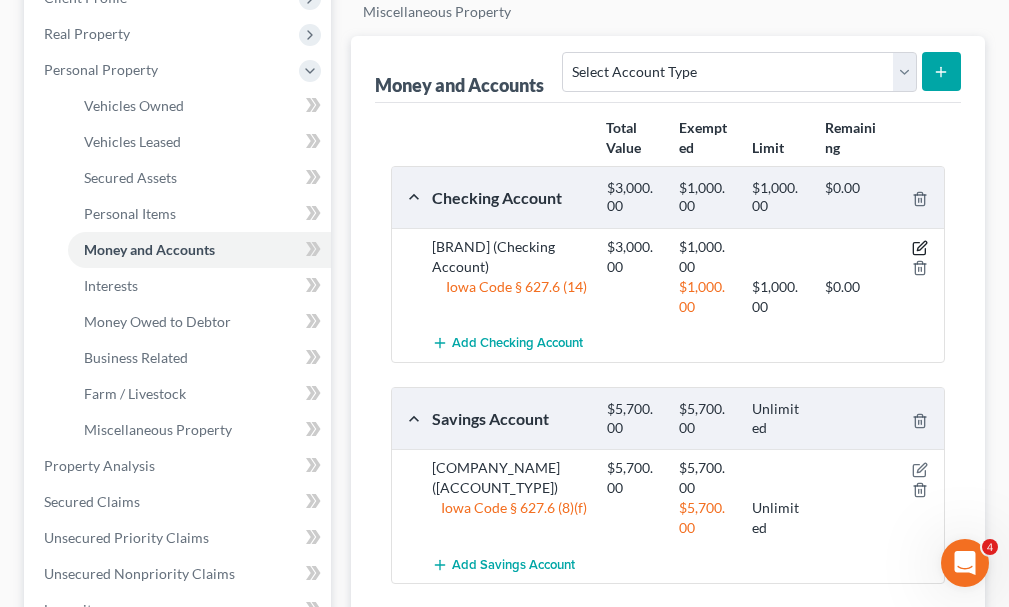 click at bounding box center [917, 257] 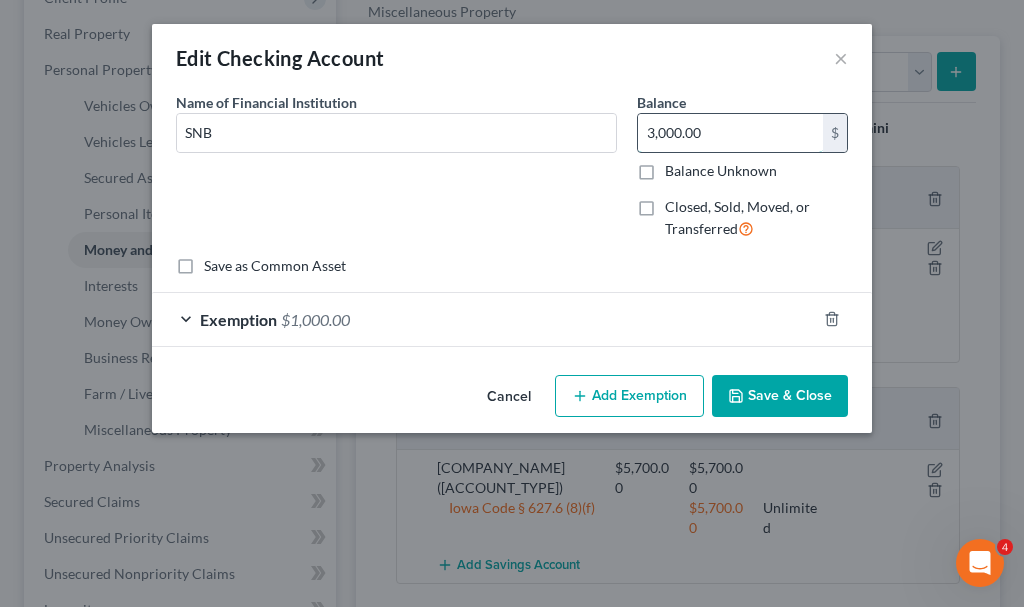 click on "3,000.00" at bounding box center (730, 133) 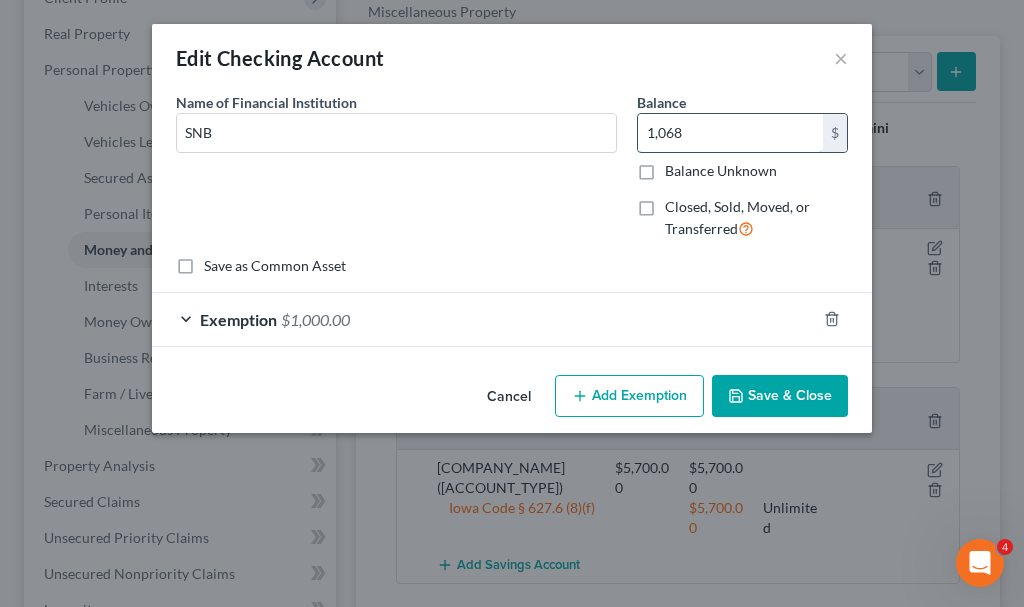 type on "1,068" 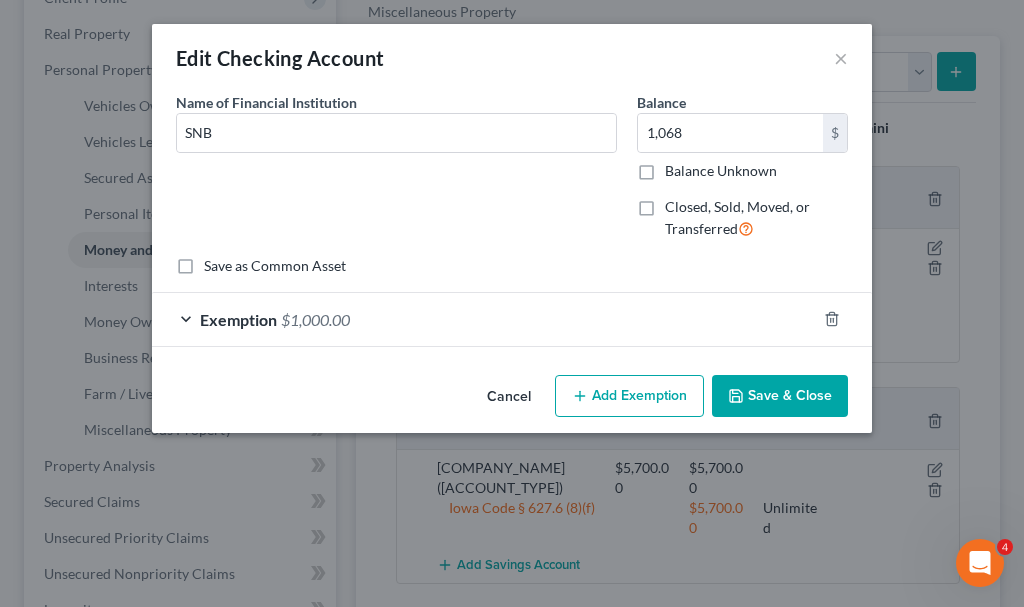 click on "Save & Close" at bounding box center (780, 396) 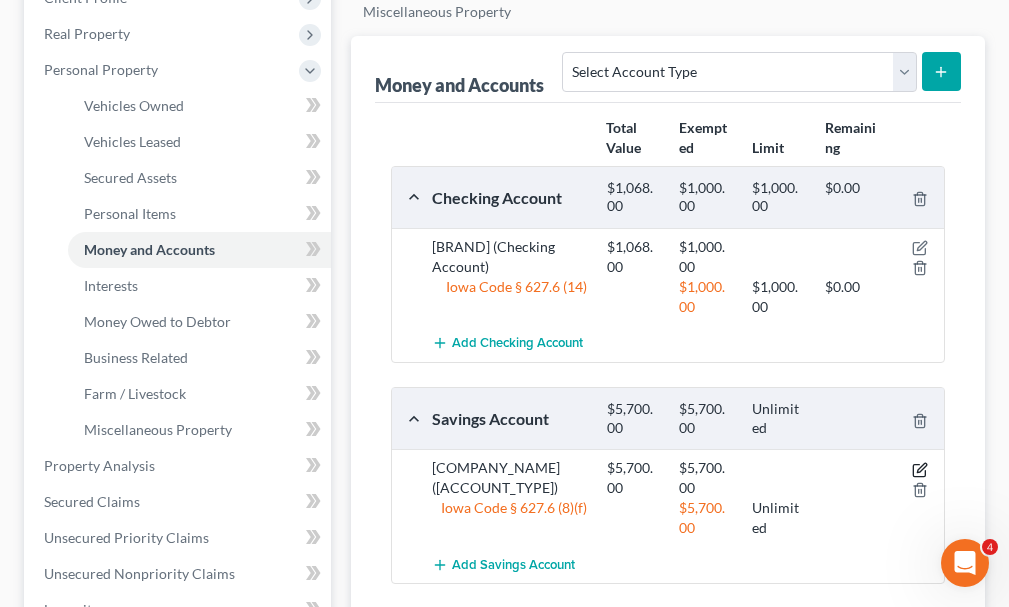 click 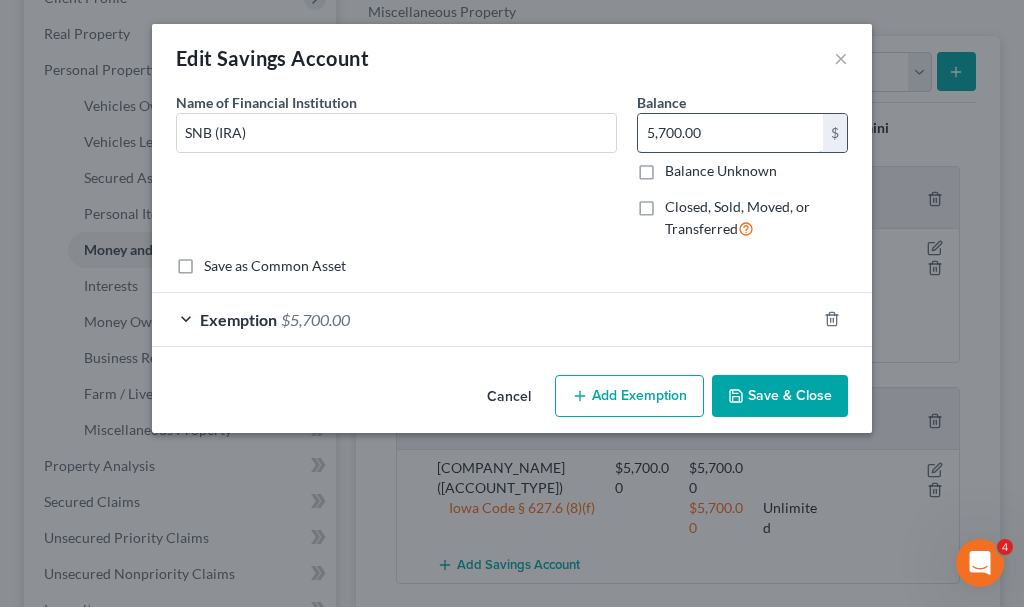 click on "5,700.00" at bounding box center (730, 133) 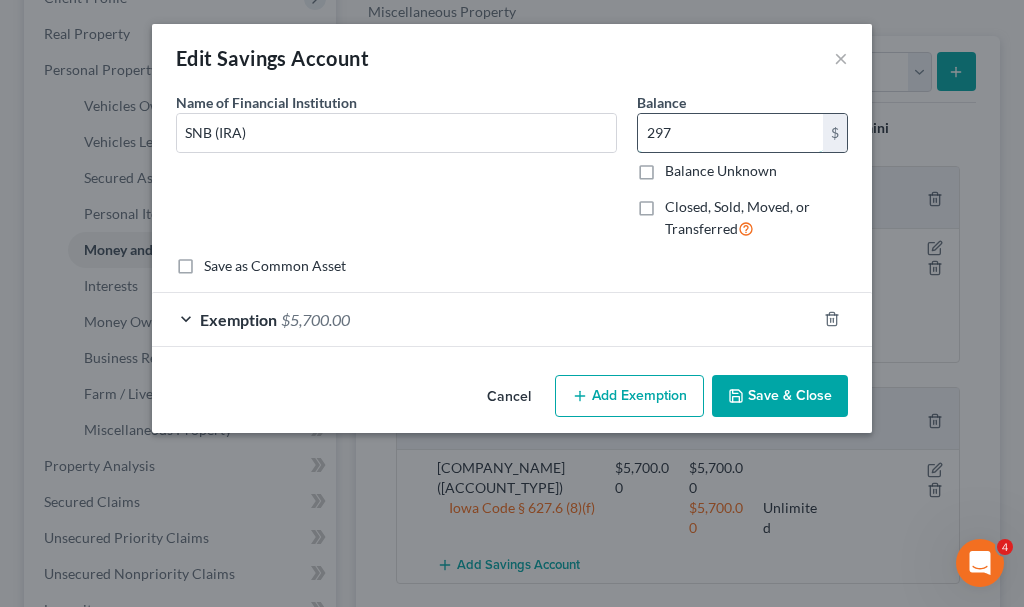 type on "297" 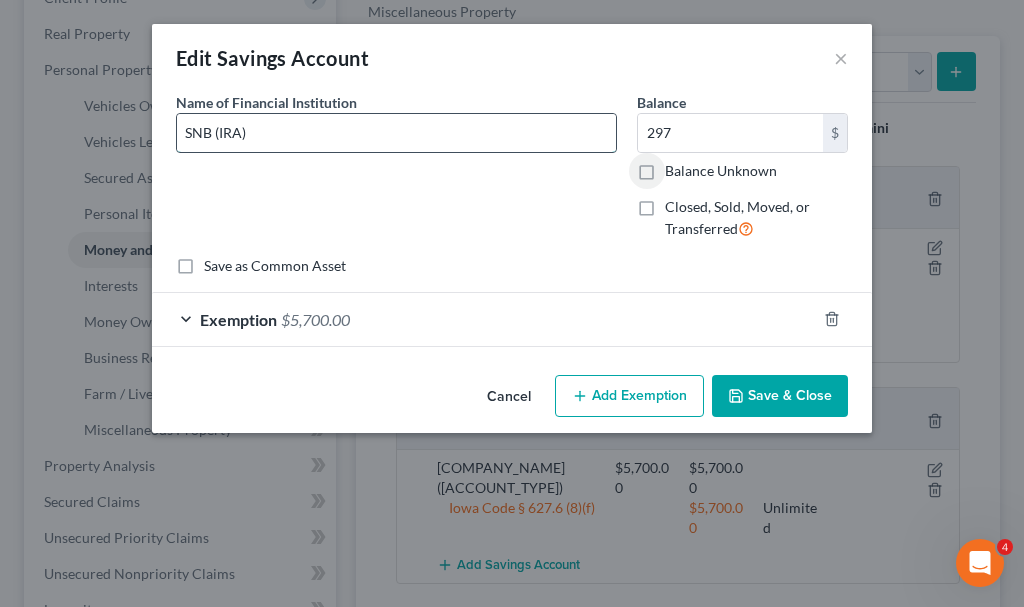 click on "SNB (IRA)" at bounding box center [396, 133] 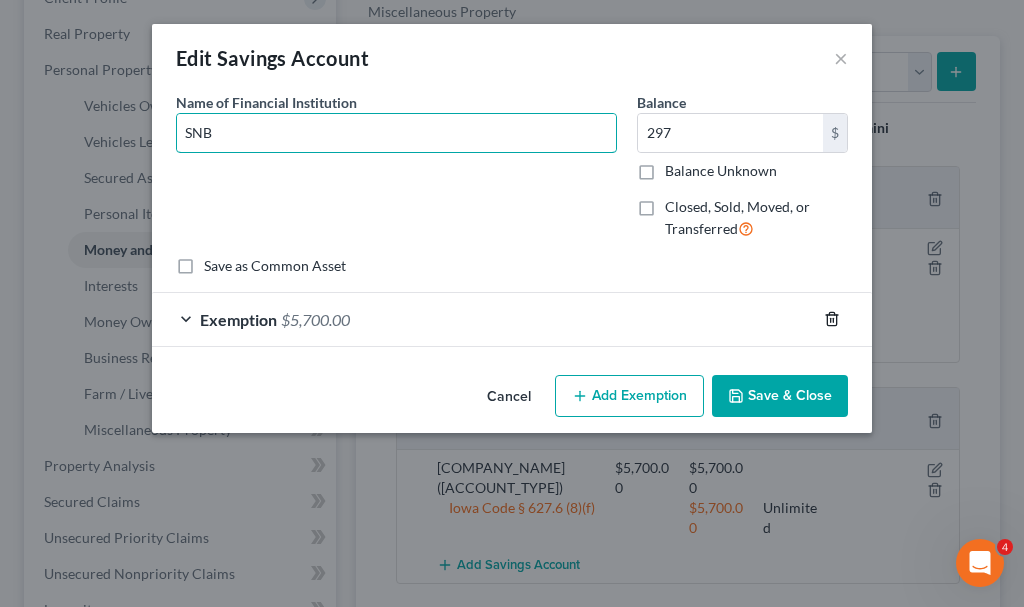 type on "SNB" 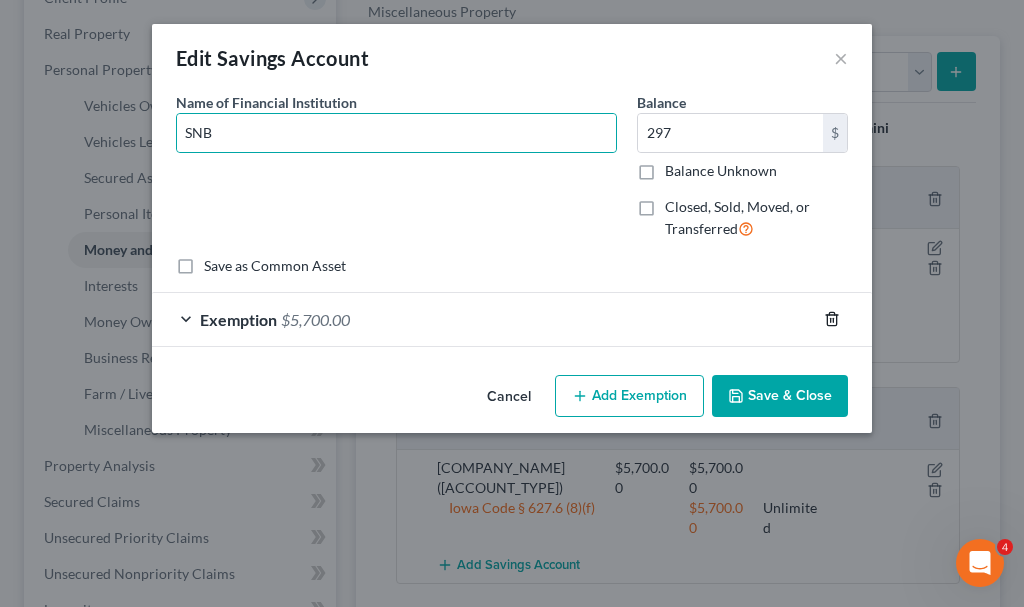 click 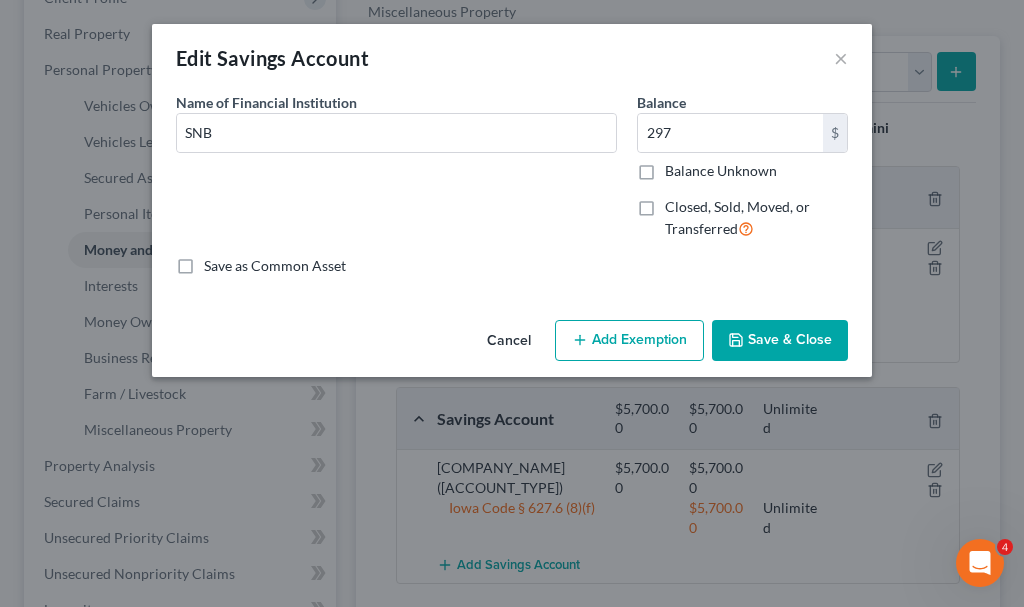 click on "Add Exemption" at bounding box center (629, 341) 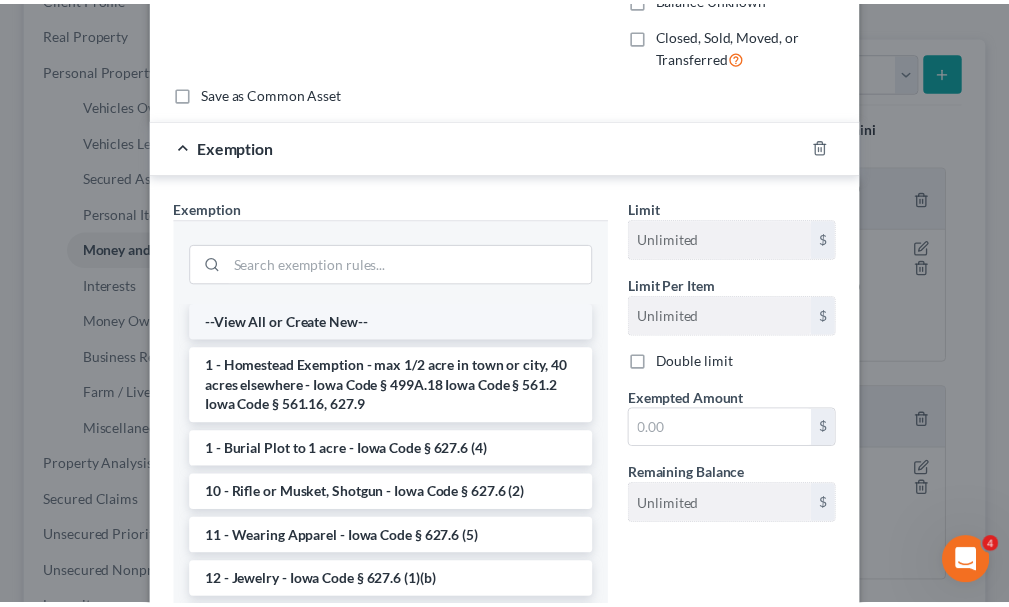 scroll, scrollTop: 332, scrollLeft: 0, axis: vertical 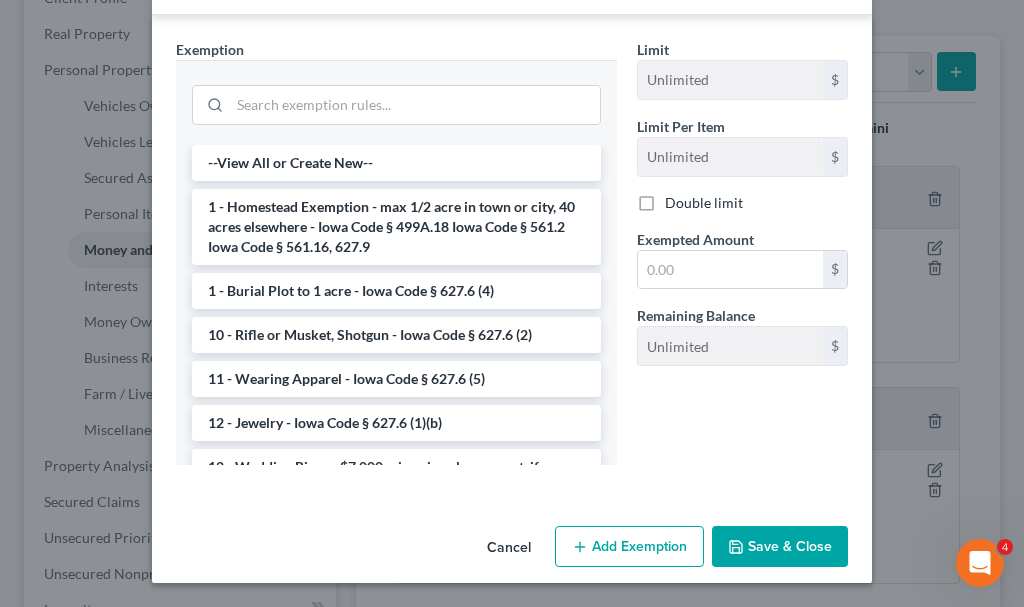click on "Save & Close" at bounding box center [780, 547] 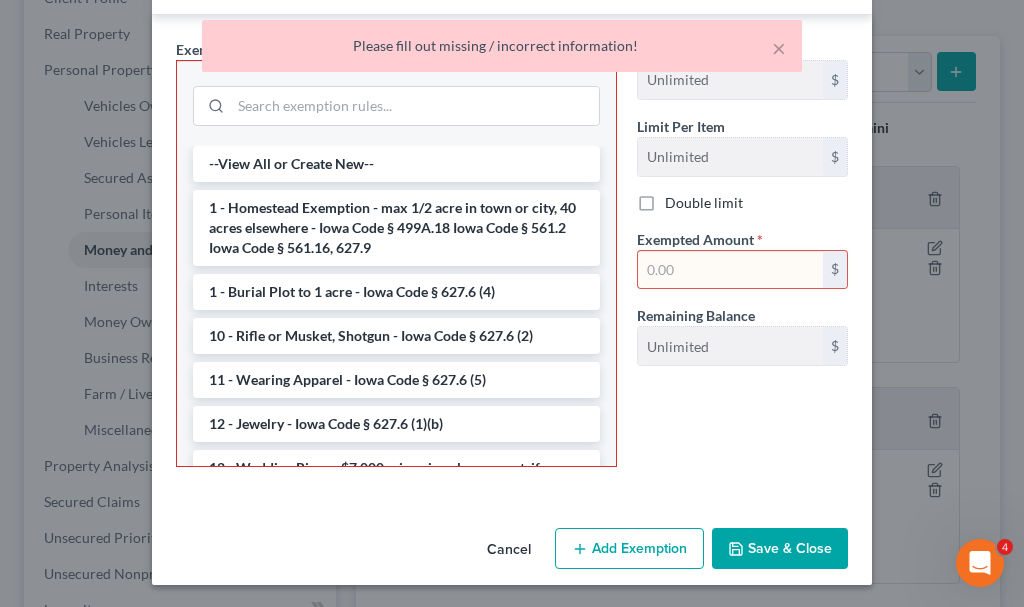 click on "Cancel" at bounding box center [509, 550] 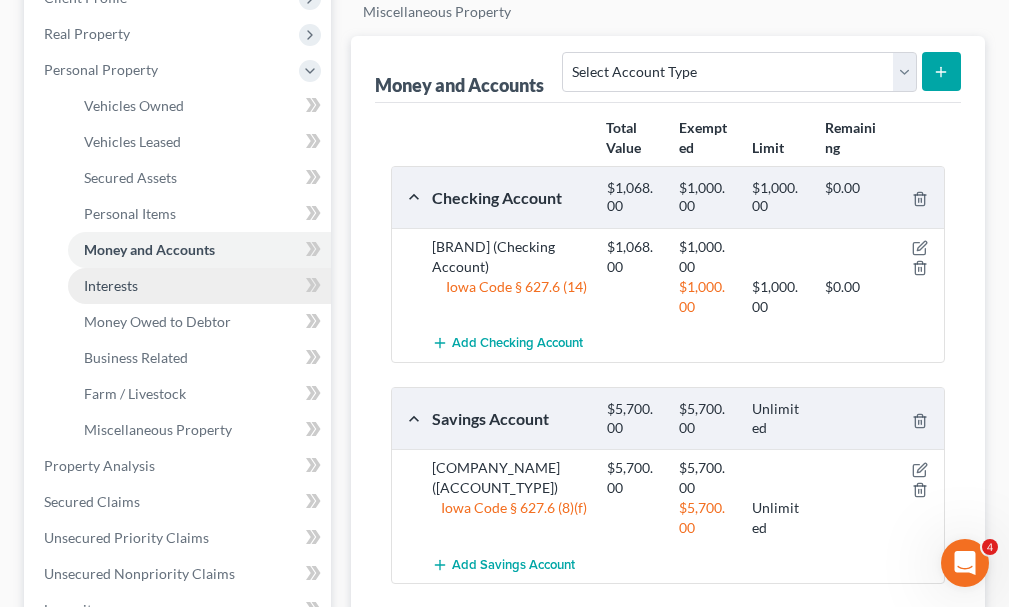 click on "Interests" at bounding box center [111, 285] 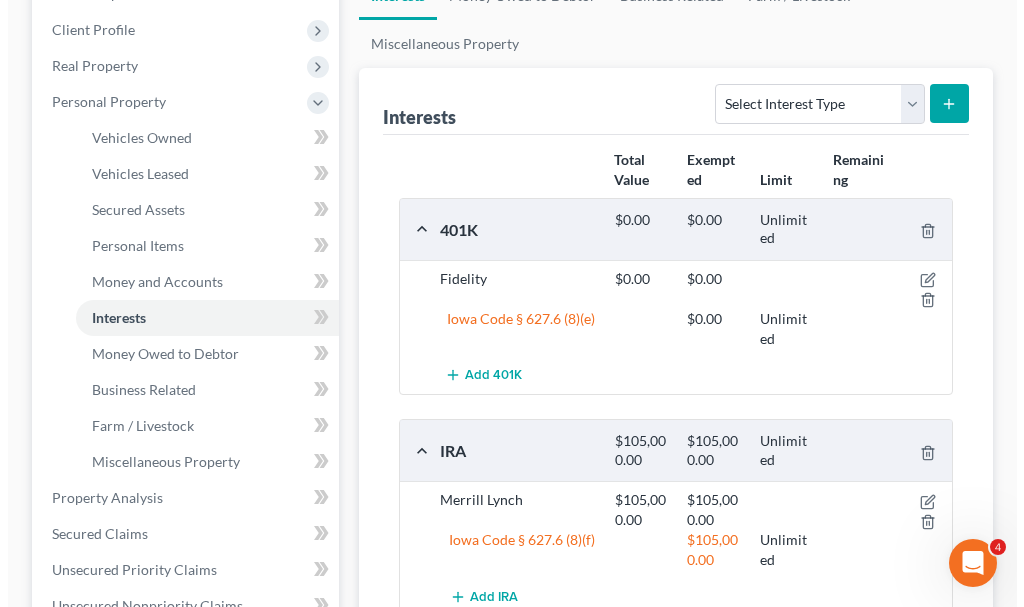 scroll, scrollTop: 300, scrollLeft: 0, axis: vertical 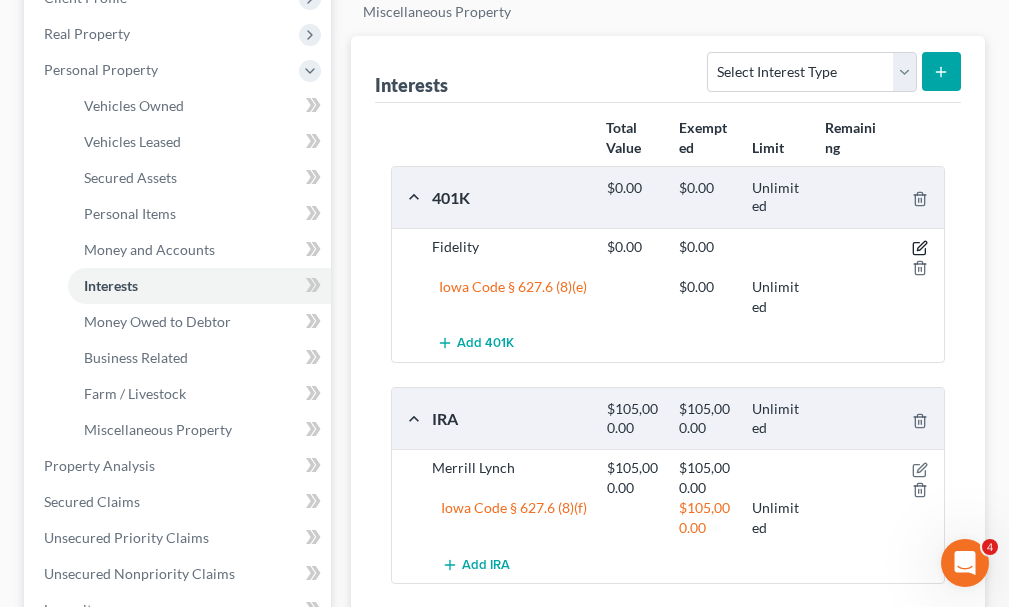 click 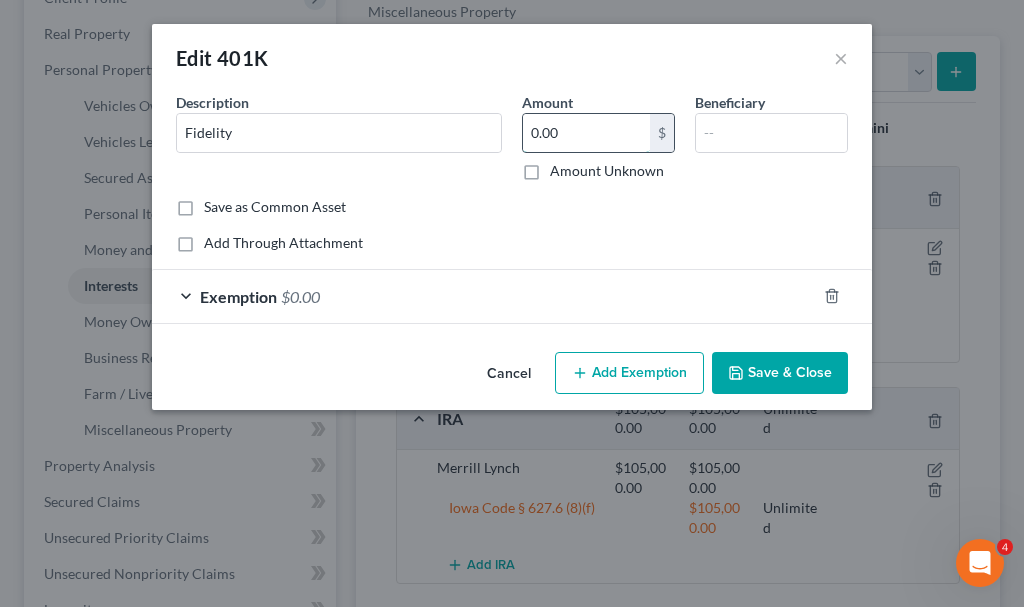 click on "0.00" at bounding box center (586, 133) 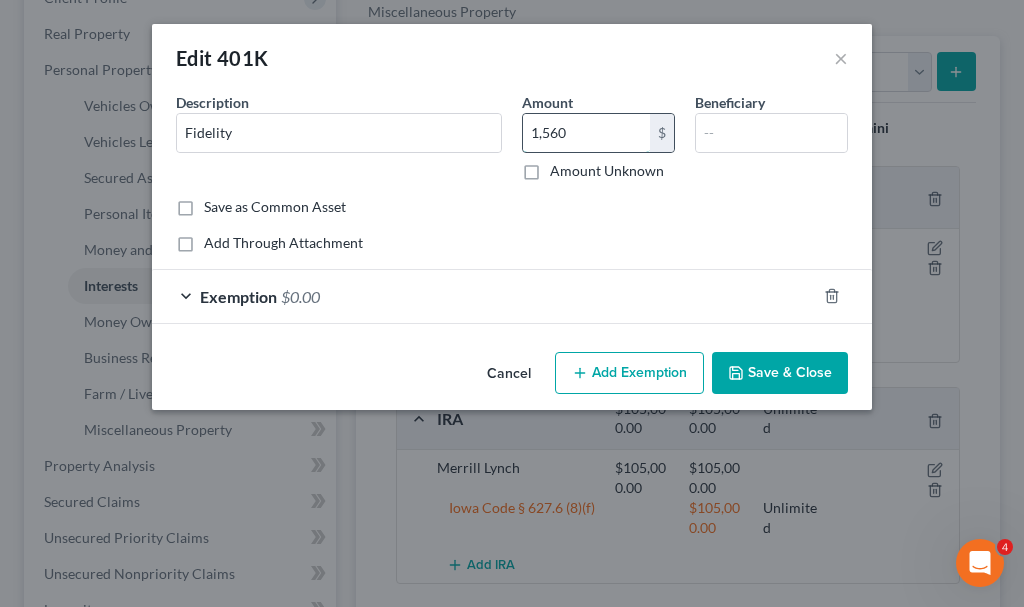 type on "1,560" 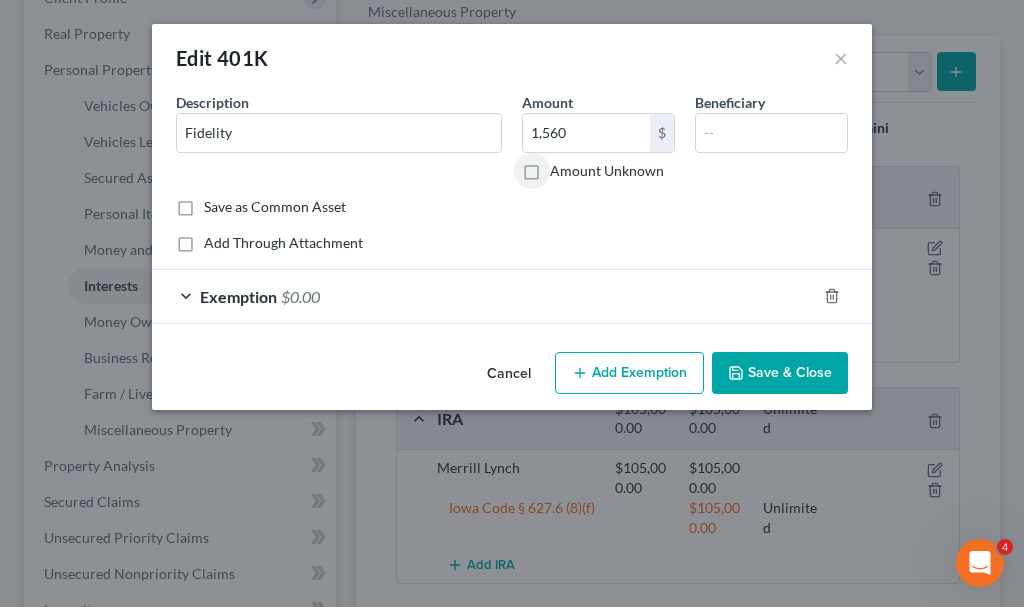 click on "$0.00" at bounding box center (300, 296) 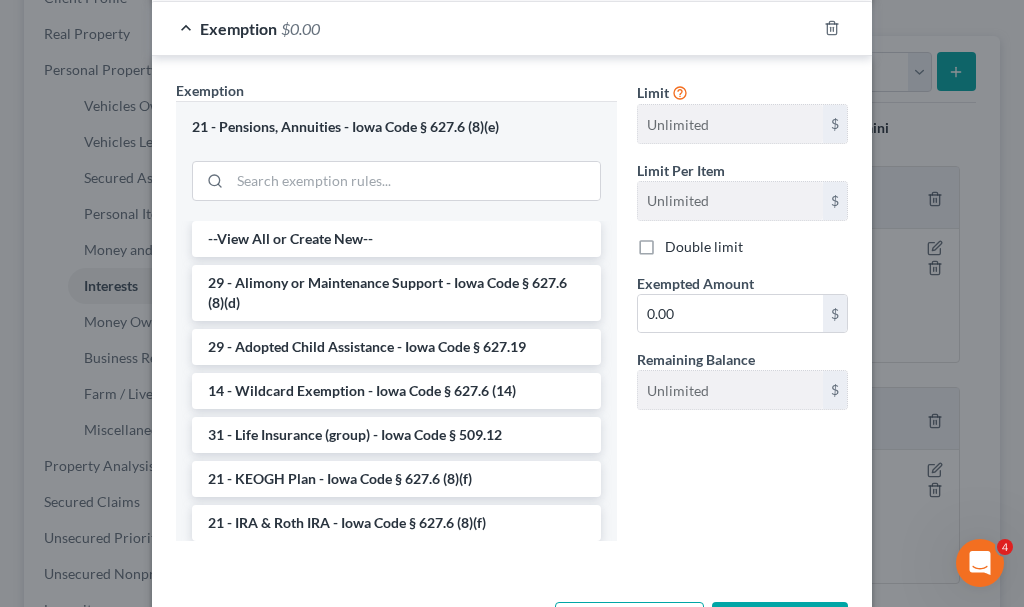 scroll, scrollTop: 300, scrollLeft: 0, axis: vertical 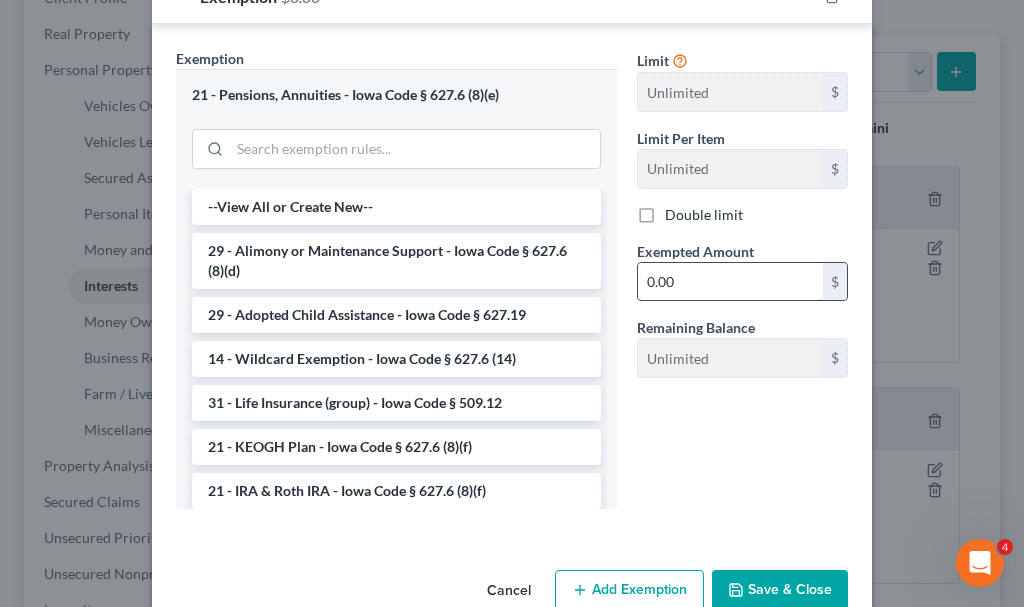 click on "0.00" at bounding box center (730, 282) 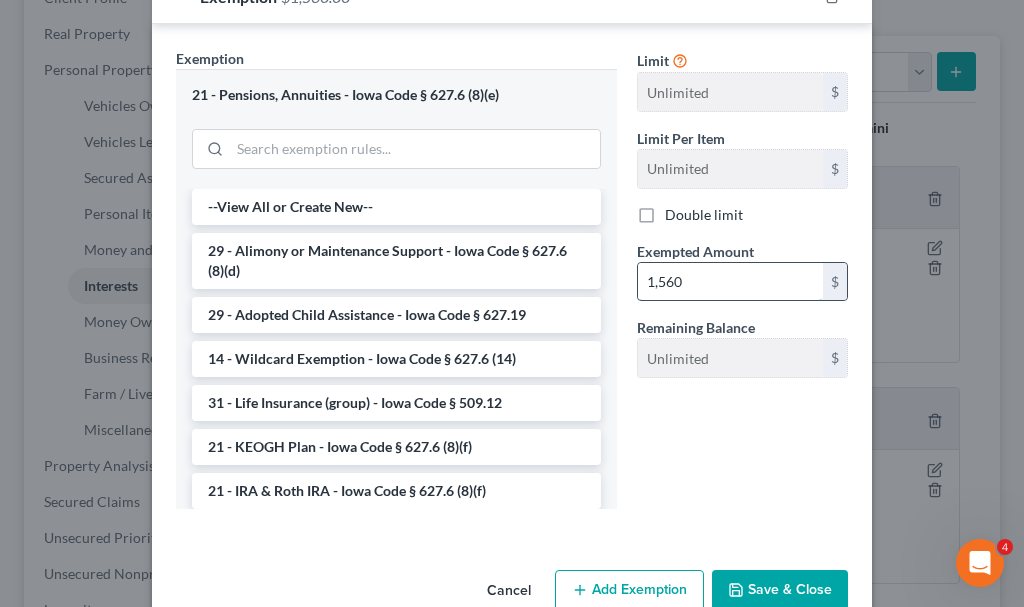 type on "1,560" 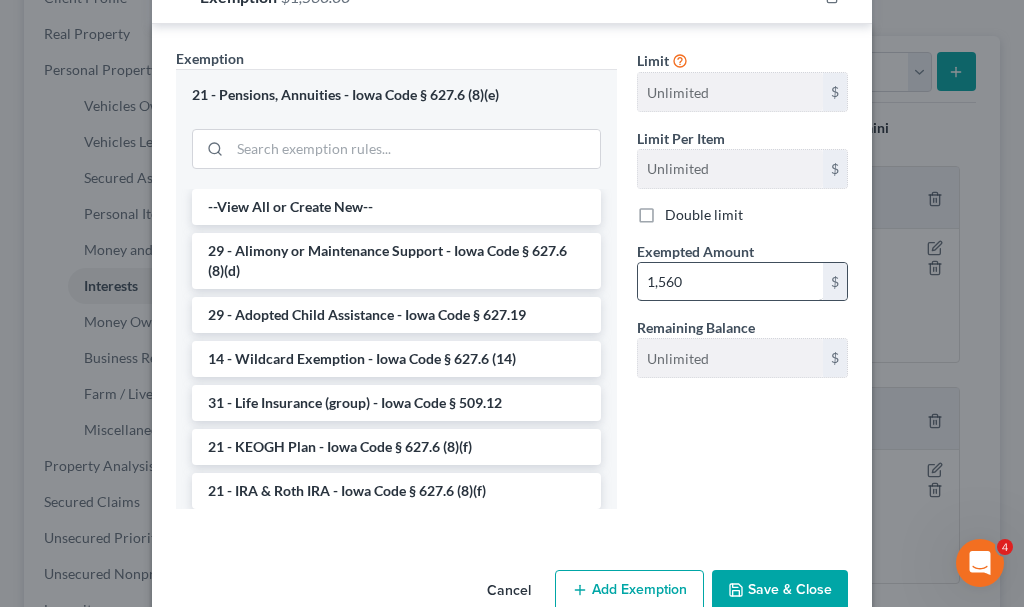 scroll, scrollTop: 304, scrollLeft: 0, axis: vertical 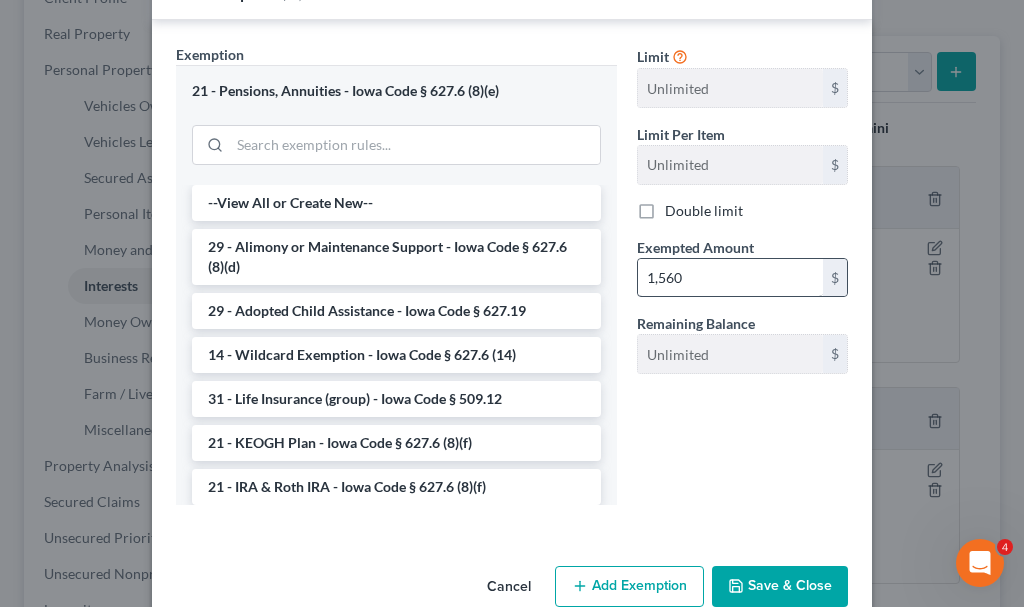 type 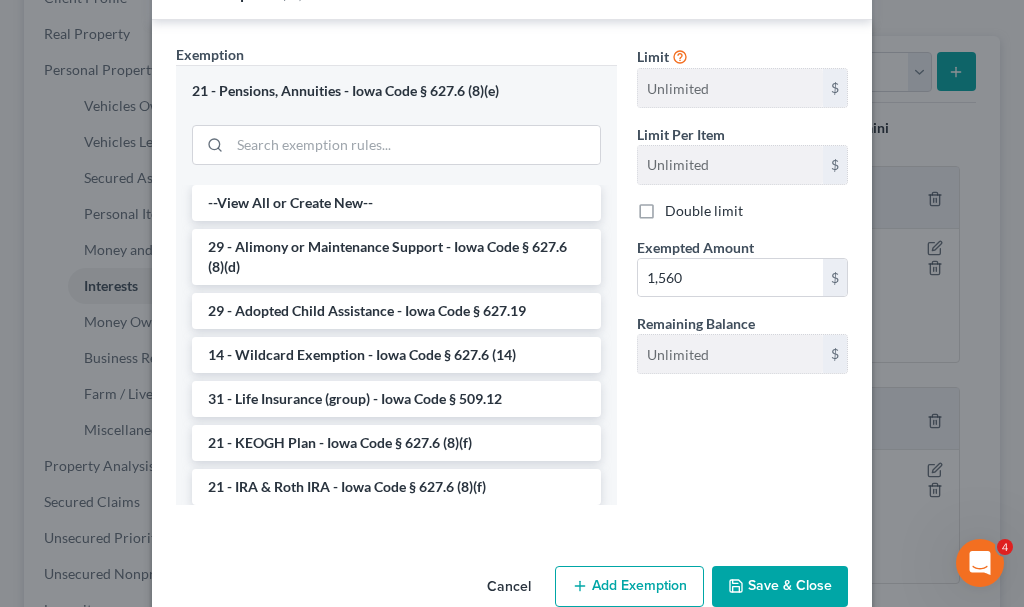 click 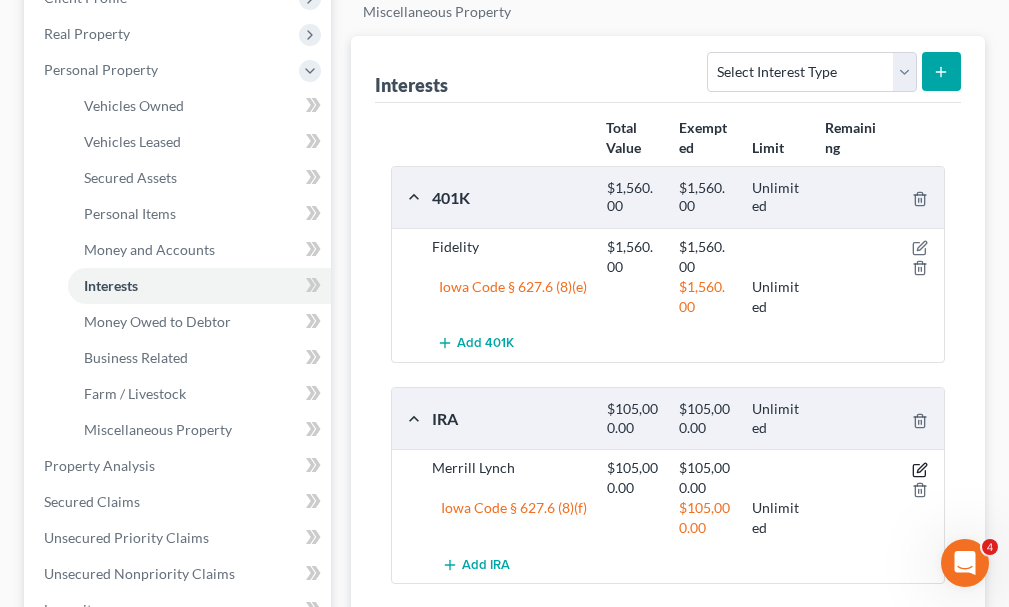 click 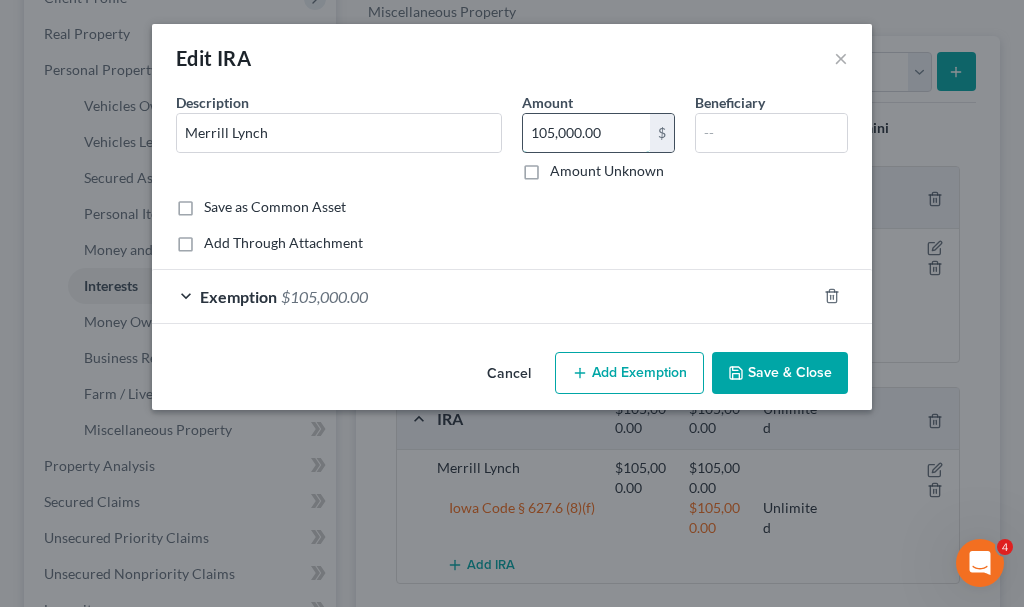 click on "105,000.00" at bounding box center (586, 133) 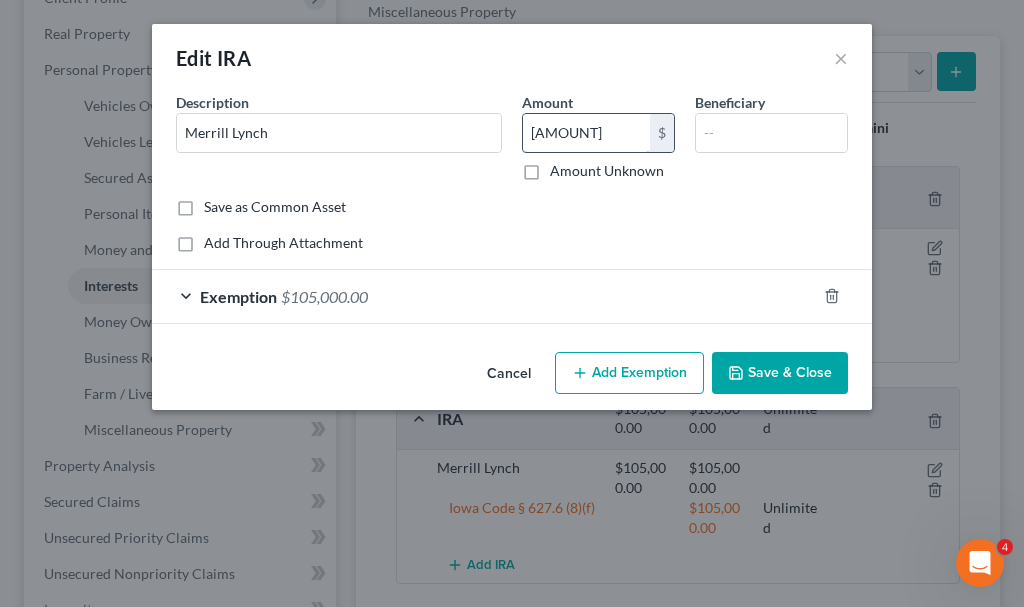 type on "[AMOUNT]" 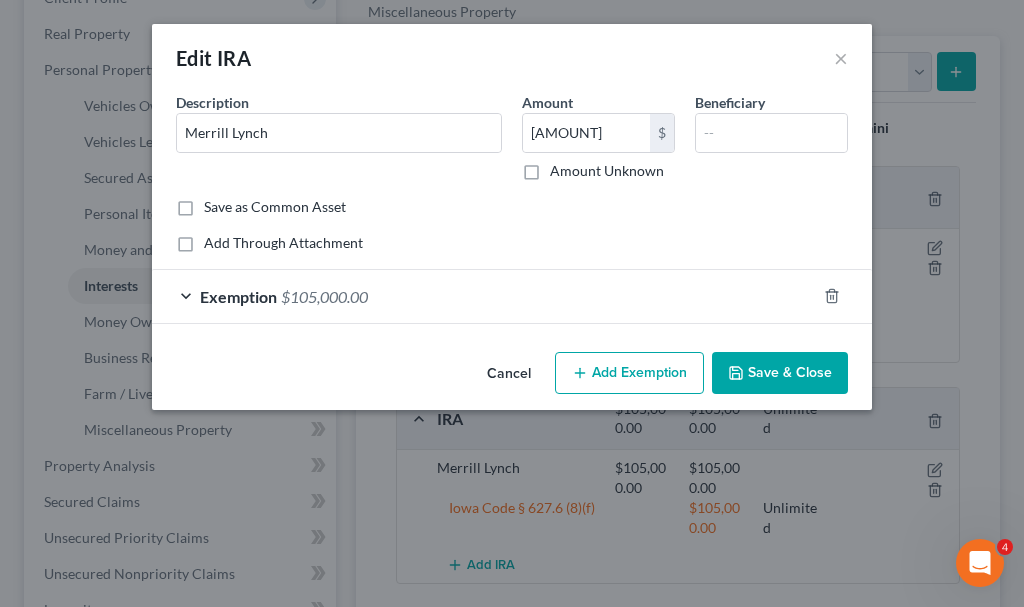 click on "$105,000.00" at bounding box center [324, 296] 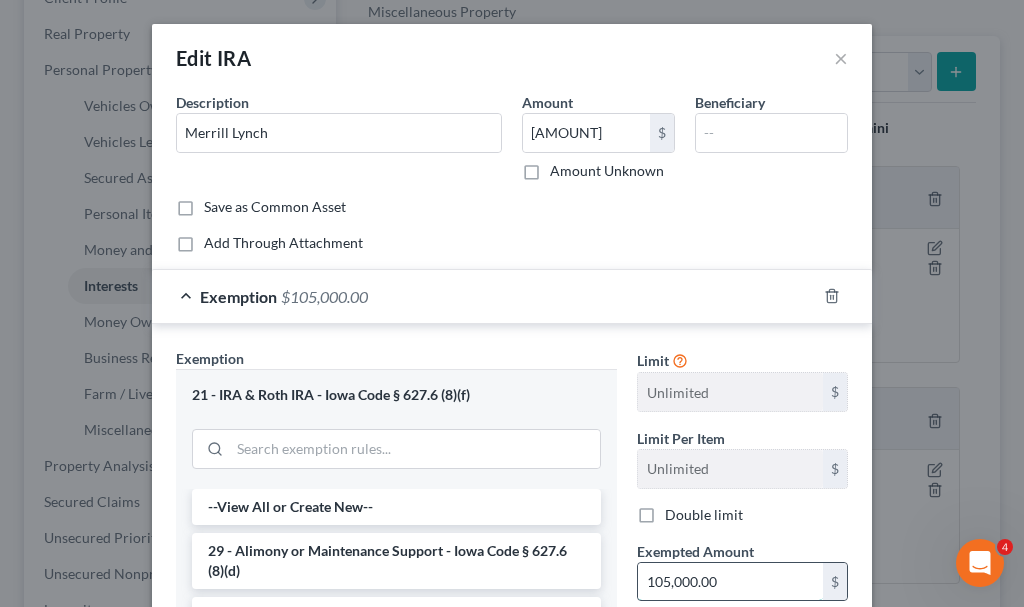 click on "105,000.00" at bounding box center (730, 582) 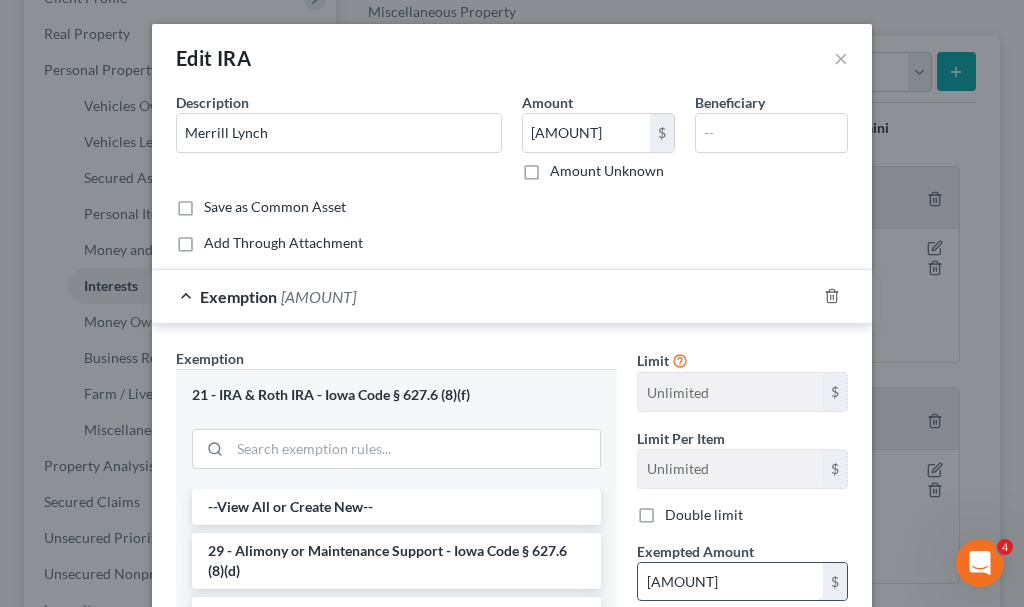 type on "[AMOUNT]" 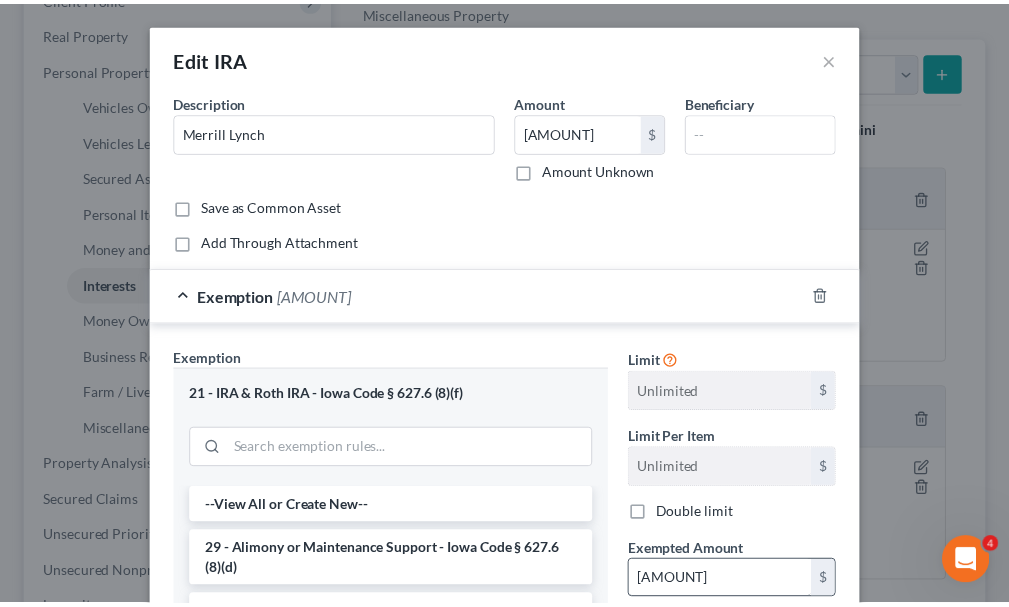 scroll, scrollTop: 344, scrollLeft: 0, axis: vertical 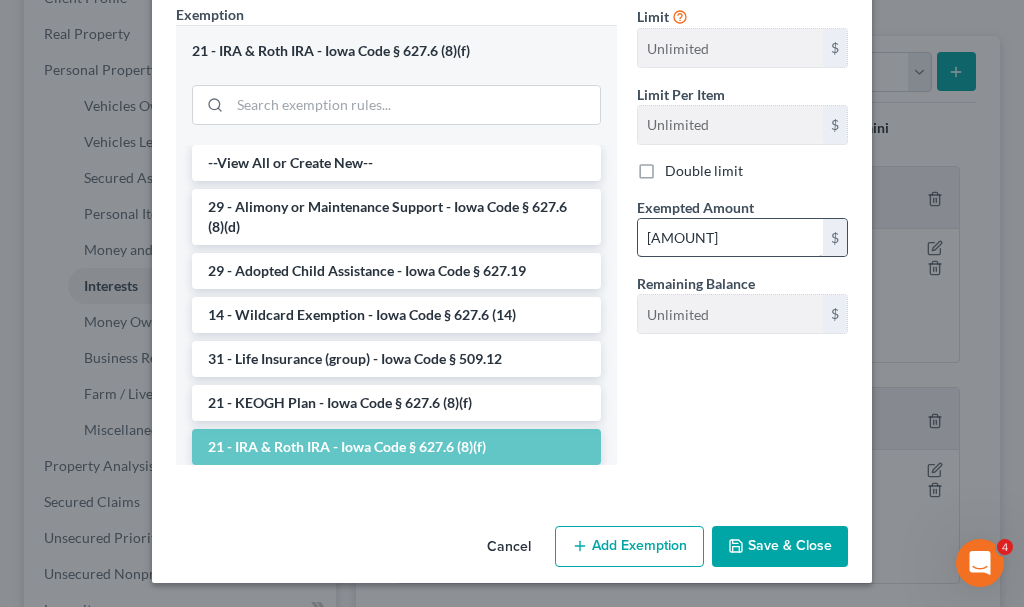 type 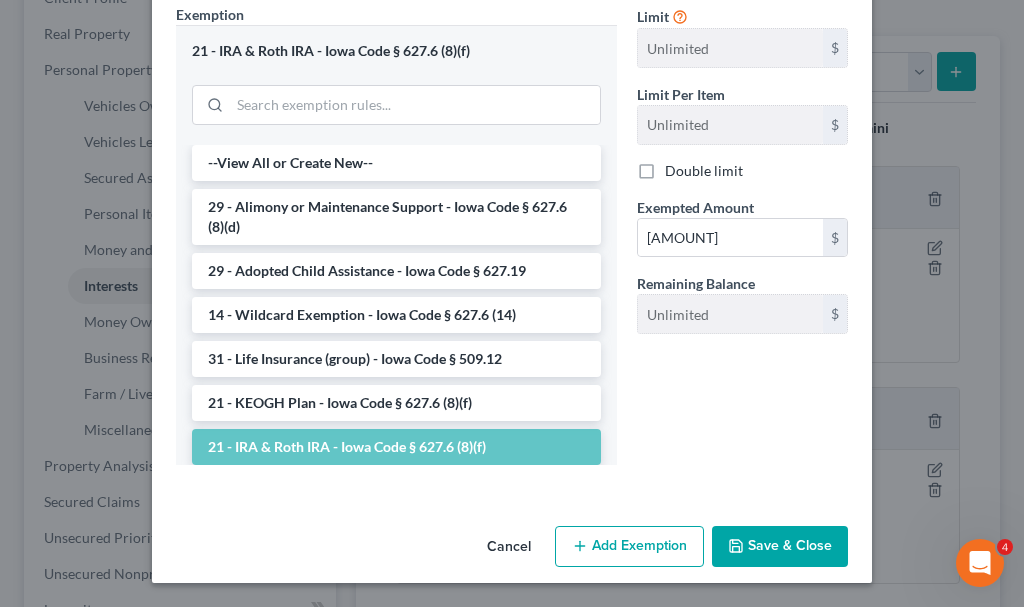 click on "Save & Close" at bounding box center [780, 547] 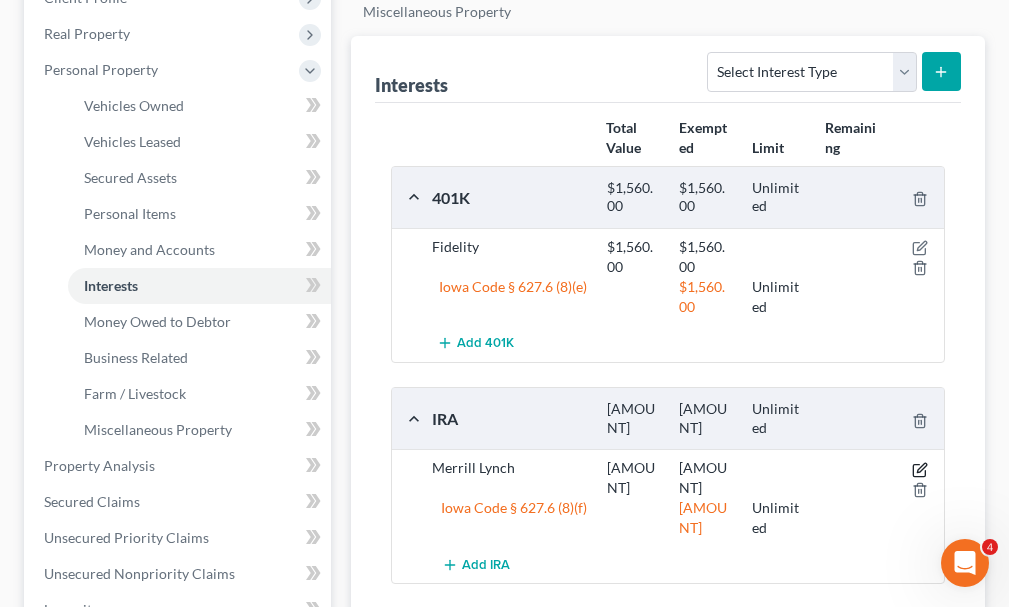 click 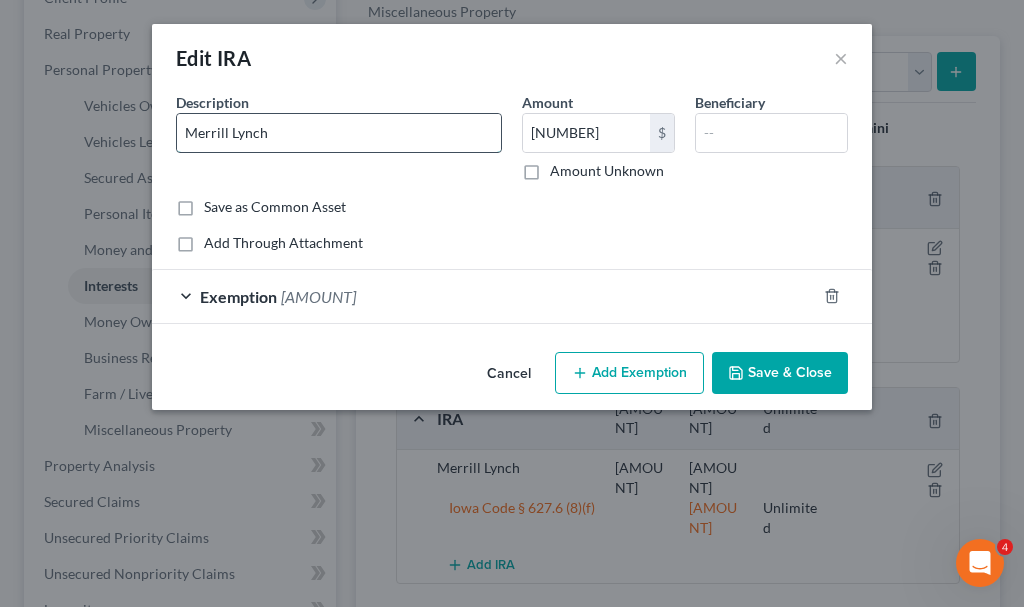 click on "Merrill Lynch" at bounding box center (339, 133) 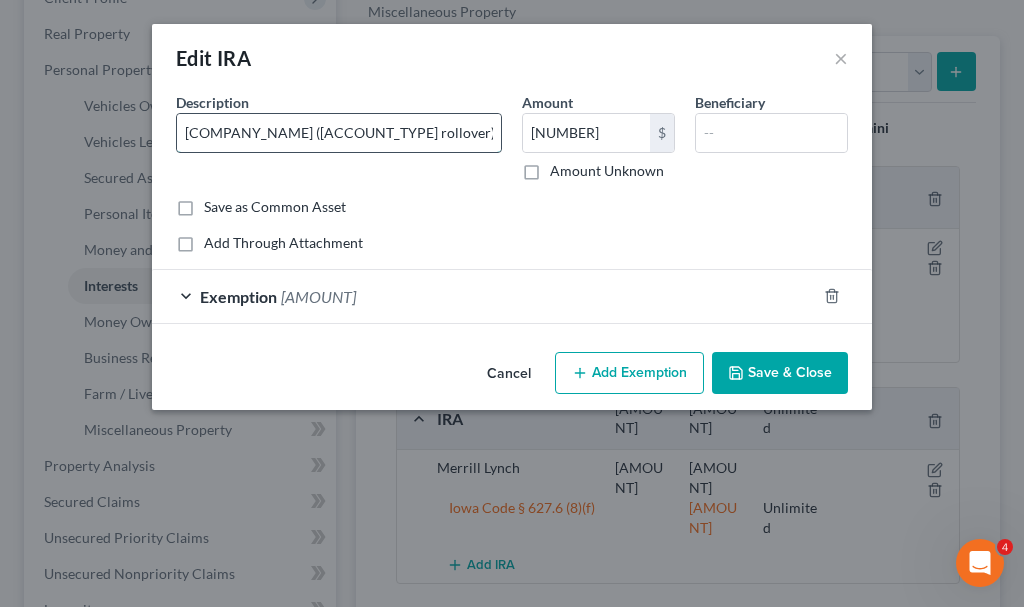 type on "[COMPANY_NAME] ([ACCOUNT_TYPE] rollover)" 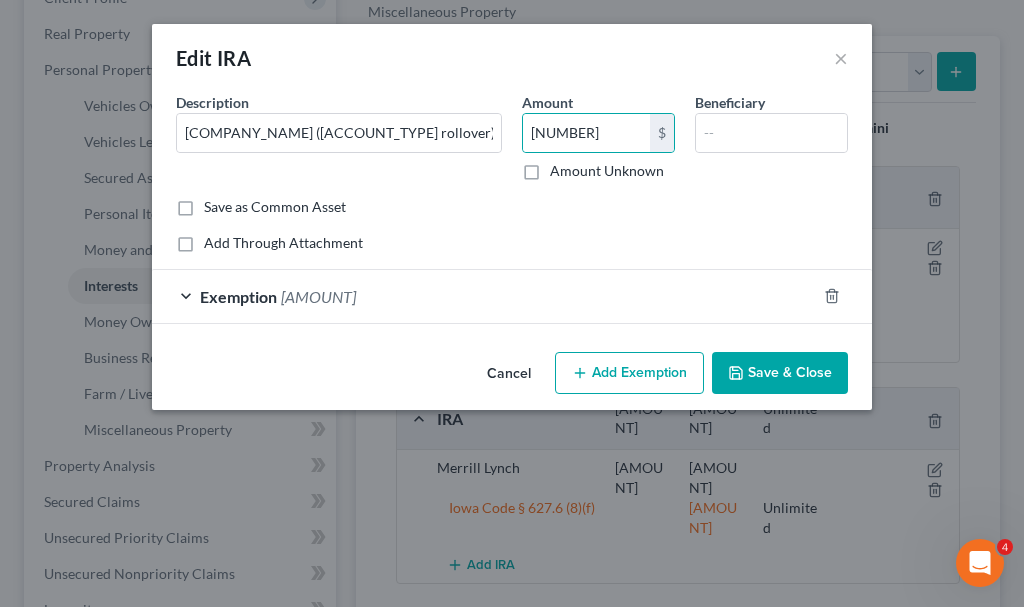 click on "Save & Close" at bounding box center [780, 373] 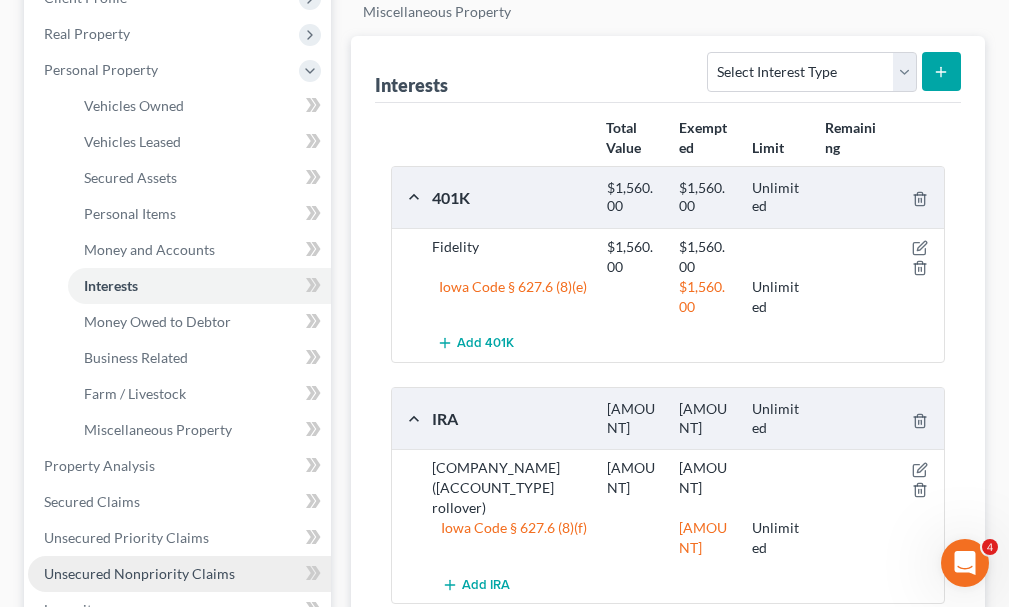 click on "Unsecured Nonpriority Claims" at bounding box center [139, 573] 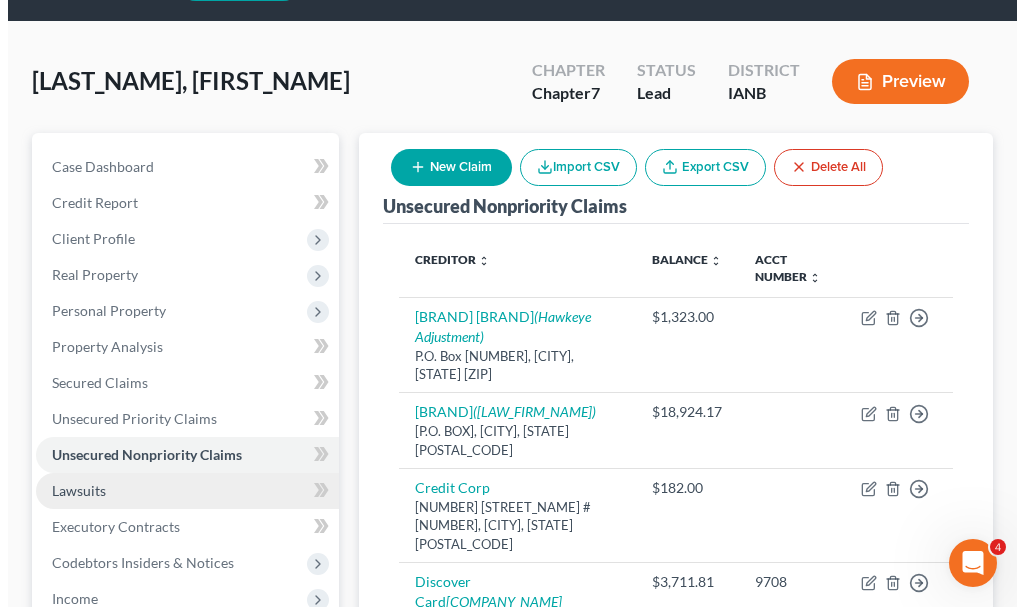 scroll, scrollTop: 0, scrollLeft: 0, axis: both 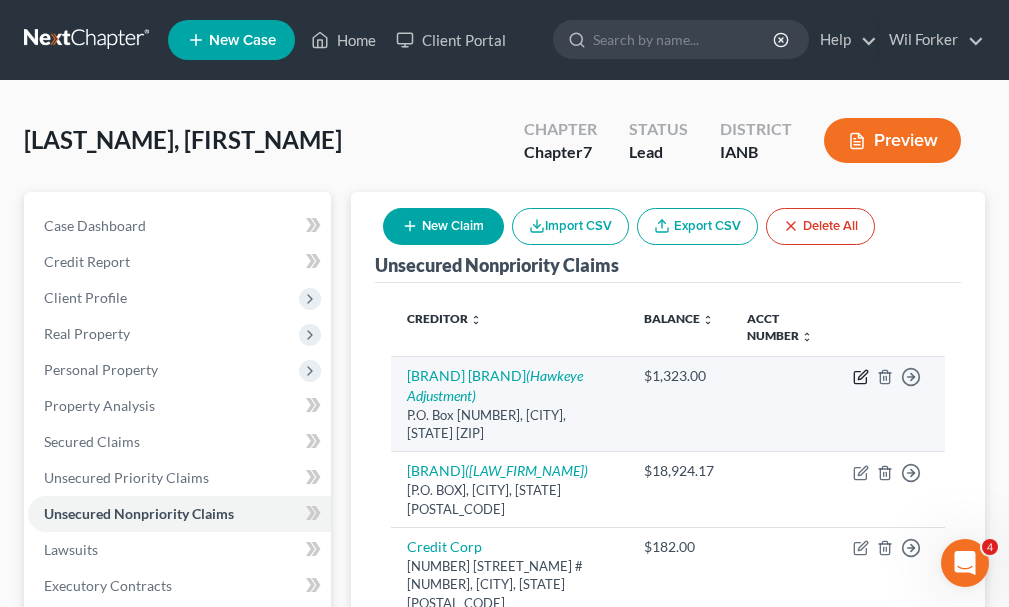click 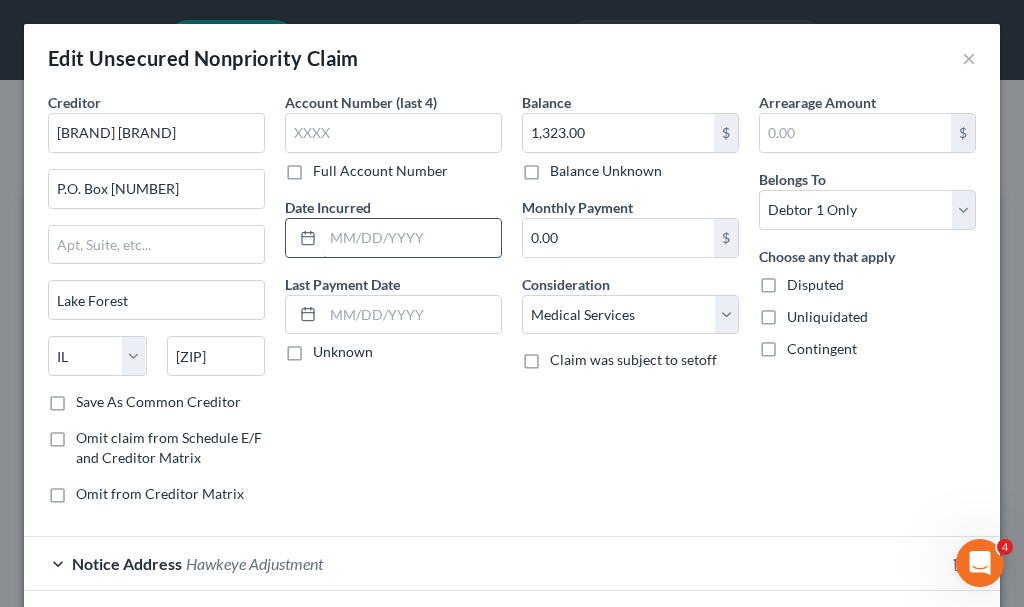 click at bounding box center (412, 238) 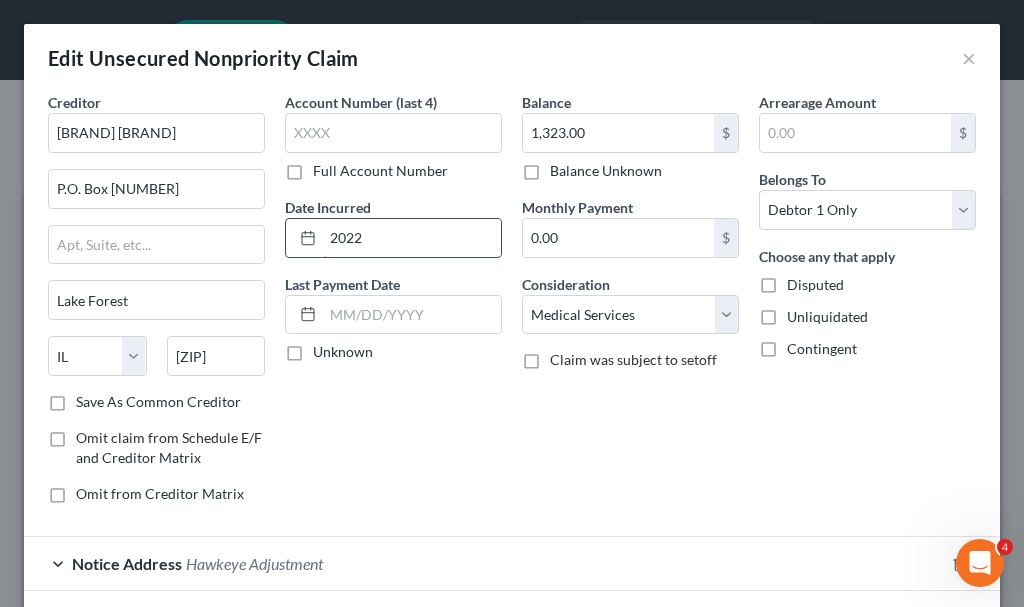 type on "2022" 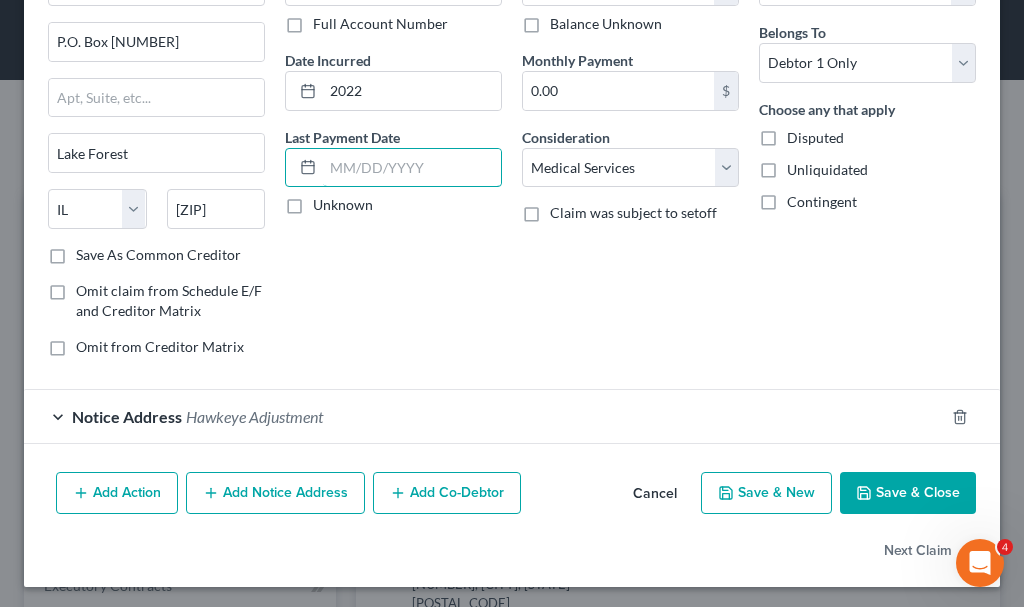 scroll, scrollTop: 151, scrollLeft: 0, axis: vertical 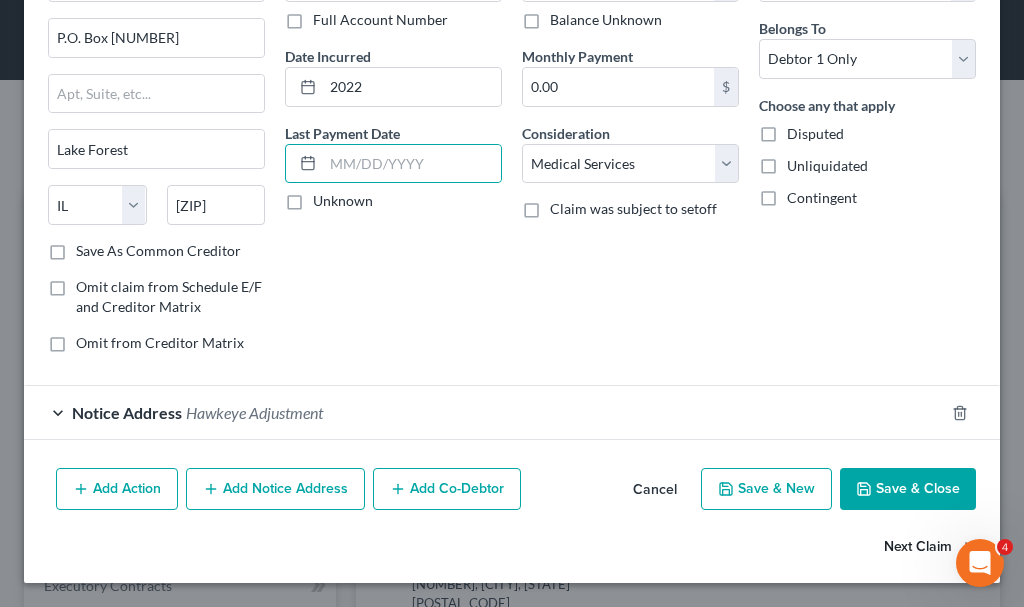 click on "Next Claim" at bounding box center (930, 547) 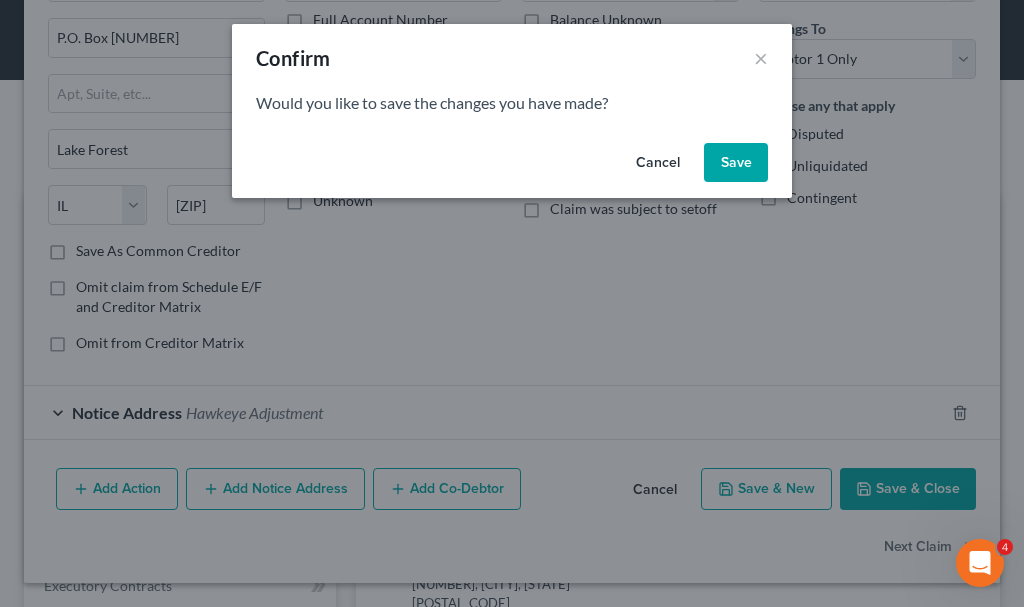 click on "Save" at bounding box center [736, 163] 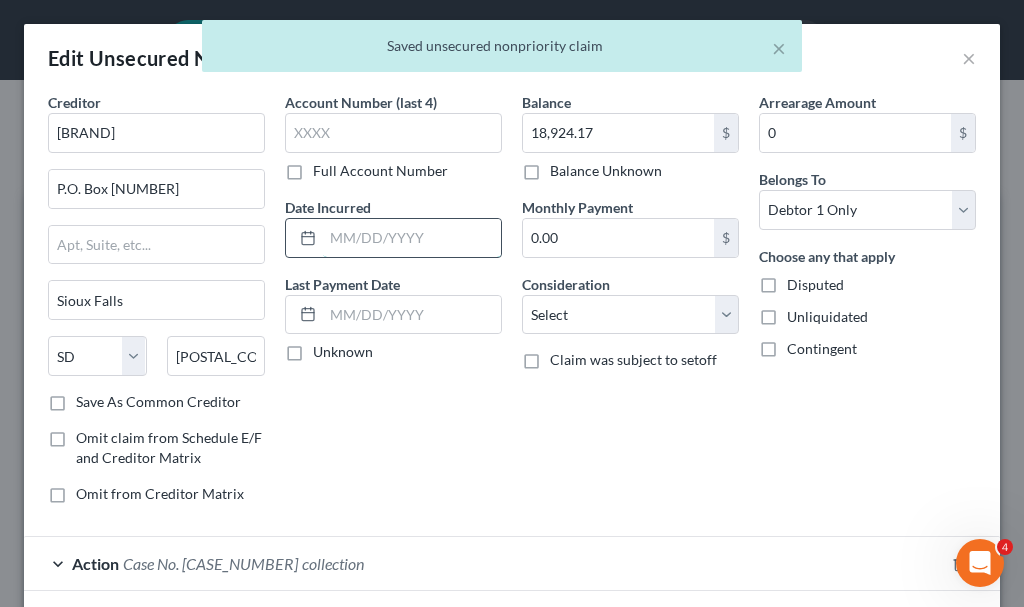 click at bounding box center (412, 238) 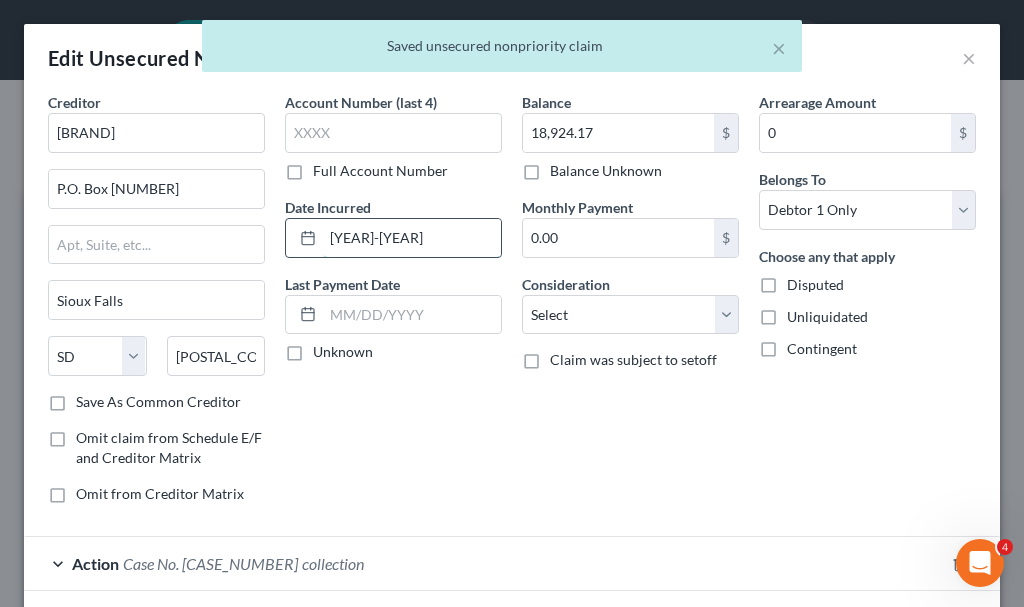 type on "[YEAR]-[YEAR]" 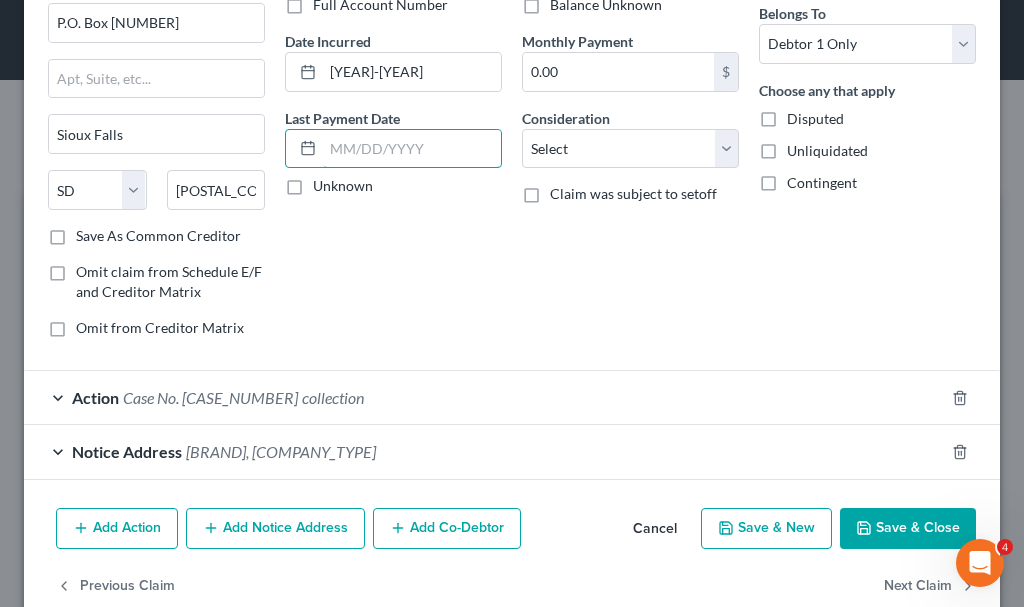 scroll, scrollTop: 206, scrollLeft: 0, axis: vertical 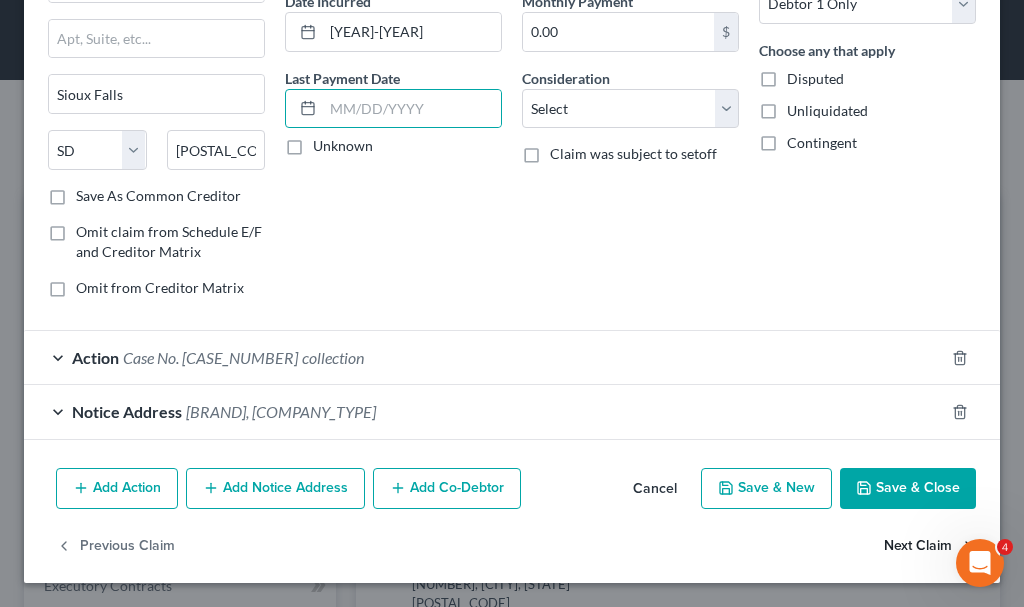 click on "Next Claim" at bounding box center (930, 546) 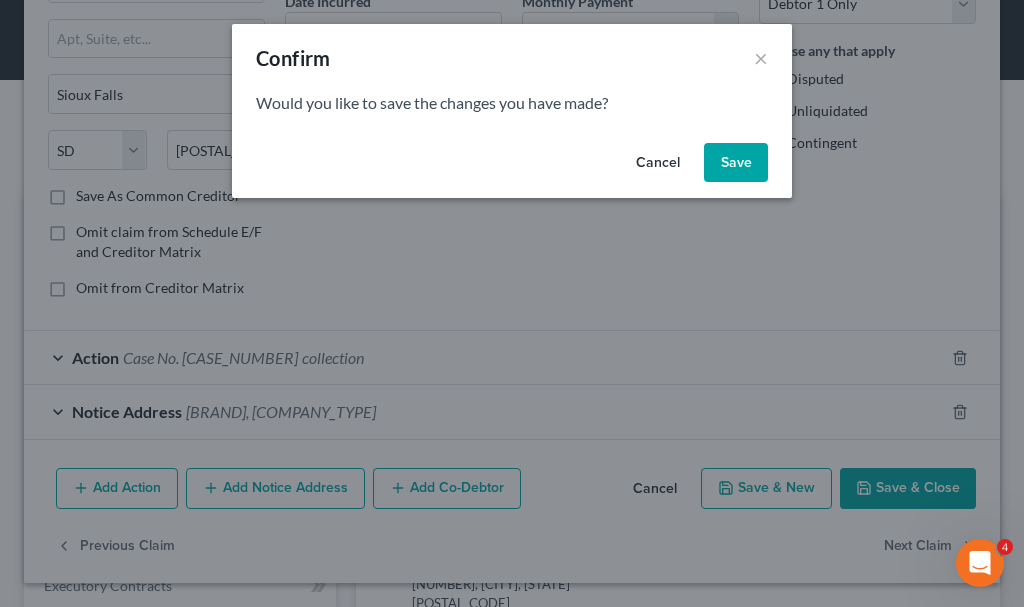 click on "Save" at bounding box center (736, 163) 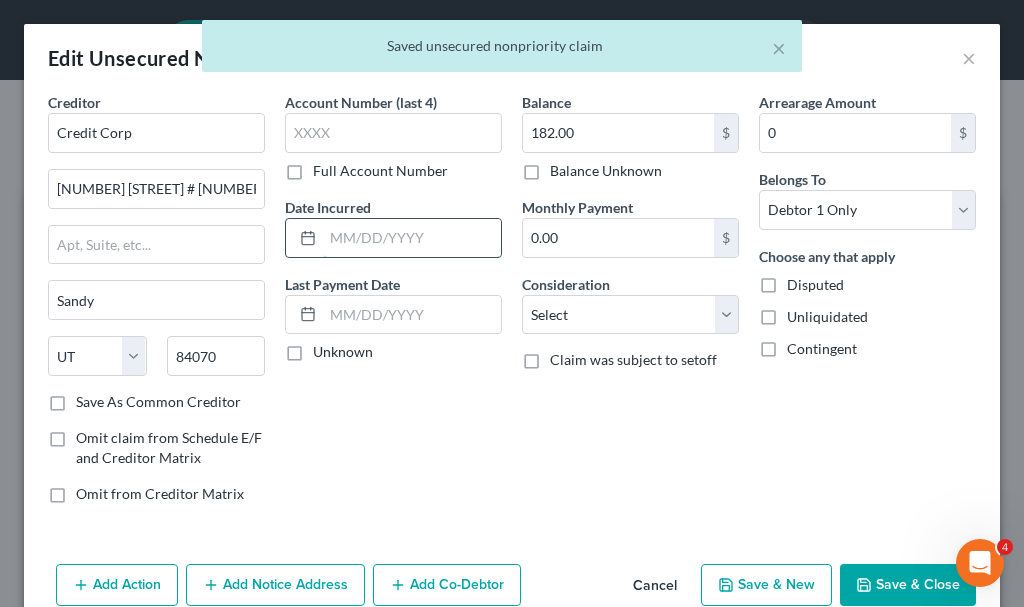 click at bounding box center [412, 238] 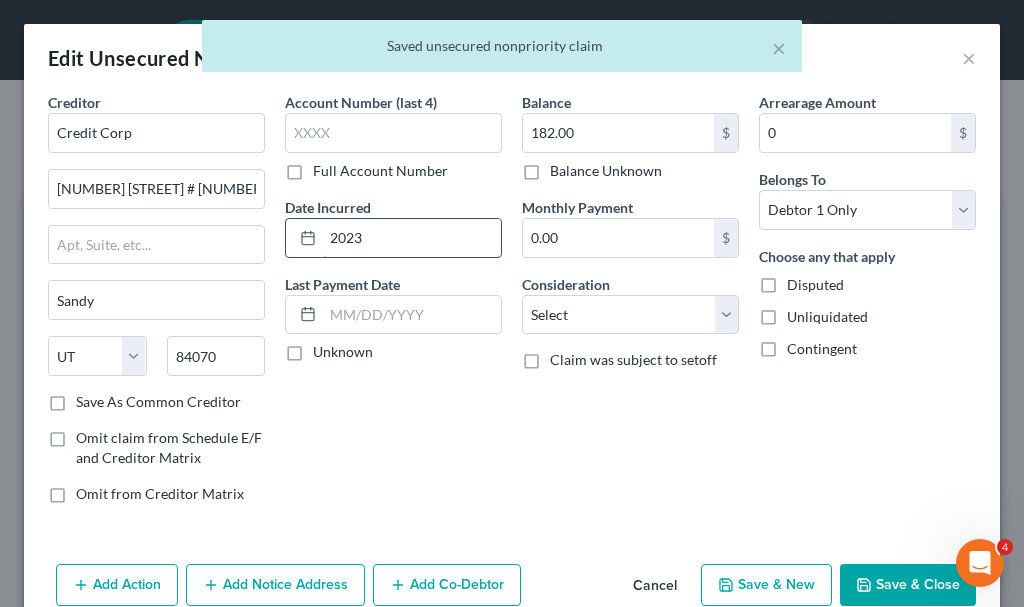 type on "2023" 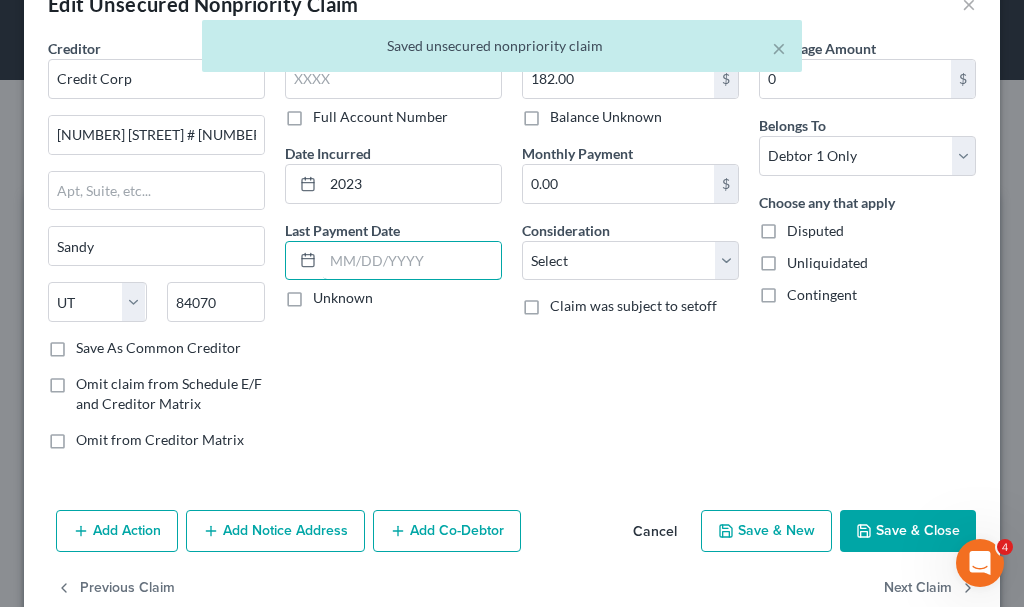 scroll, scrollTop: 96, scrollLeft: 0, axis: vertical 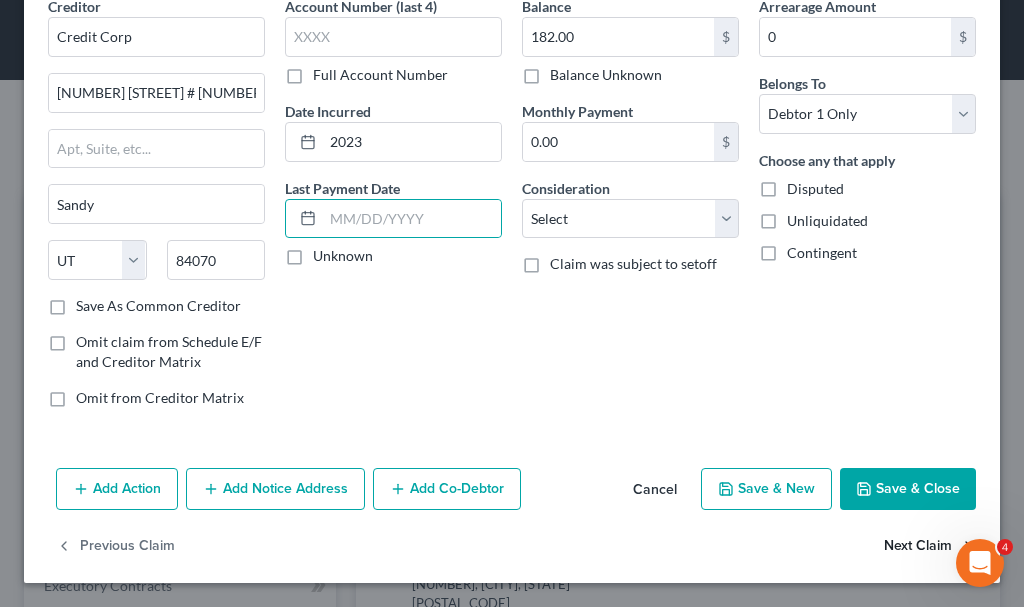 click on "Next Claim" at bounding box center [930, 547] 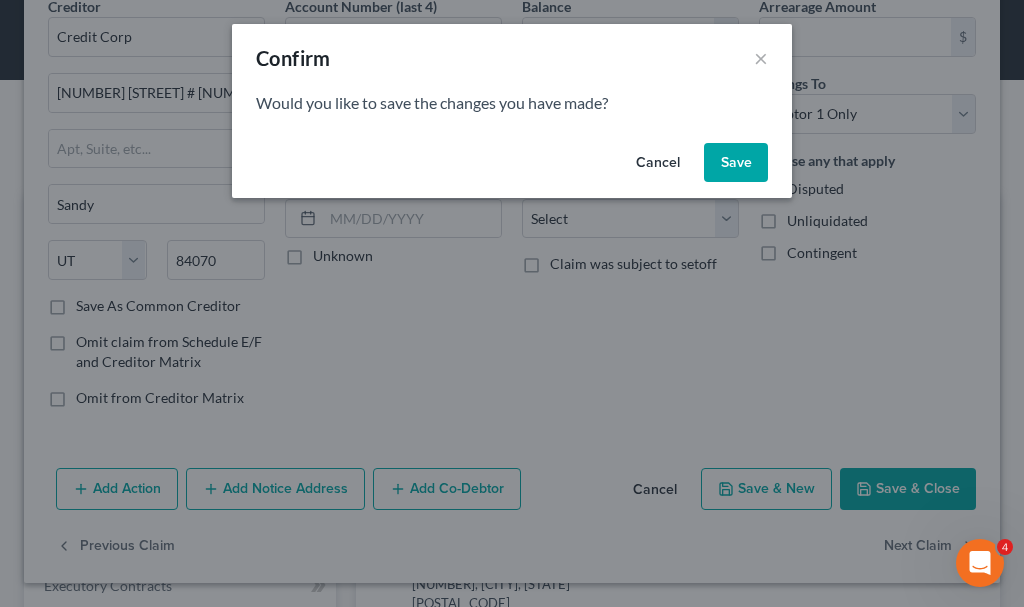 click on "Save" at bounding box center [736, 163] 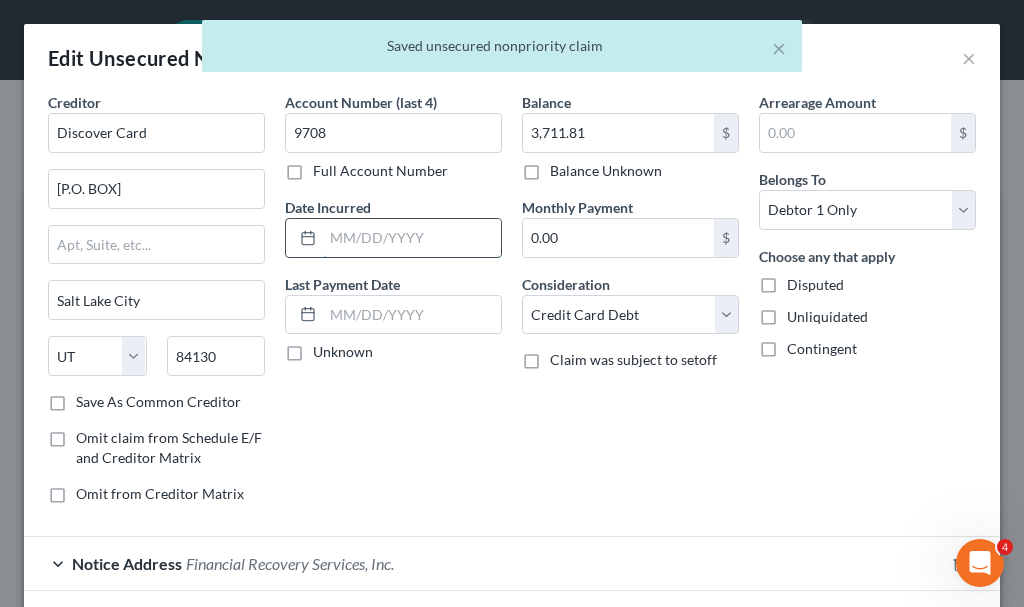 click at bounding box center (412, 238) 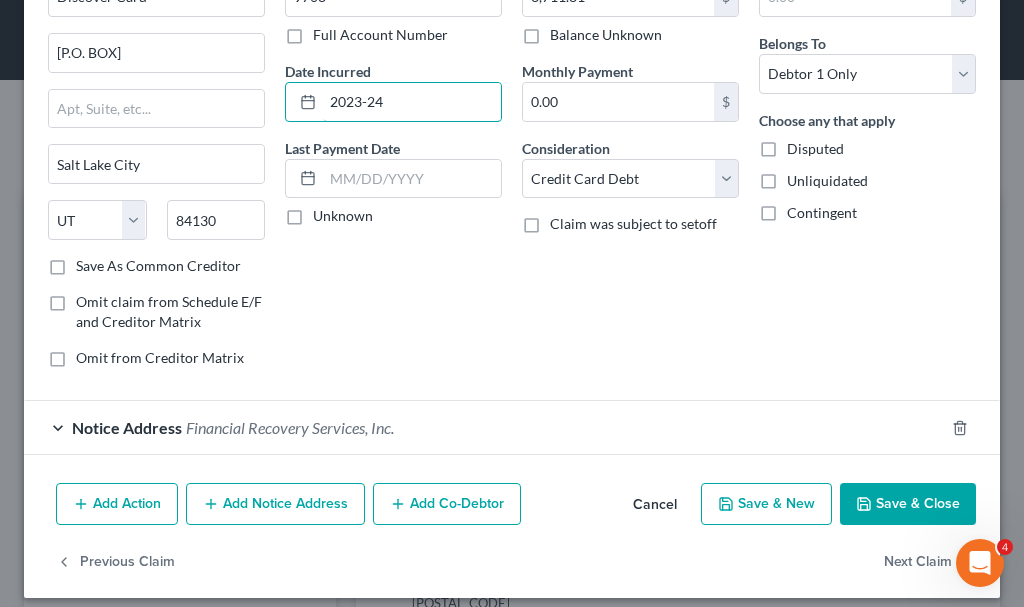 scroll, scrollTop: 151, scrollLeft: 0, axis: vertical 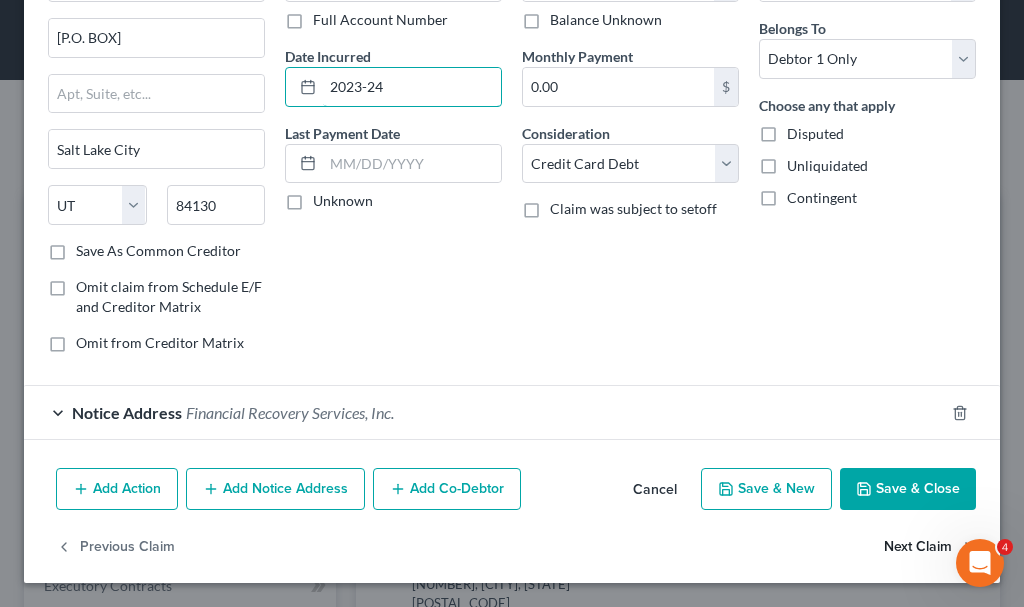 type on "2023-24" 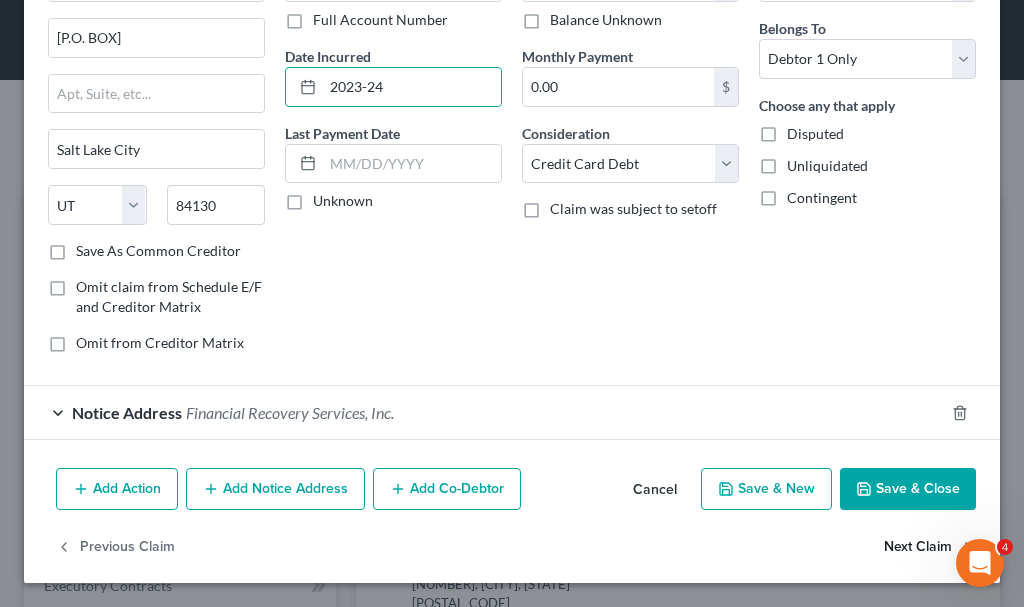 click on "Next Claim" at bounding box center (930, 547) 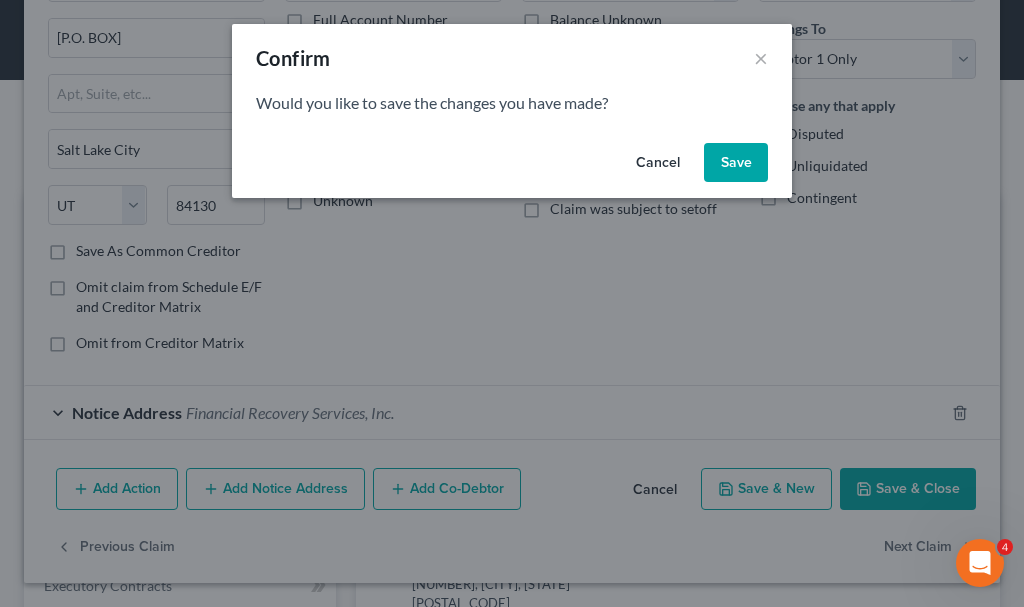 click on "Save" at bounding box center (736, 163) 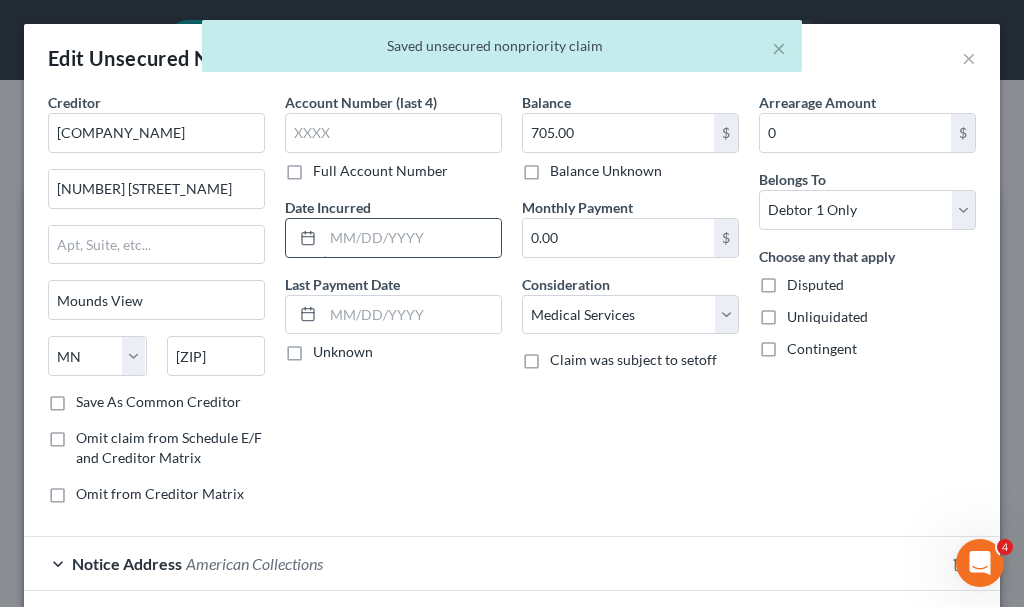 click at bounding box center (412, 238) 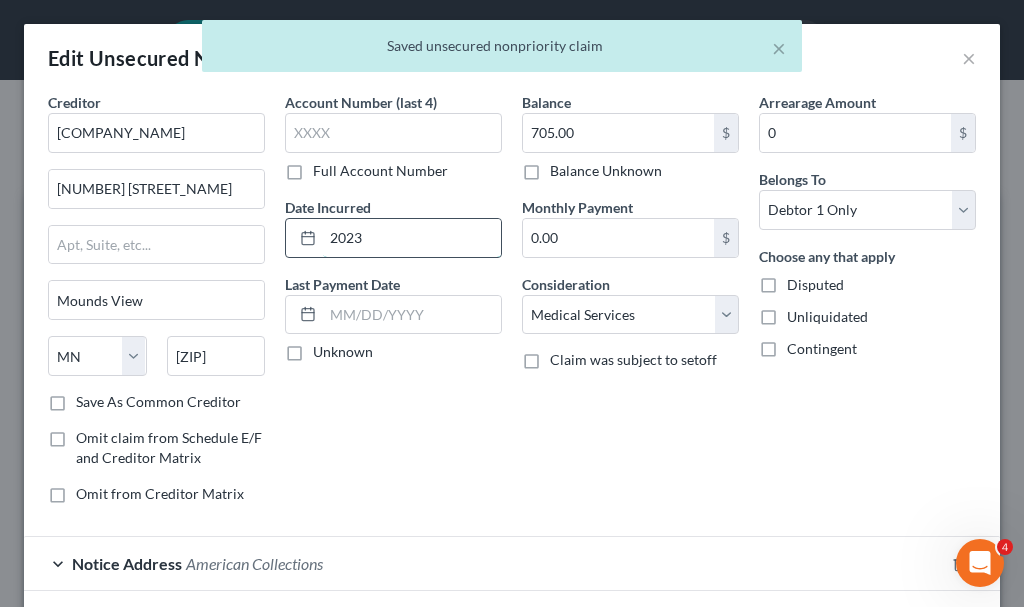 type on "2023" 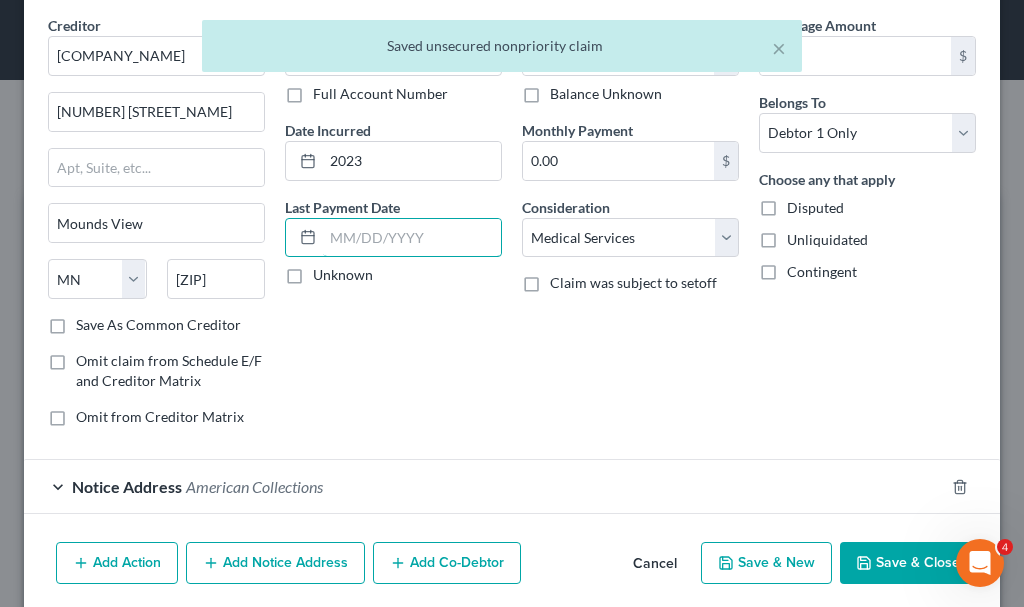 scroll, scrollTop: 151, scrollLeft: 0, axis: vertical 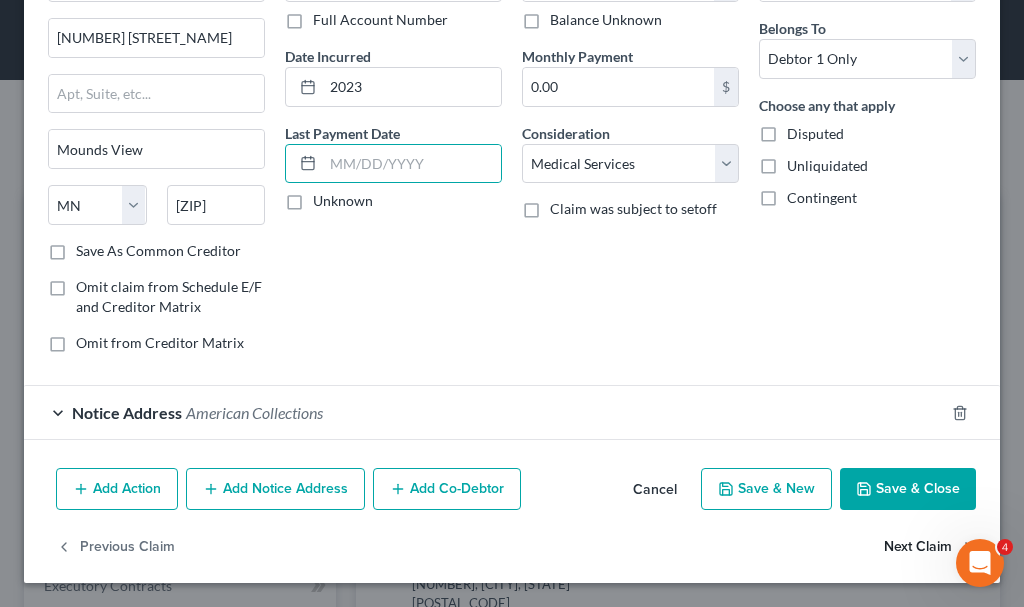 click on "Next Claim" at bounding box center (930, 547) 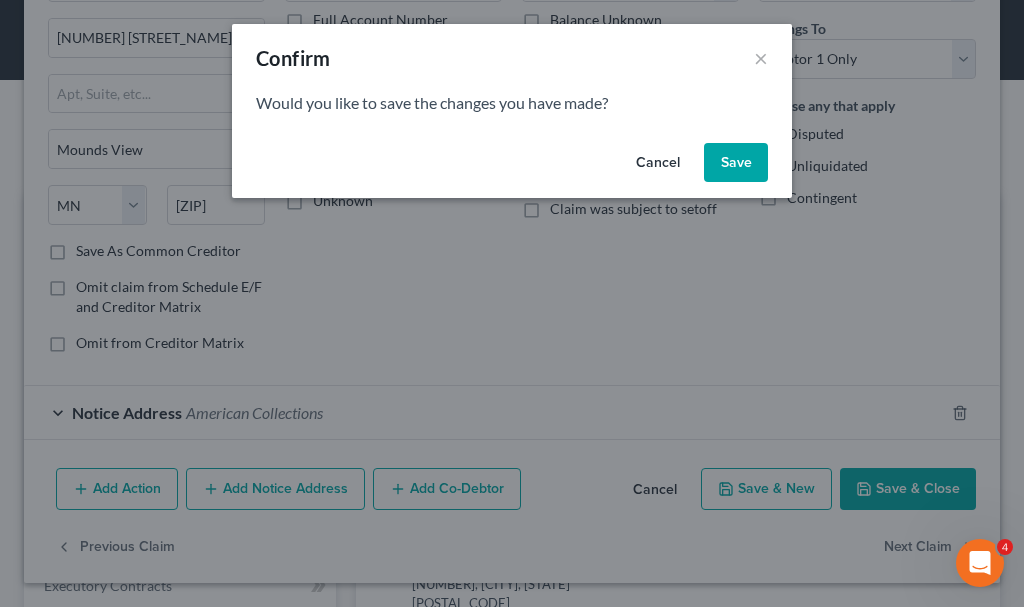 click on "Save" at bounding box center (736, 163) 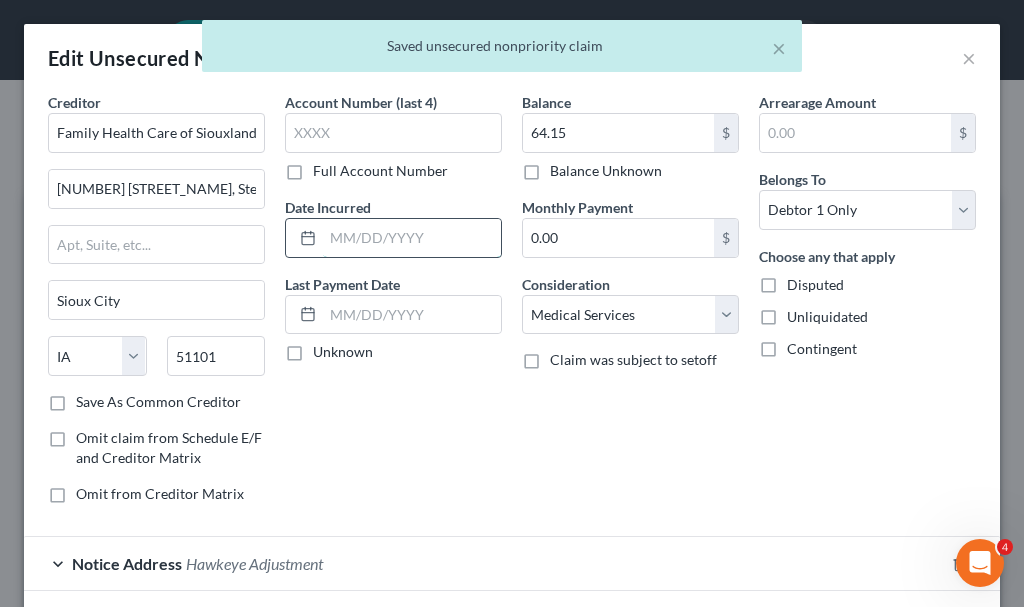 click at bounding box center [412, 238] 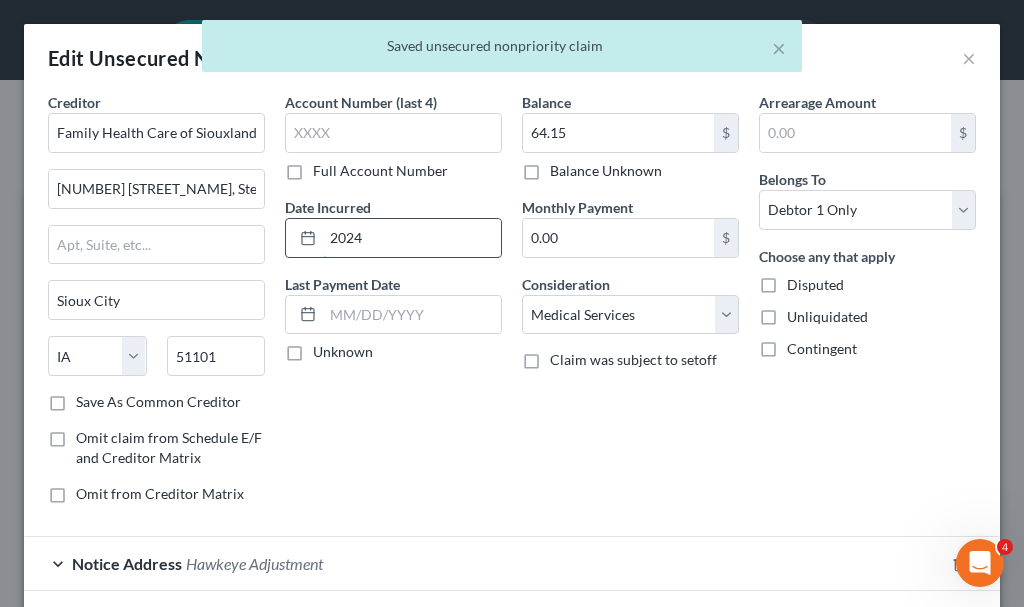 type on "2024" 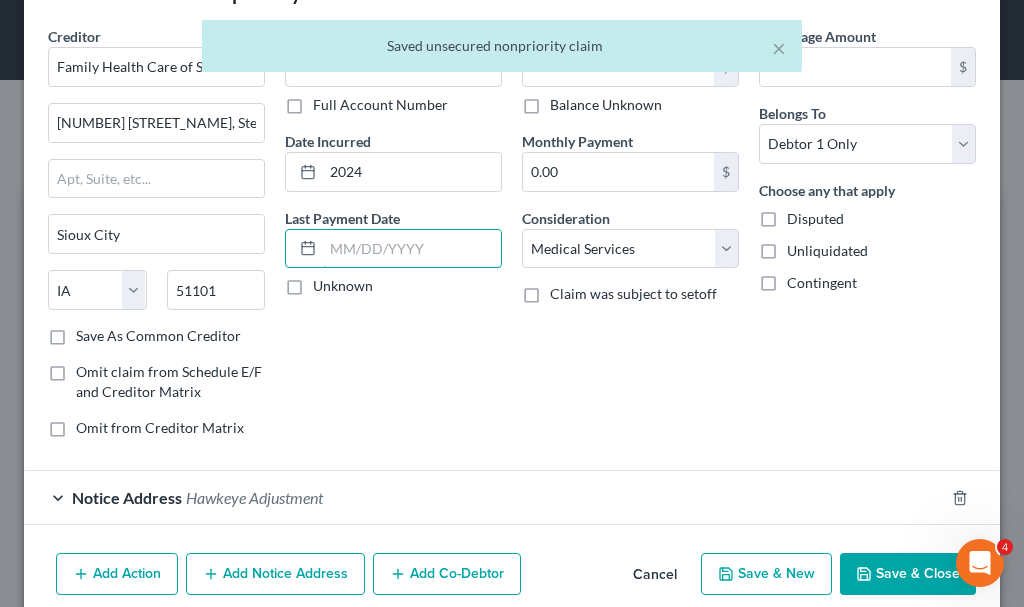 scroll, scrollTop: 151, scrollLeft: 0, axis: vertical 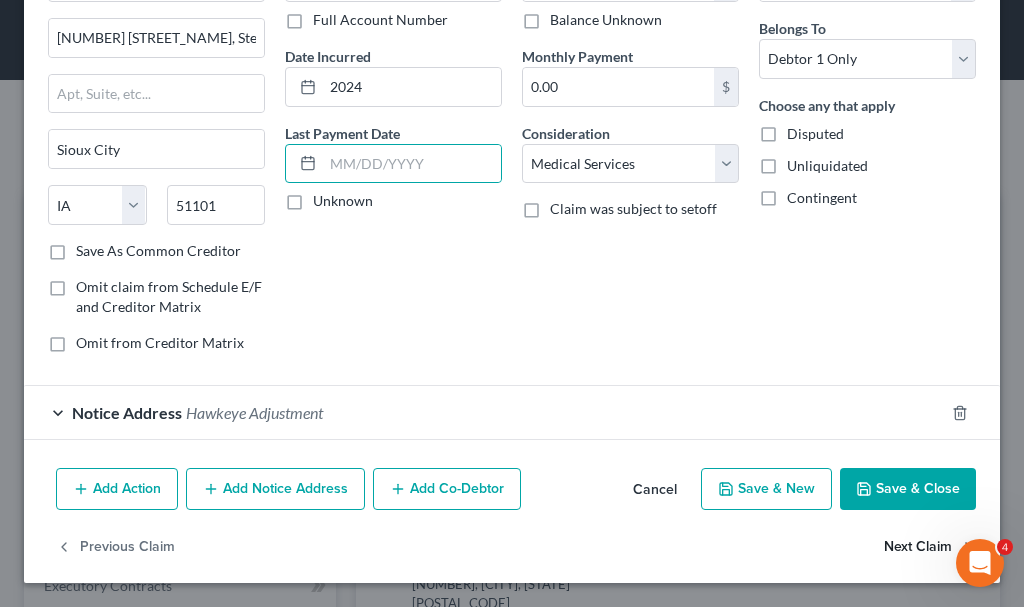 click on "Next Claim" at bounding box center (930, 547) 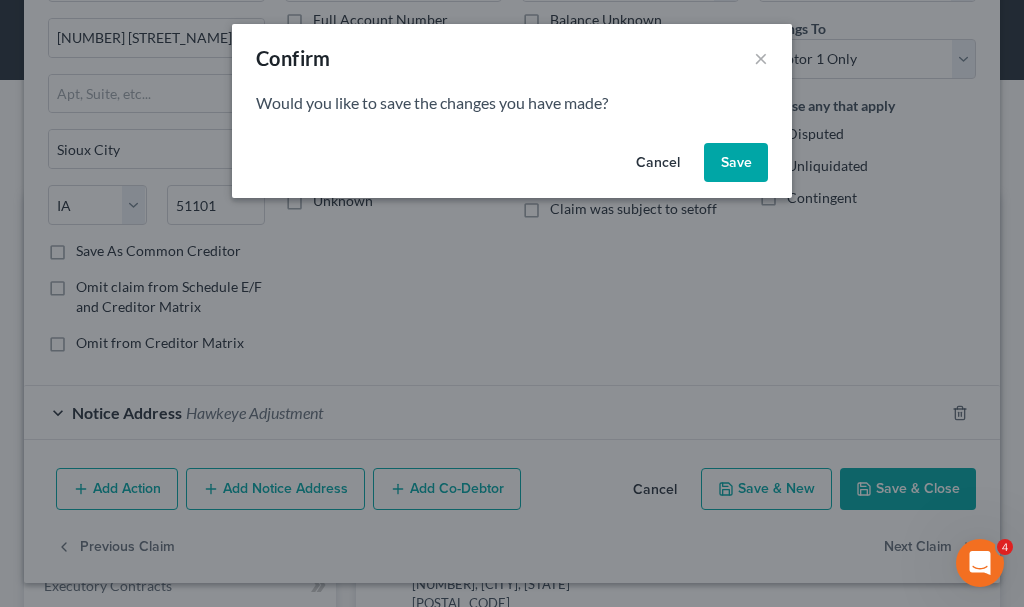 click on "Save" at bounding box center [736, 163] 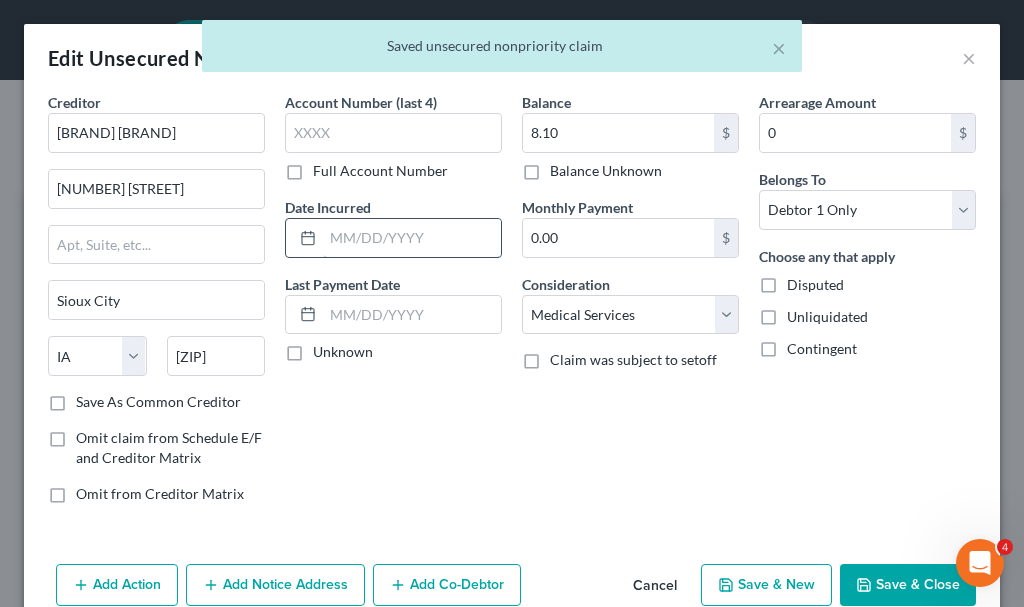 click at bounding box center [412, 238] 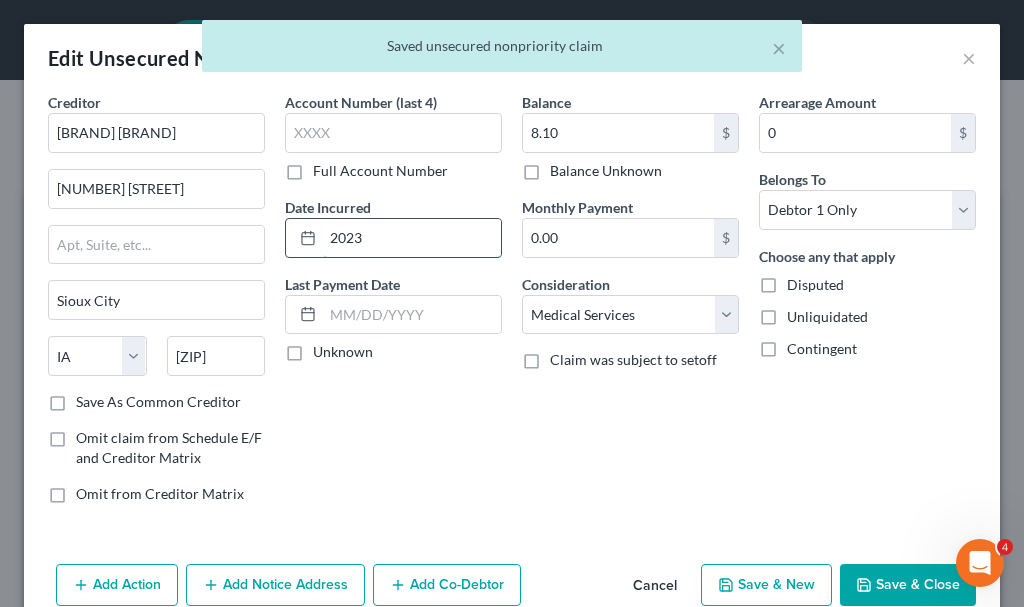 type on "2023" 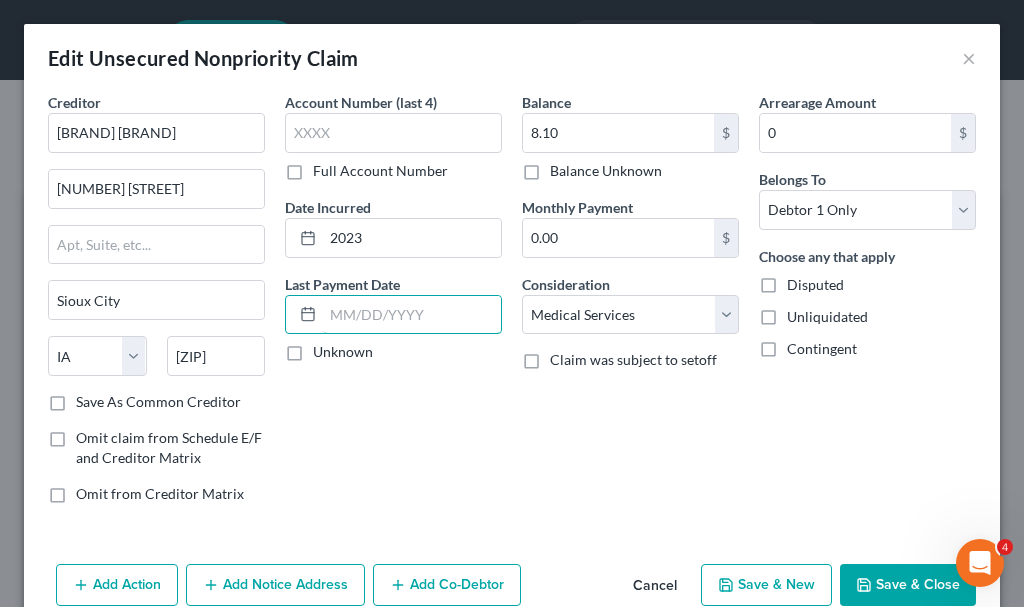 scroll, scrollTop: 96, scrollLeft: 0, axis: vertical 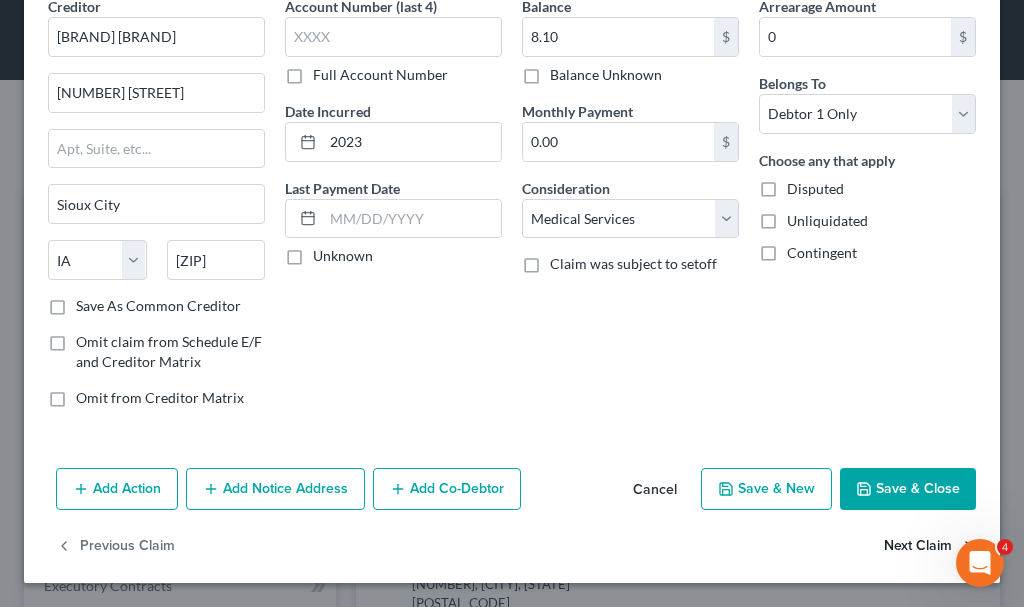 click on "Next Claim" at bounding box center [930, 547] 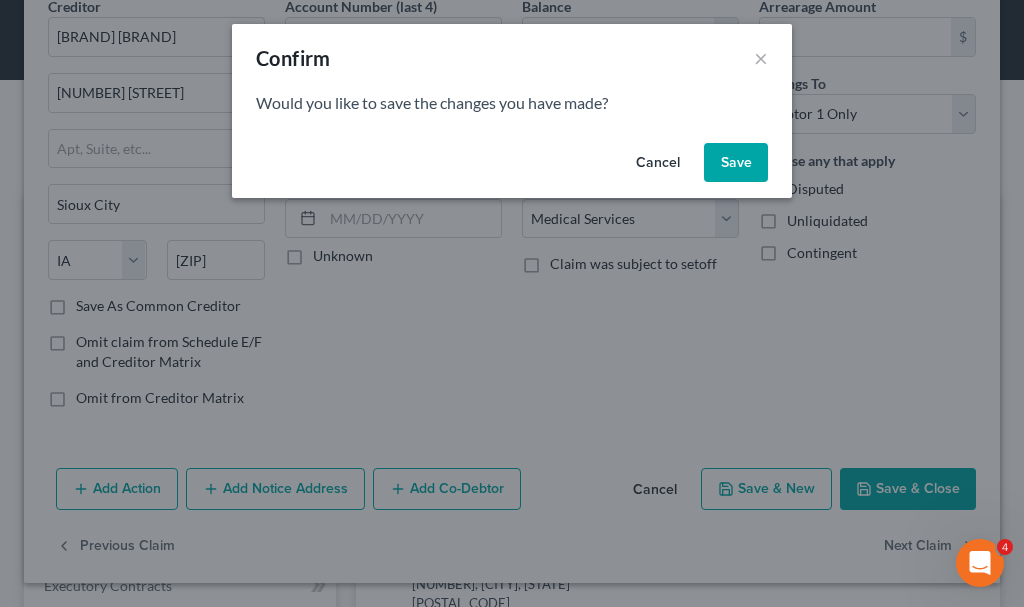 drag, startPoint x: 727, startPoint y: 157, endPoint x: 715, endPoint y: 194, distance: 38.8973 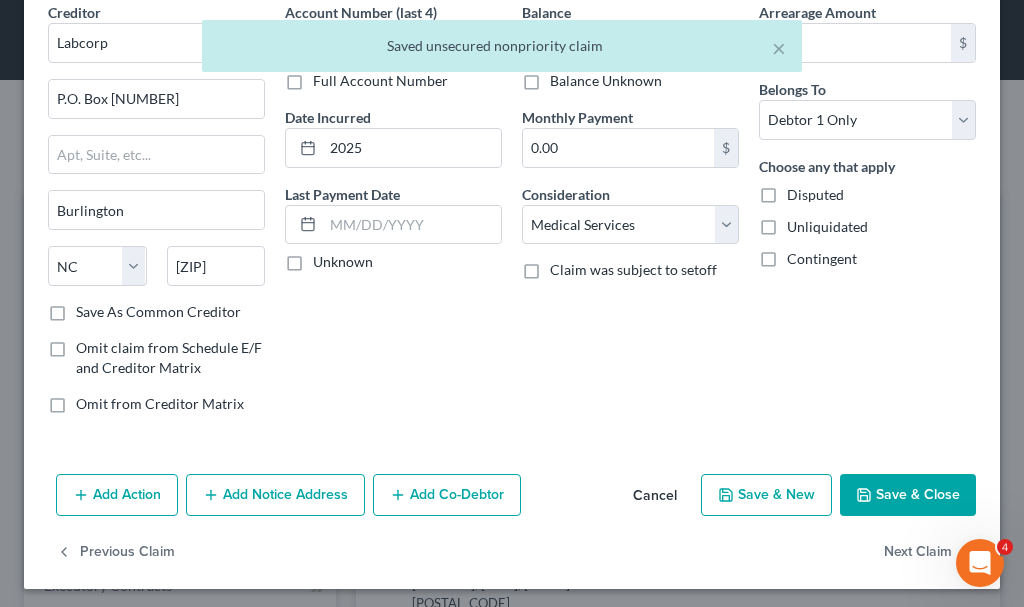 scroll, scrollTop: 96, scrollLeft: 0, axis: vertical 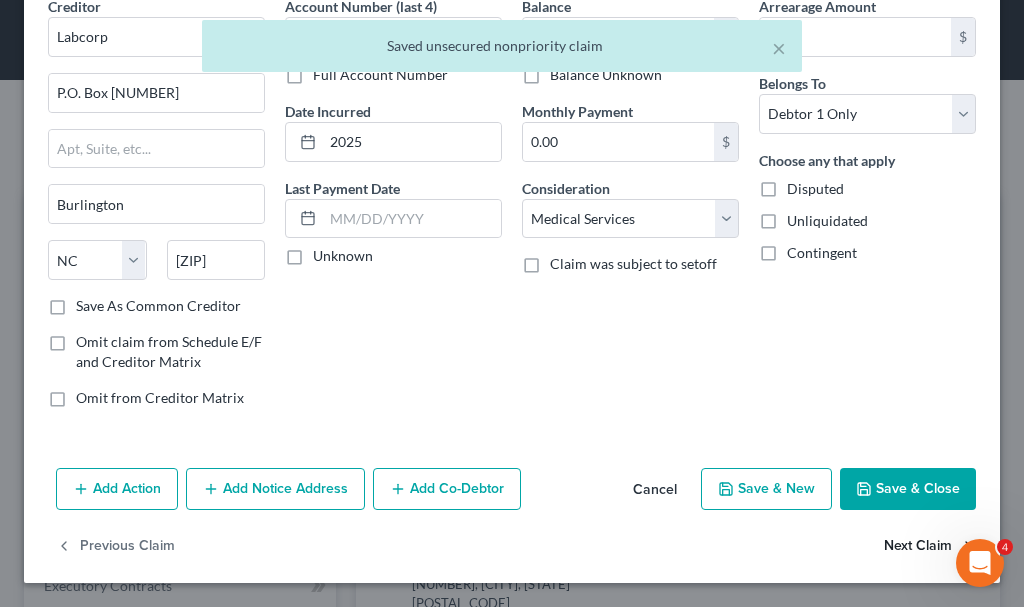 click on "Next Claim" at bounding box center (930, 547) 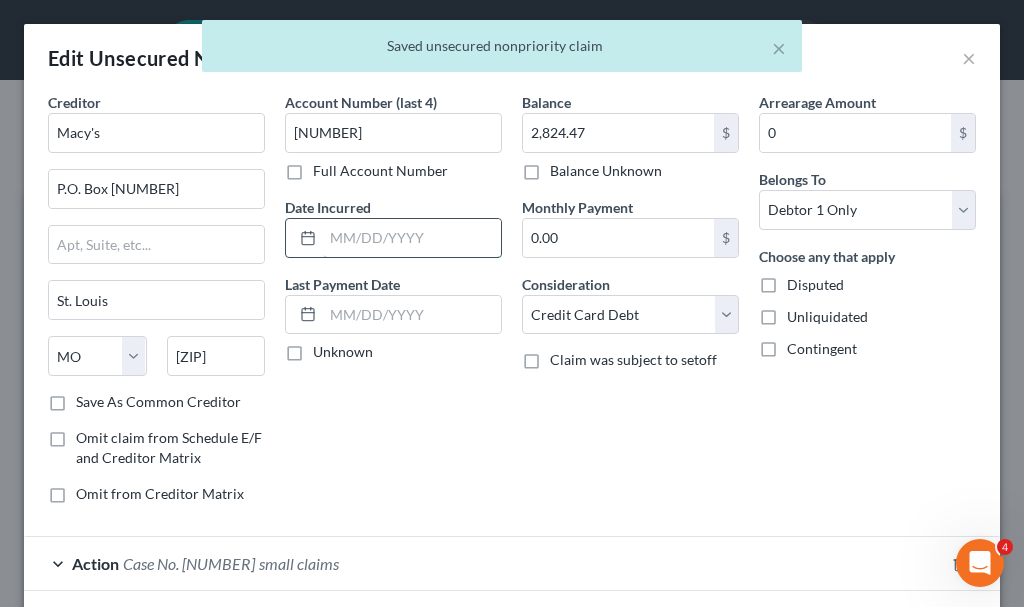 click at bounding box center [412, 238] 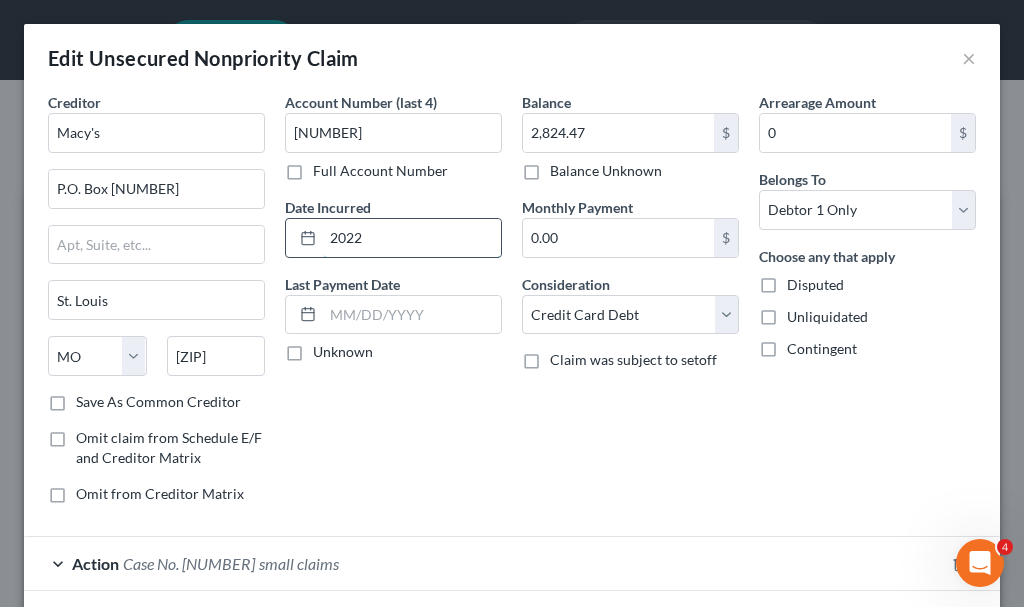 type on "2022" 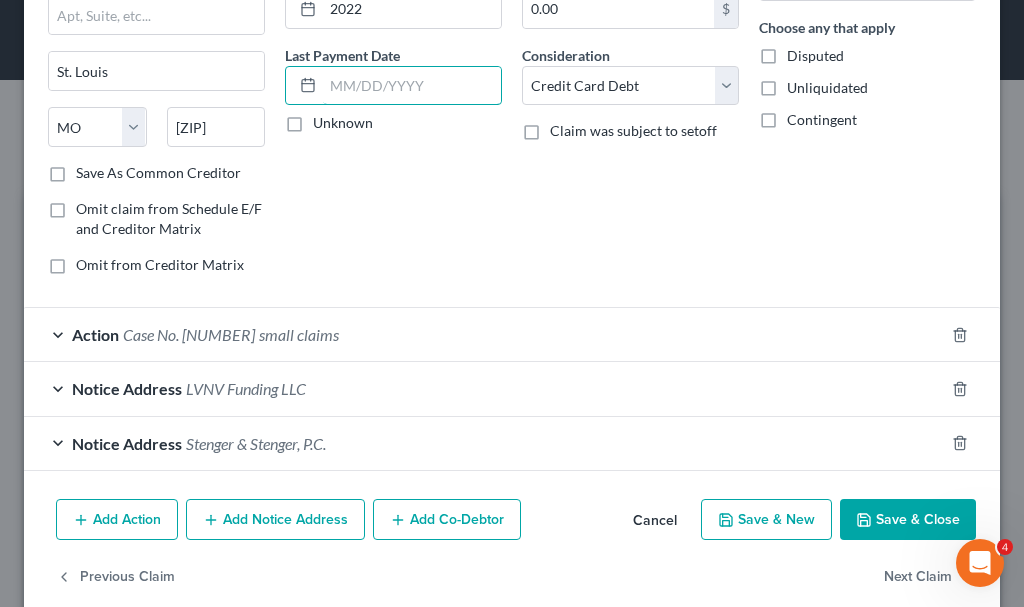scroll, scrollTop: 260, scrollLeft: 0, axis: vertical 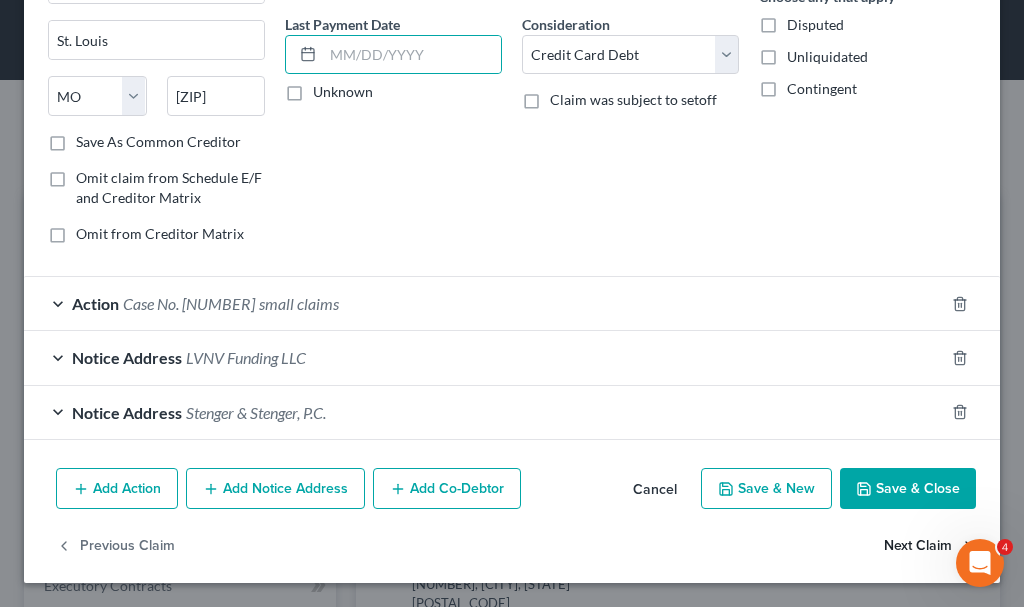 click on "Next Claim" at bounding box center (930, 546) 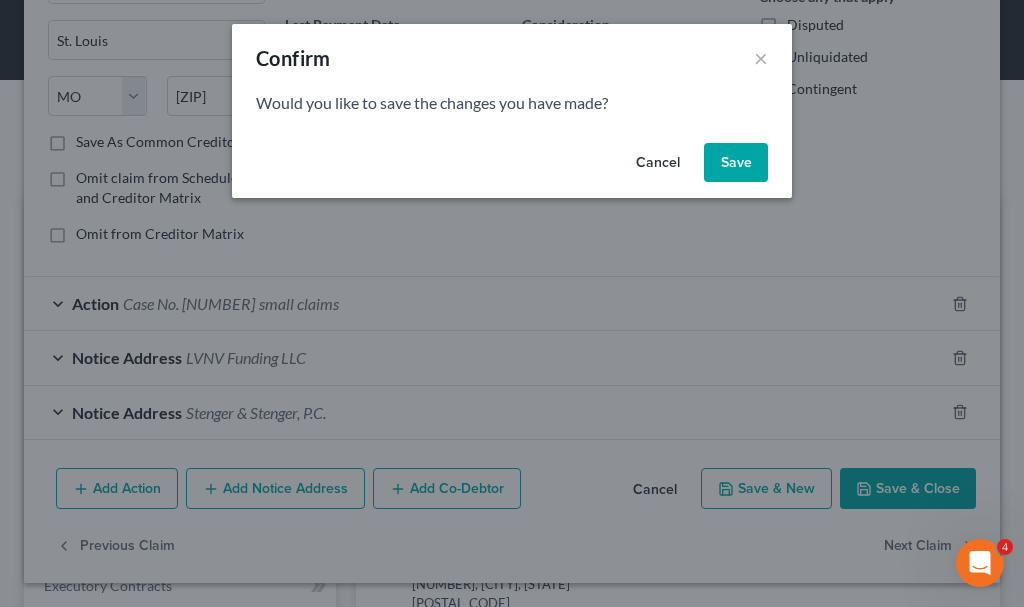 click on "Save" at bounding box center [736, 163] 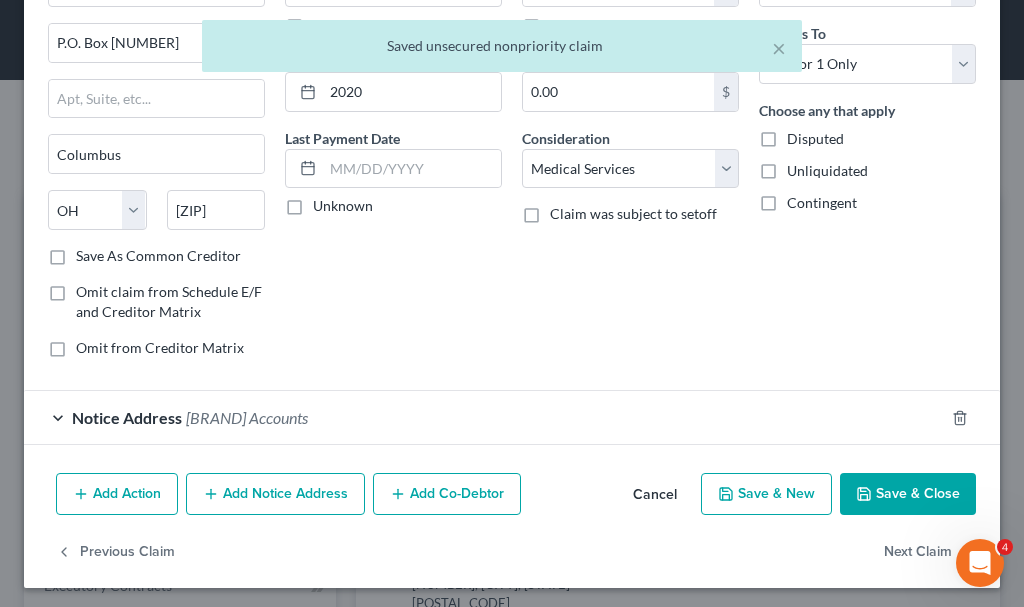 scroll, scrollTop: 151, scrollLeft: 0, axis: vertical 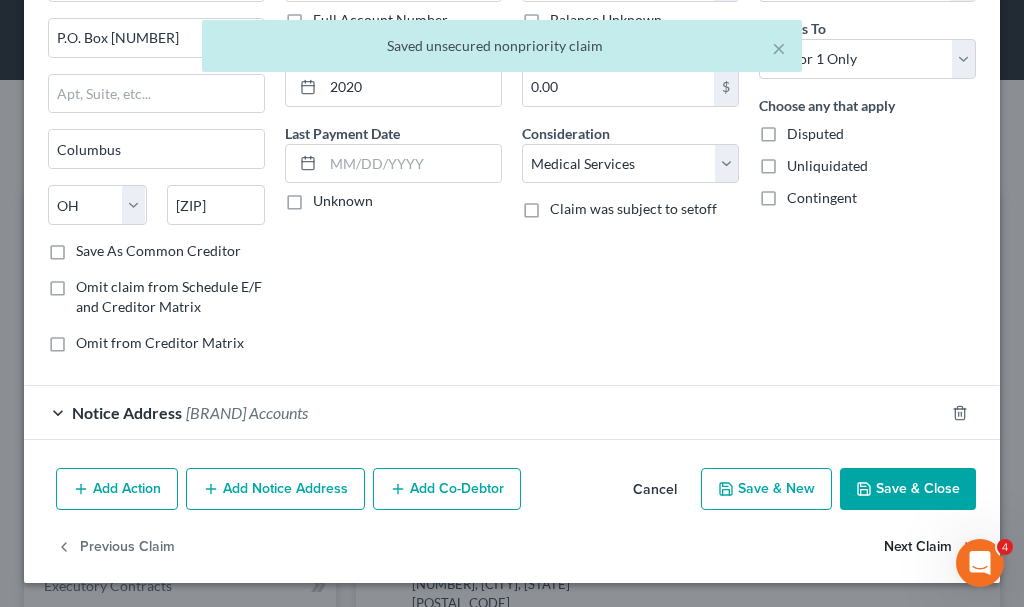 click on "Next Claim" at bounding box center [930, 547] 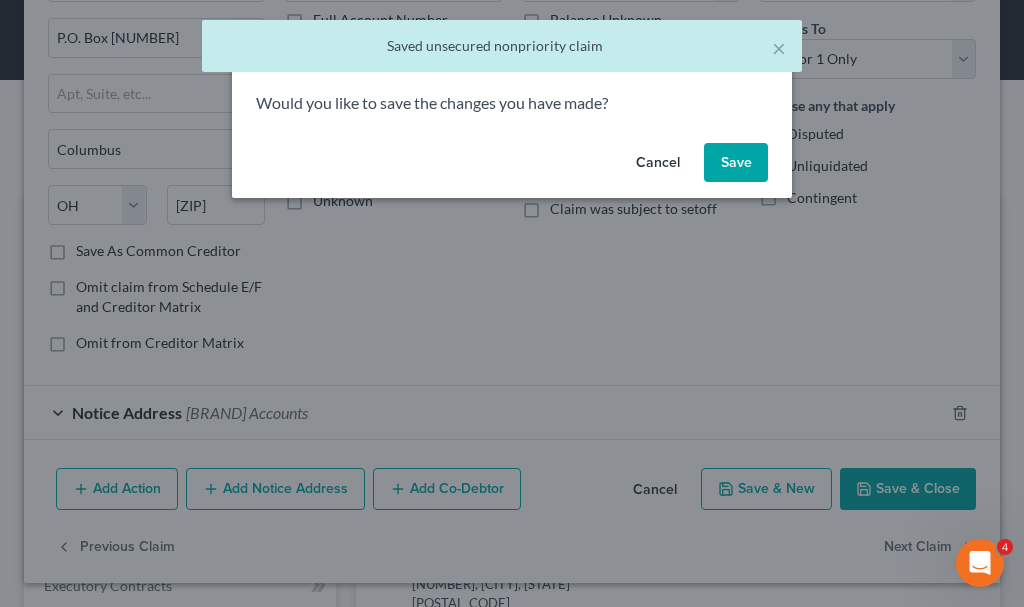 click on "Save" at bounding box center (736, 163) 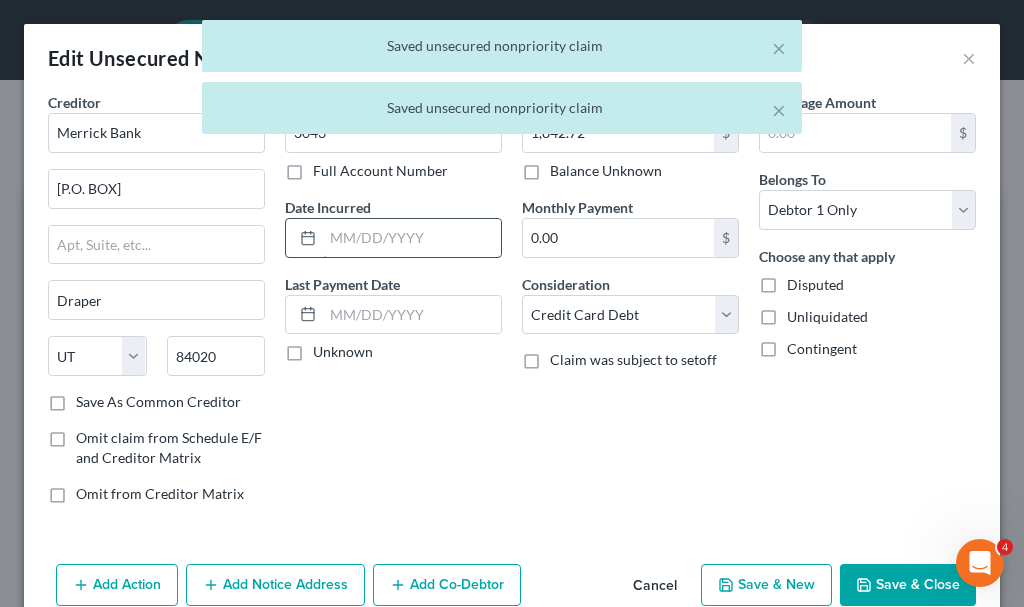 click at bounding box center [412, 238] 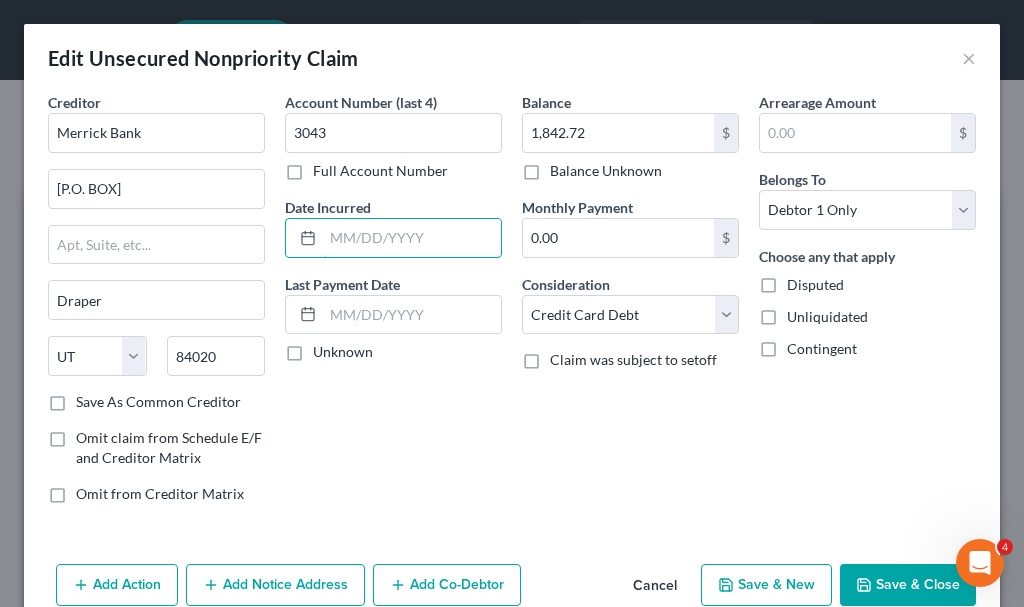 scroll, scrollTop: 96, scrollLeft: 0, axis: vertical 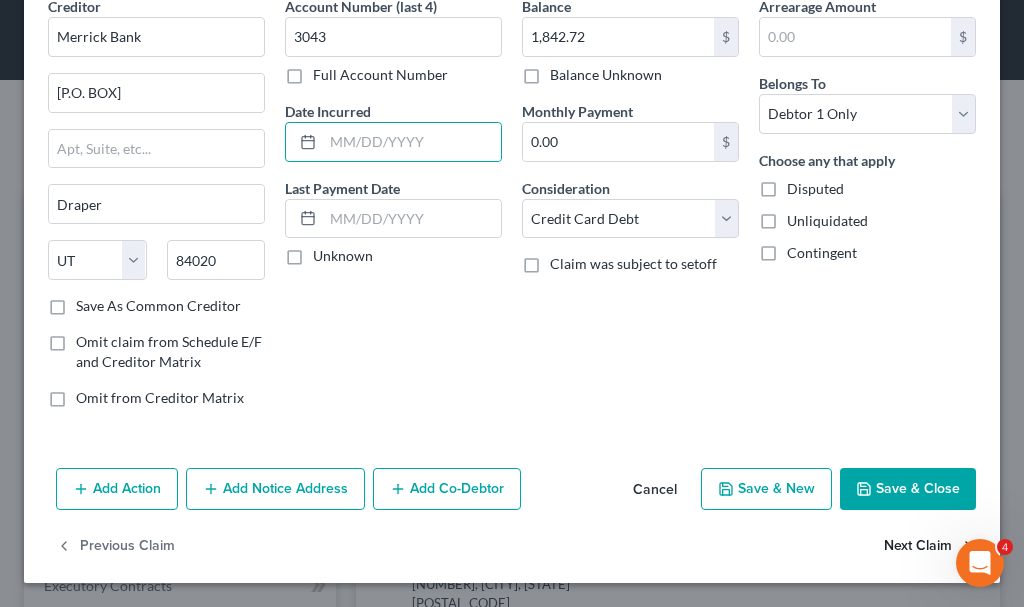 click on "Next Claim" at bounding box center [930, 547] 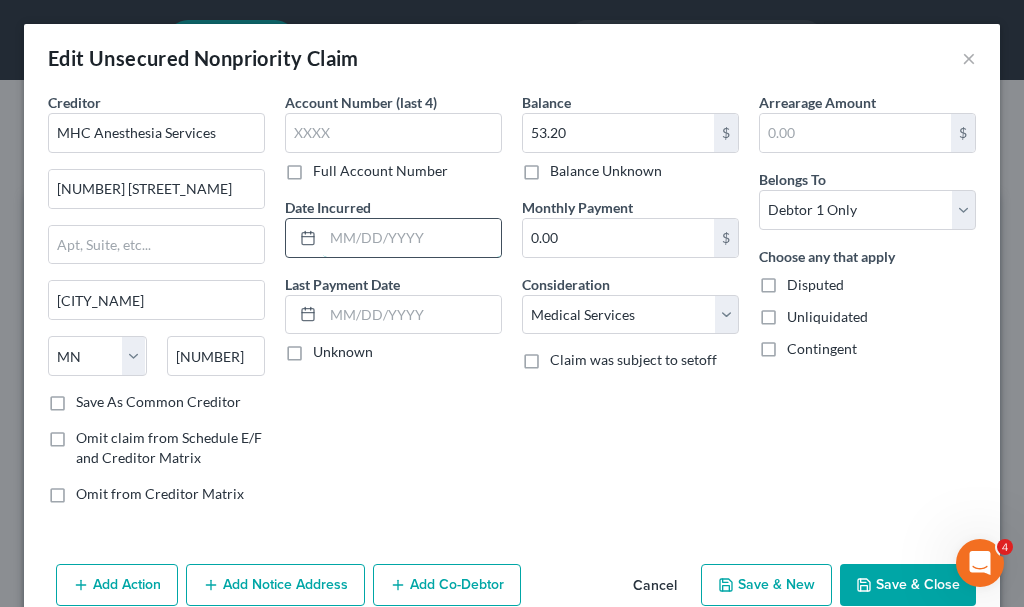 click at bounding box center (412, 238) 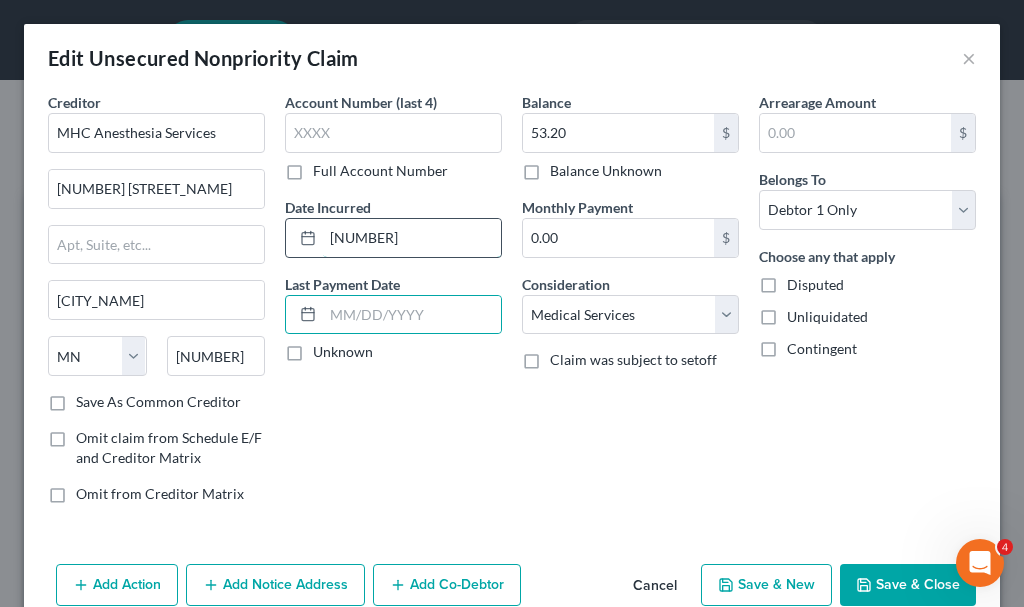 click on "[NUMBER]" at bounding box center (412, 238) 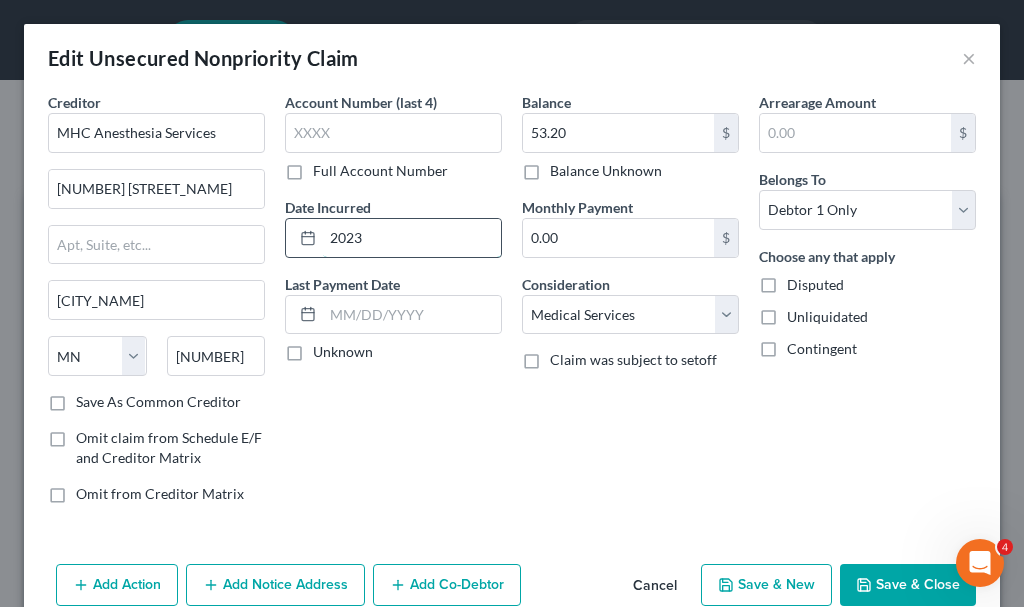 type on "2023" 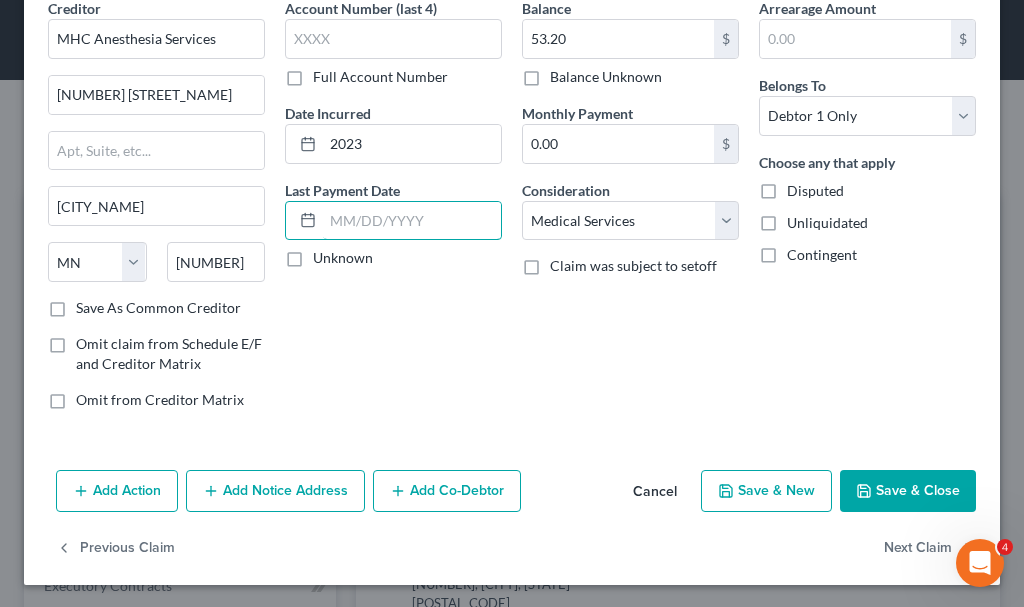 scroll, scrollTop: 96, scrollLeft: 0, axis: vertical 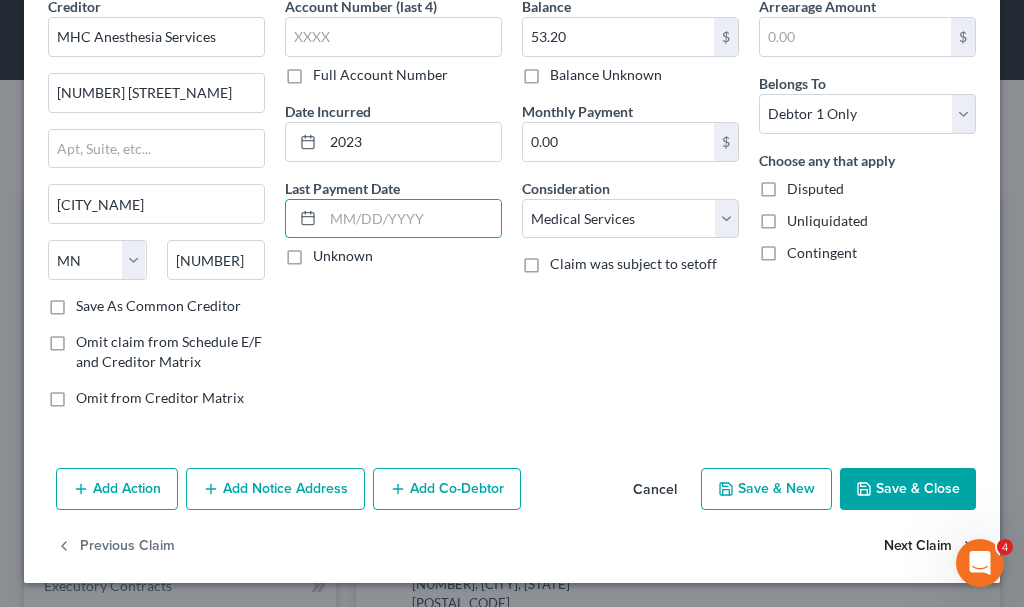 click on "Next Claim" at bounding box center [930, 547] 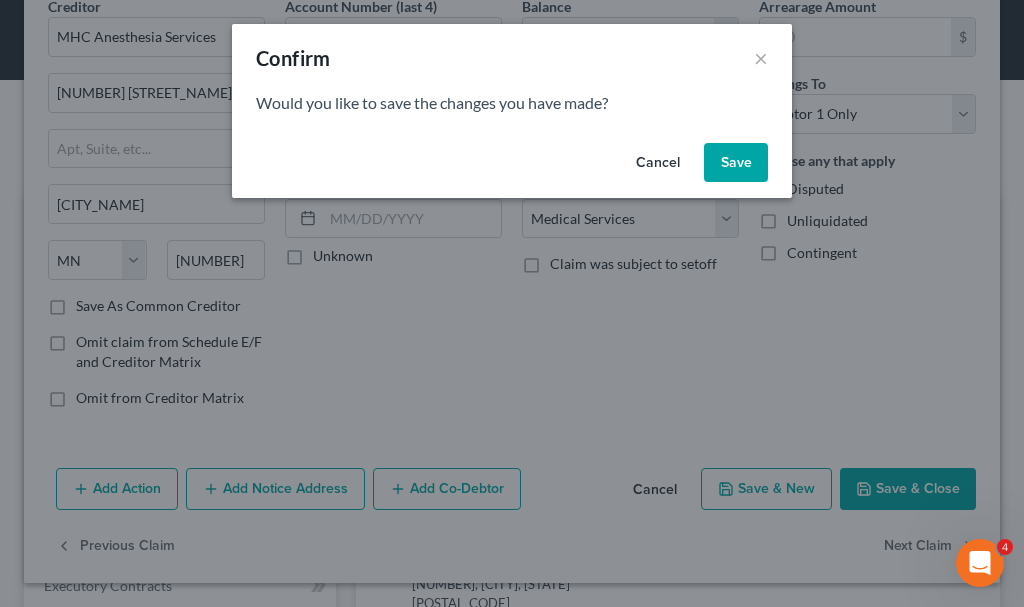 click on "Save" at bounding box center [736, 163] 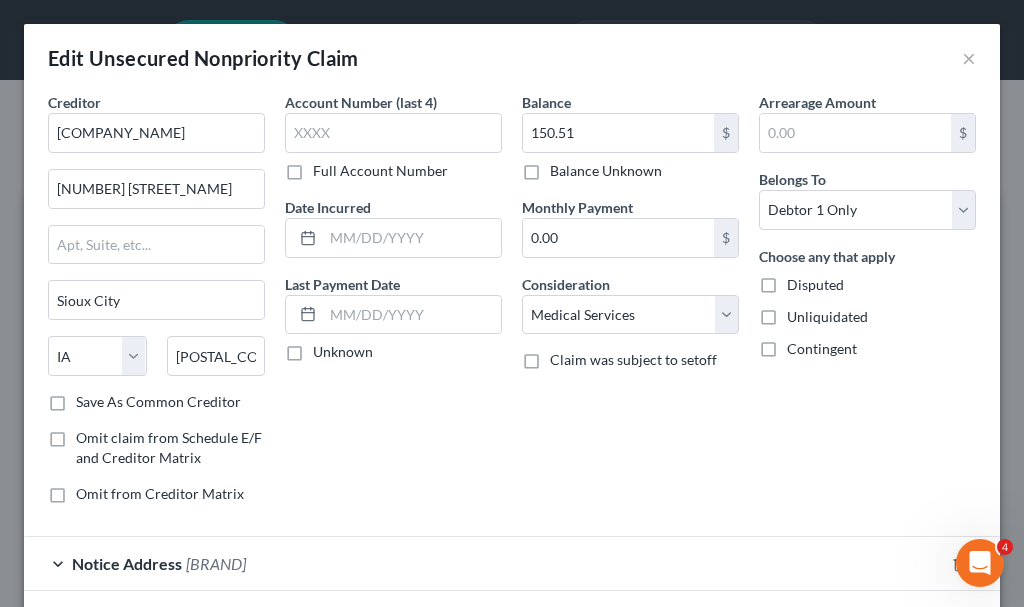 type on "0" 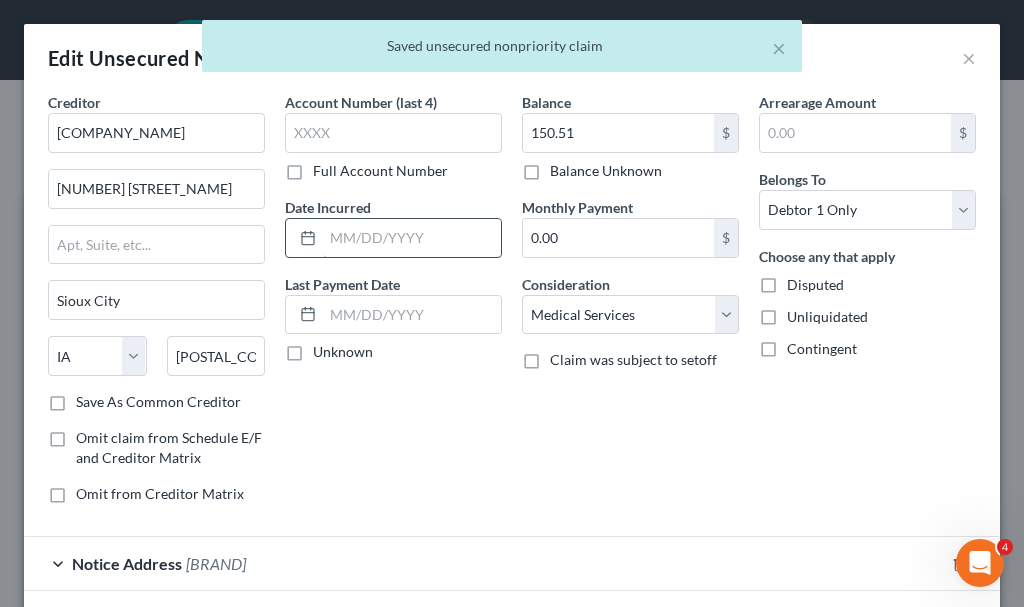 click at bounding box center [412, 238] 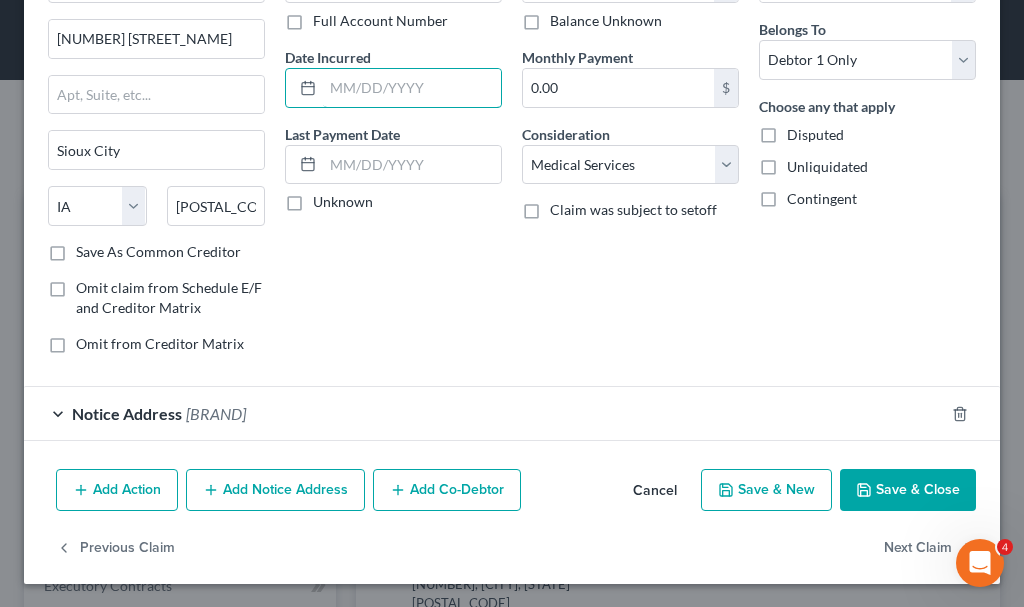 scroll, scrollTop: 151, scrollLeft: 0, axis: vertical 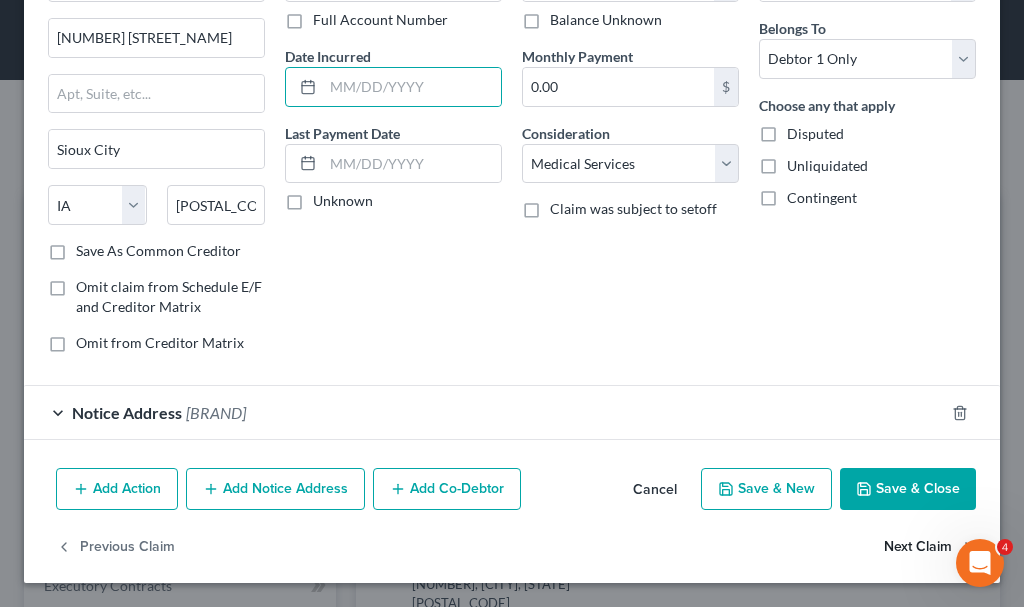 click on "Next Claim" at bounding box center (930, 547) 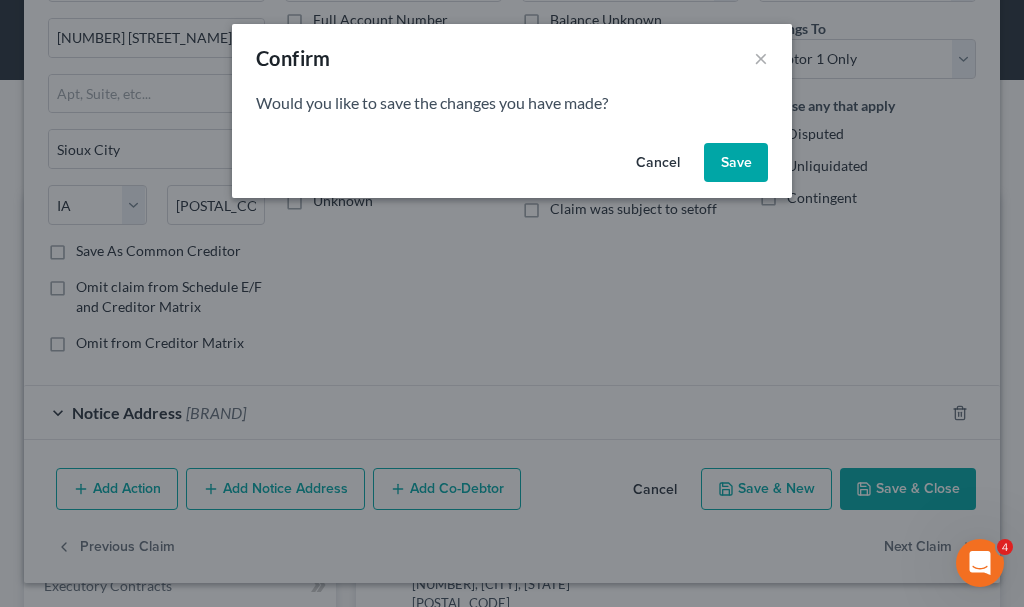 click on "Save" at bounding box center (736, 163) 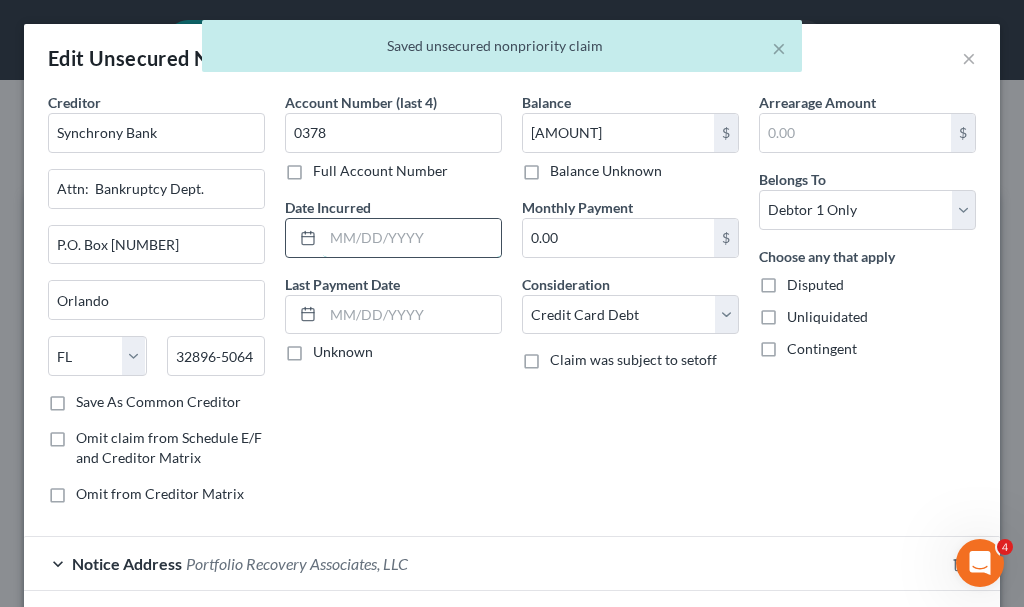 click at bounding box center (412, 238) 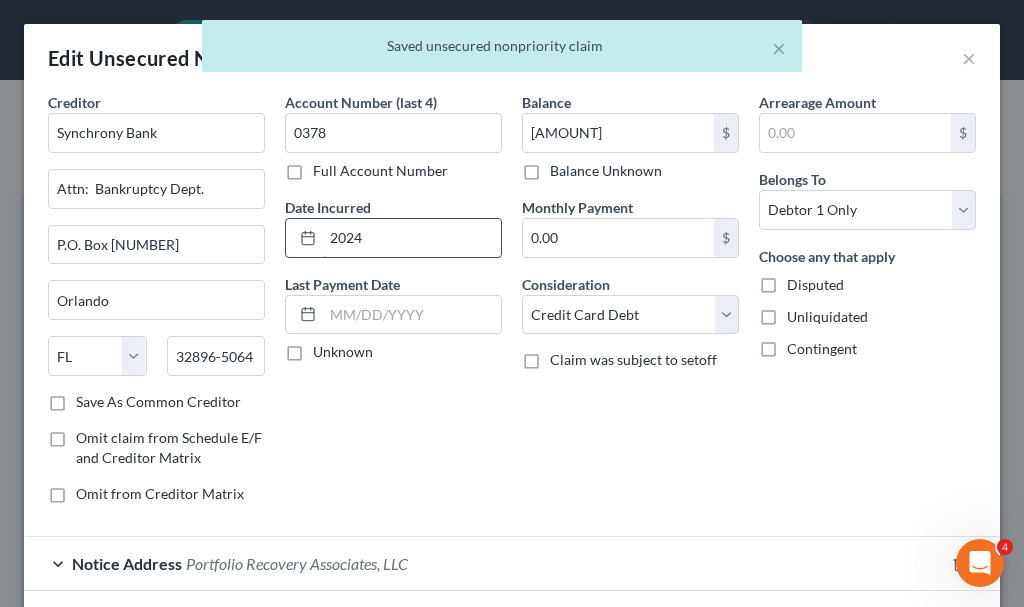 type on "2024" 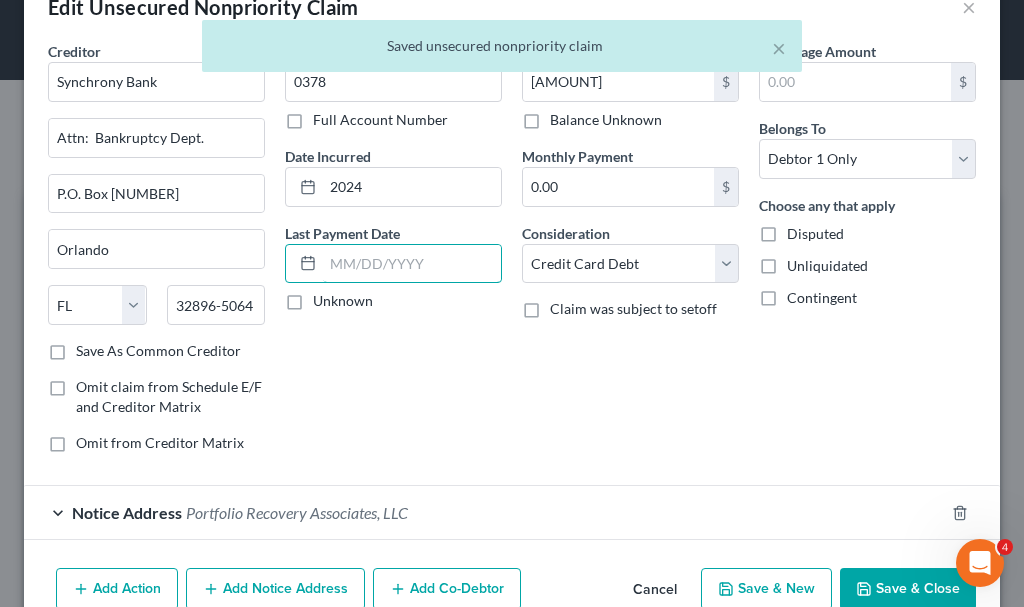 scroll, scrollTop: 151, scrollLeft: 0, axis: vertical 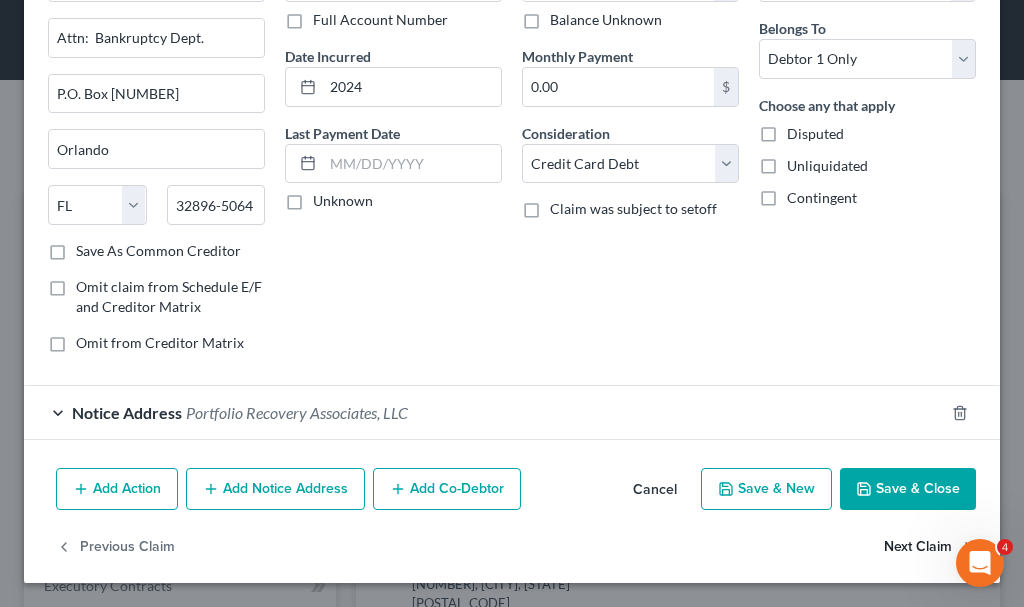 click on "Next Claim" at bounding box center [930, 547] 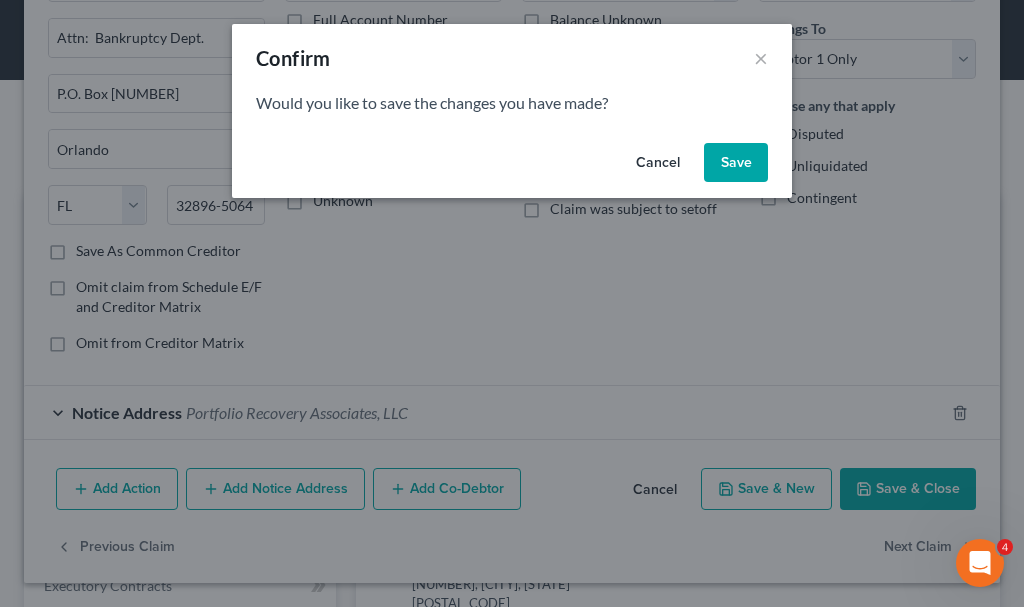 click on "Save" at bounding box center [736, 163] 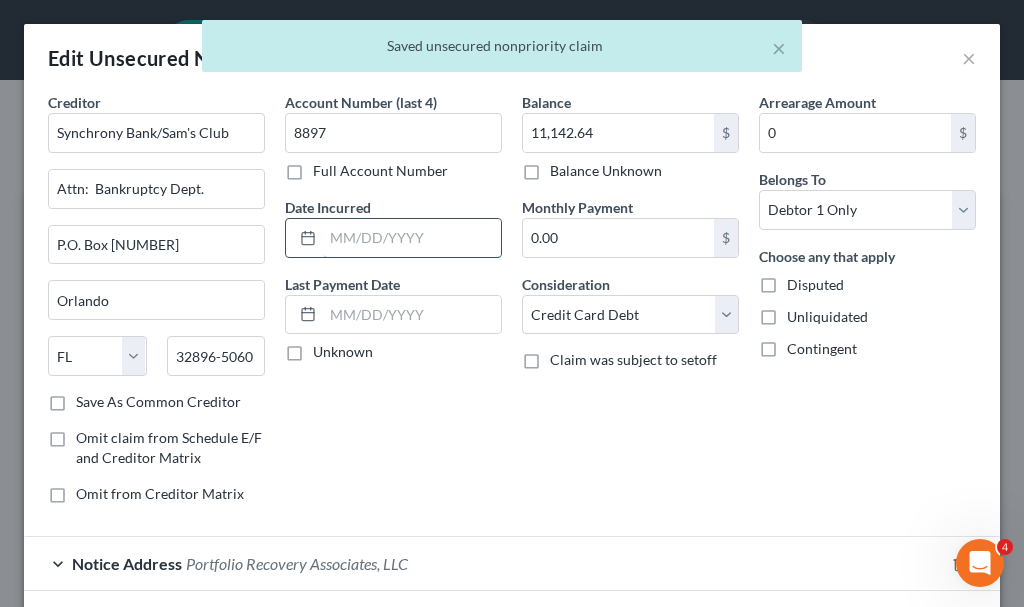 click at bounding box center [412, 238] 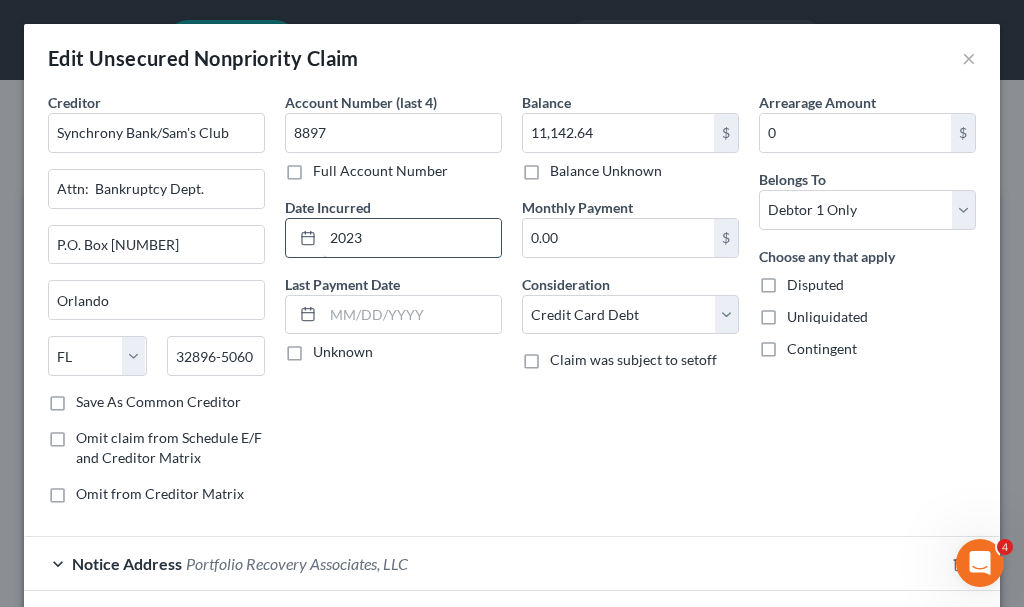 type on "2023" 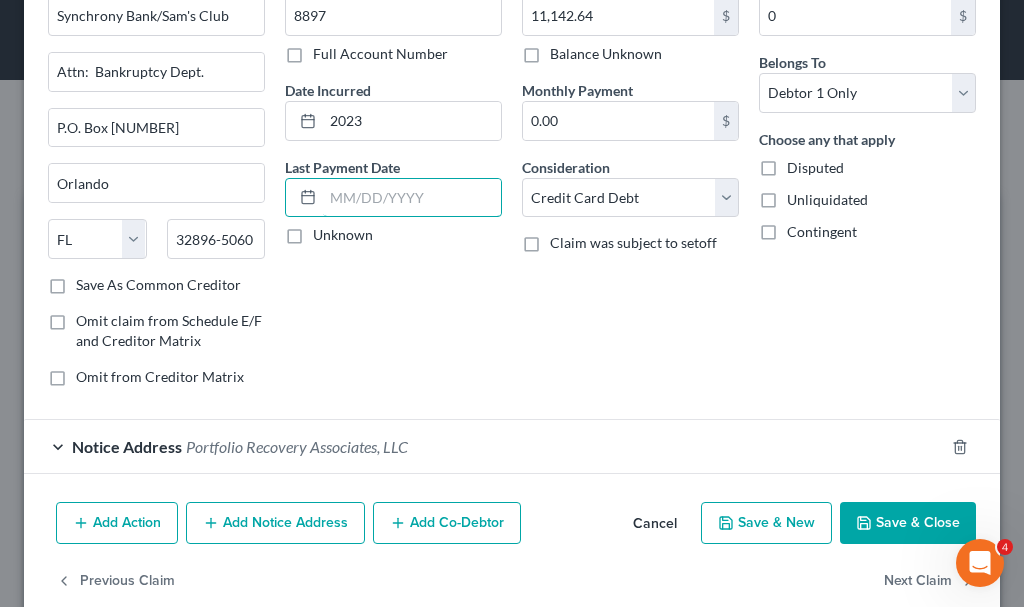 scroll, scrollTop: 151, scrollLeft: 0, axis: vertical 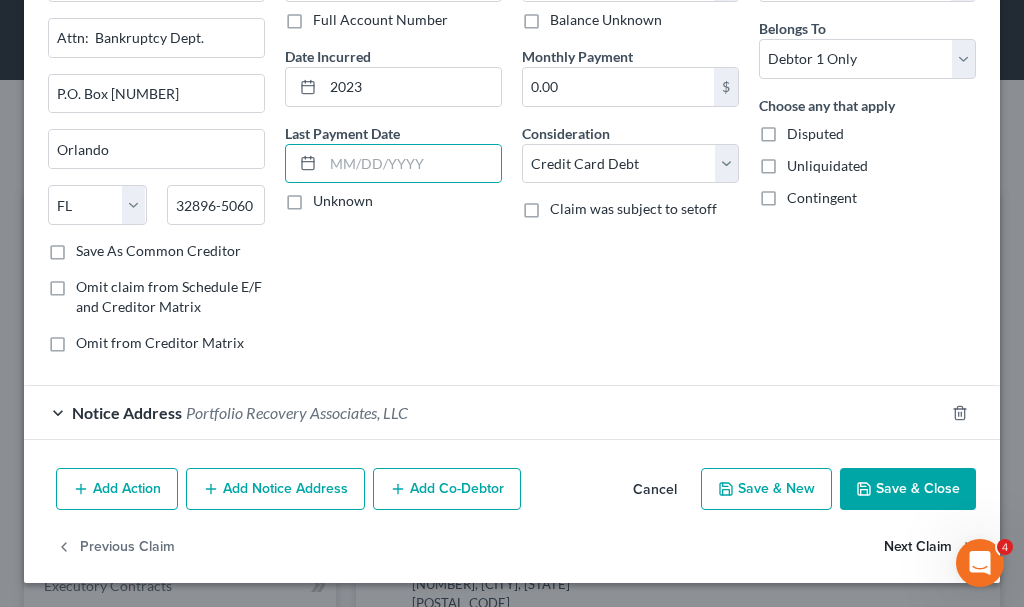 click on "Next Claim" at bounding box center (930, 547) 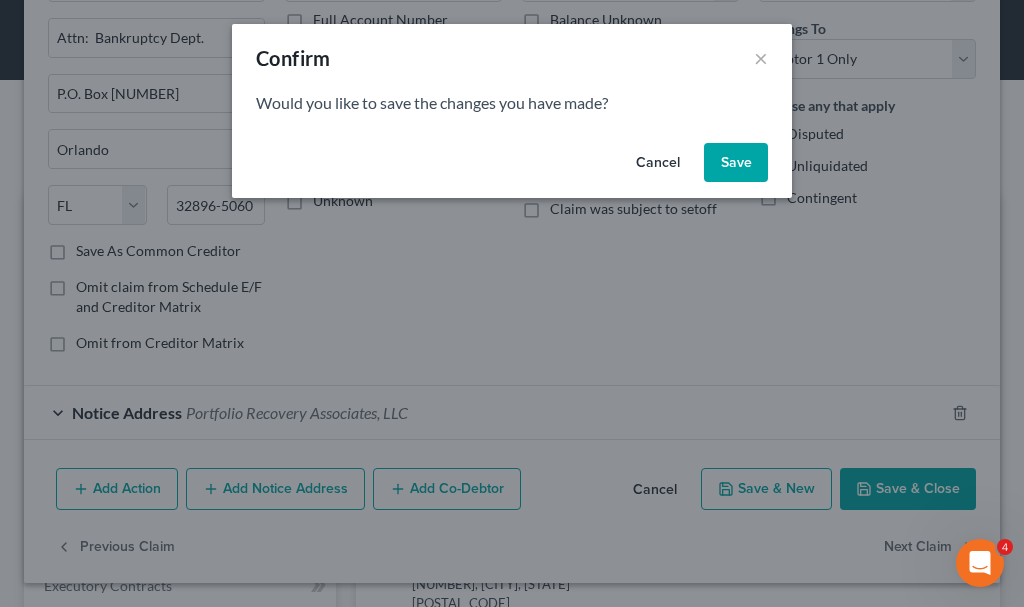 click on "Save" at bounding box center [736, 163] 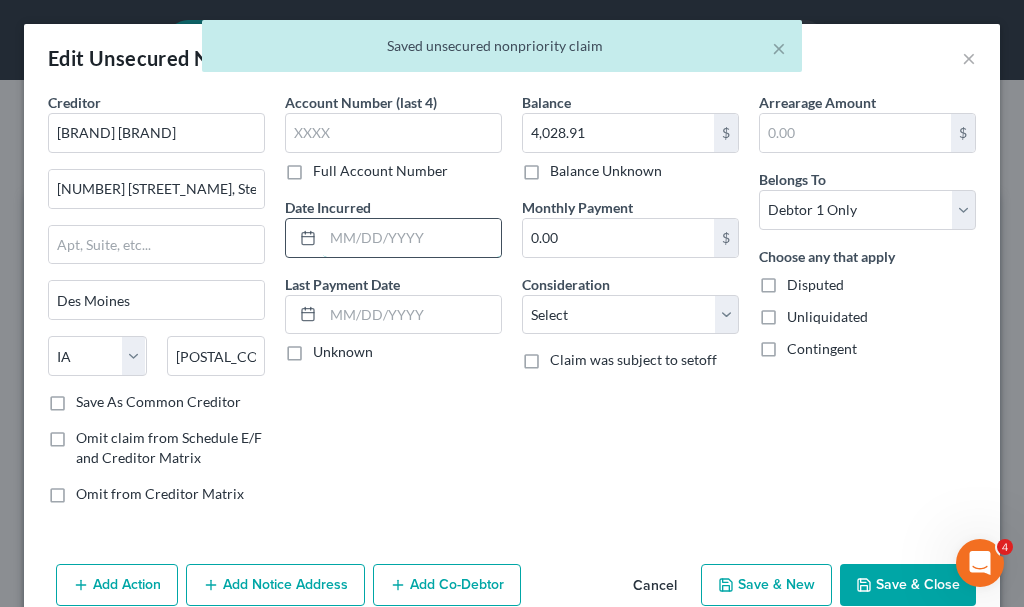click at bounding box center (412, 238) 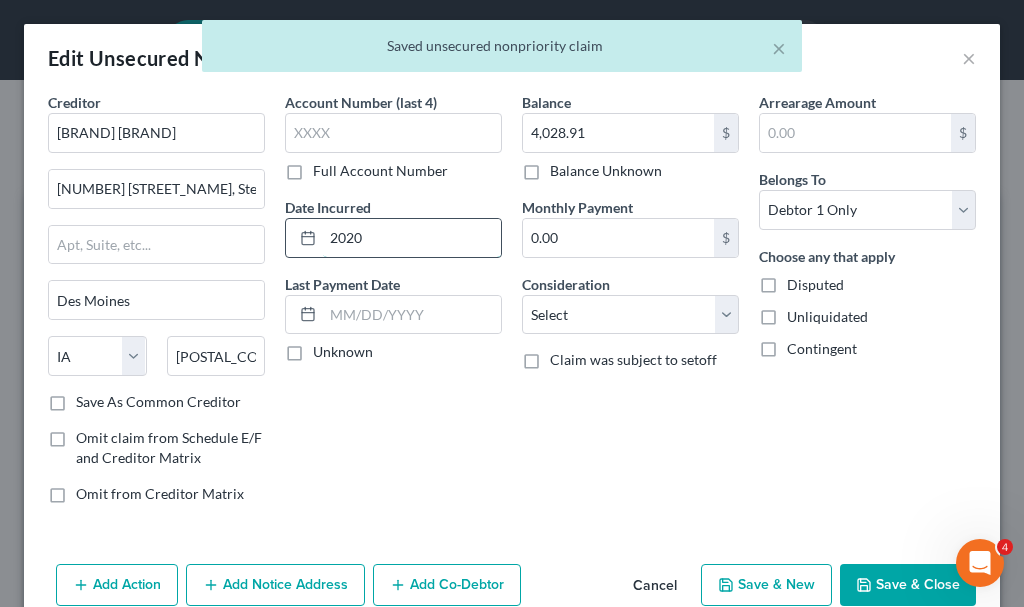 type on "2020" 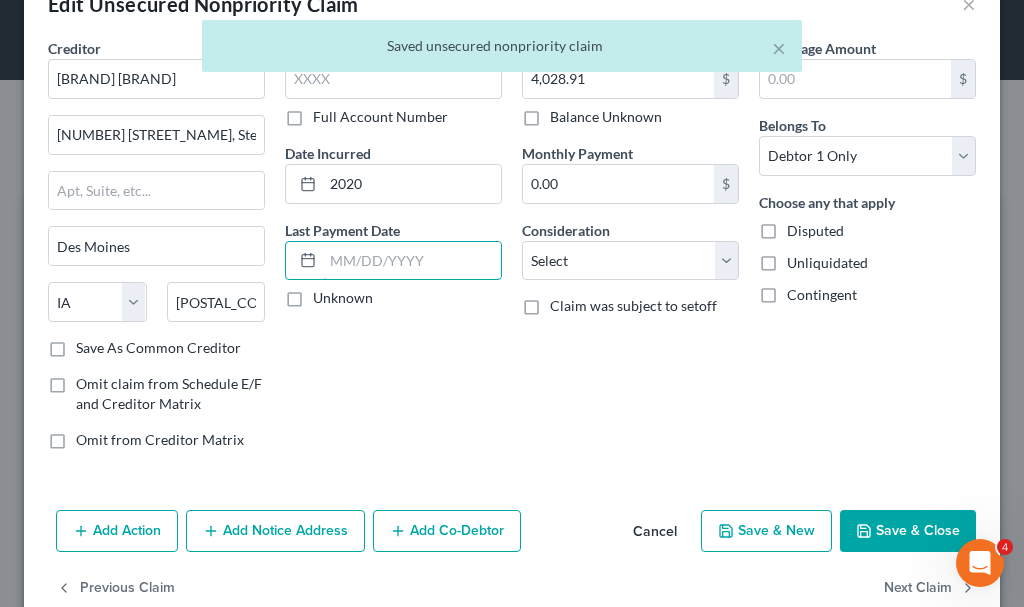 scroll, scrollTop: 96, scrollLeft: 0, axis: vertical 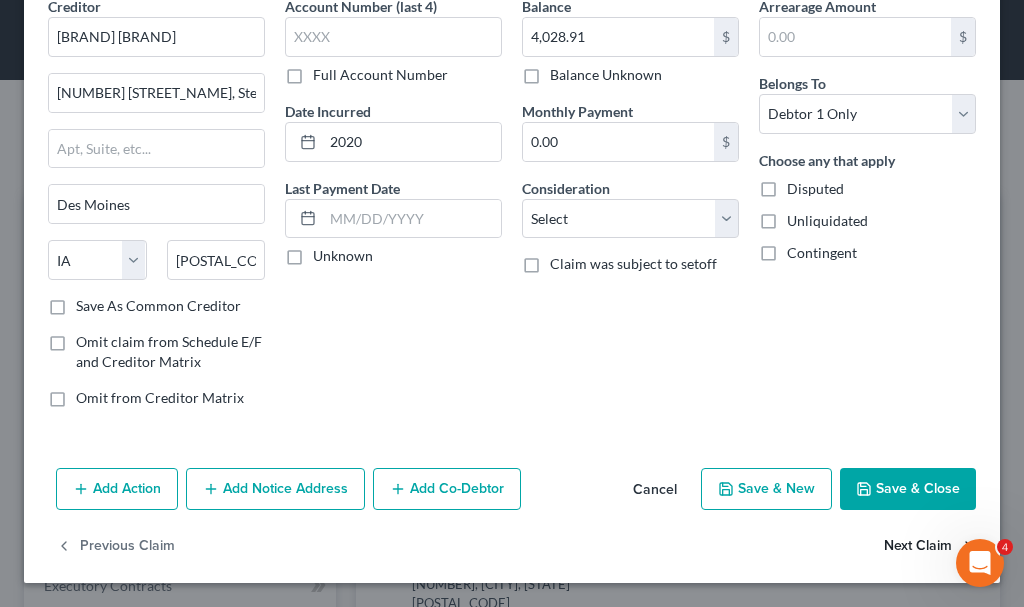 click on "Next Claim" at bounding box center [930, 547] 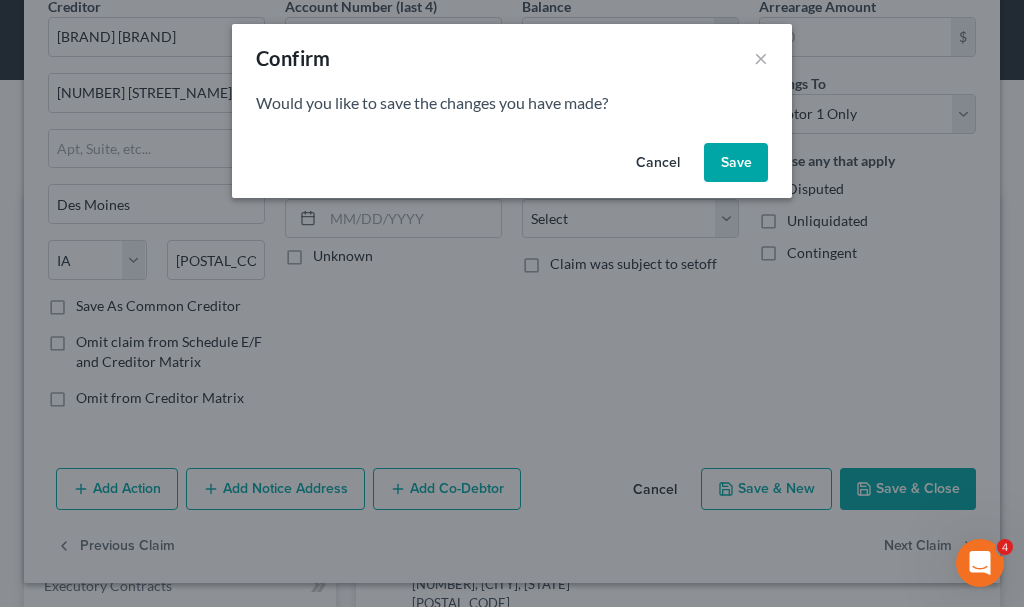 click on "Save" at bounding box center [736, 163] 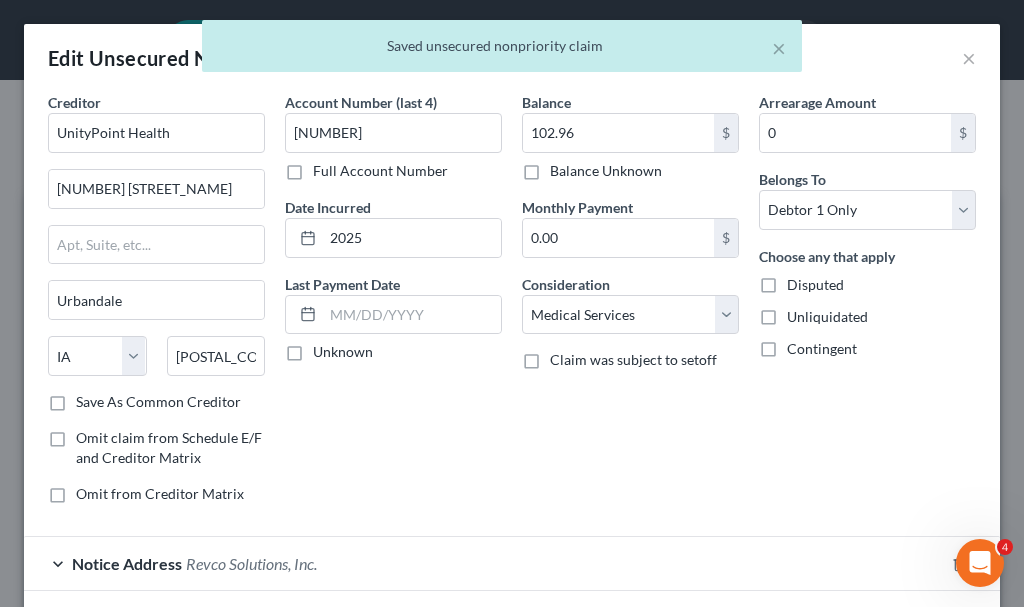type on "0" 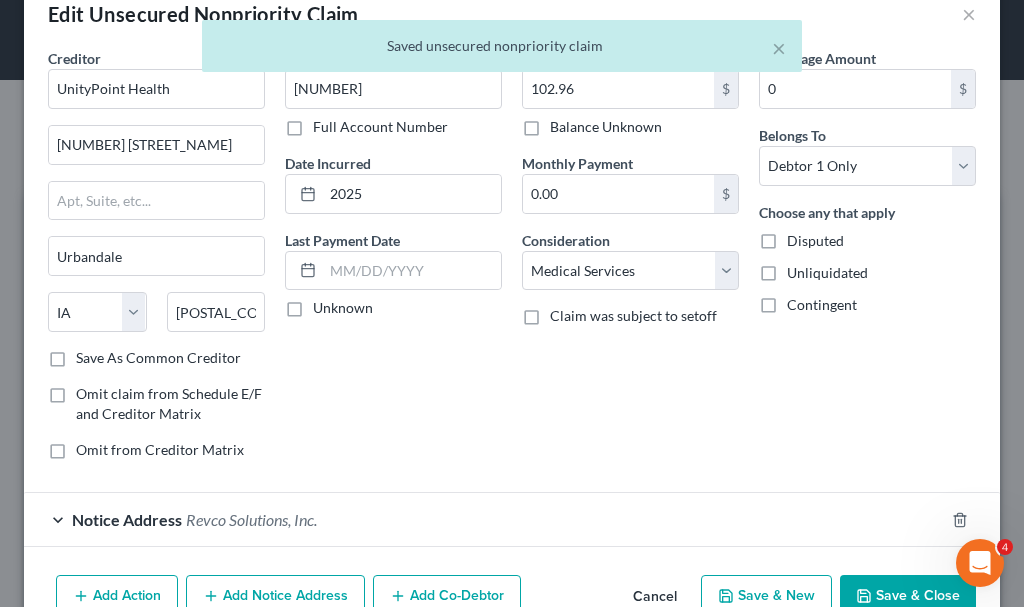 scroll, scrollTop: 151, scrollLeft: 0, axis: vertical 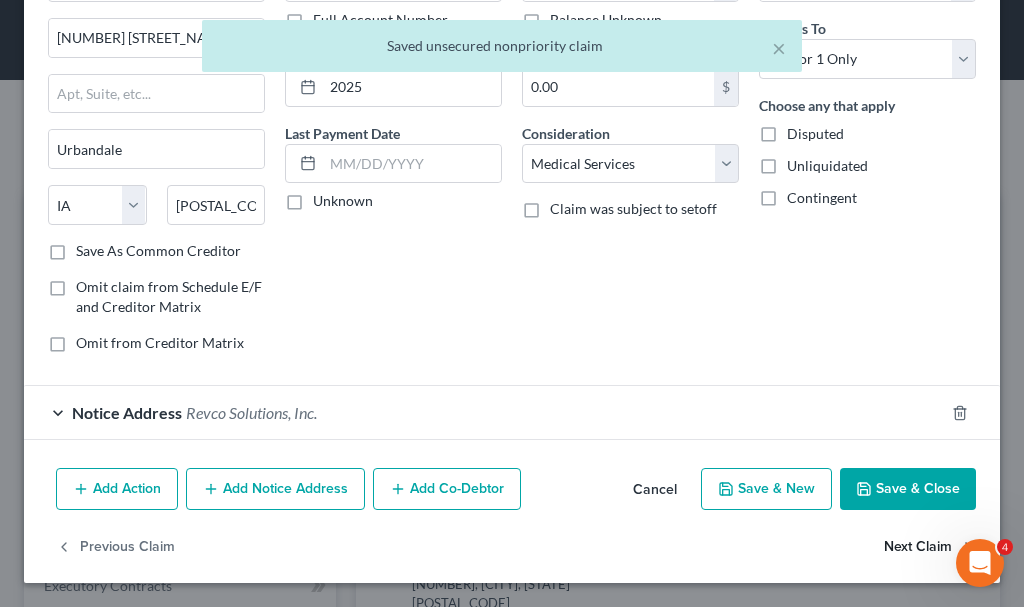 click on "Next Claim" at bounding box center (930, 547) 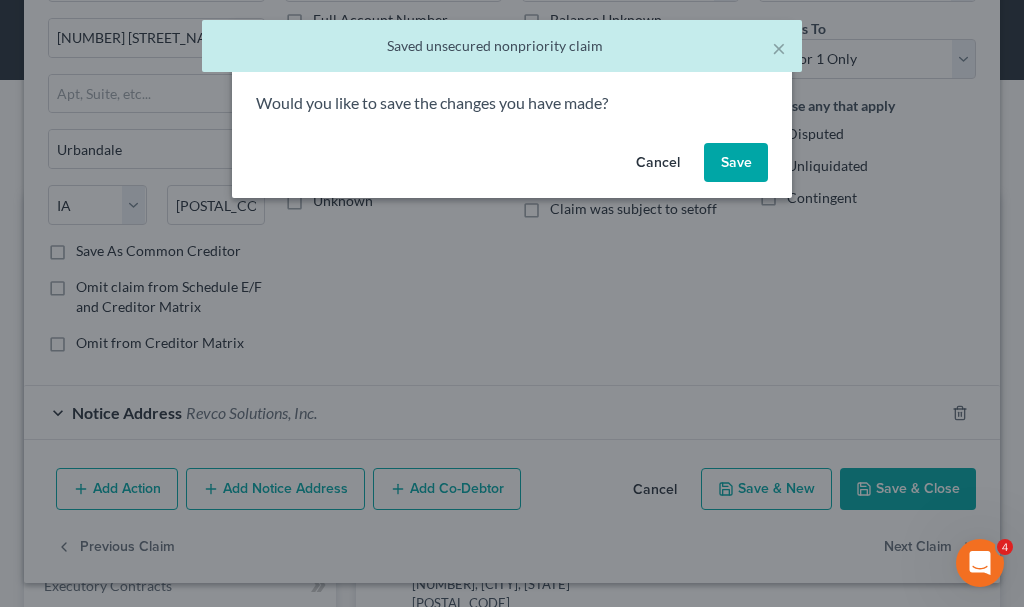 click on "Save" at bounding box center (736, 163) 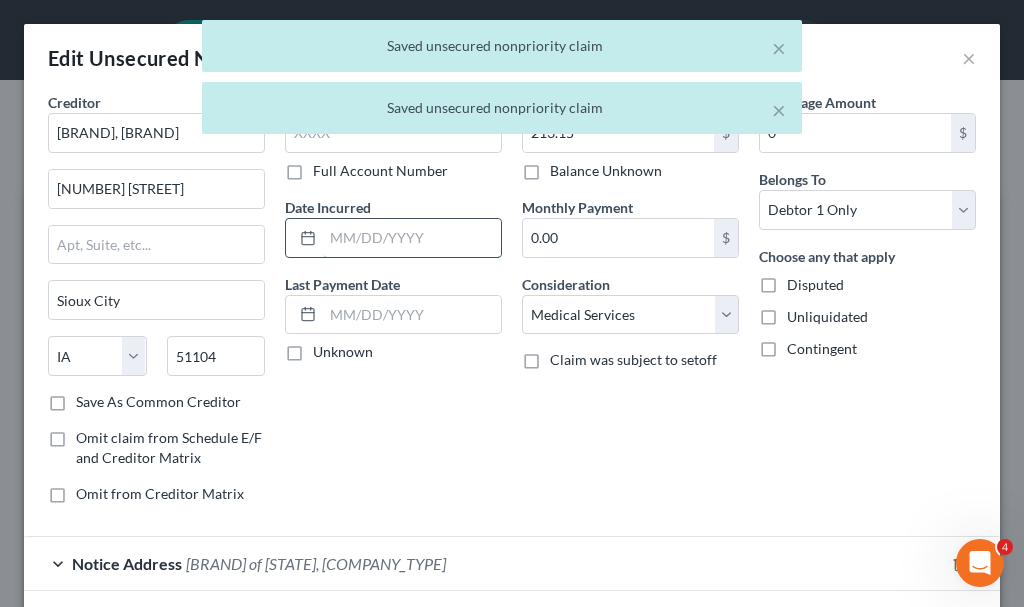 click at bounding box center [412, 238] 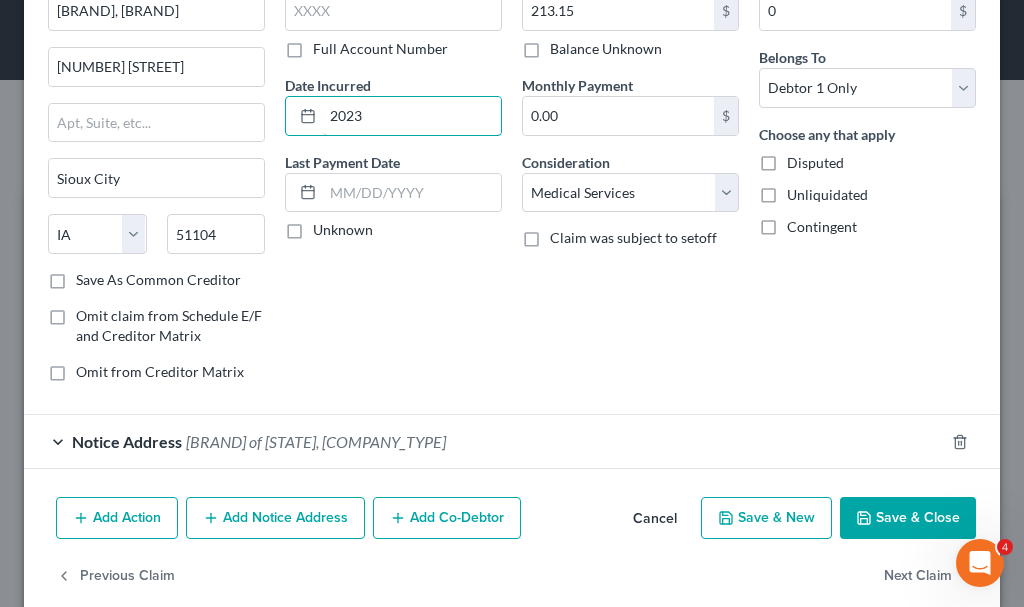 scroll, scrollTop: 151, scrollLeft: 0, axis: vertical 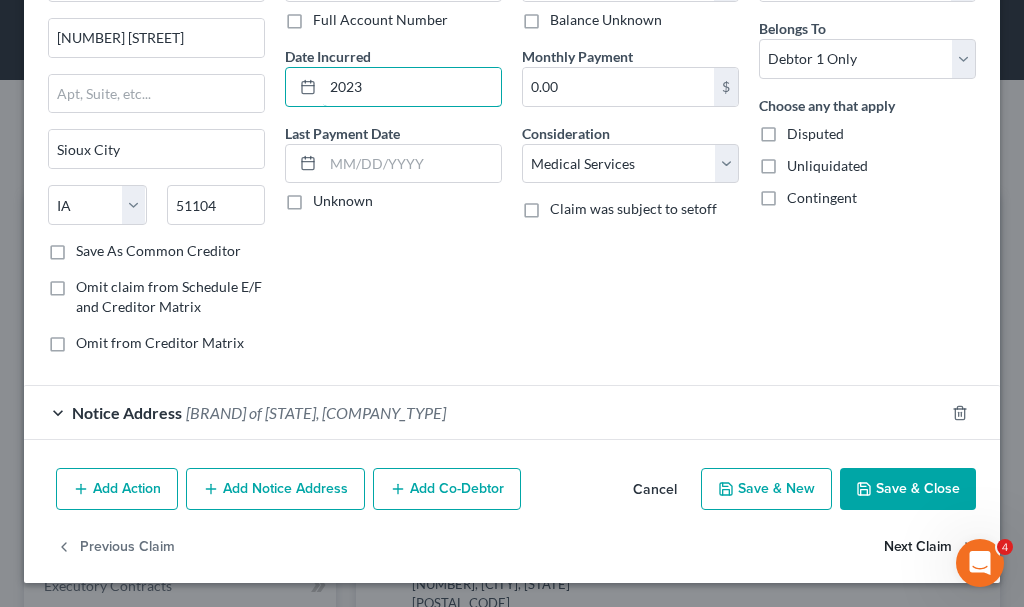 type on "2023" 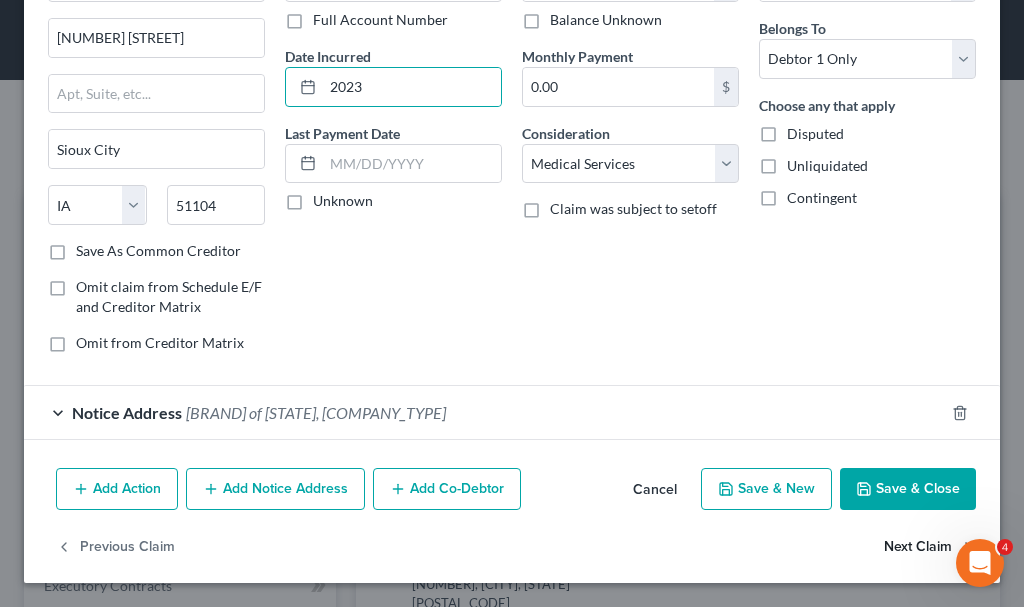 click on "Next Claim" at bounding box center (930, 547) 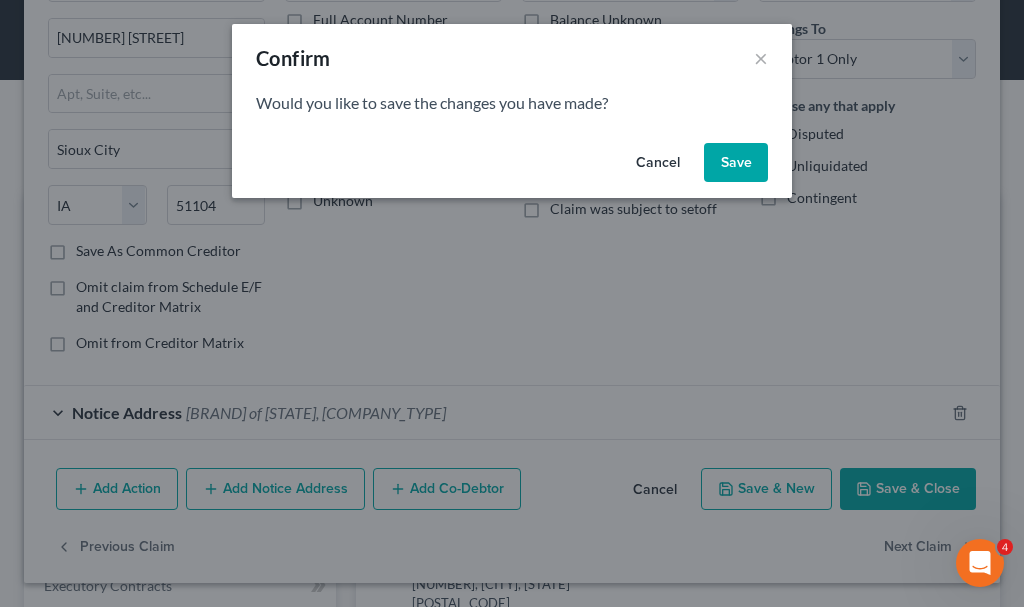 click on "Save" at bounding box center (736, 163) 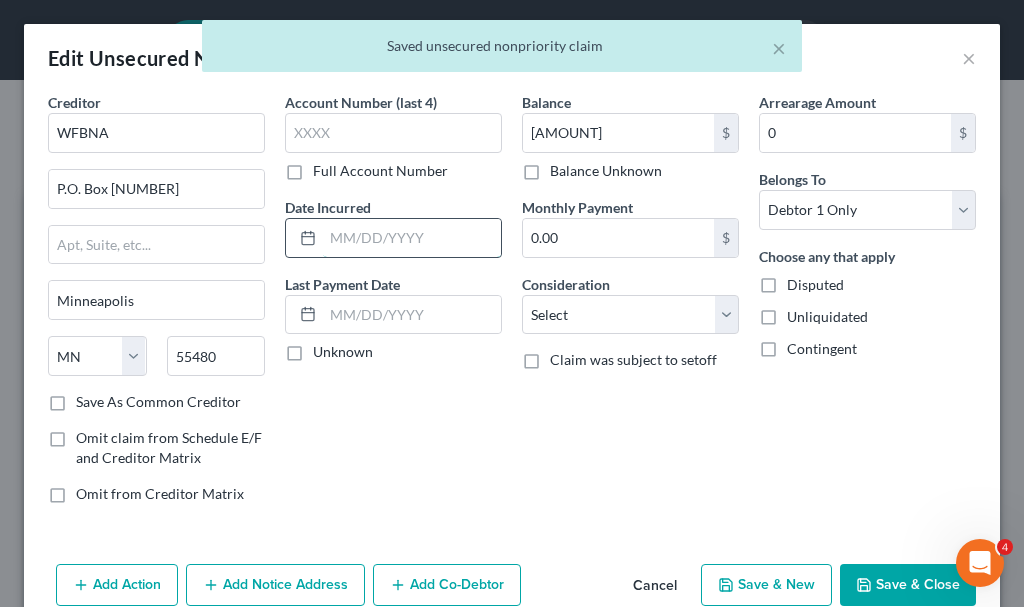 click at bounding box center [412, 238] 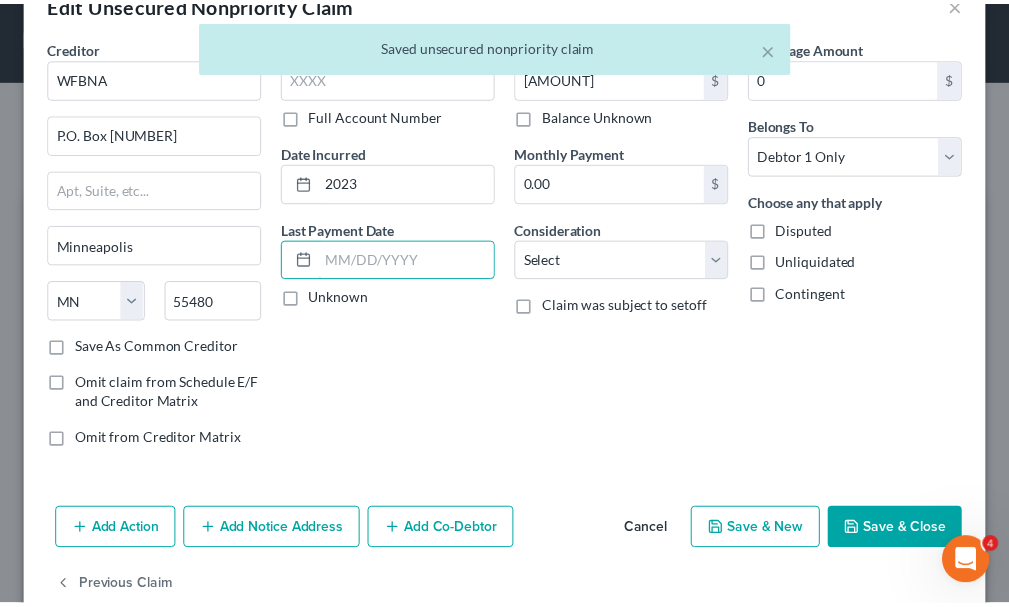 scroll, scrollTop: 96, scrollLeft: 0, axis: vertical 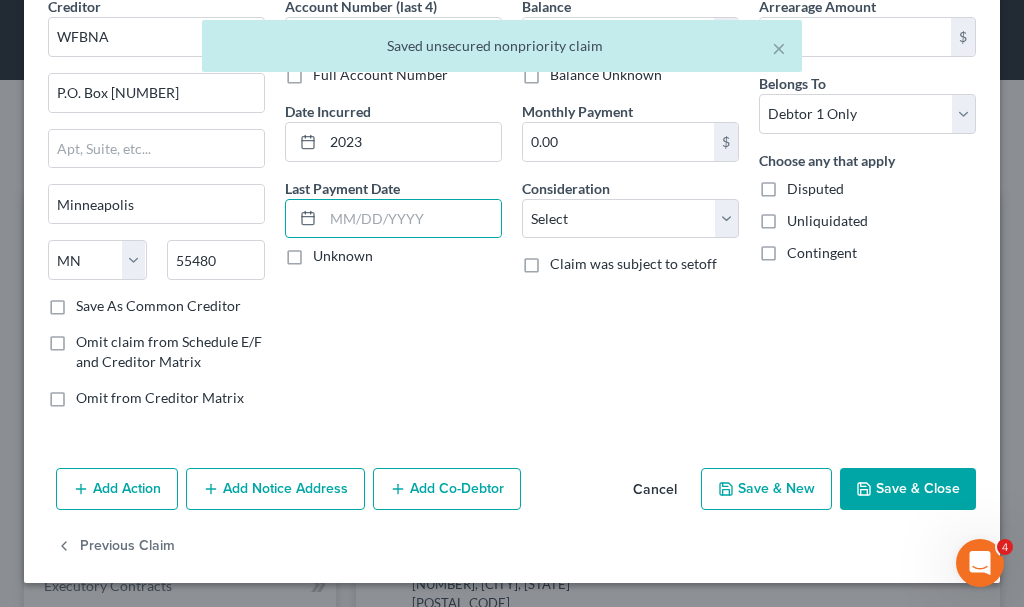 click on "Save & Close" at bounding box center (908, 489) 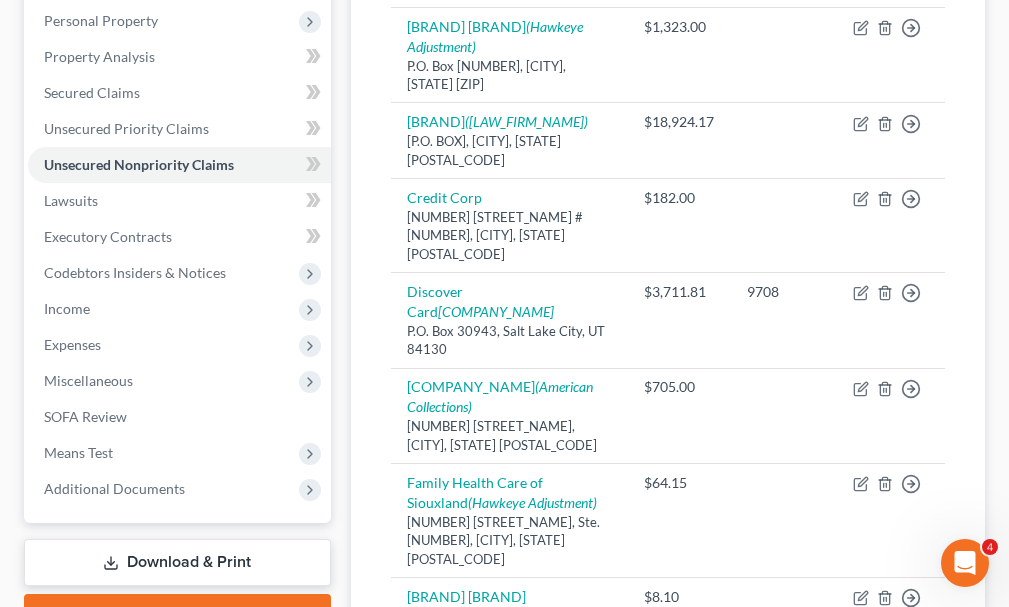 scroll, scrollTop: 500, scrollLeft: 0, axis: vertical 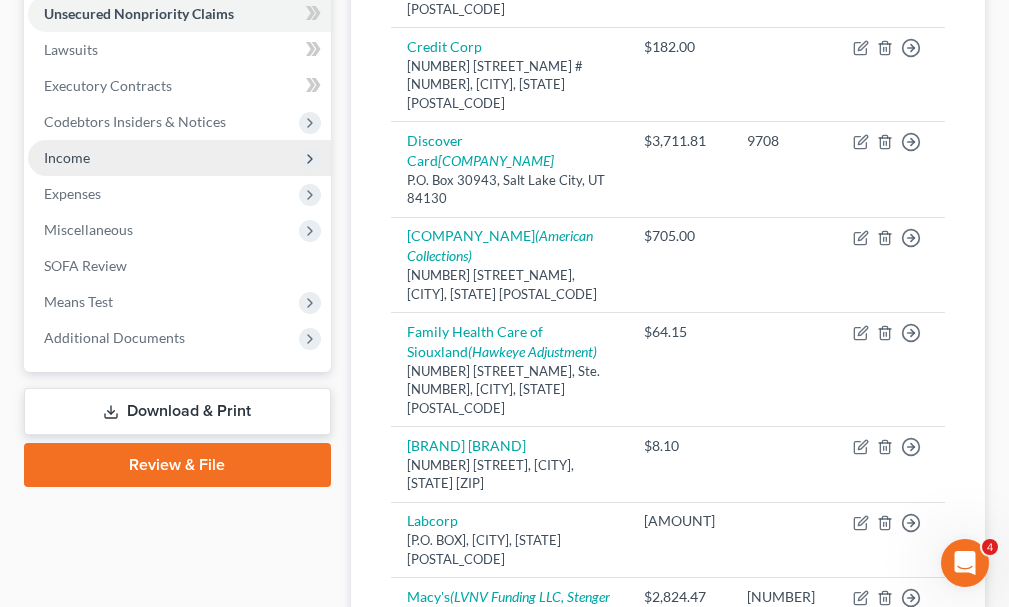 click on "Income" at bounding box center (67, 157) 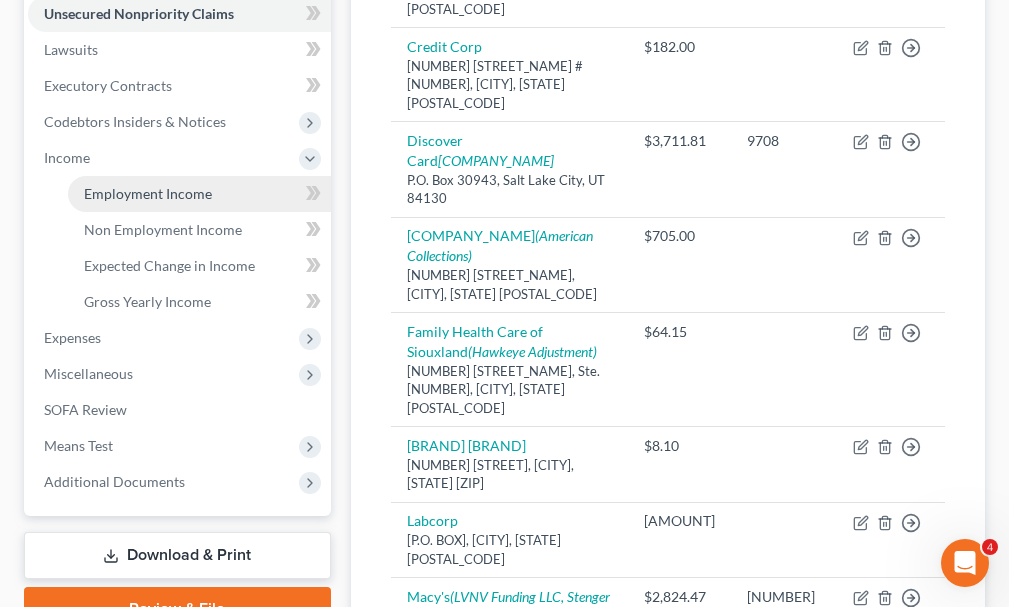 click on "Employment Income" at bounding box center [148, 193] 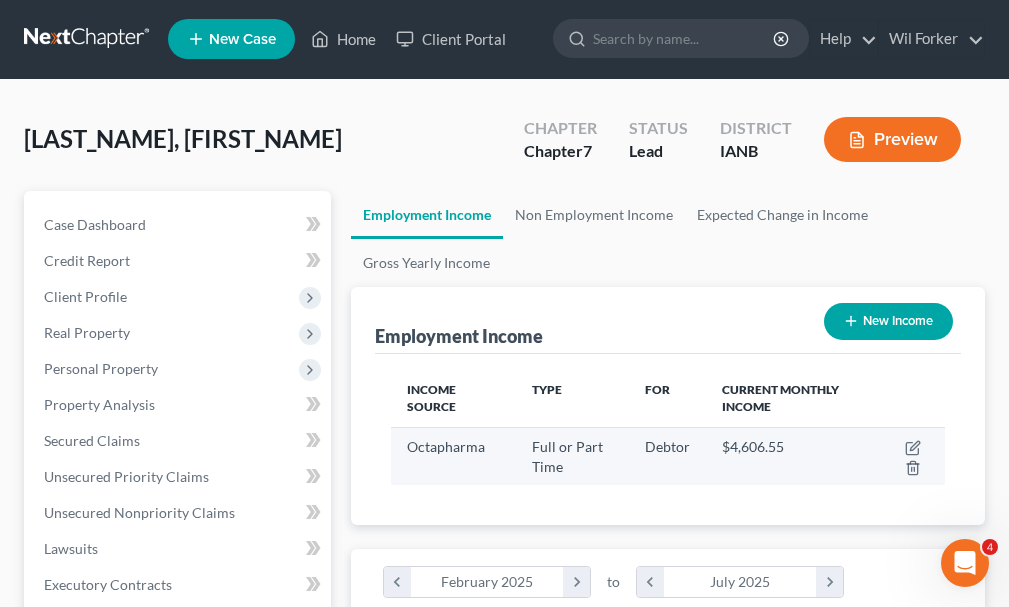 scroll, scrollTop: 0, scrollLeft: 0, axis: both 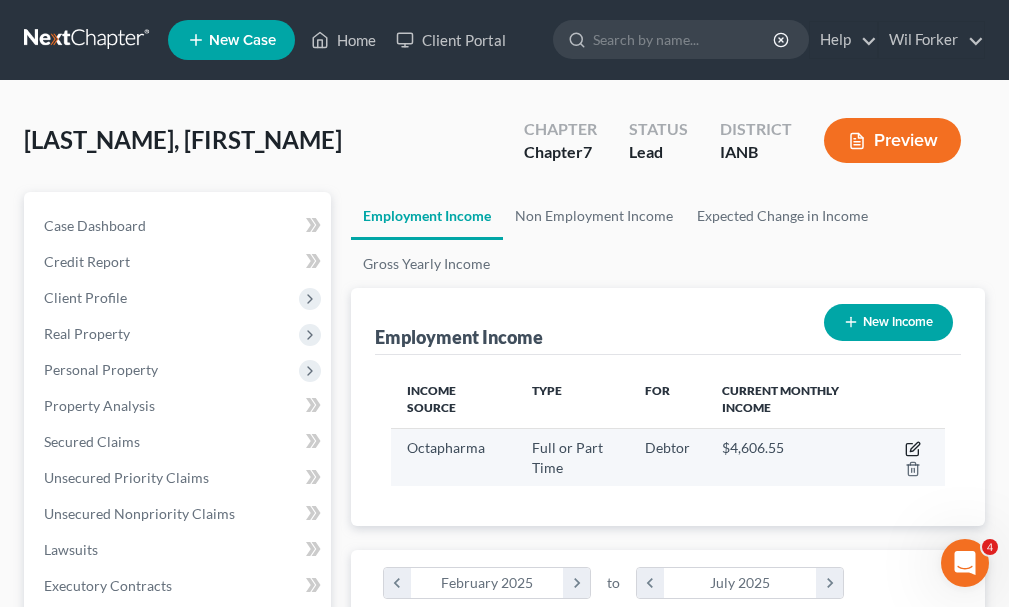 click 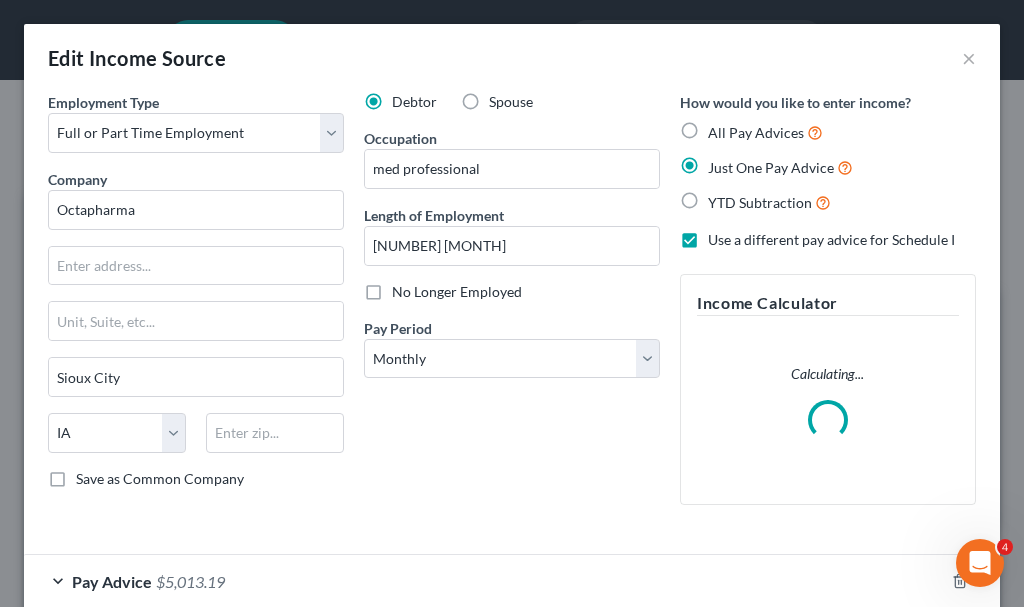 scroll, scrollTop: 999718, scrollLeft: 999396, axis: both 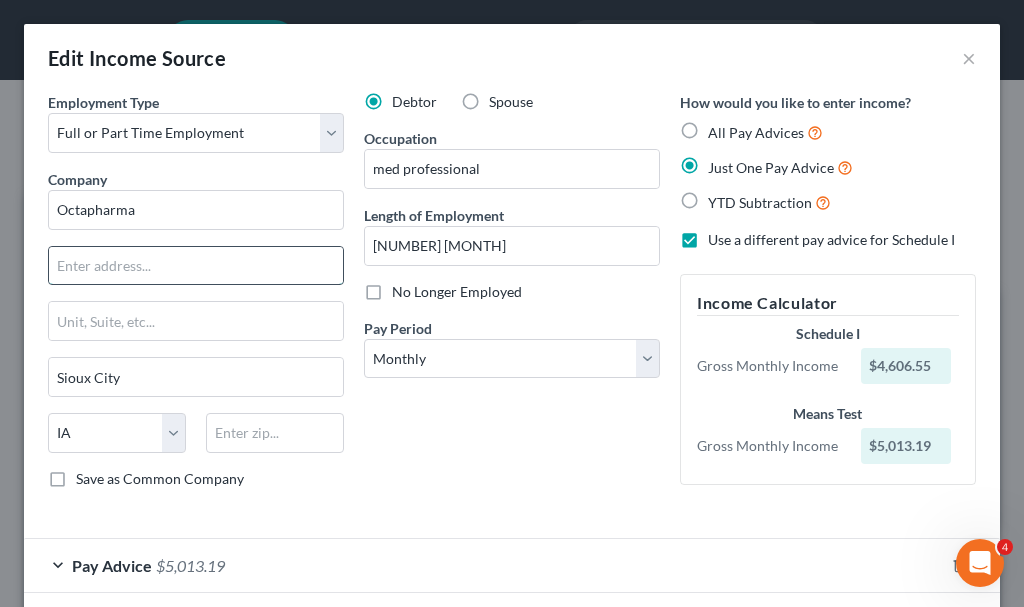 click at bounding box center [196, 266] 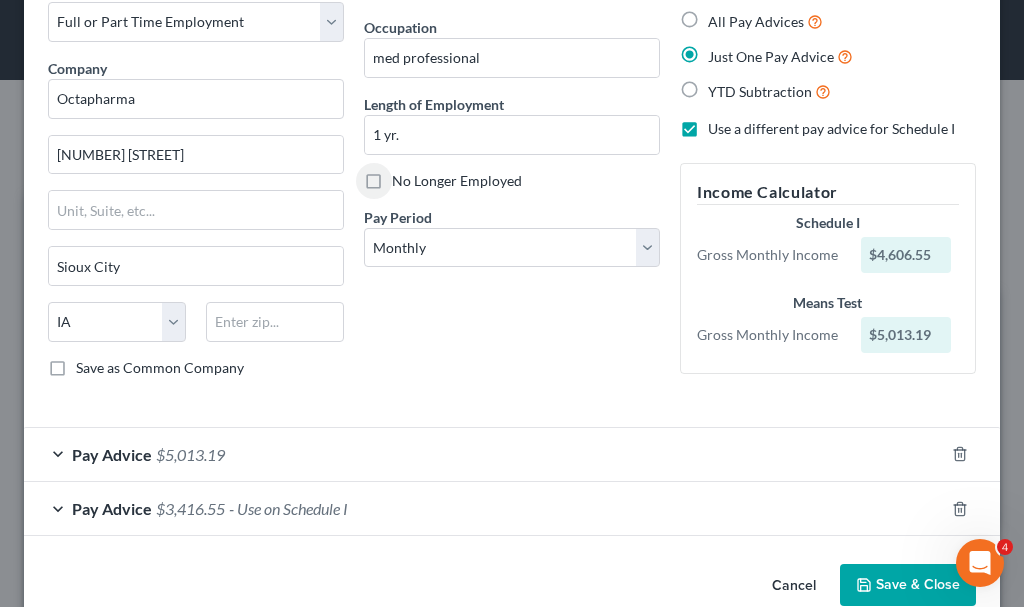 scroll, scrollTop: 150, scrollLeft: 0, axis: vertical 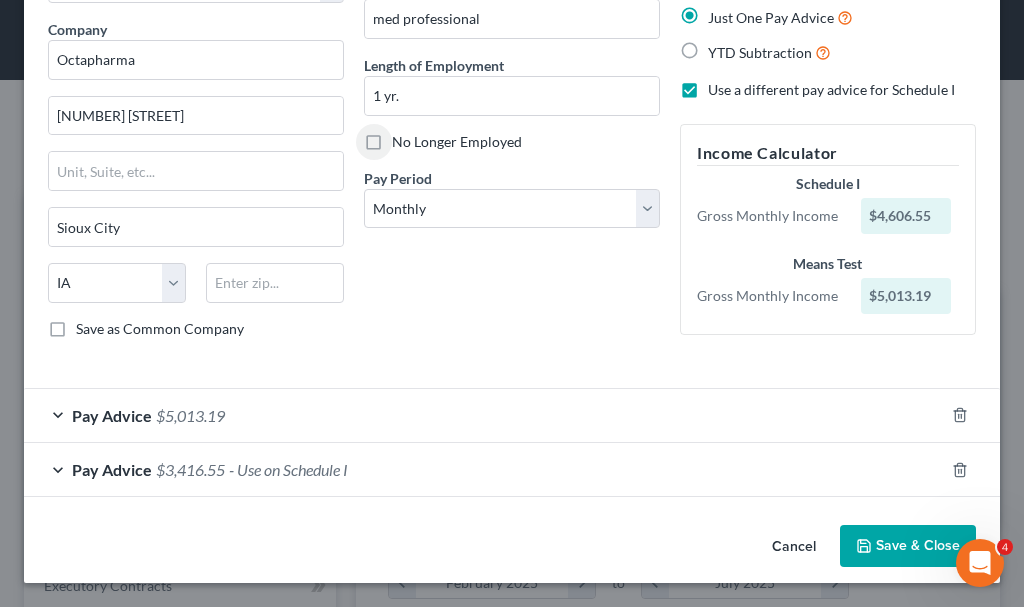 click on "- Use on Schedule I" at bounding box center (288, 469) 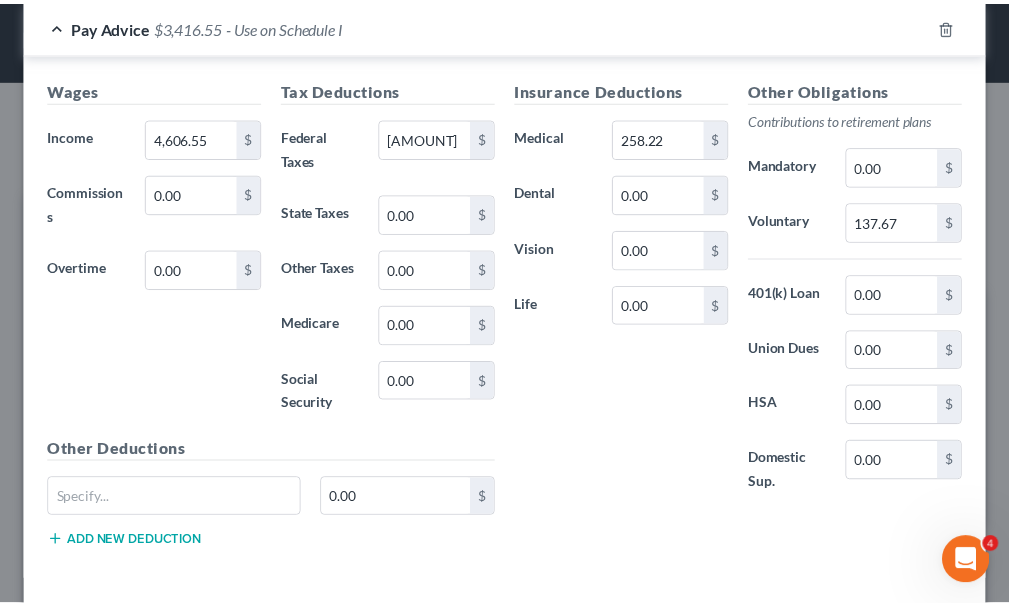 scroll, scrollTop: 679, scrollLeft: 0, axis: vertical 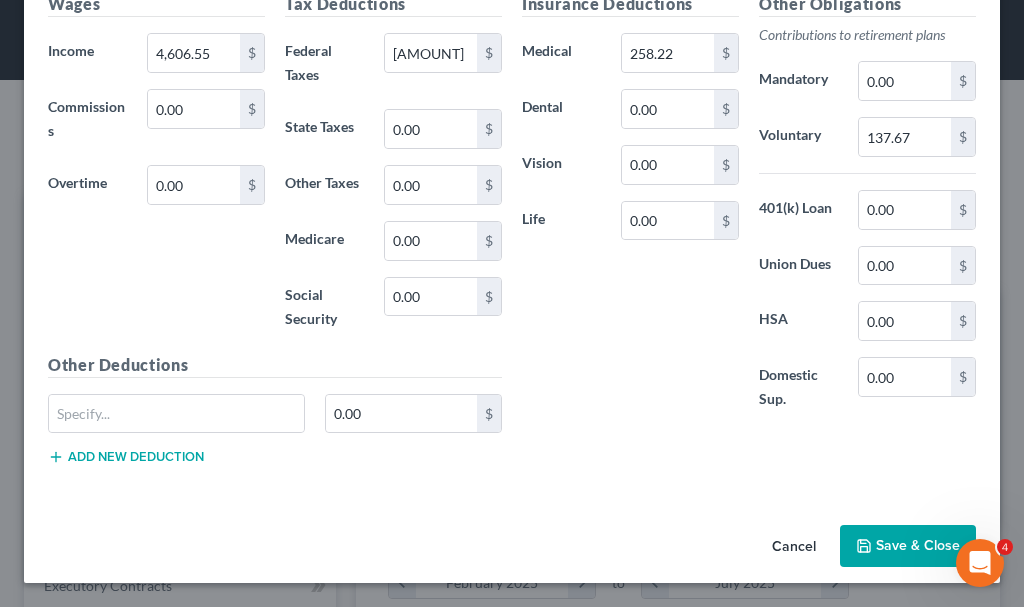 click on "Save & Close" at bounding box center [908, 546] 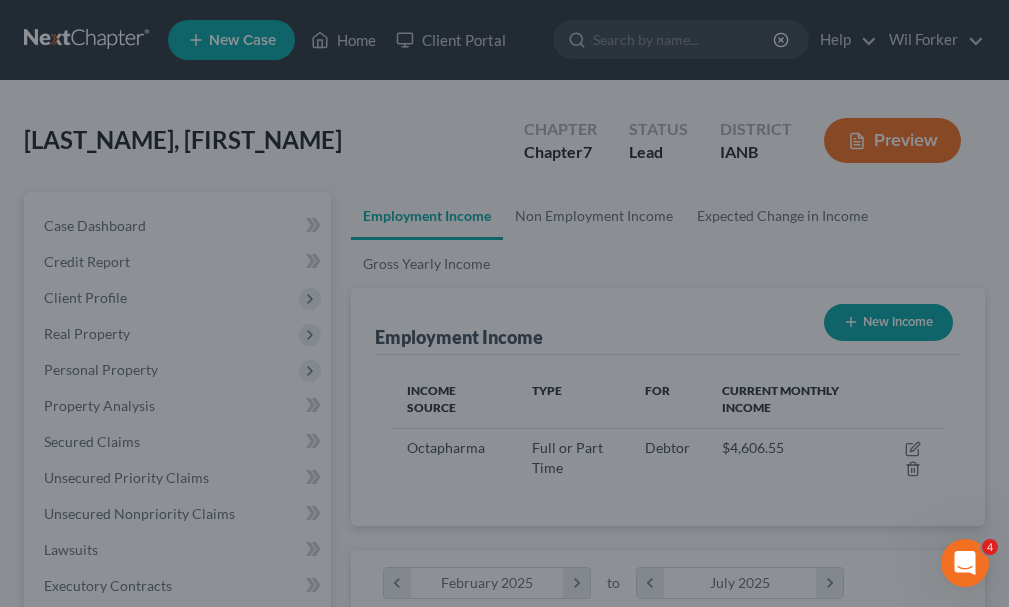 scroll, scrollTop: 277, scrollLeft: 594, axis: both 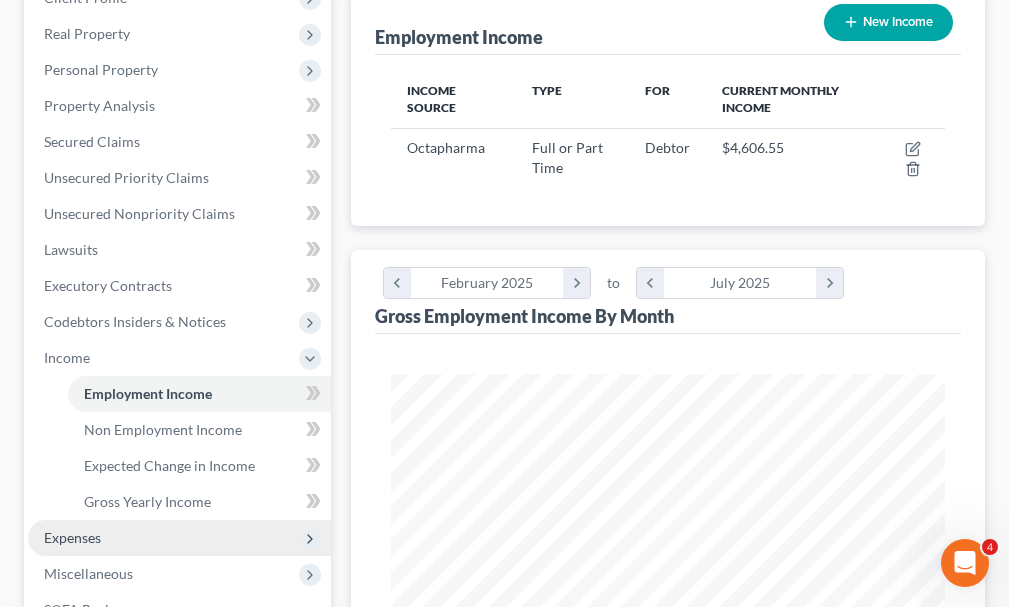 click on "Expenses" at bounding box center [72, 537] 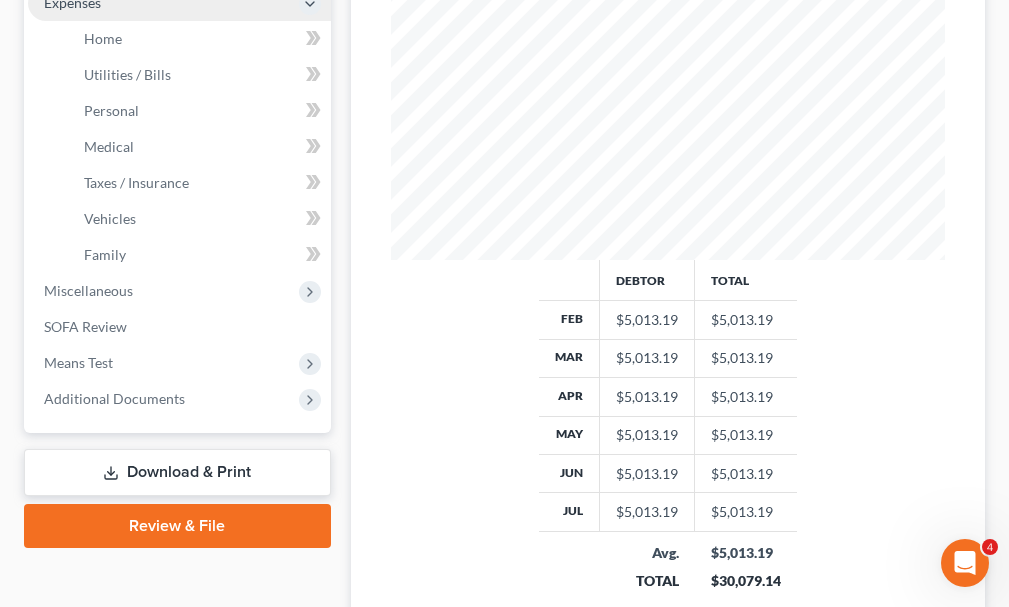 scroll, scrollTop: 700, scrollLeft: 0, axis: vertical 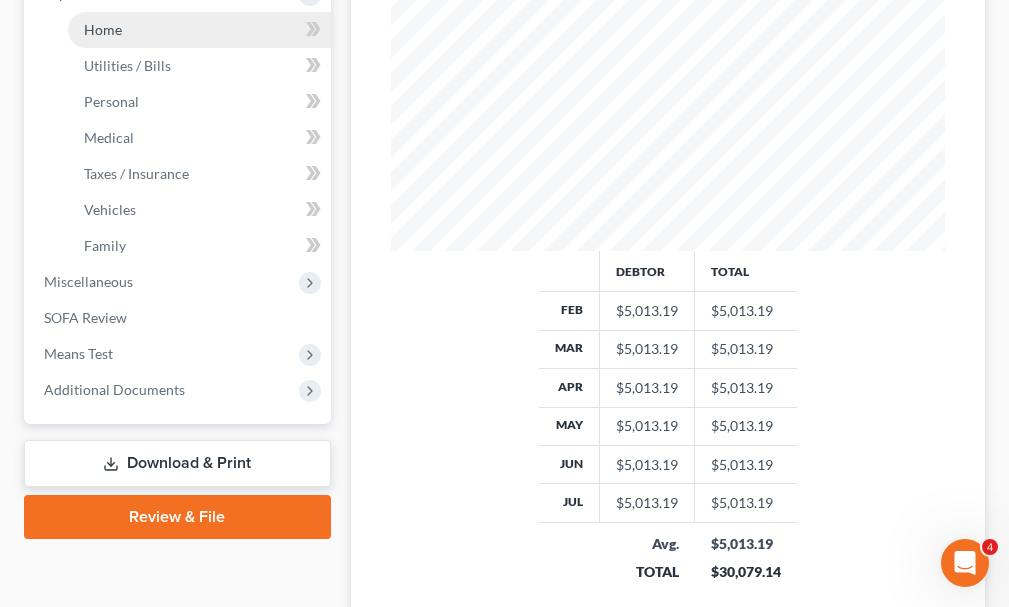 click on "Home" at bounding box center (103, 29) 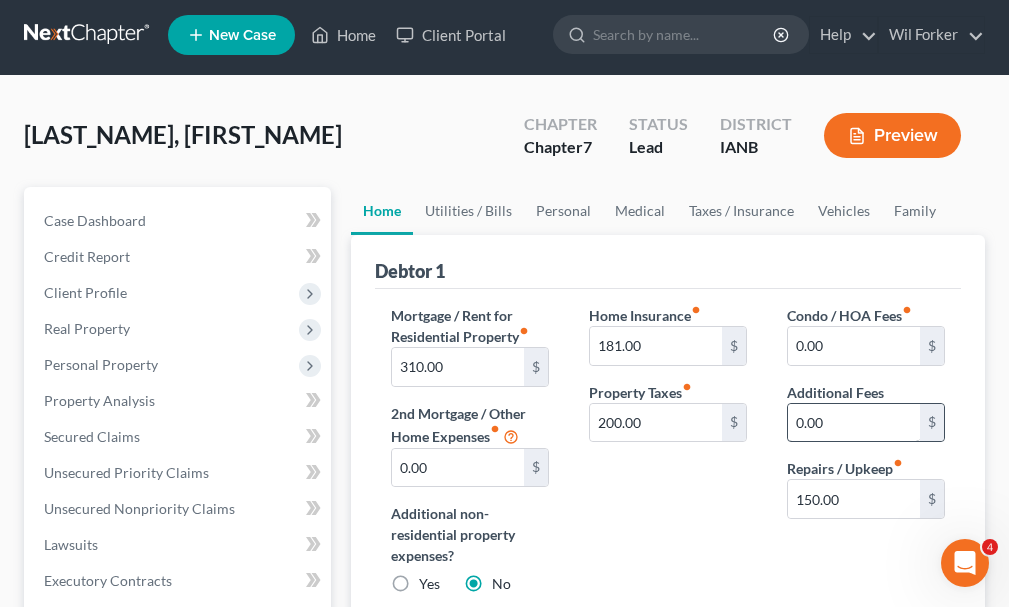scroll, scrollTop: 0, scrollLeft: 0, axis: both 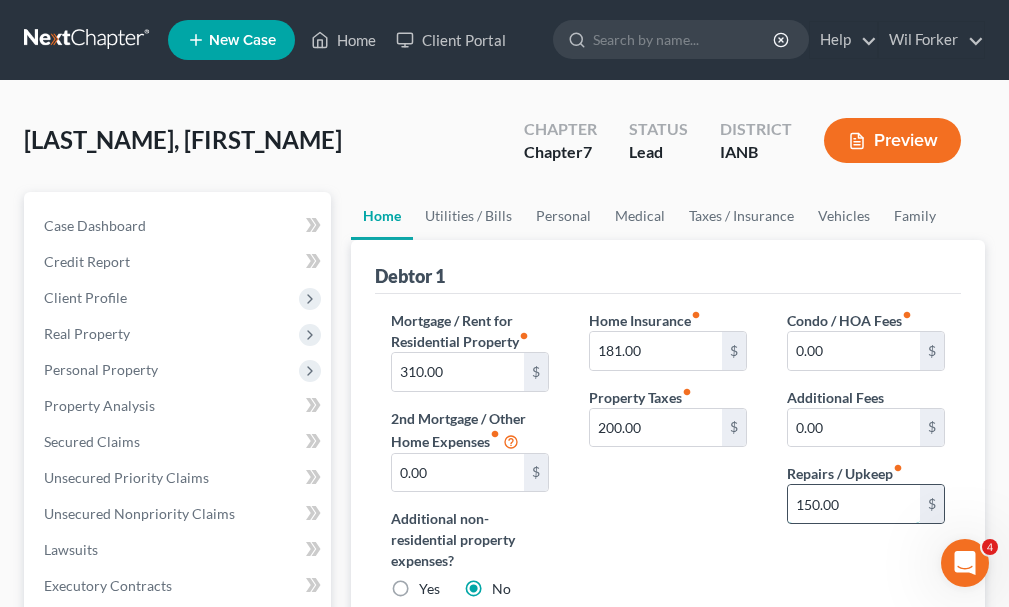 click on "150.00" at bounding box center (854, 504) 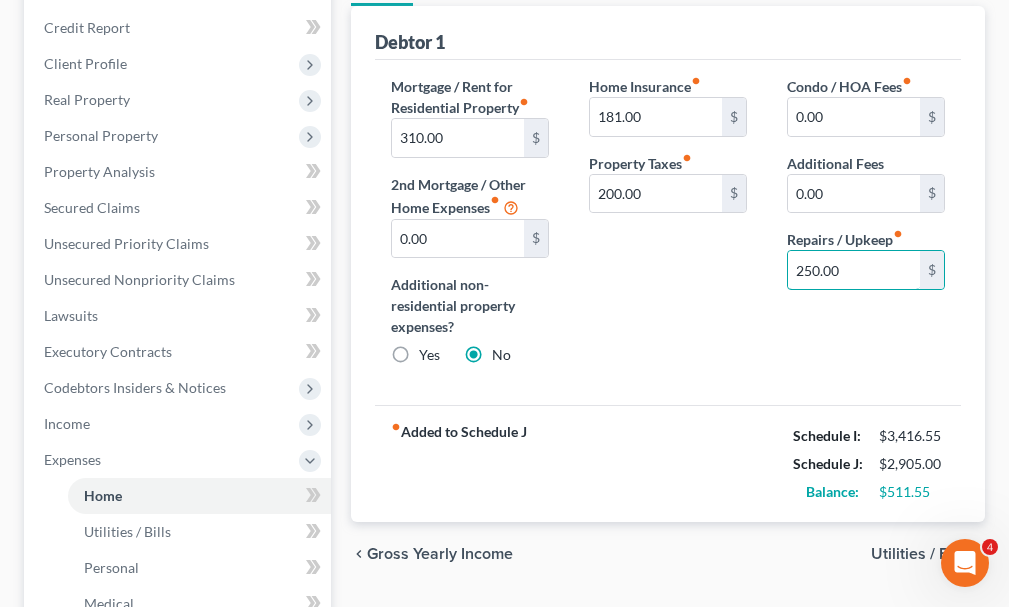 scroll, scrollTop: 400, scrollLeft: 0, axis: vertical 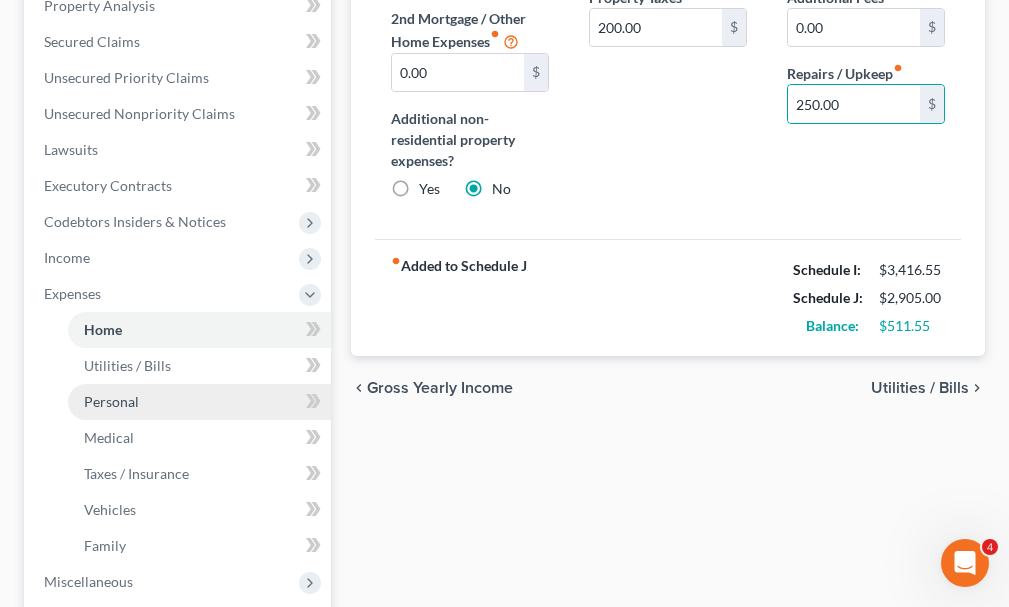 click on "Personal" at bounding box center [111, 401] 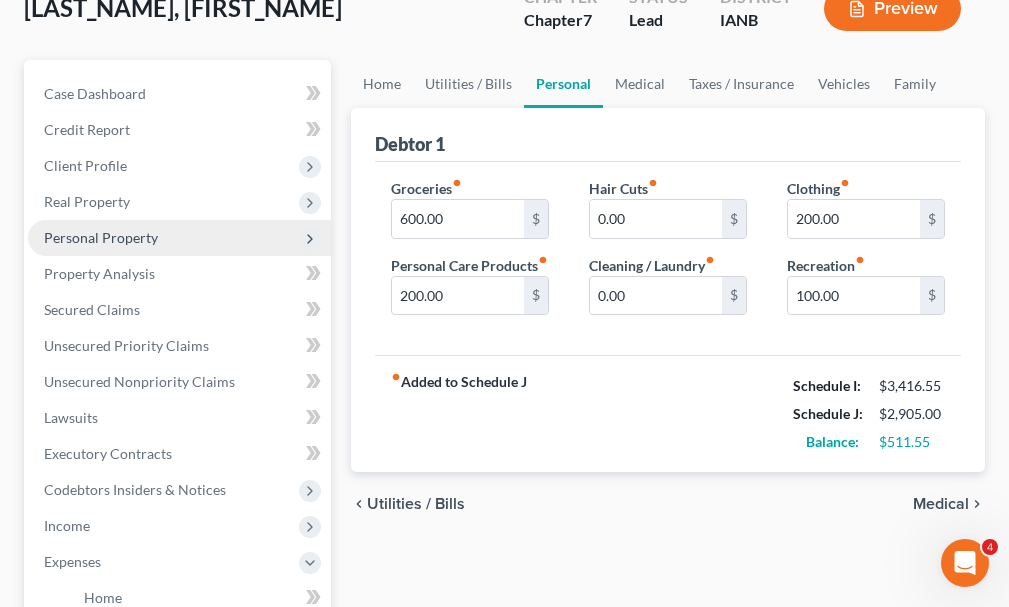 scroll, scrollTop: 0, scrollLeft: 0, axis: both 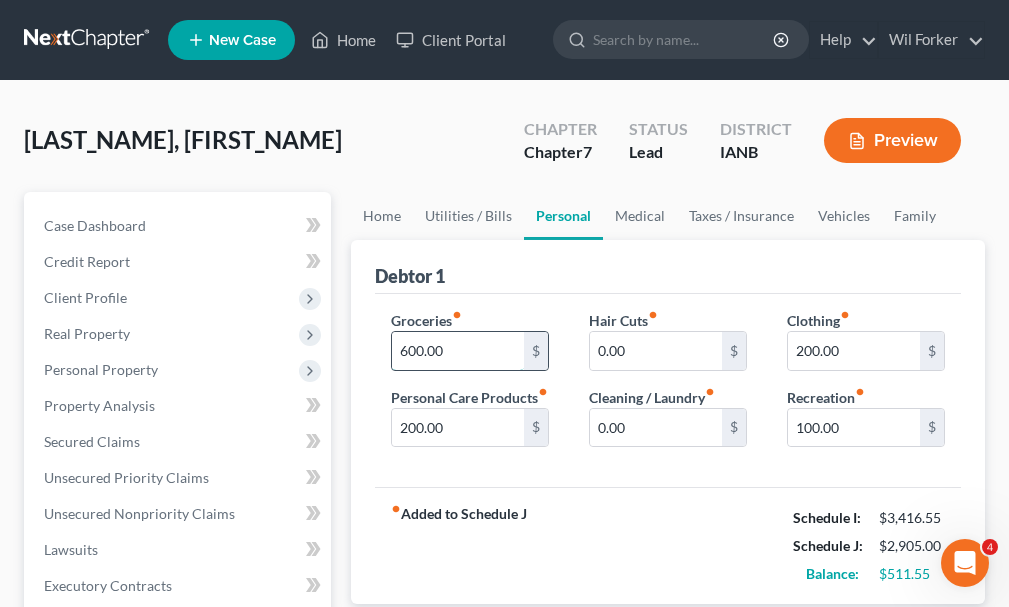 click on "600.00" at bounding box center [458, 351] 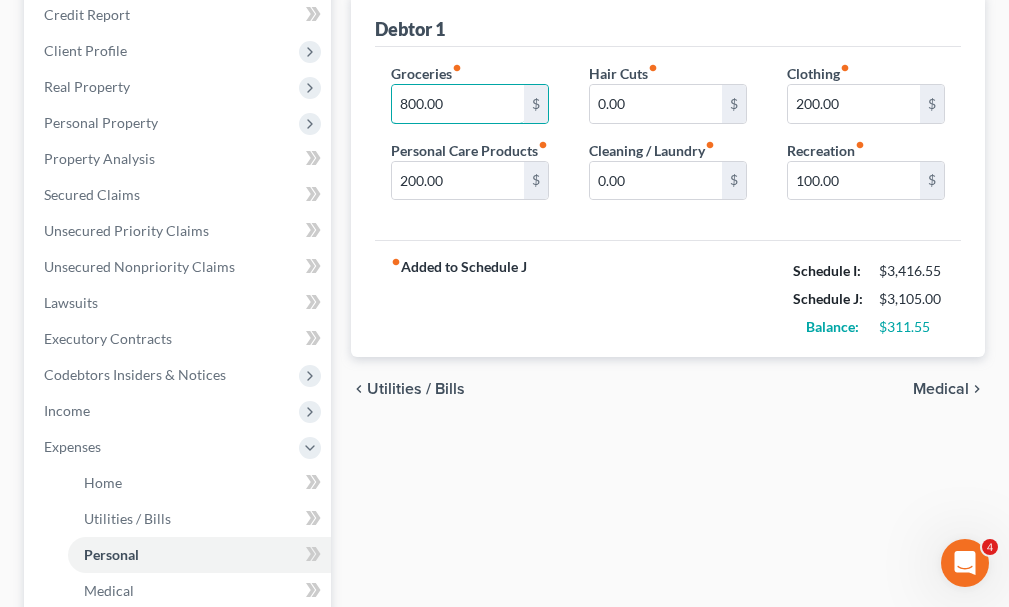 scroll, scrollTop: 600, scrollLeft: 0, axis: vertical 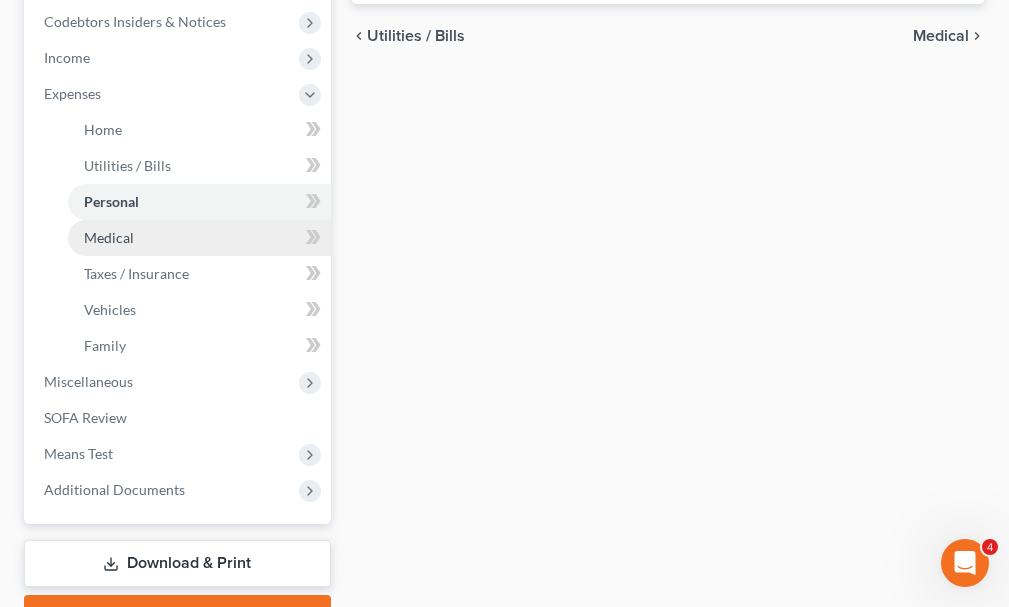 click on "Medical" at bounding box center (109, 237) 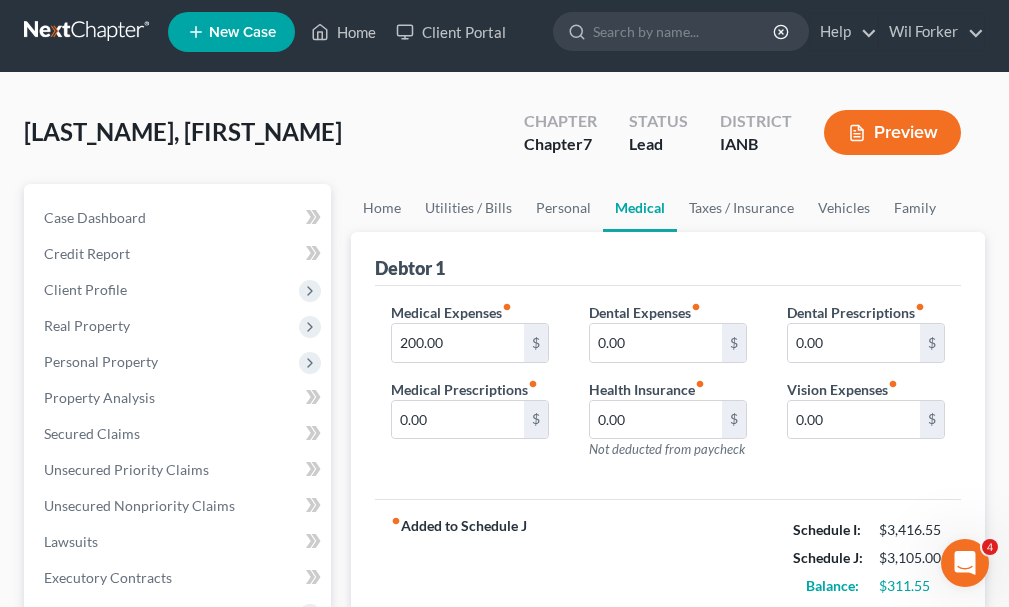 scroll, scrollTop: 0, scrollLeft: 0, axis: both 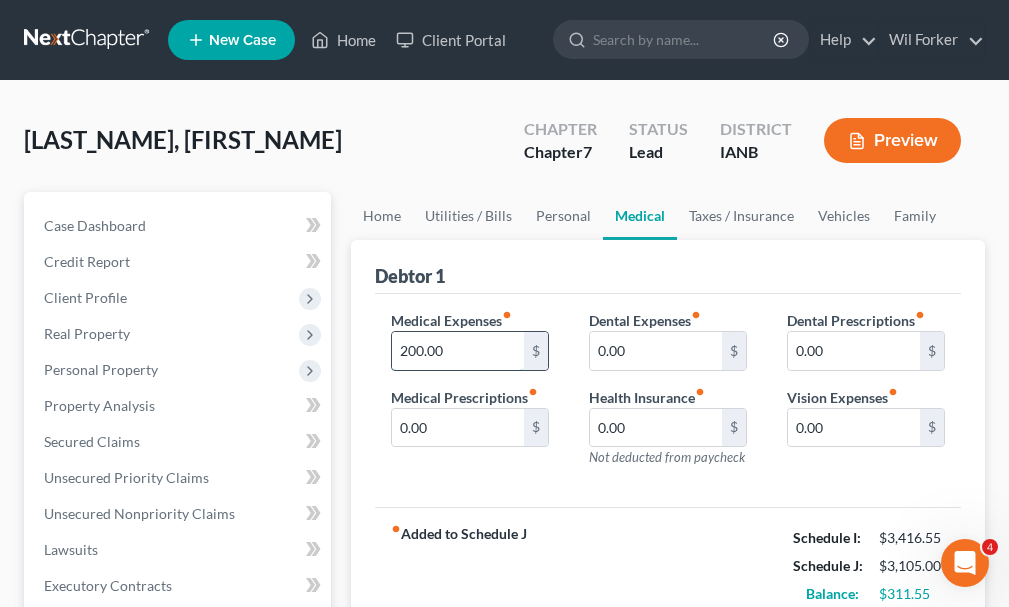 click on "200.00" at bounding box center (458, 351) 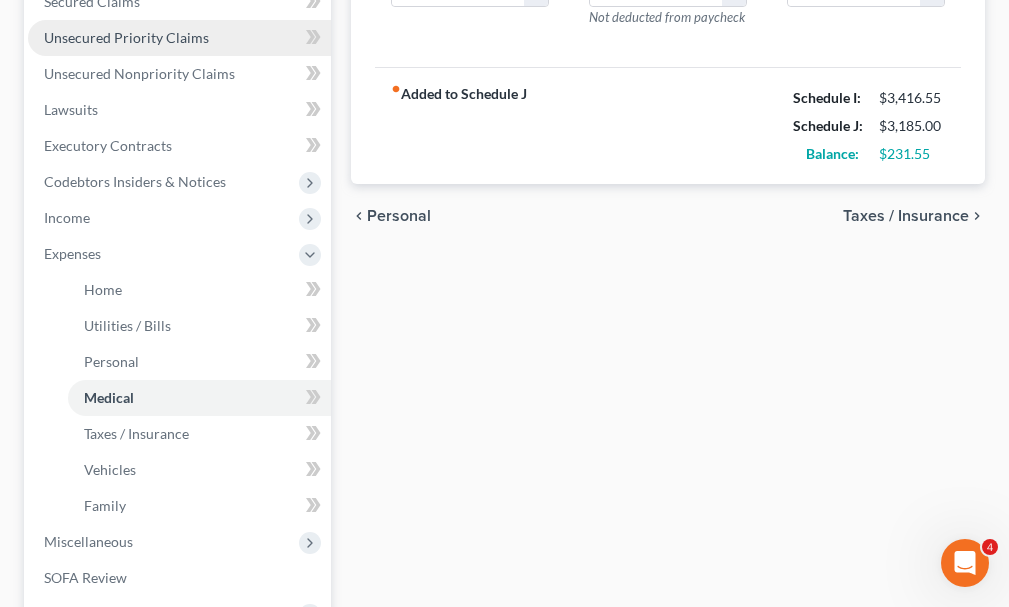 scroll, scrollTop: 500, scrollLeft: 0, axis: vertical 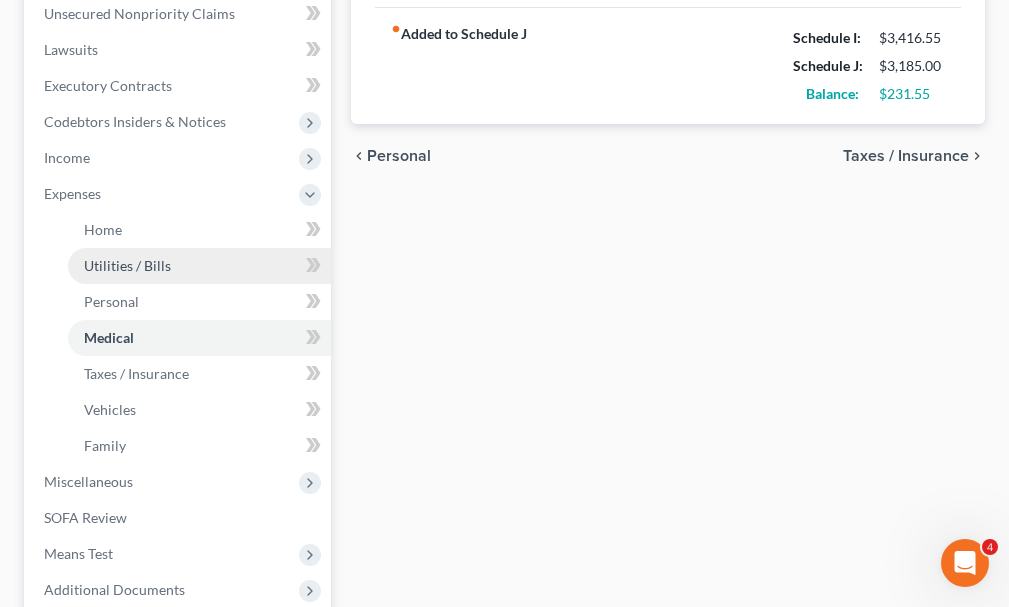 click on "Utilities / Bills" at bounding box center [127, 265] 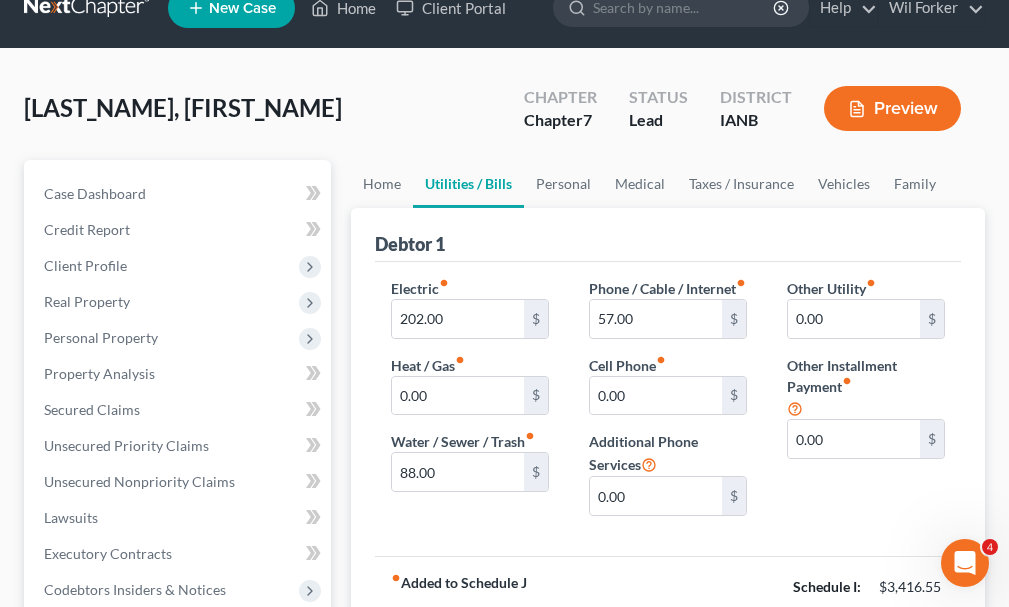 scroll, scrollTop: 0, scrollLeft: 0, axis: both 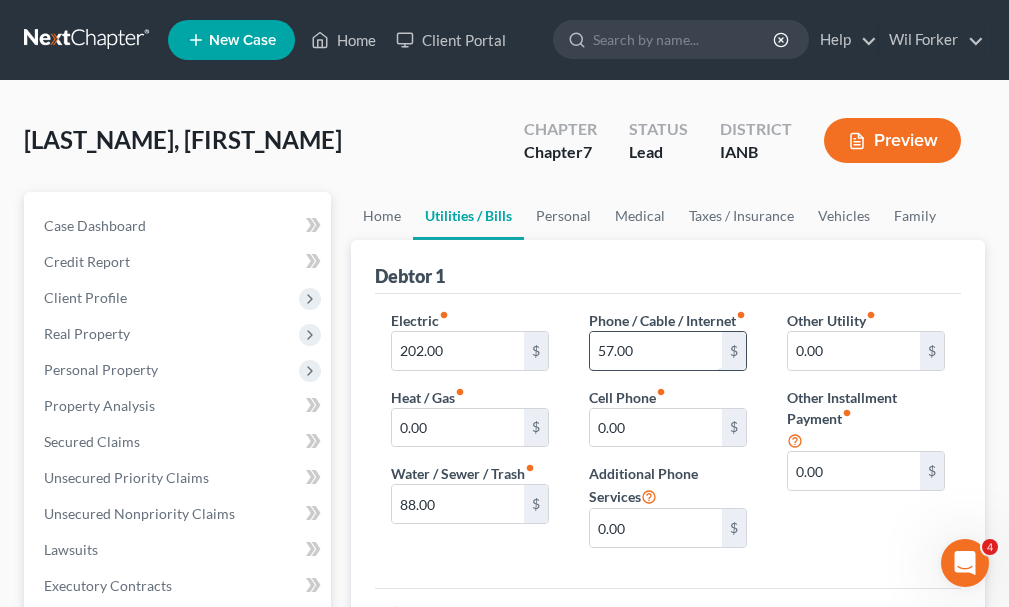 click on "57.00" at bounding box center [656, 351] 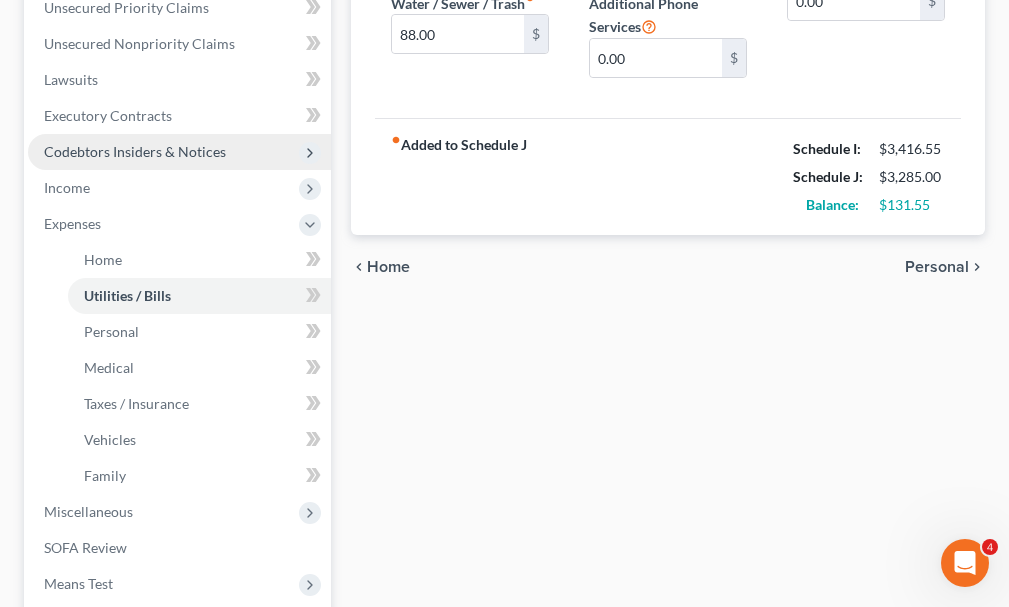scroll, scrollTop: 500, scrollLeft: 0, axis: vertical 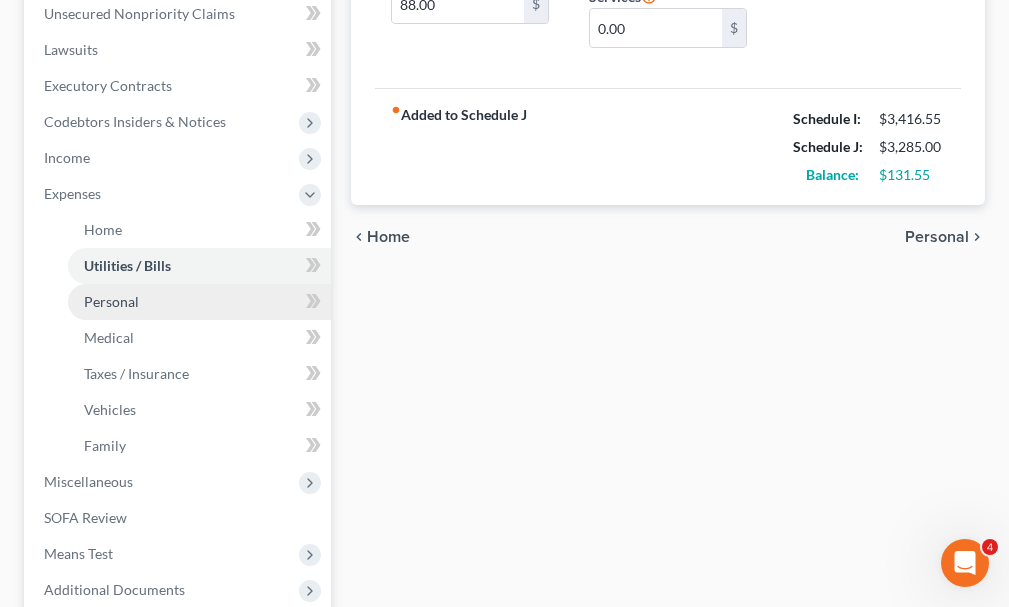 click on "Personal" at bounding box center [111, 301] 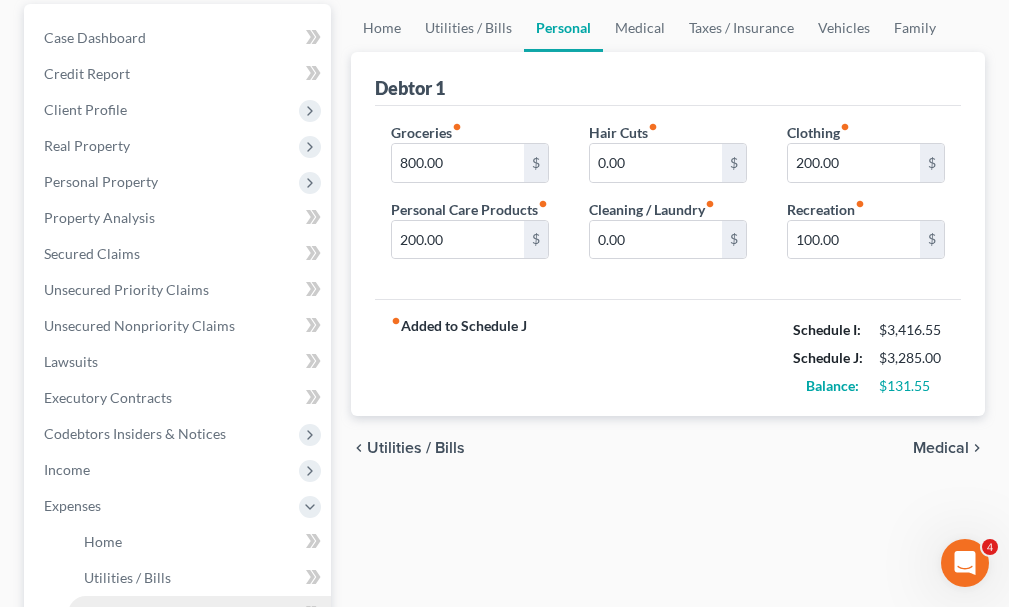 scroll, scrollTop: 0, scrollLeft: 0, axis: both 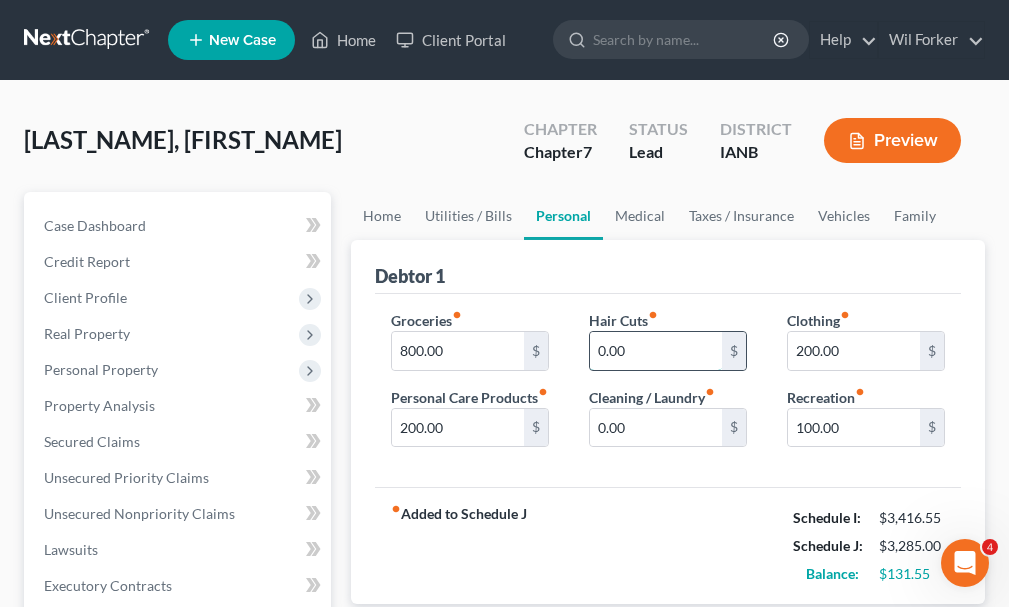 drag, startPoint x: 597, startPoint y: 365, endPoint x: 587, endPoint y: 383, distance: 20.59126 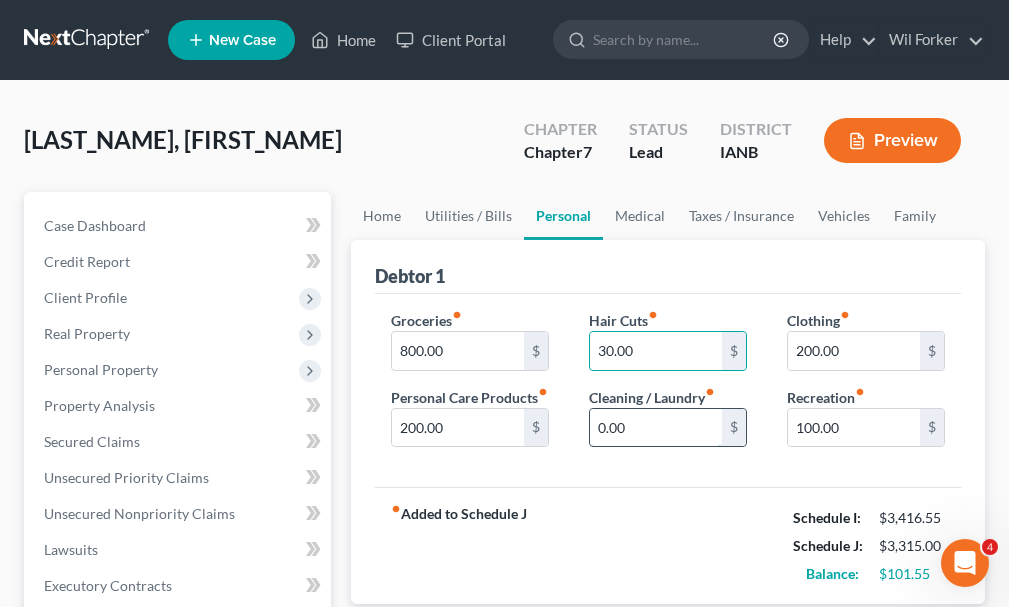 click on "0.00" at bounding box center [656, 428] 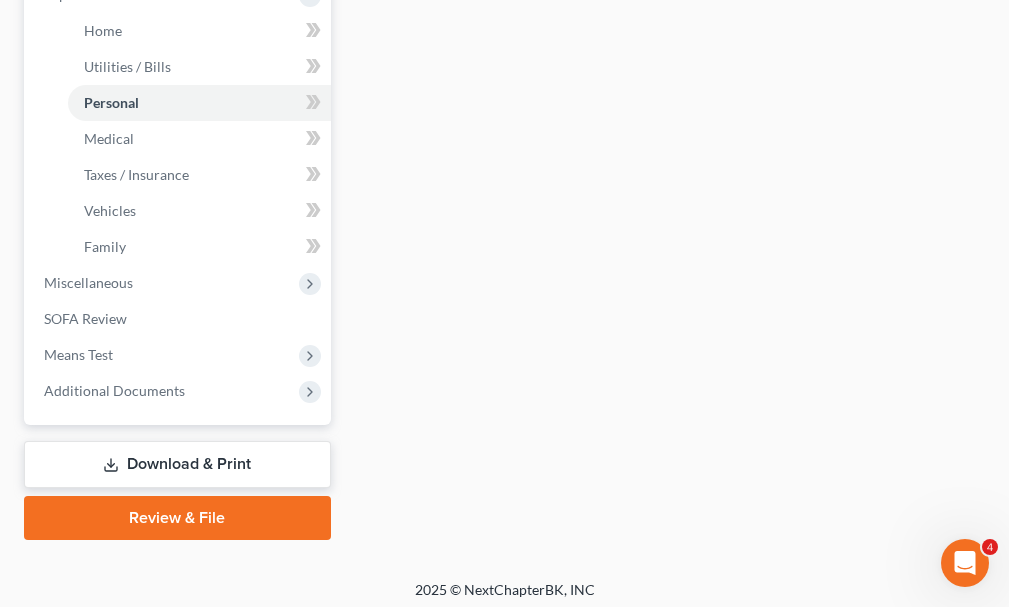 scroll, scrollTop: 708, scrollLeft: 0, axis: vertical 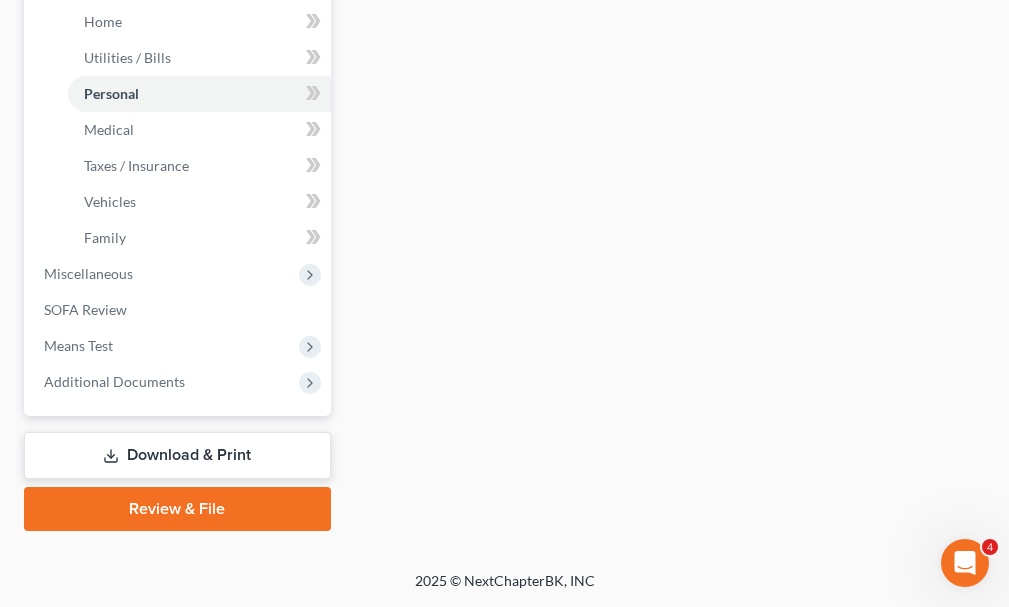 click on "Download & Print" at bounding box center [177, 455] 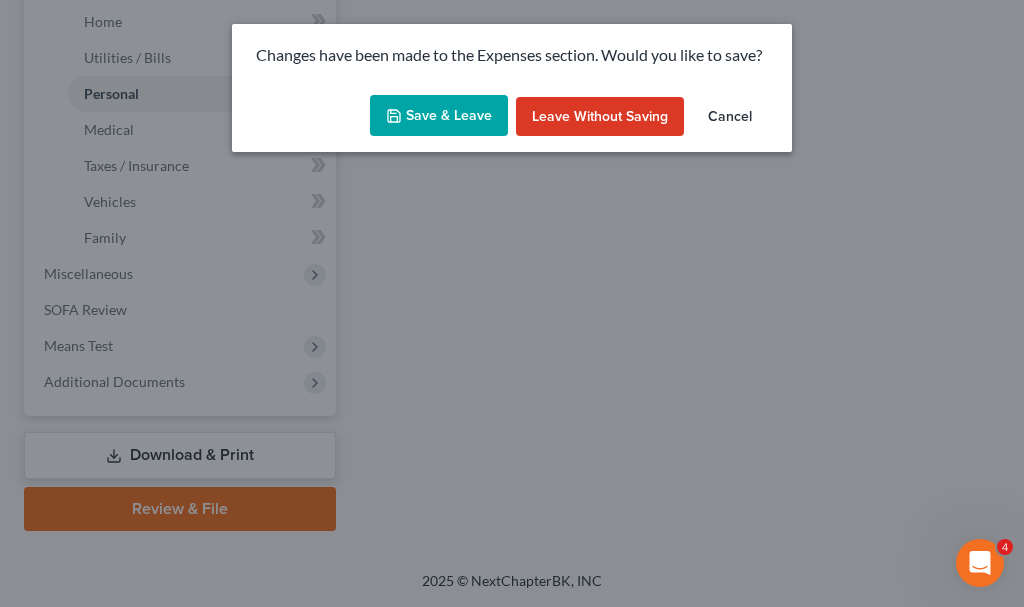 click on "Save & Leave" at bounding box center [439, 116] 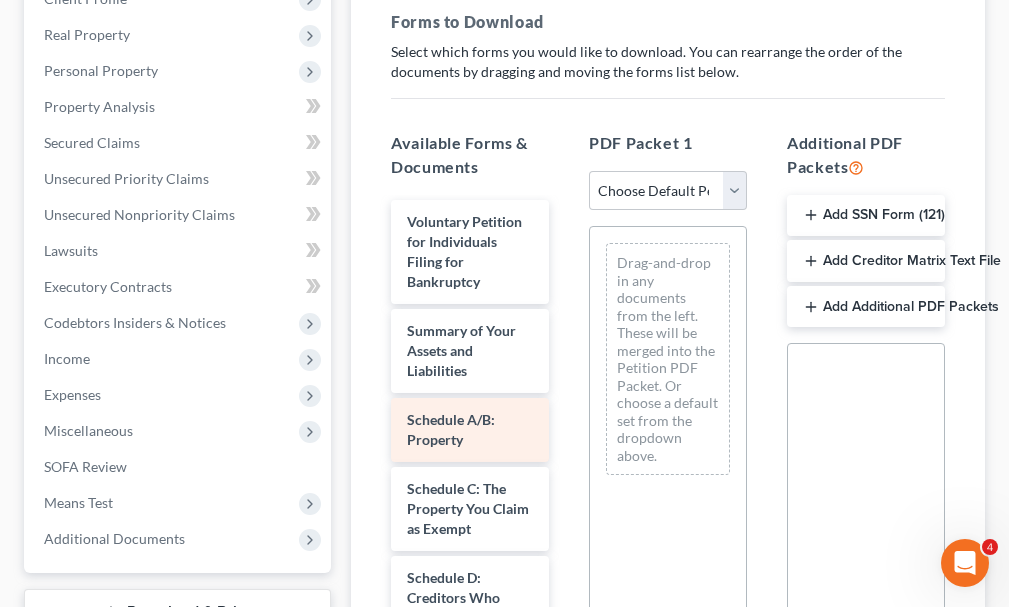 scroll, scrollTop: 300, scrollLeft: 0, axis: vertical 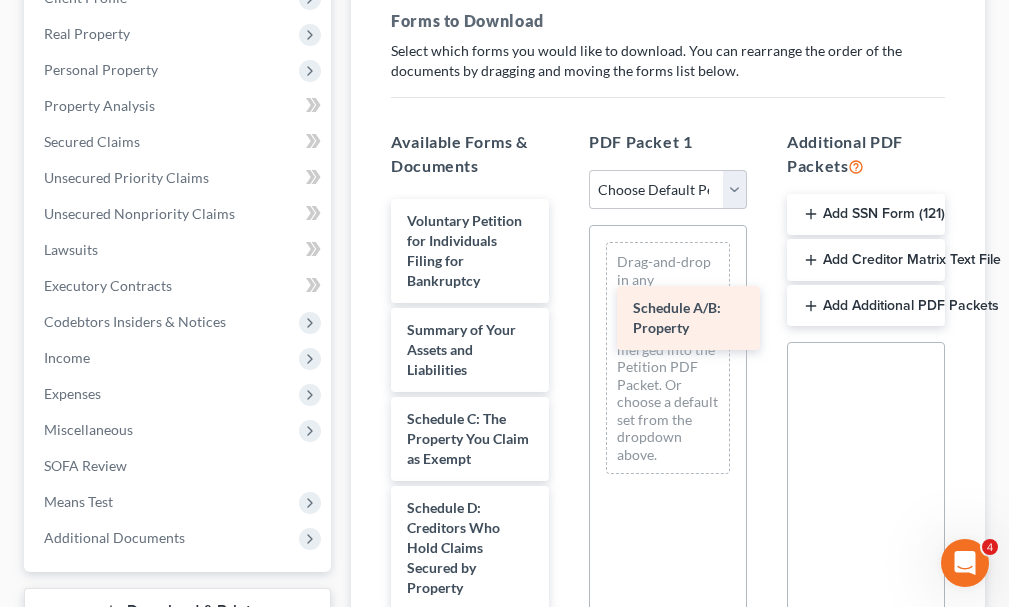 drag, startPoint x: 444, startPoint y: 432, endPoint x: 670, endPoint y: 295, distance: 264.28204 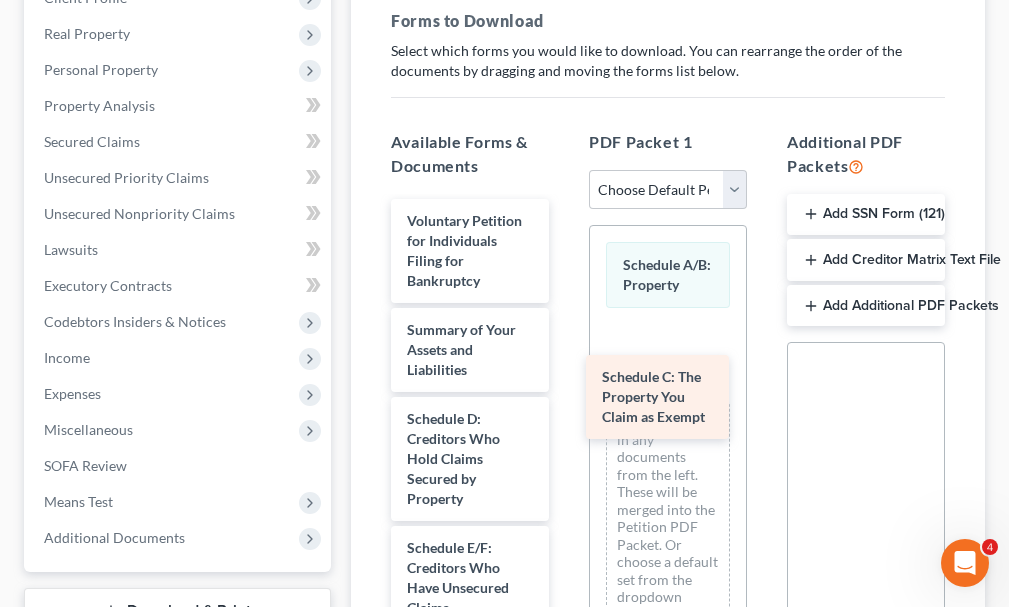 drag, startPoint x: 447, startPoint y: 446, endPoint x: 665, endPoint y: 394, distance: 224.11604 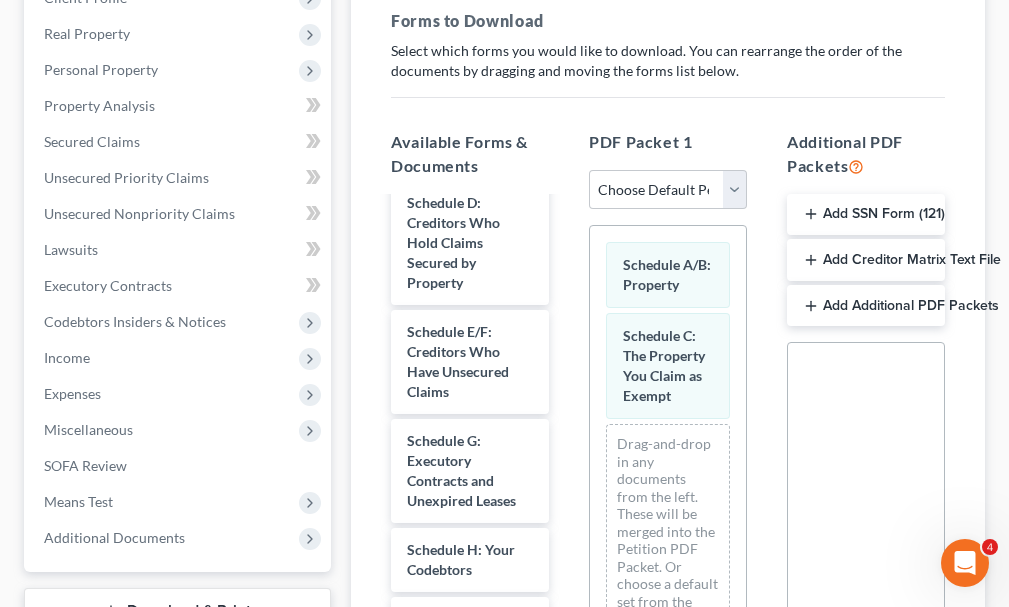 scroll, scrollTop: 279, scrollLeft: 0, axis: vertical 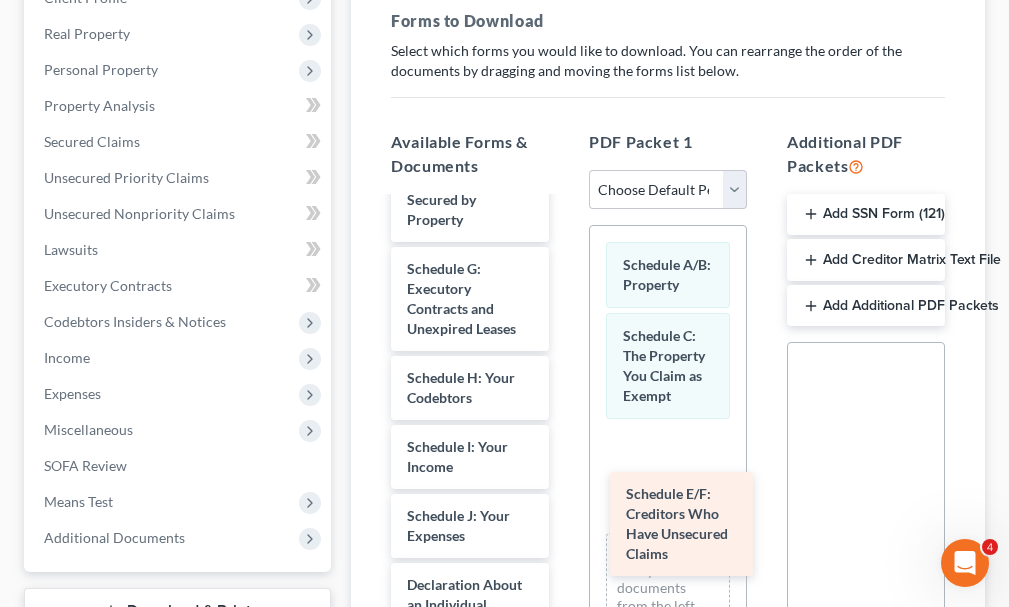 drag, startPoint x: 438, startPoint y: 284, endPoint x: 658, endPoint y: 511, distance: 316.11548 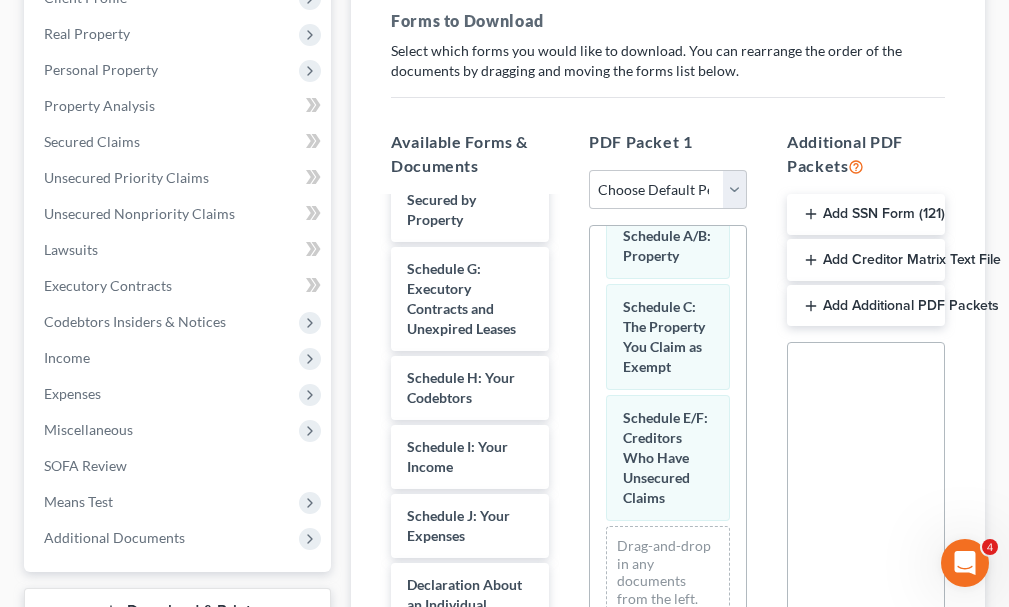scroll, scrollTop: 107, scrollLeft: 0, axis: vertical 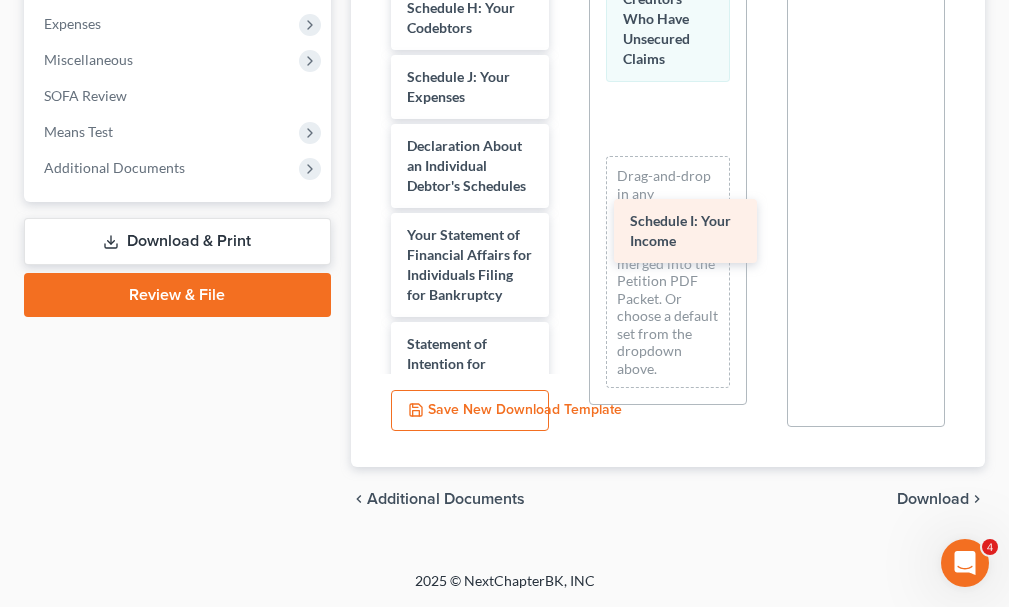 drag, startPoint x: 436, startPoint y: 72, endPoint x: 674, endPoint y: 218, distance: 279.21317 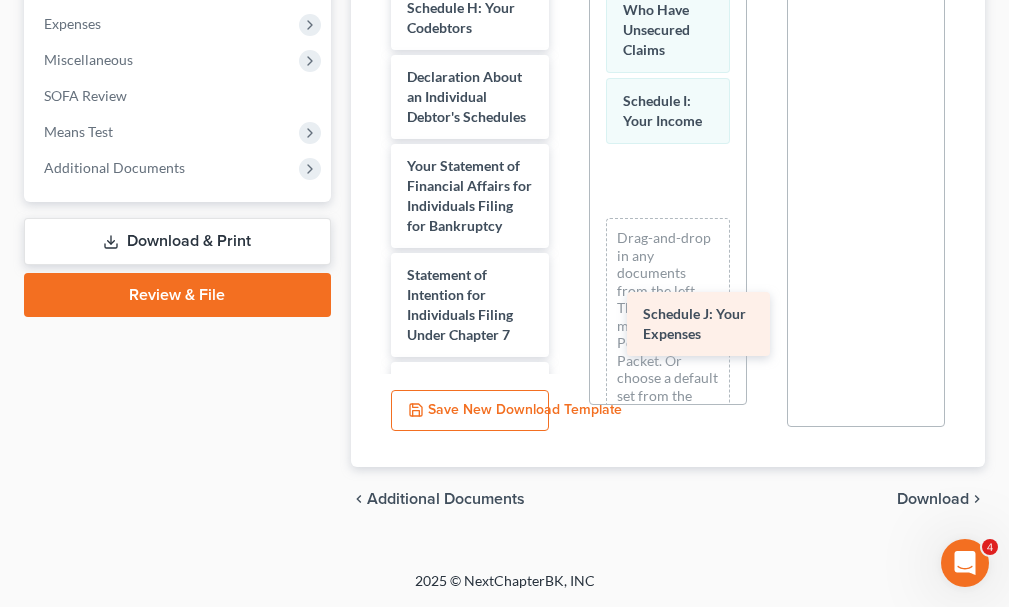 drag, startPoint x: 433, startPoint y: 80, endPoint x: 664, endPoint y: 301, distance: 319.69046 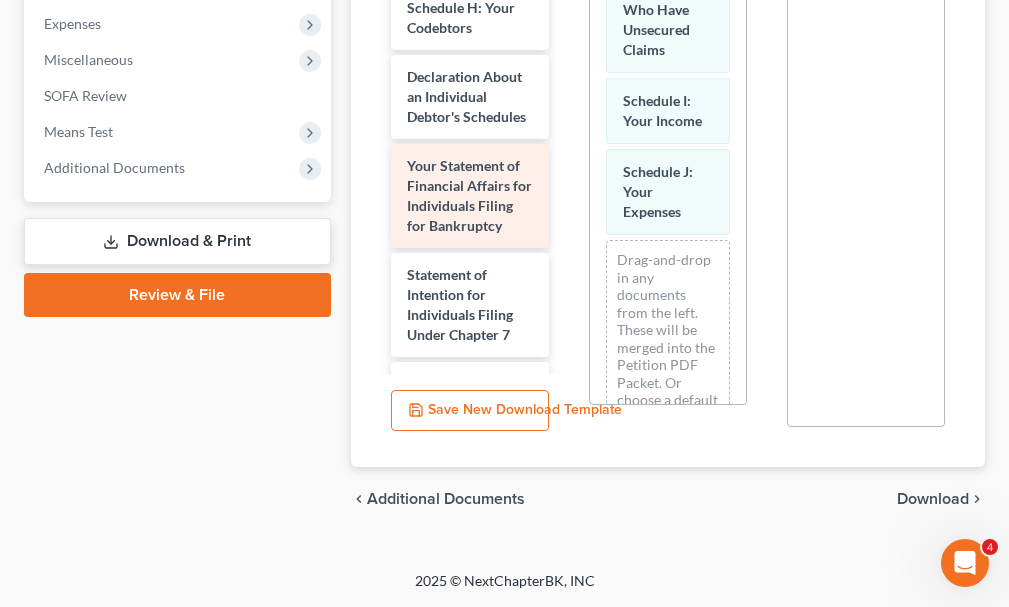 scroll, scrollTop: 0, scrollLeft: 0, axis: both 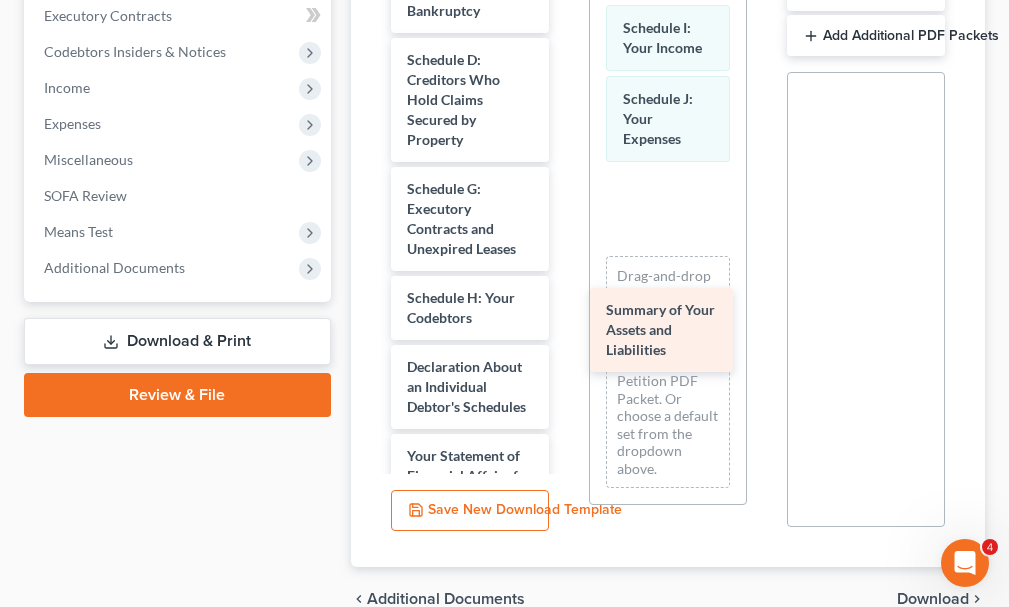 drag, startPoint x: 444, startPoint y: 60, endPoint x: 655, endPoint y: 307, distance: 324.85382 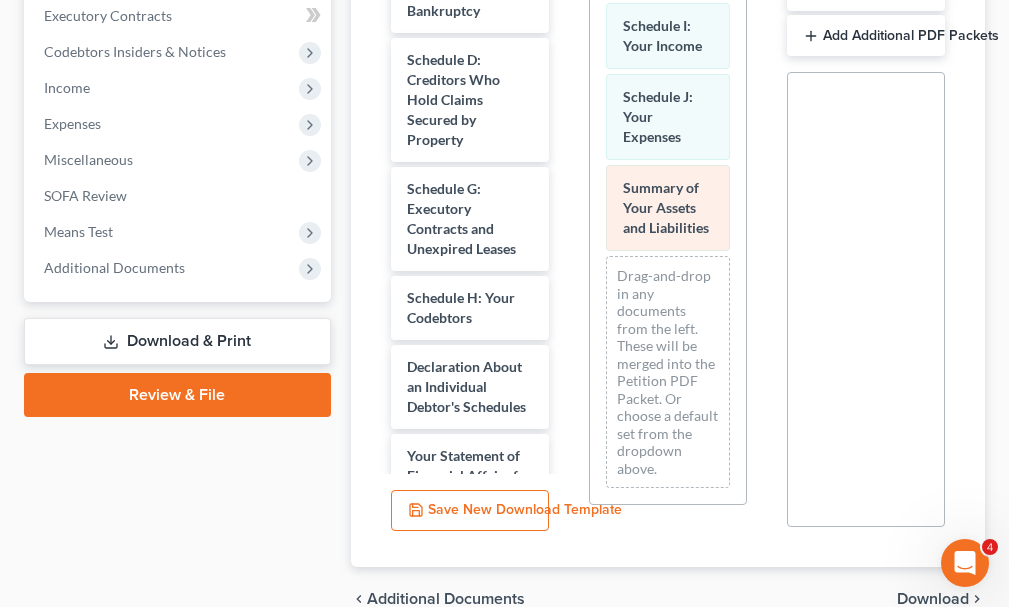 scroll, scrollTop: 400, scrollLeft: 0, axis: vertical 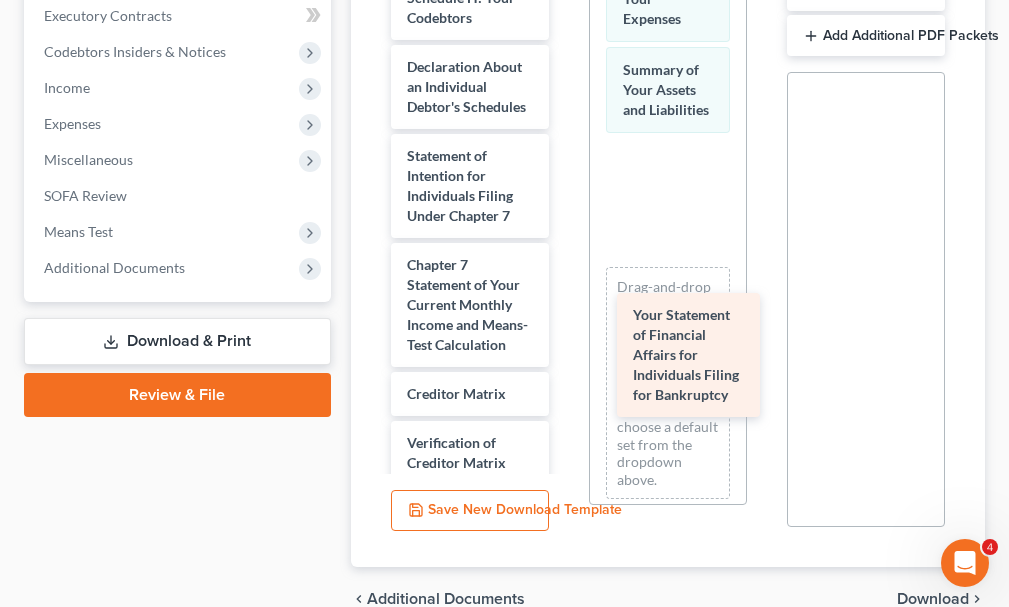 drag, startPoint x: 448, startPoint y: 215, endPoint x: 674, endPoint y: 334, distance: 255.41534 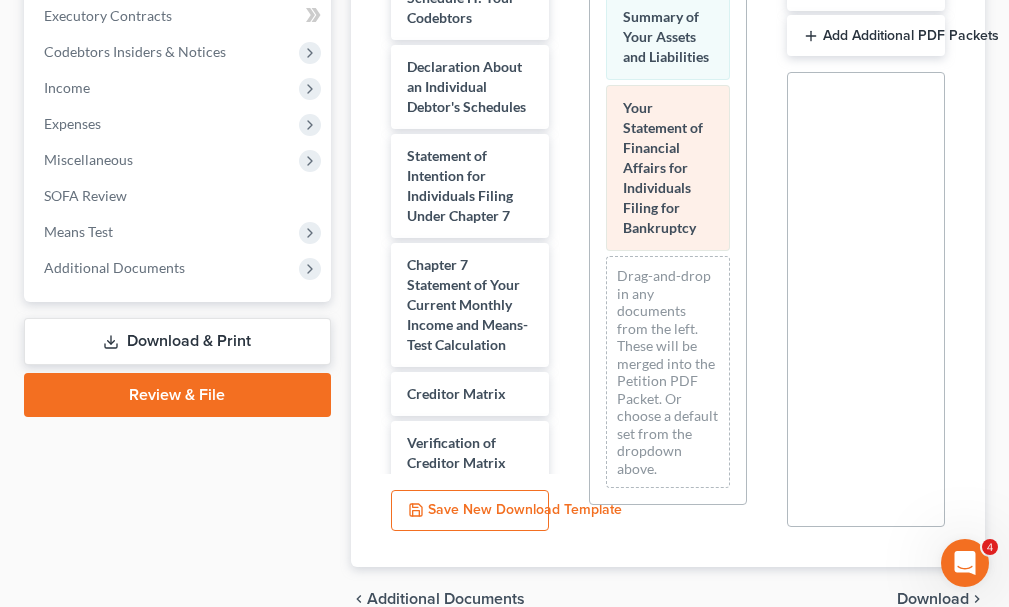 scroll, scrollTop: 571, scrollLeft: 0, axis: vertical 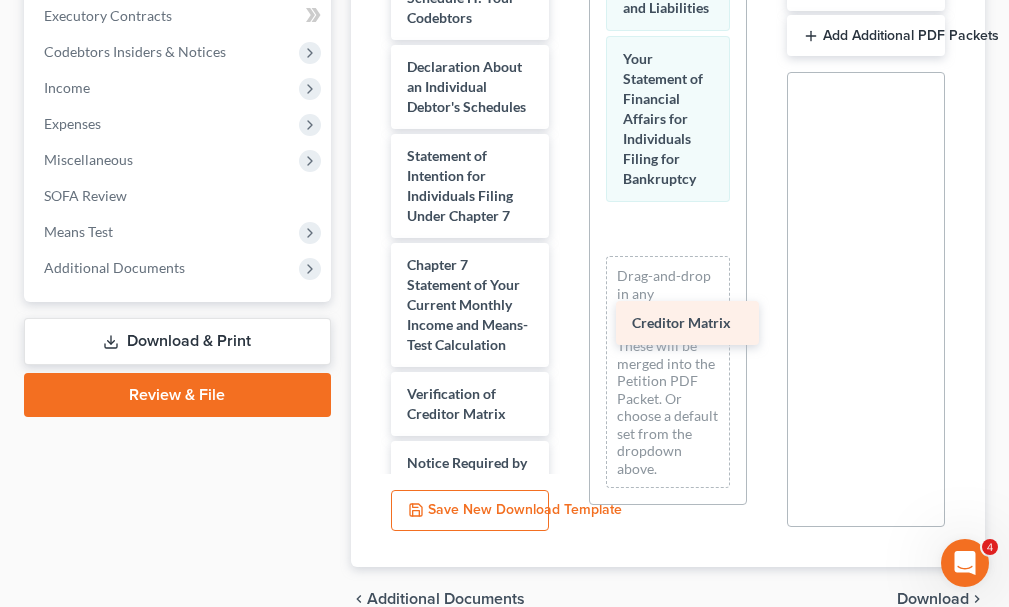 drag, startPoint x: 465, startPoint y: 457, endPoint x: 690, endPoint y: 326, distance: 260.35745 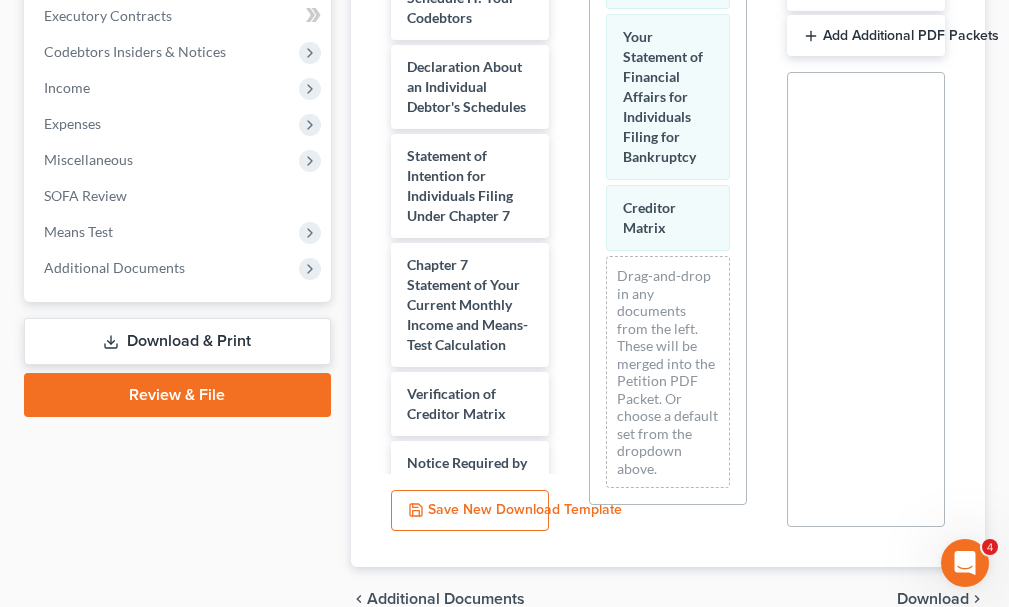 scroll, scrollTop: 271, scrollLeft: 0, axis: vertical 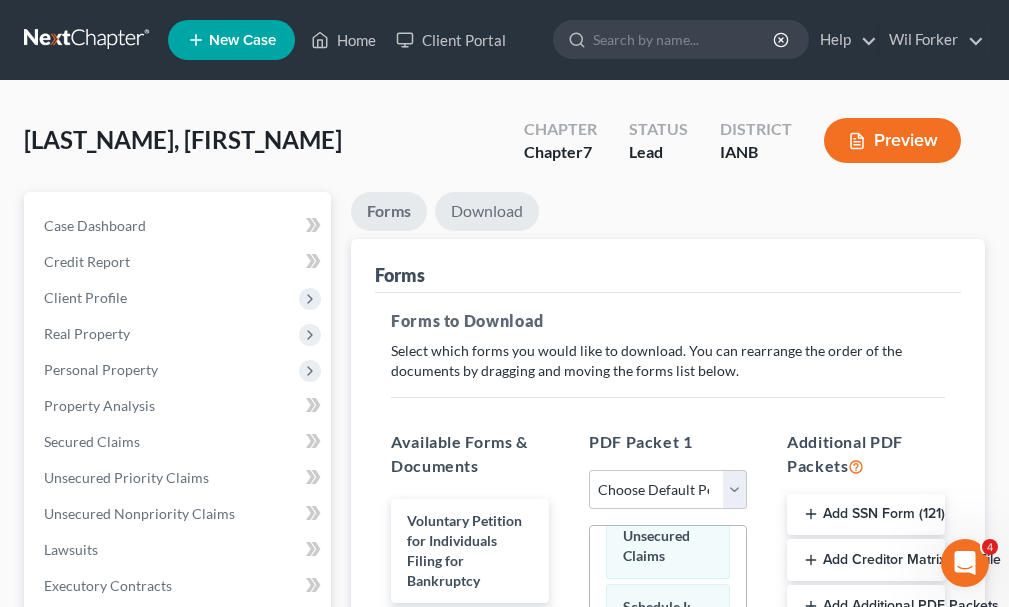 click on "Download" at bounding box center [487, 211] 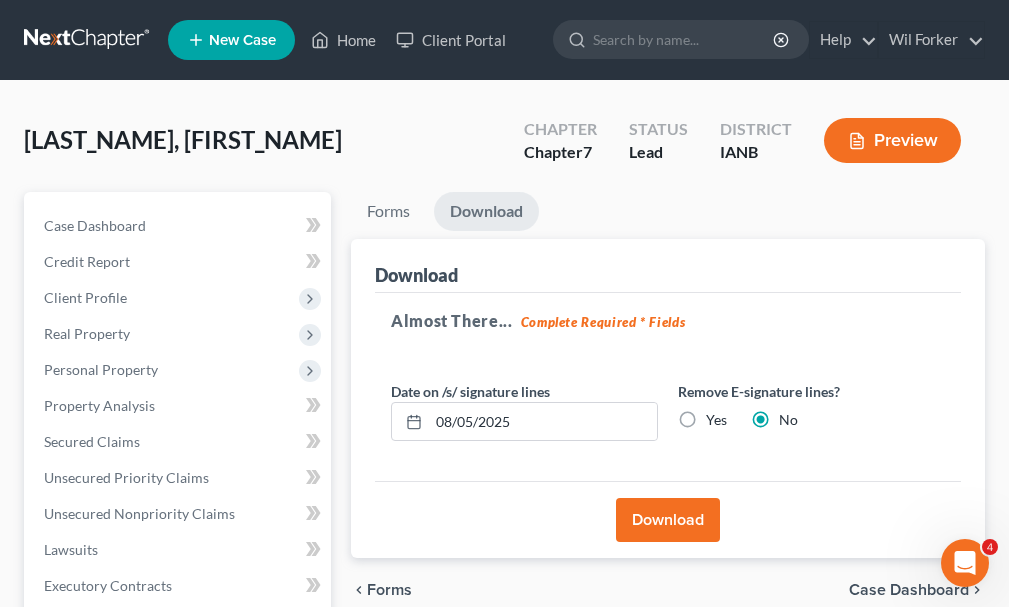 click on "Download" at bounding box center (668, 520) 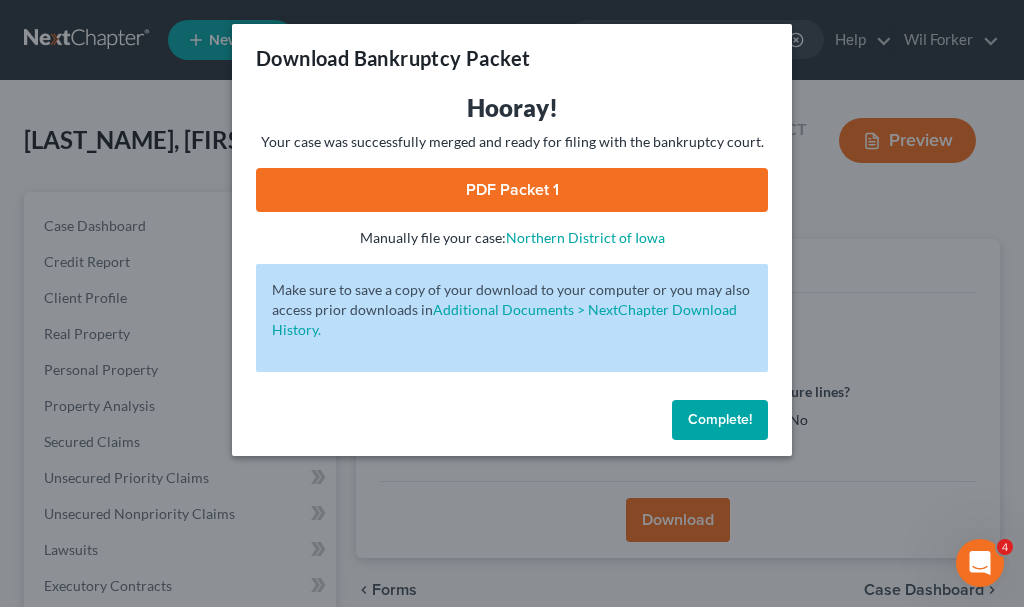 click on "PDF Packet 1" at bounding box center (512, 190) 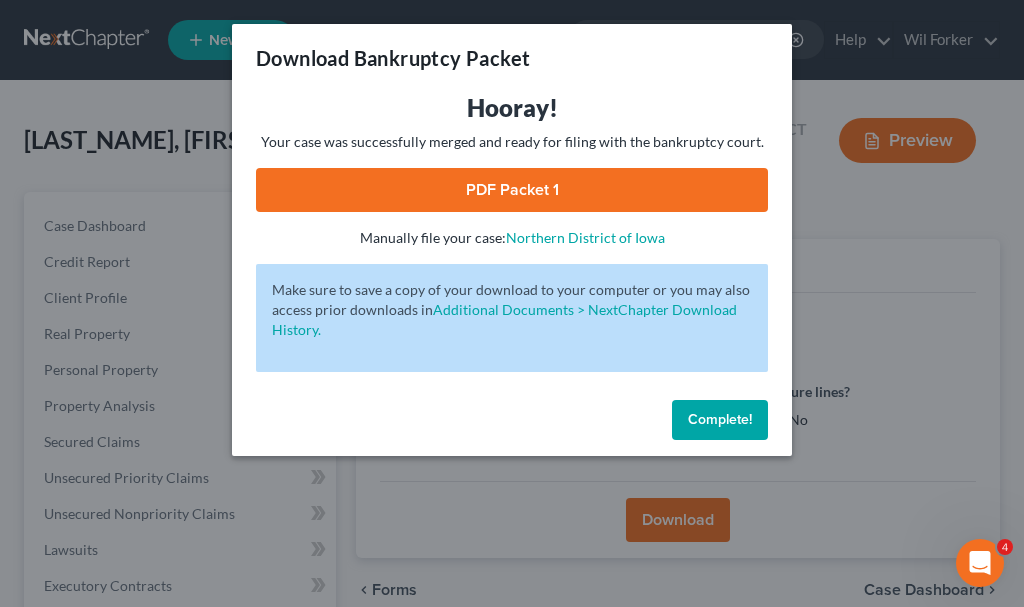 click on "Complete!" at bounding box center (720, 420) 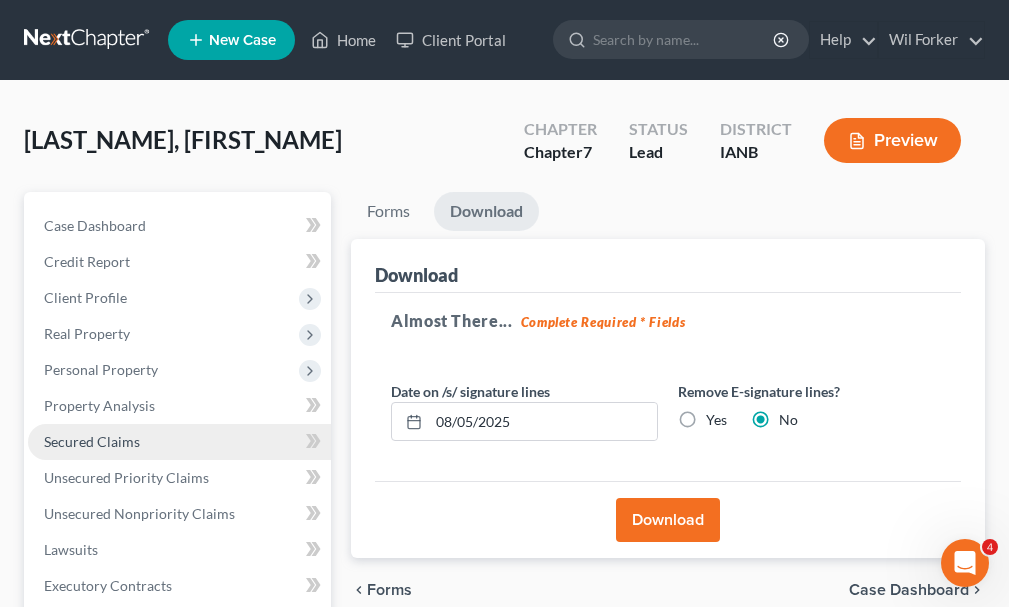 click on "Secured Claims" at bounding box center [92, 441] 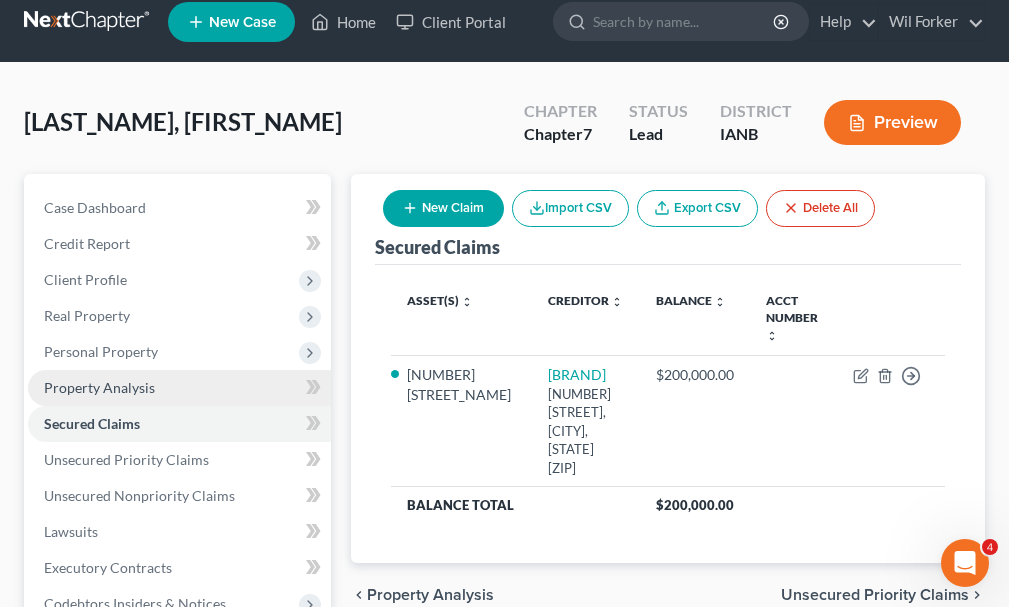 scroll, scrollTop: 456, scrollLeft: 0, axis: vertical 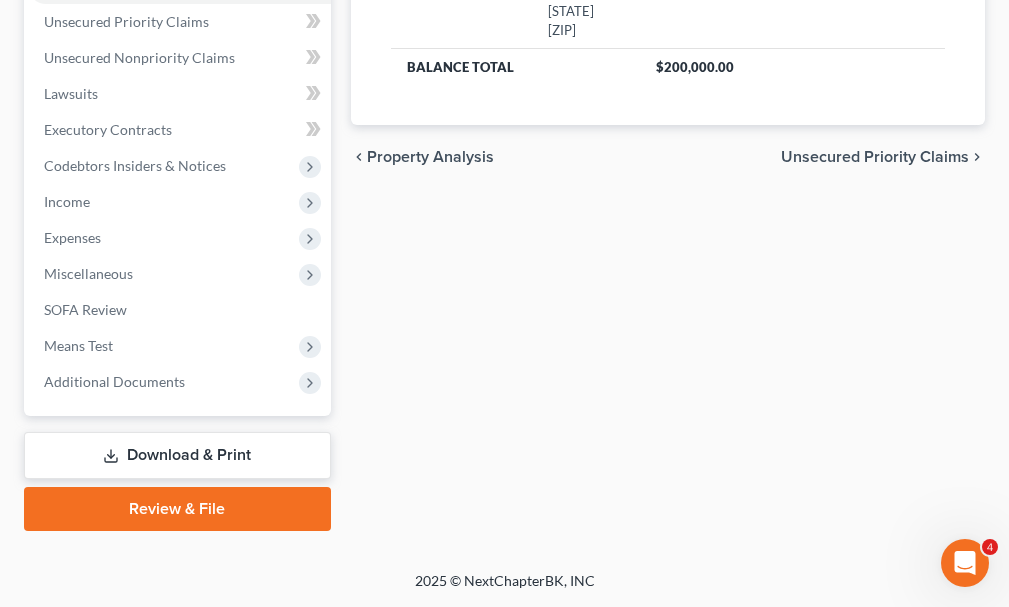 click on "Download & Print" at bounding box center (177, 455) 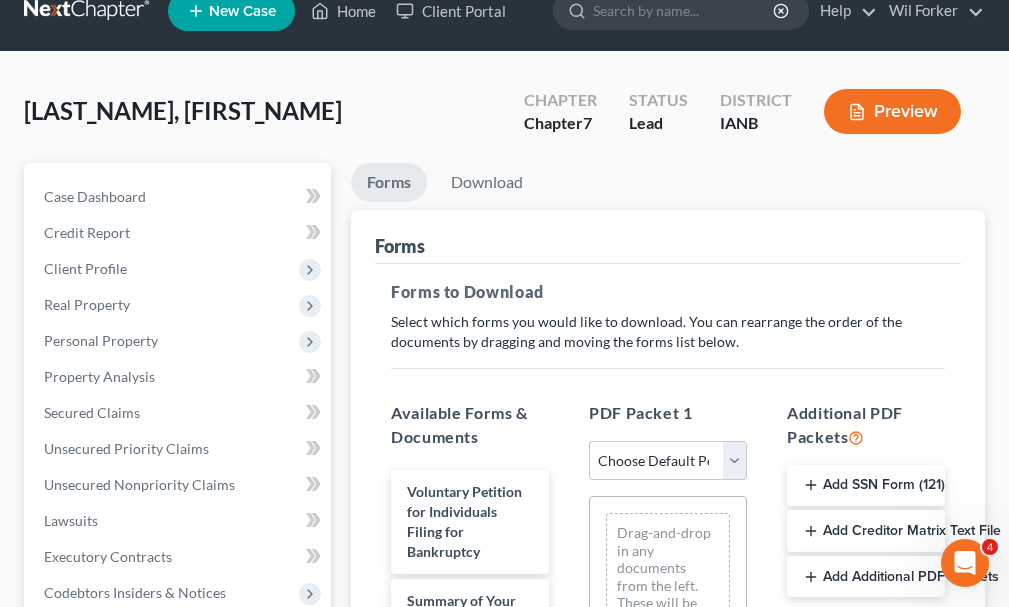 scroll, scrollTop: 0, scrollLeft: 0, axis: both 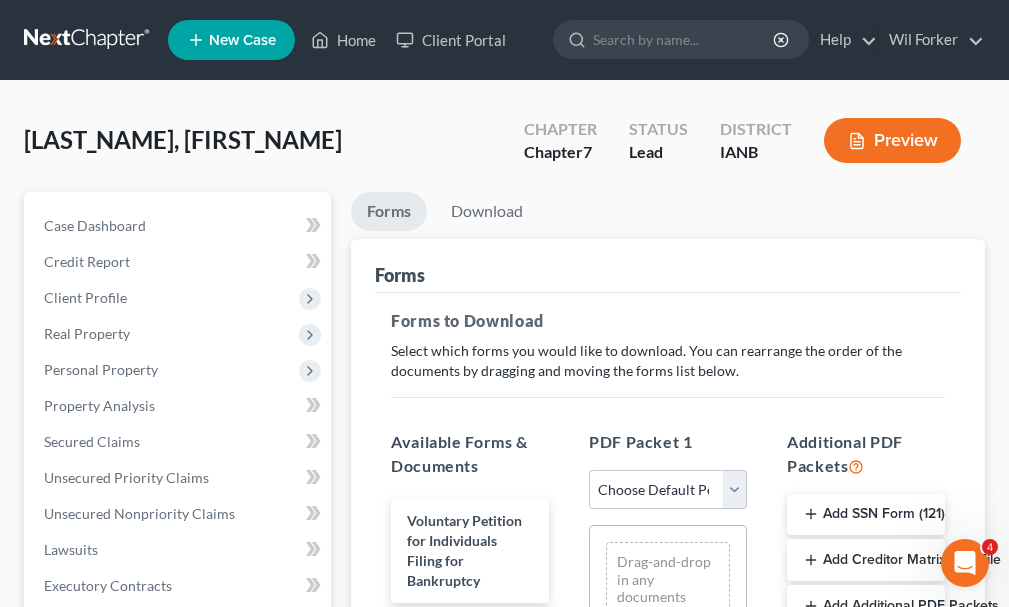 click on "Add Creditor Matrix Text File" at bounding box center [866, 560] 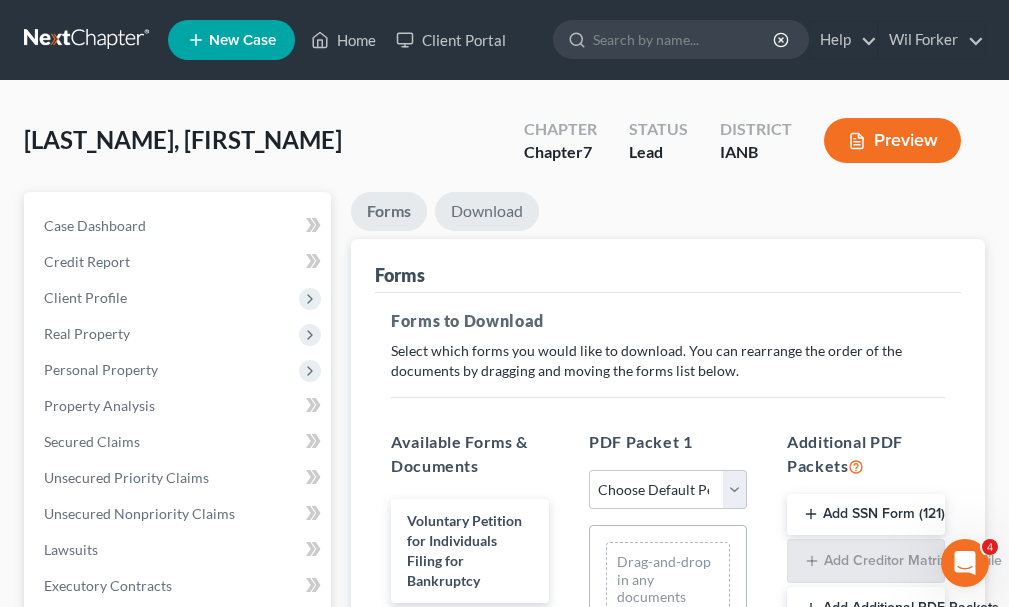 click on "Download" at bounding box center (487, 211) 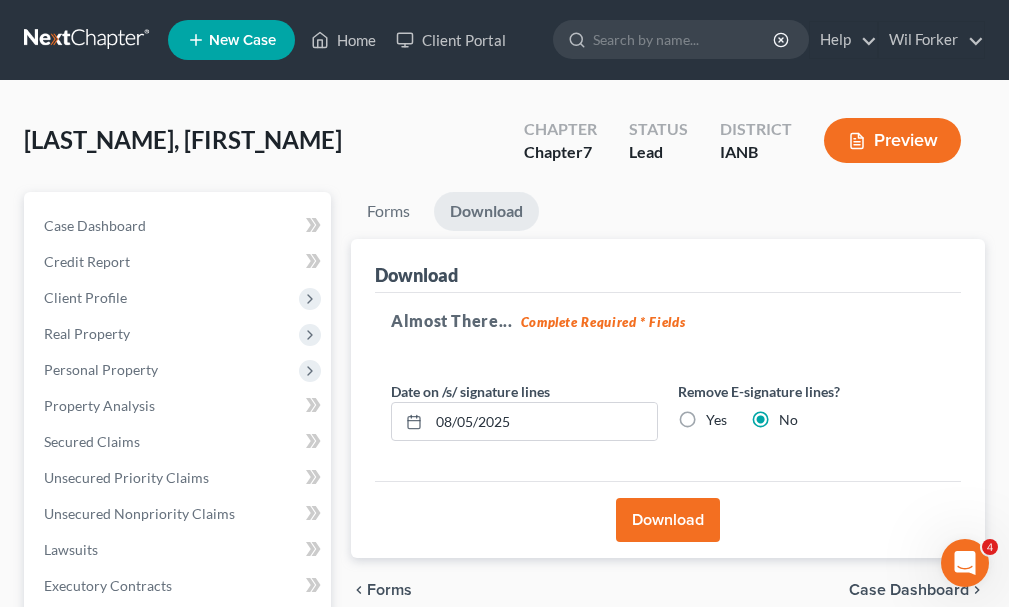 click on "Download" at bounding box center (668, 520) 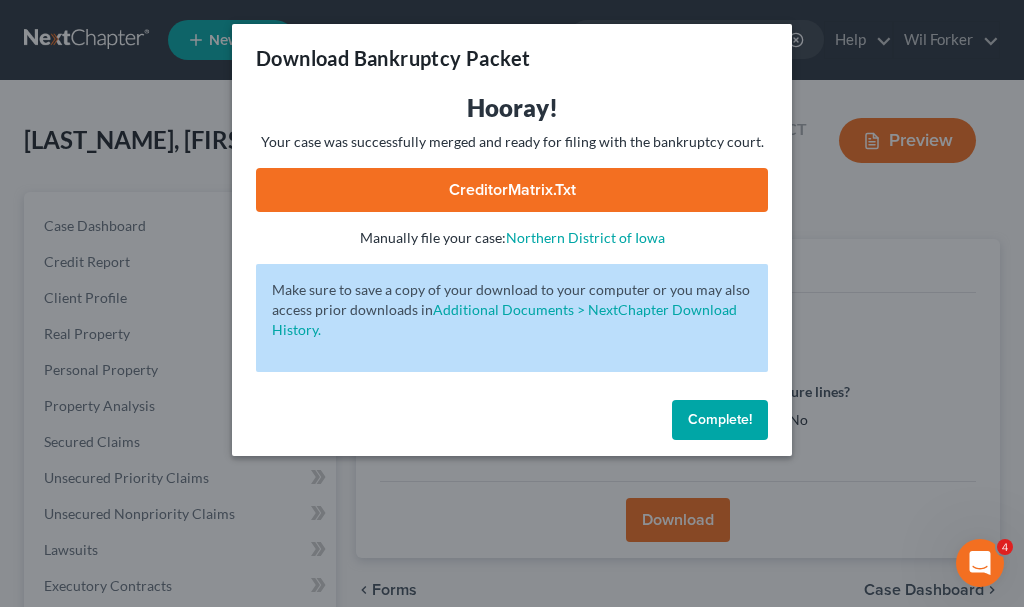 click on "CreditorMatrix.txt" at bounding box center [512, 190] 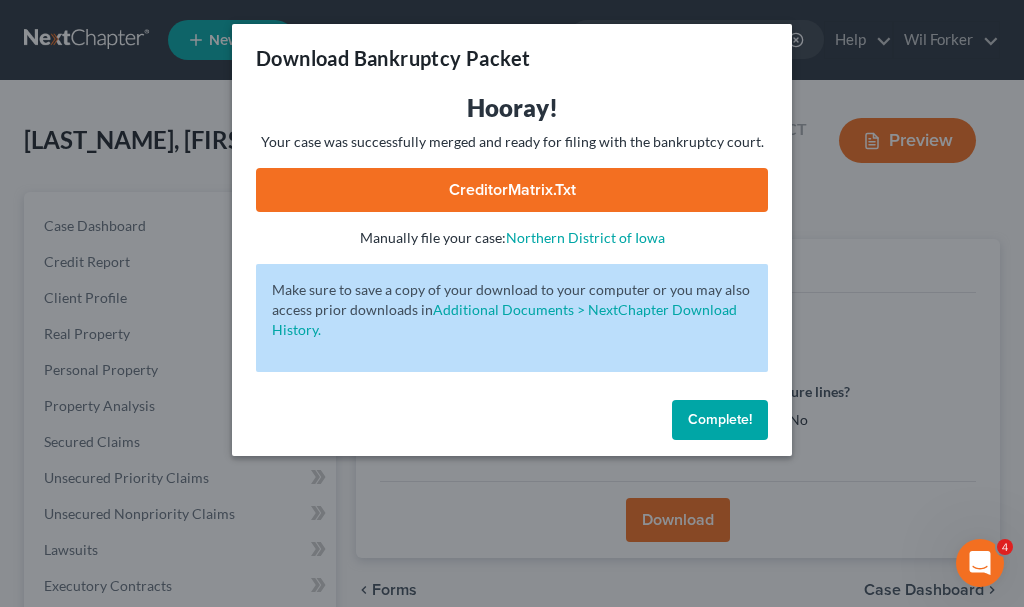 click on "Complete!" at bounding box center (720, 419) 